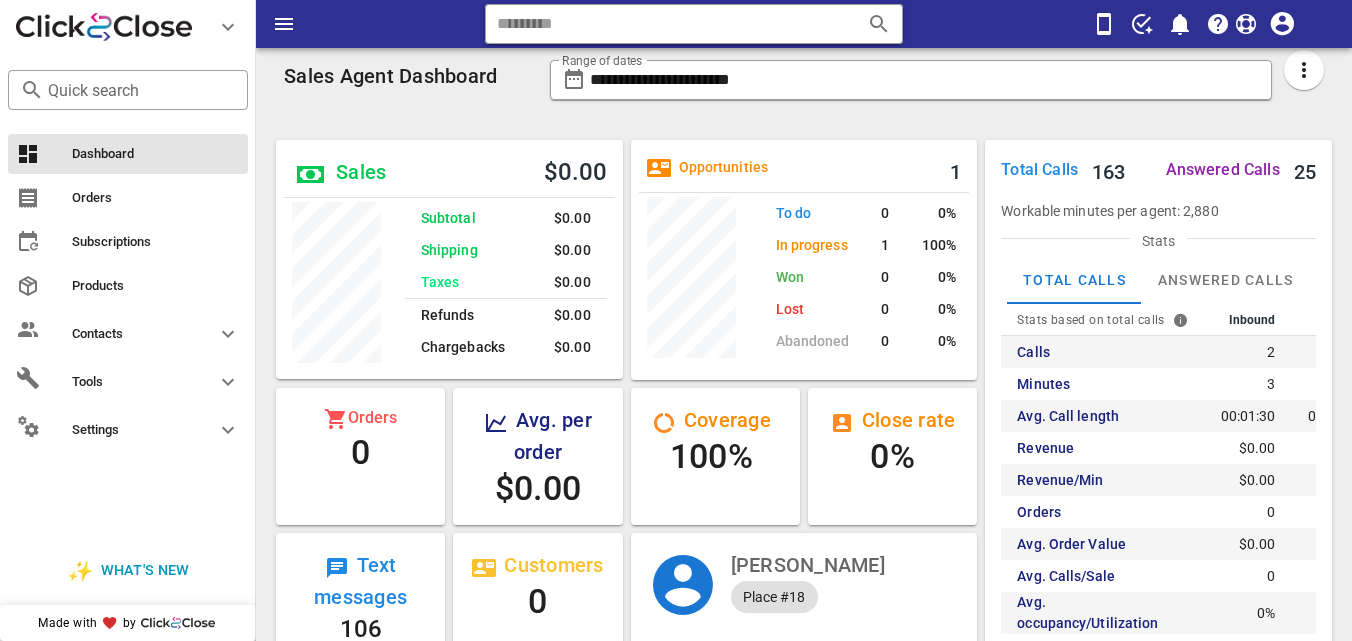 scroll, scrollTop: 0, scrollLeft: 0, axis: both 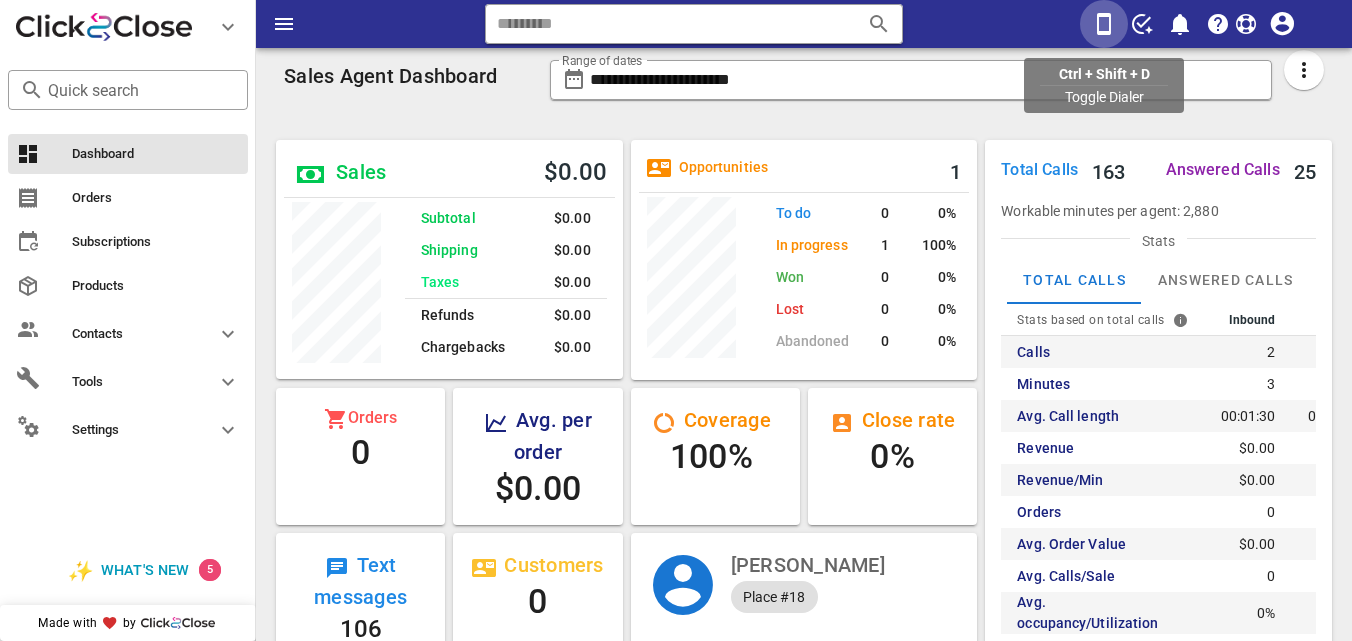 click at bounding box center [1104, 24] 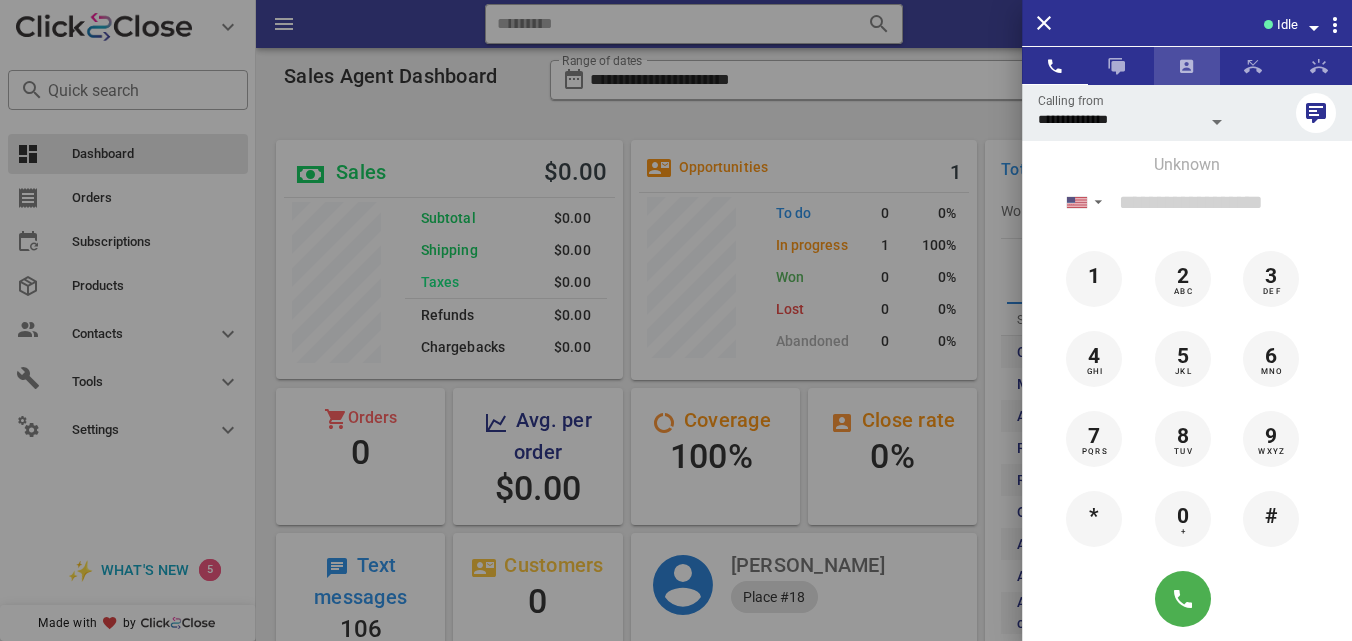 click at bounding box center [1187, 66] 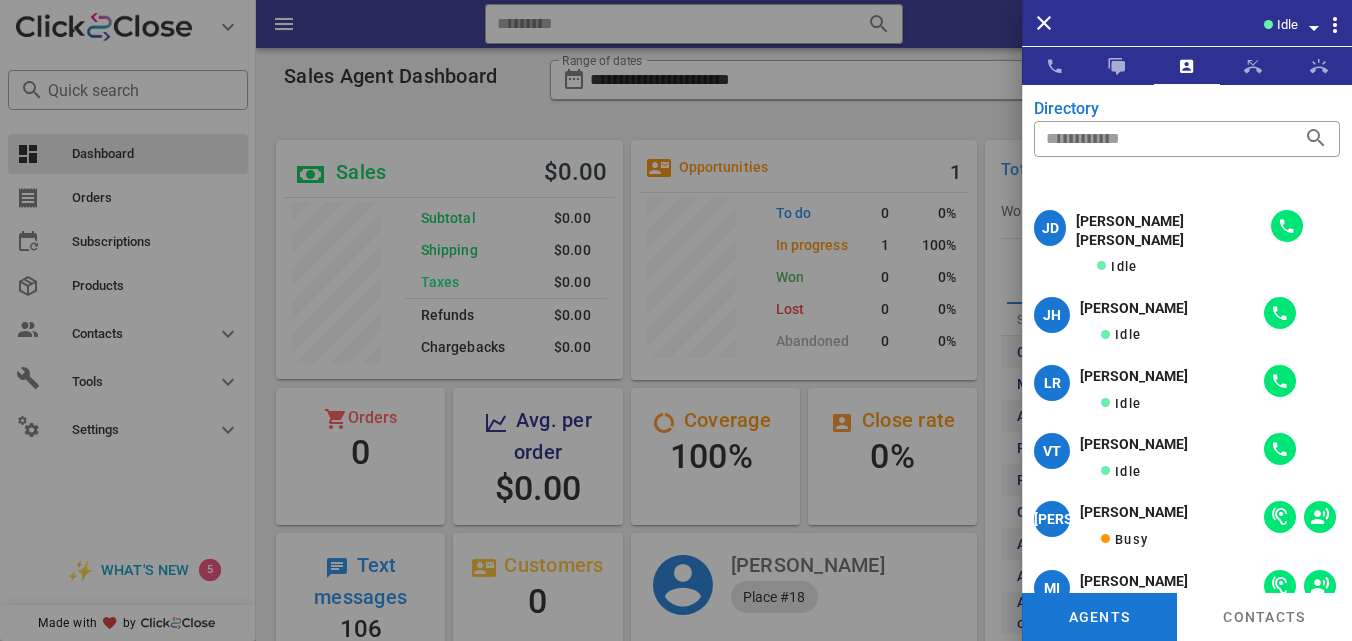 scroll, scrollTop: 0, scrollLeft: 0, axis: both 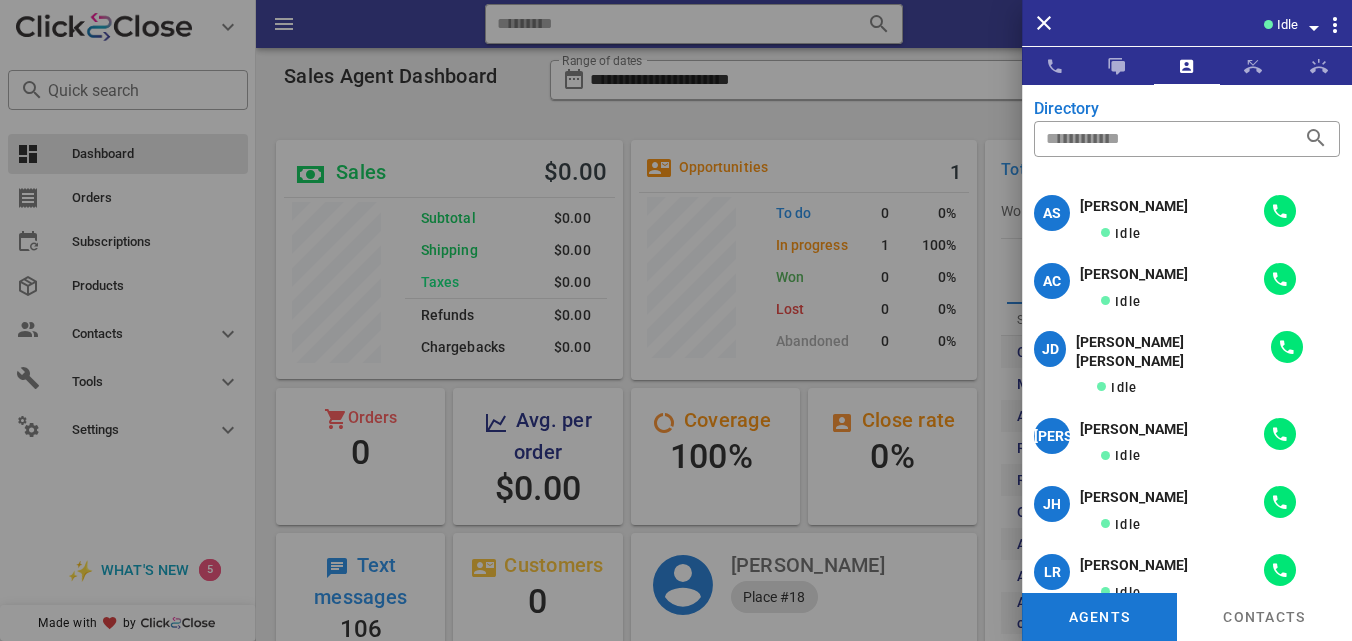 click on "Idle" at bounding box center [1287, 25] 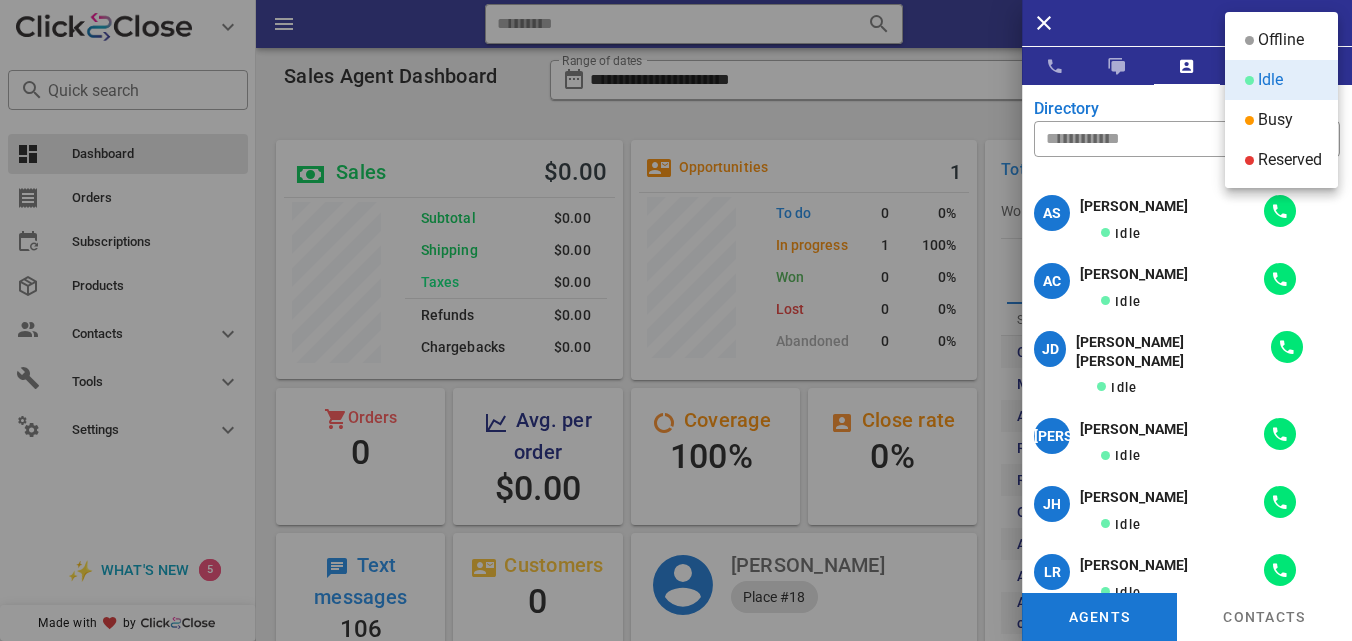 click at bounding box center (676, 320) 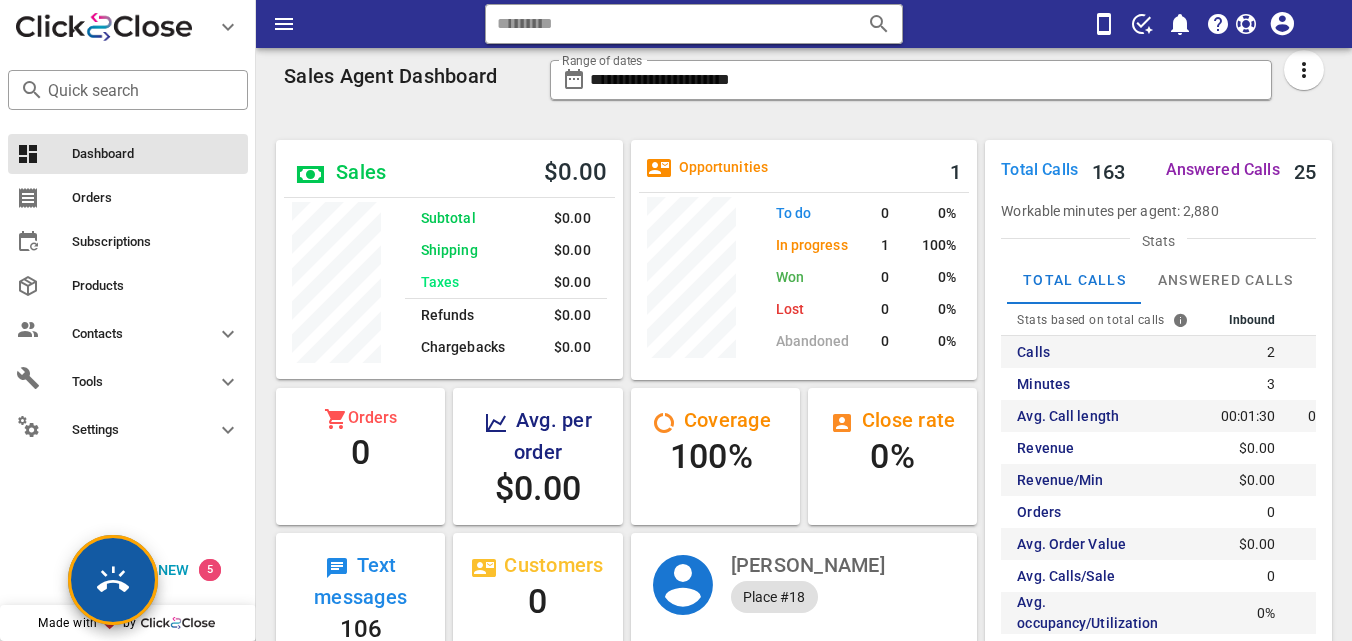 click at bounding box center [113, 580] 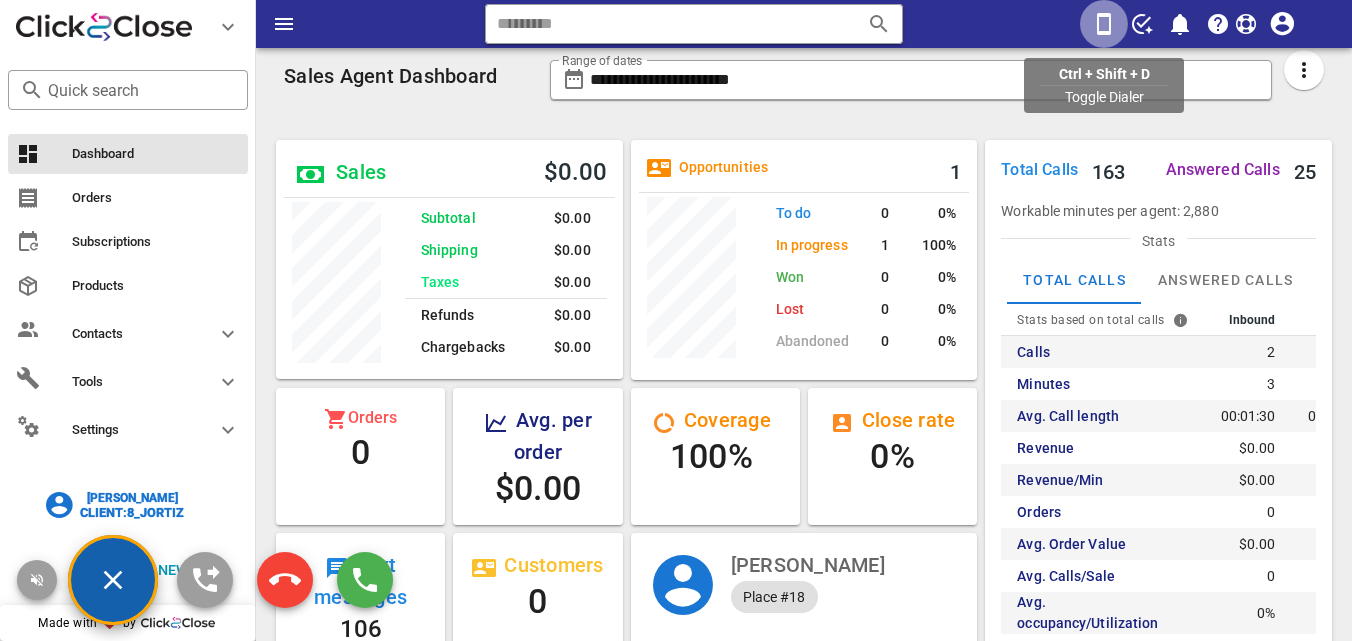click at bounding box center (1104, 24) 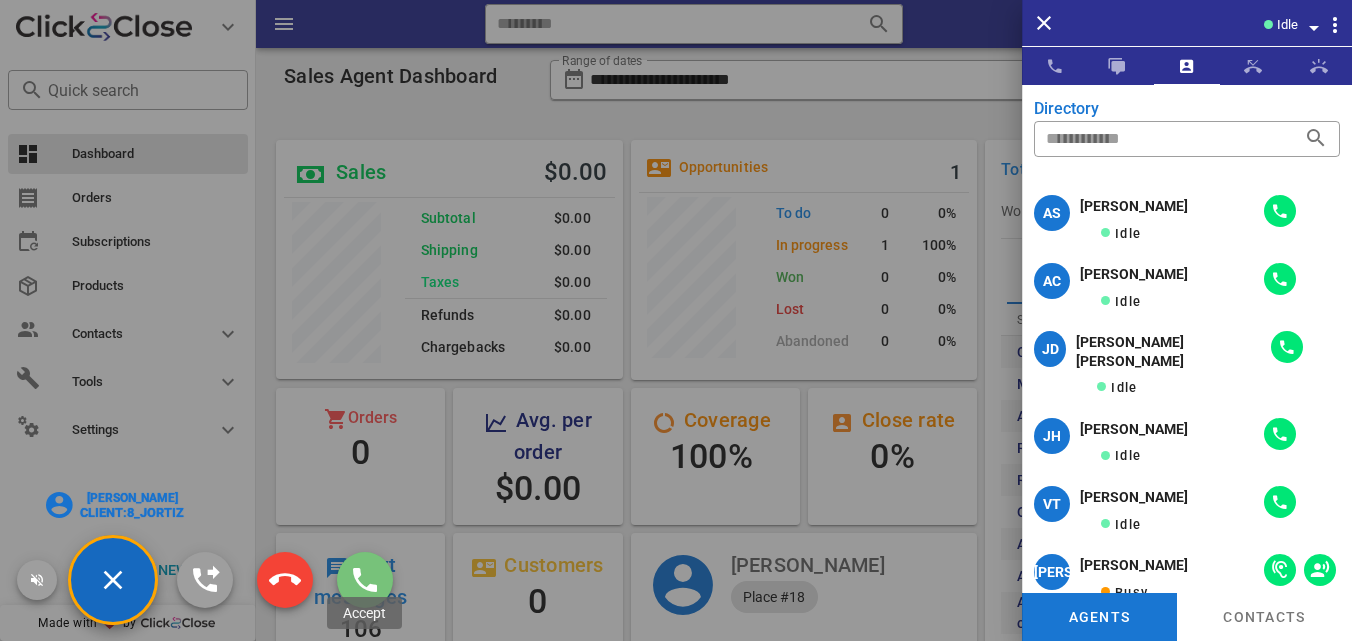 click at bounding box center [365, 580] 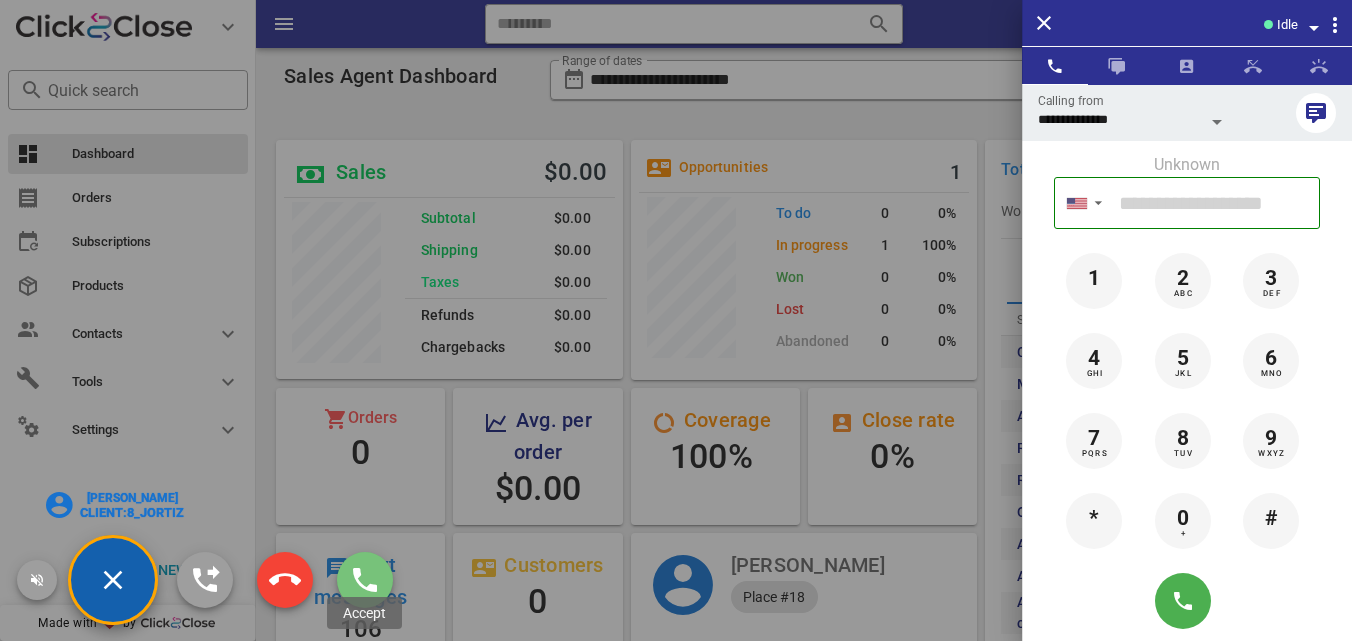 click at bounding box center [365, 580] 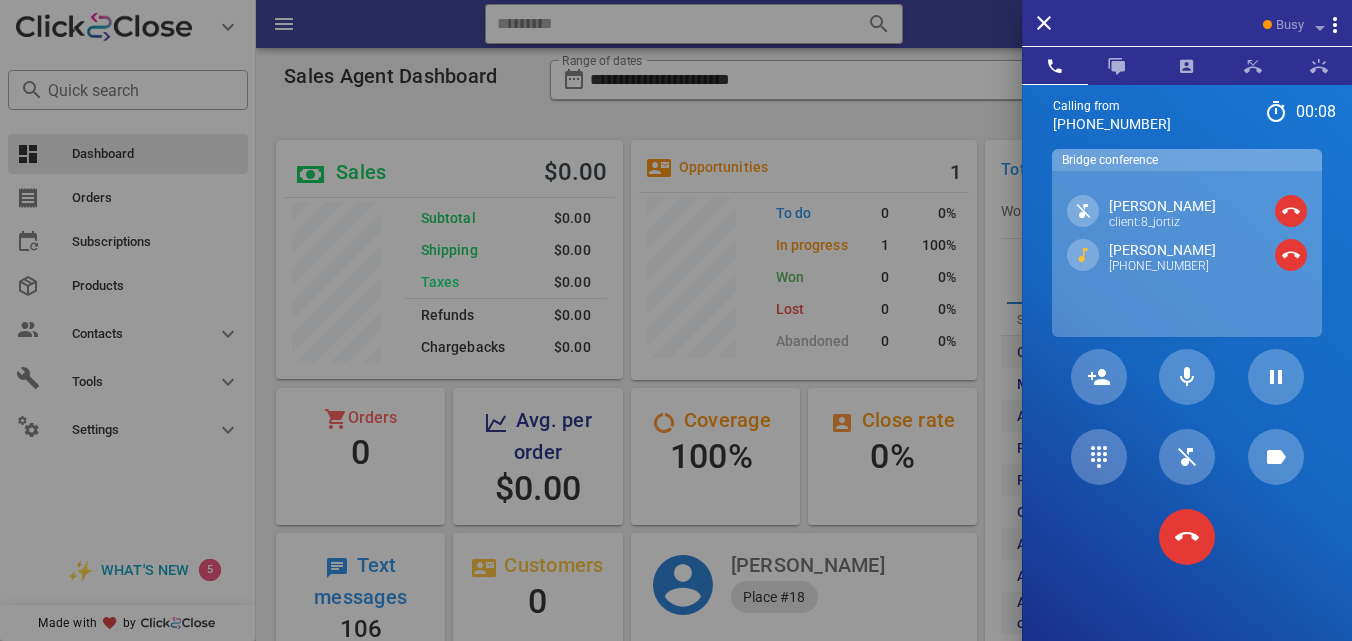 click on "Yvon Rivera" at bounding box center (1162, 250) 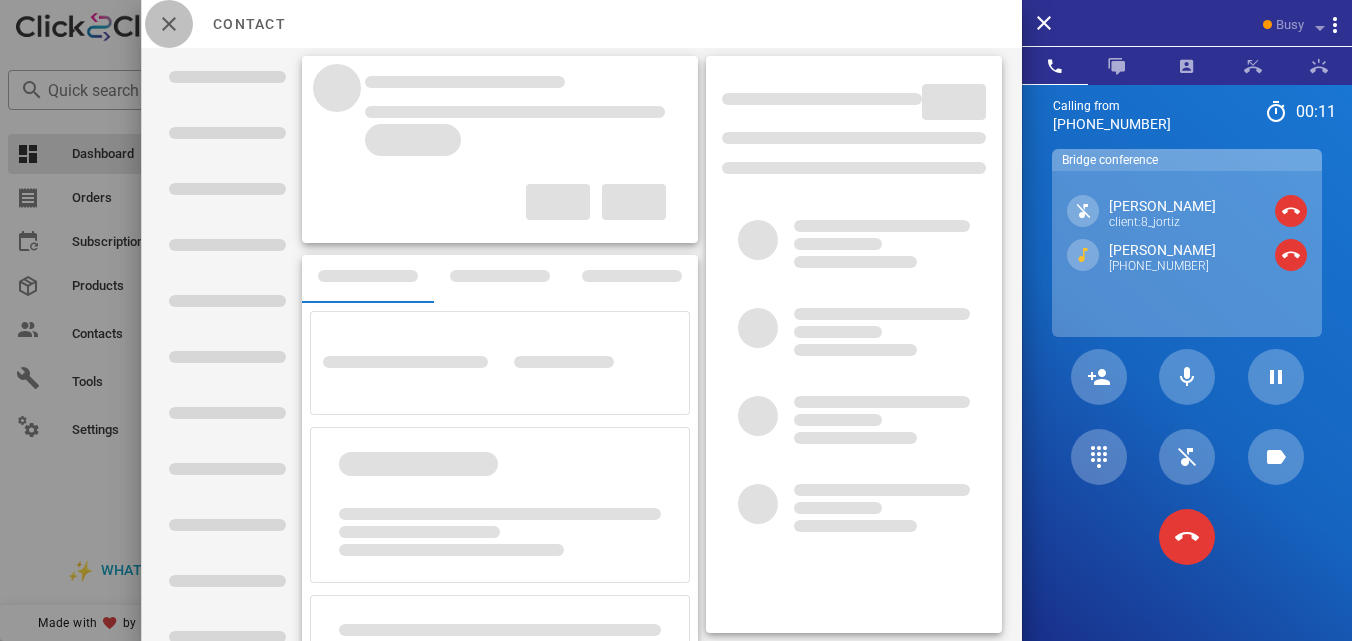 click at bounding box center (169, 24) 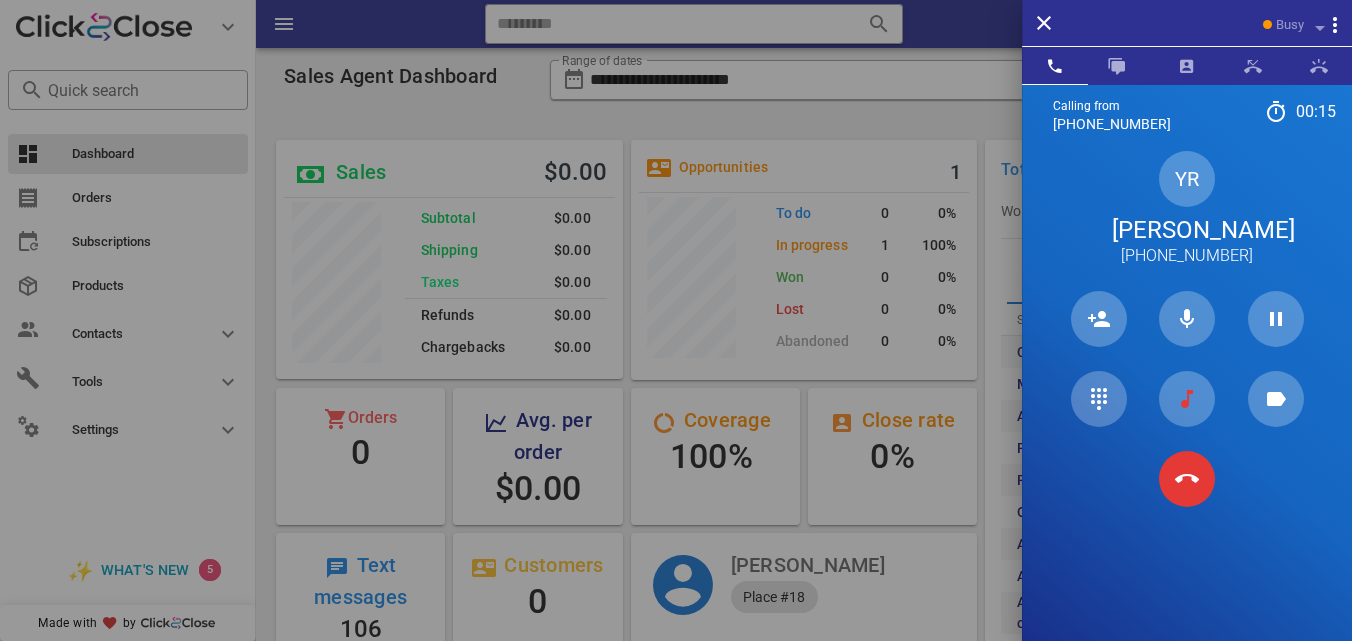 click on "Yvon Rivera" at bounding box center [1187, 230] 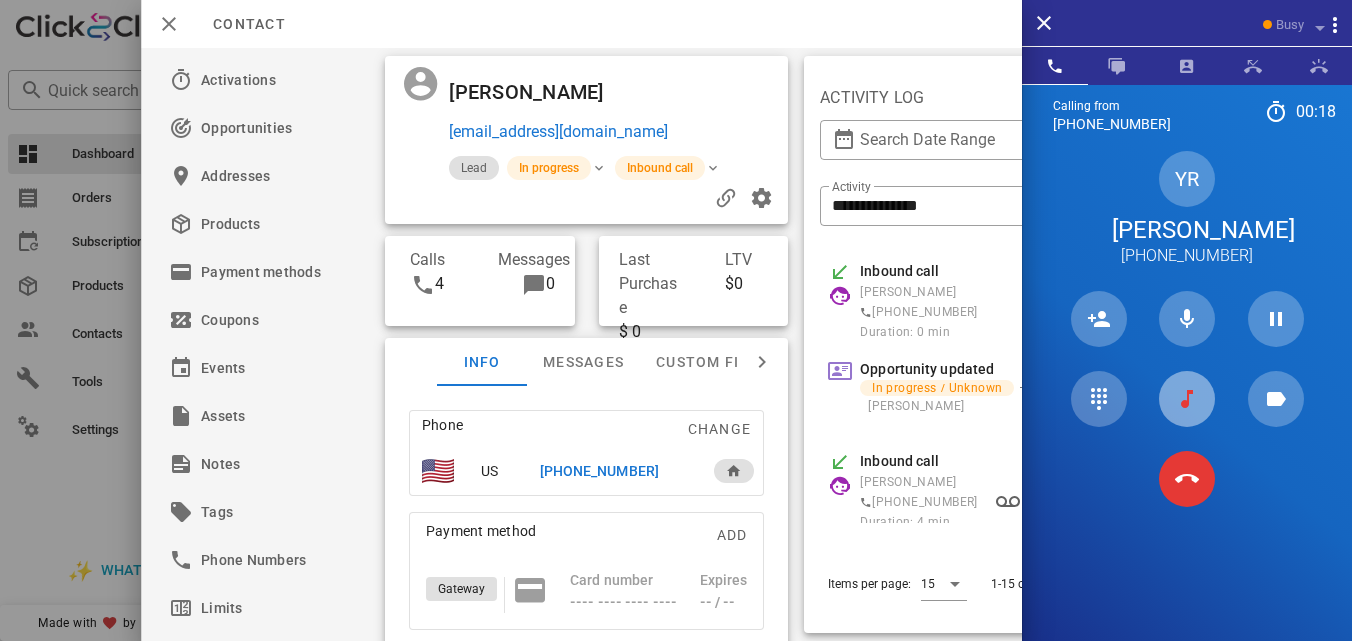 click at bounding box center (1187, 399) 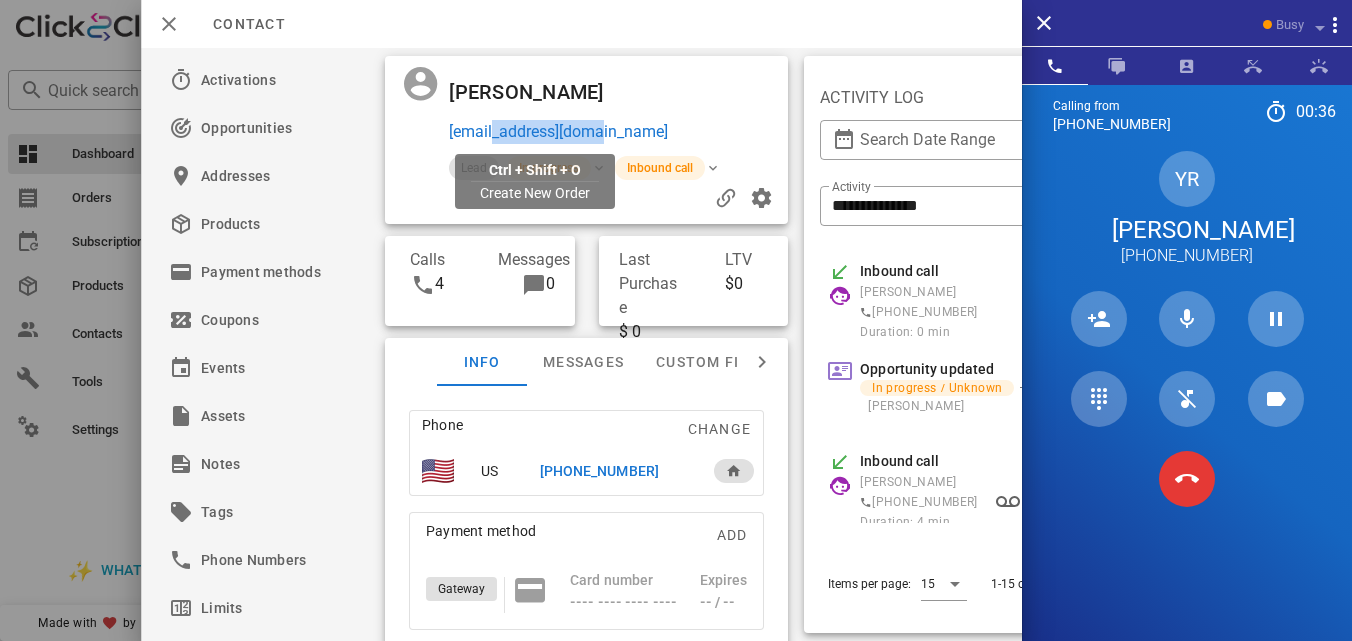drag, startPoint x: 613, startPoint y: 127, endPoint x: 490, endPoint y: 135, distance: 123.25989 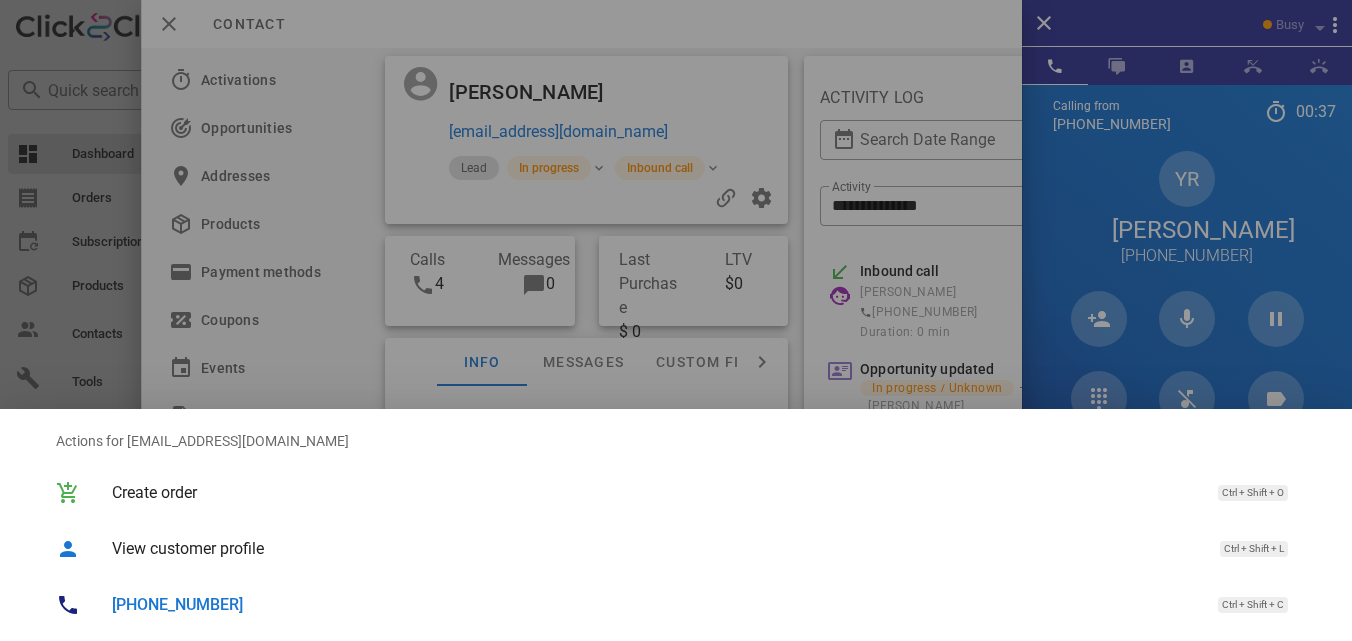 click at bounding box center [676, 320] 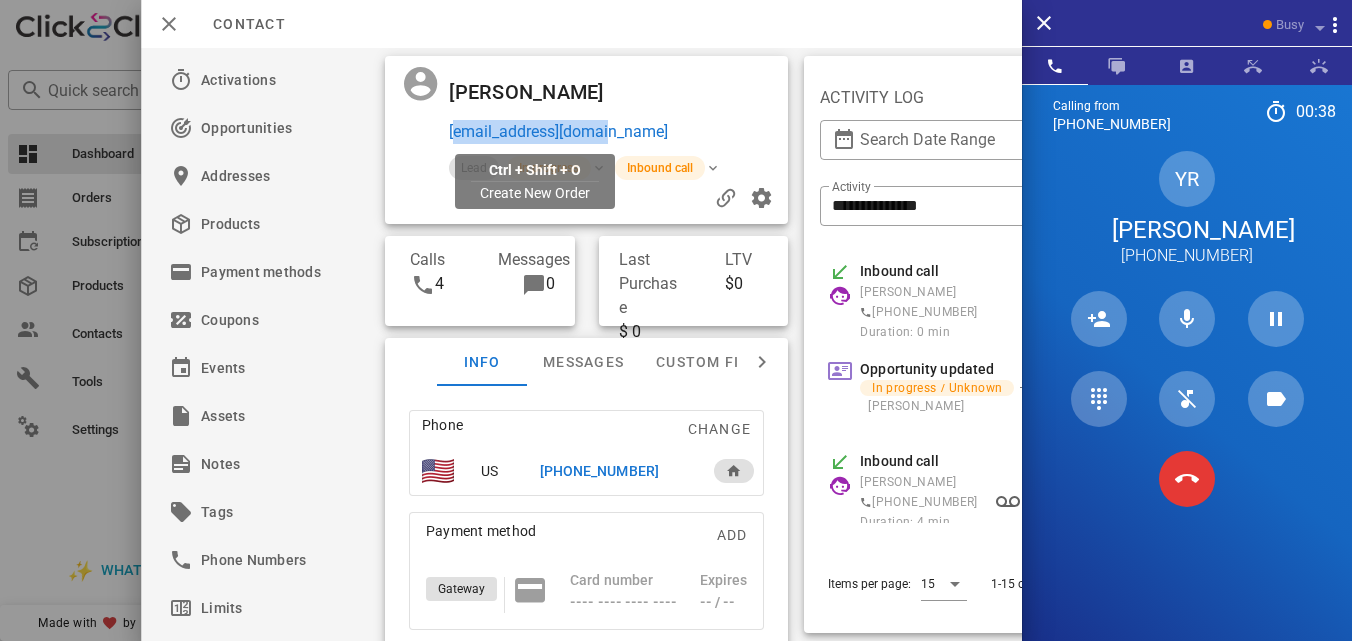 drag, startPoint x: 617, startPoint y: 136, endPoint x: 448, endPoint y: 130, distance: 169.10648 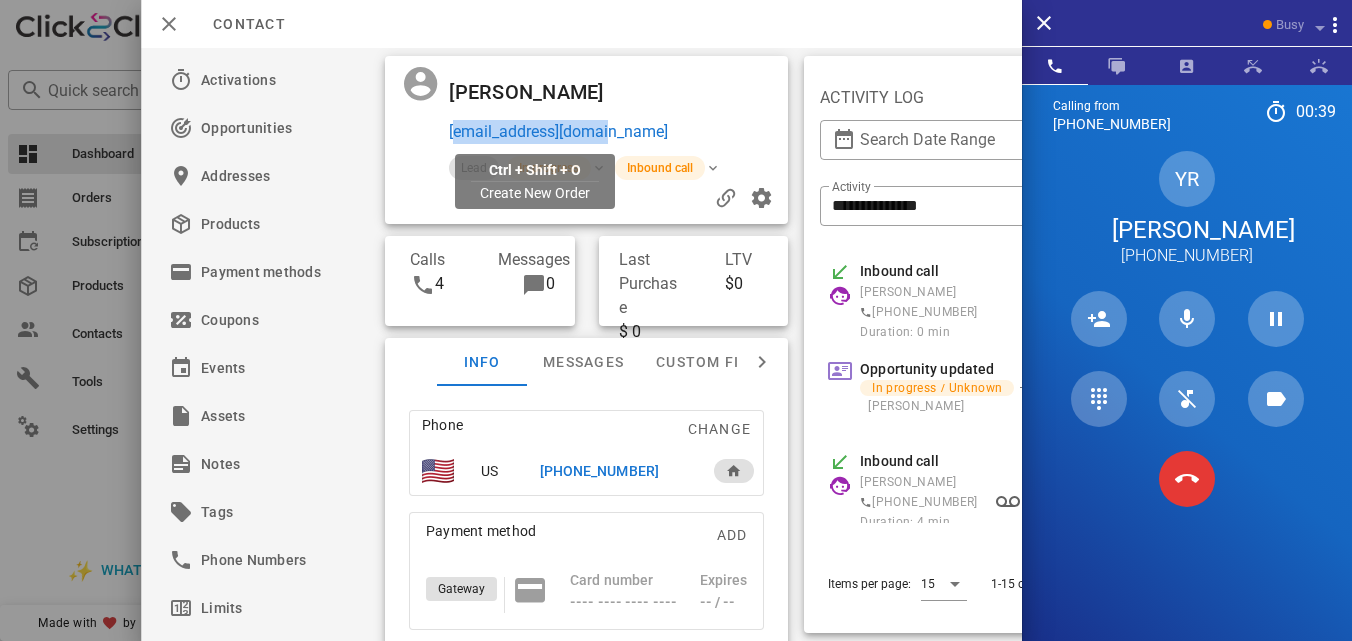 copy on "maryvonjag@gmail.com" 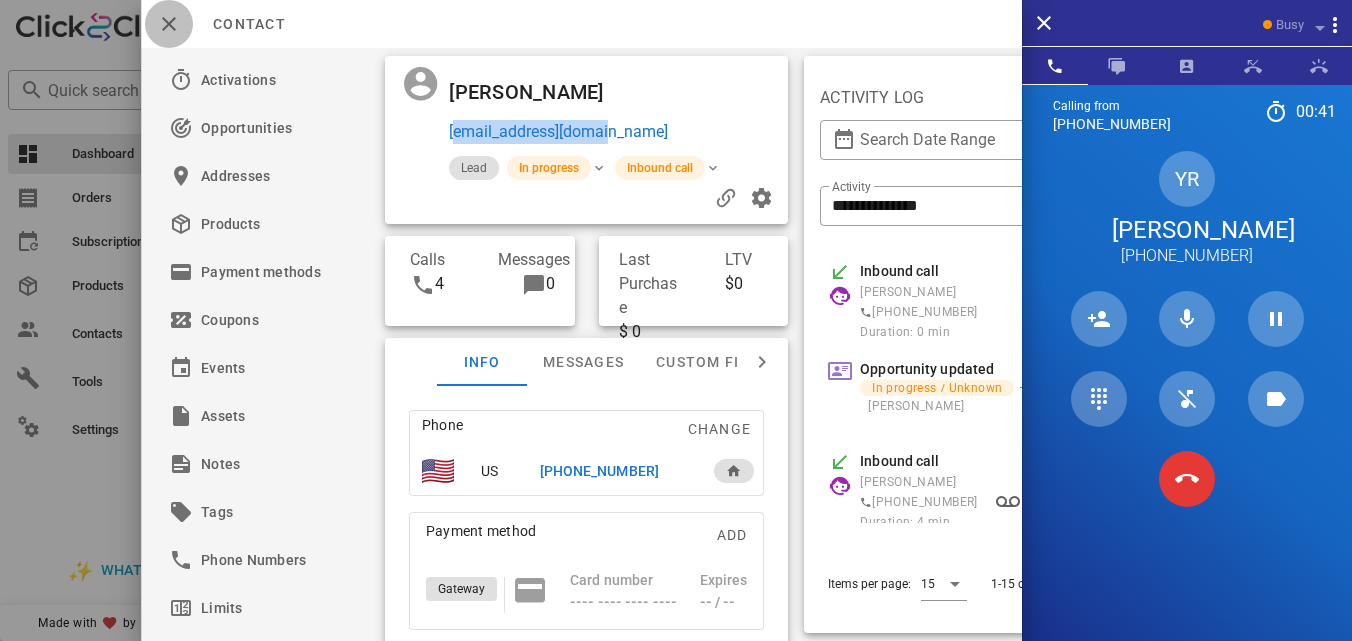 click at bounding box center [169, 24] 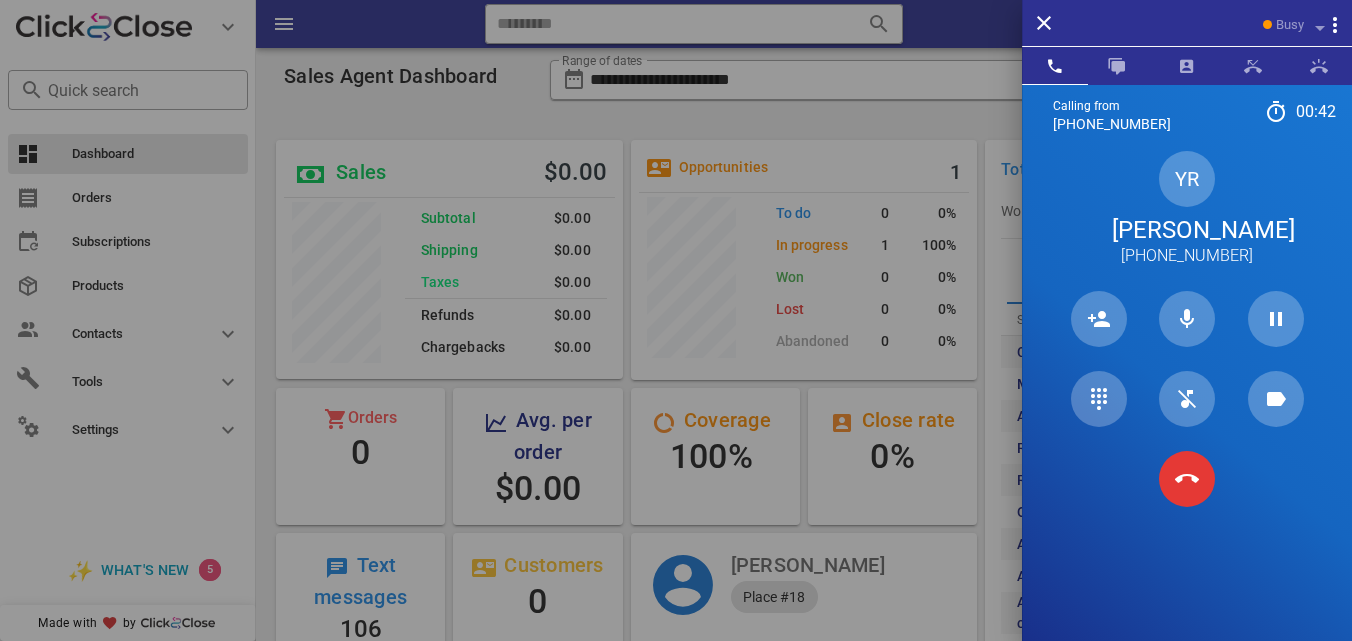 click at bounding box center (676, 320) 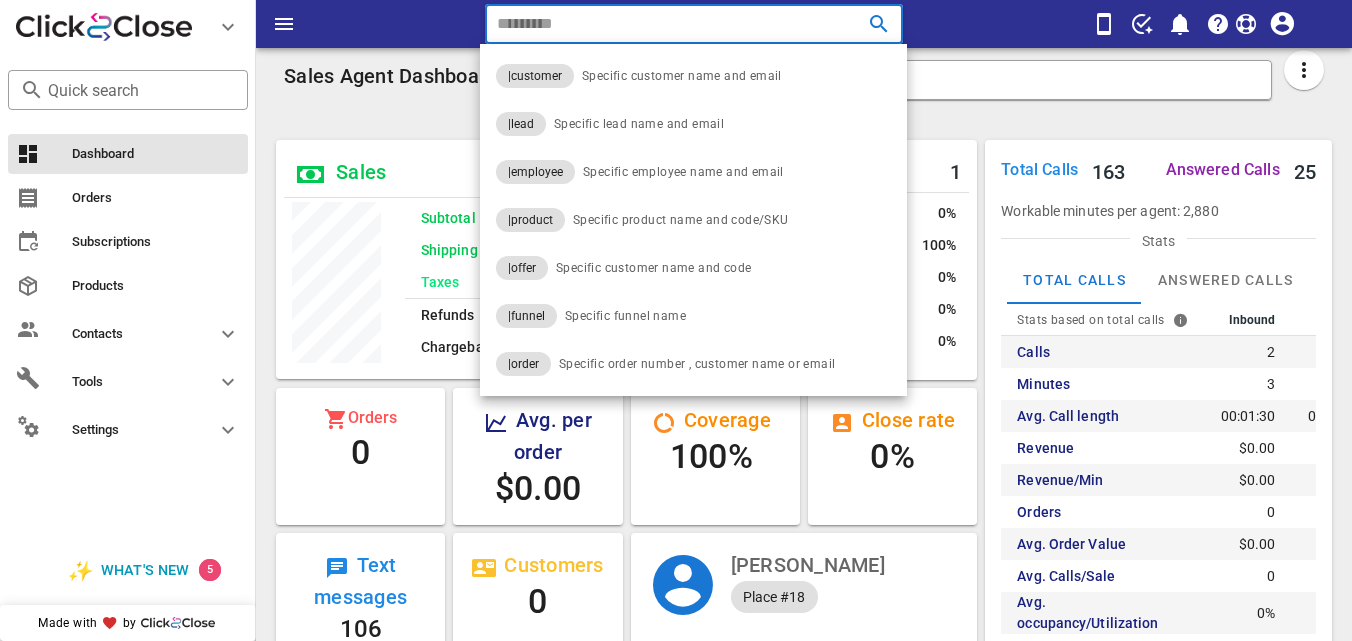 click at bounding box center (665, 24) 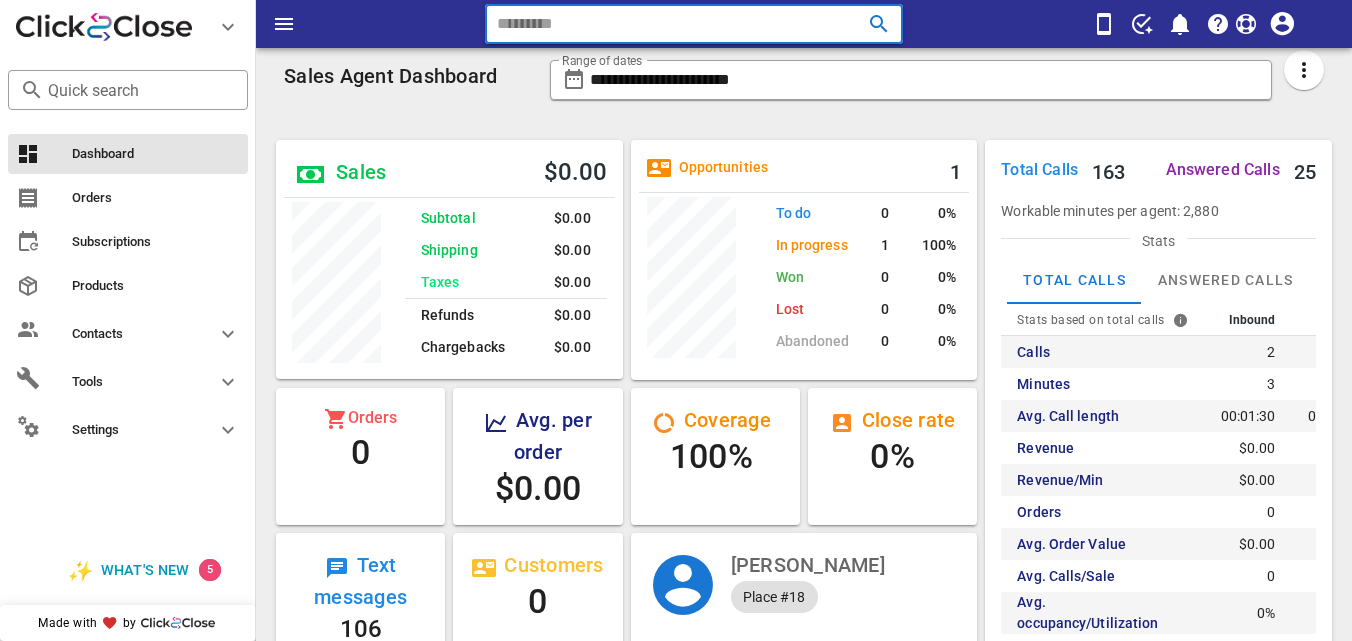 paste on "**********" 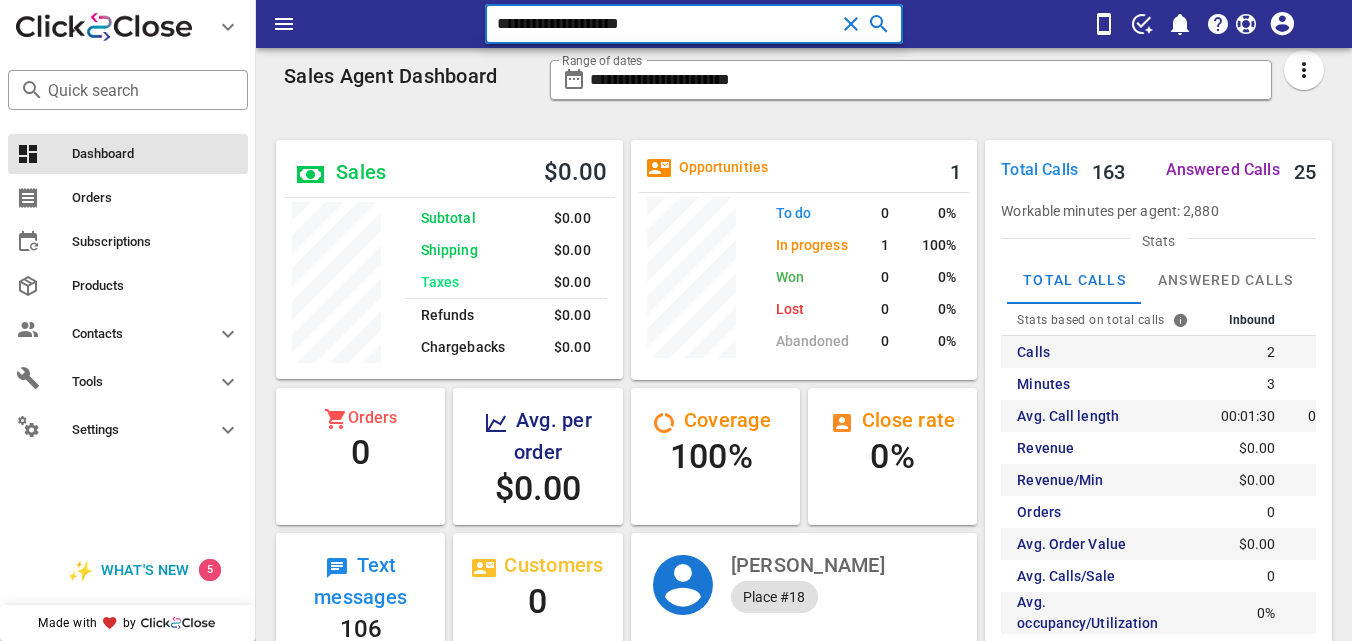 type on "**********" 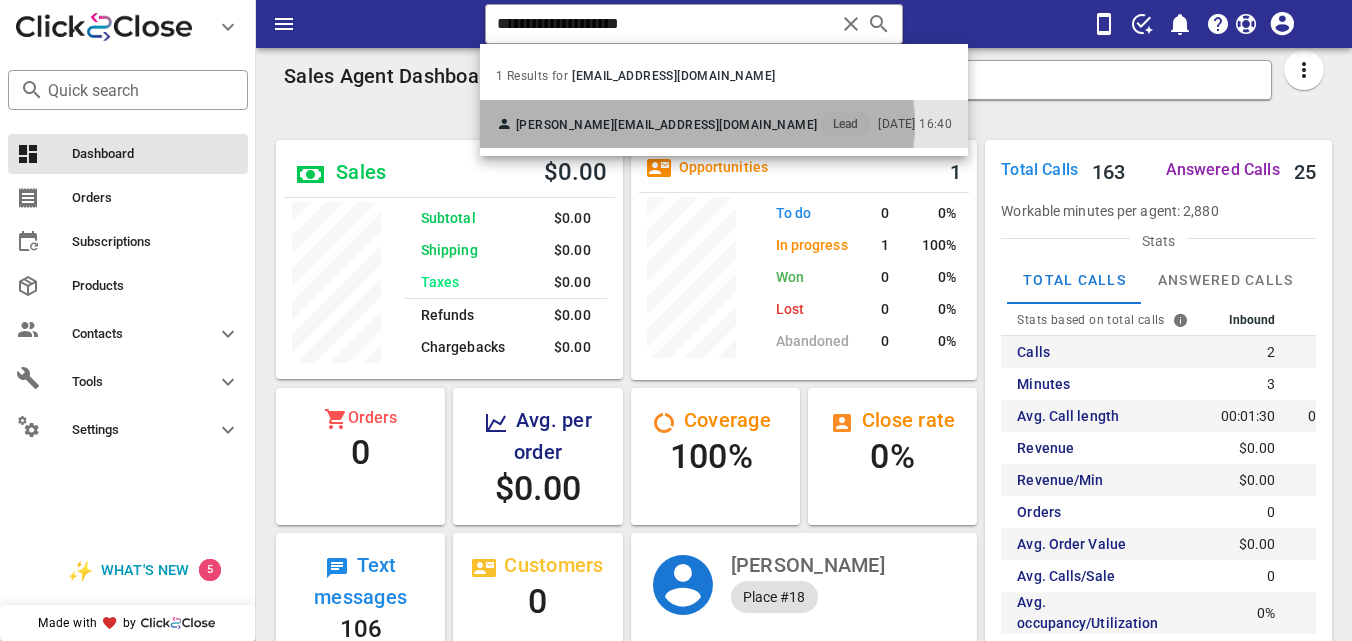 click on "maryvonjag@gmail.com" at bounding box center [715, 125] 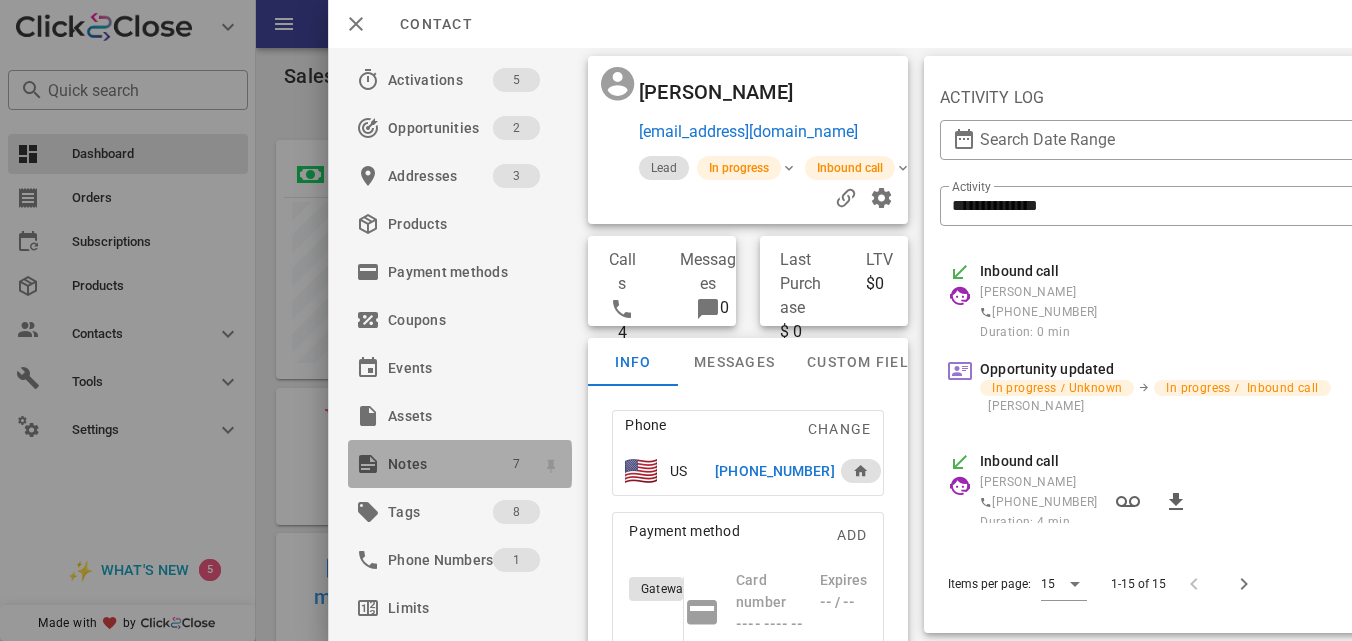 click on "7" at bounding box center [516, 464] 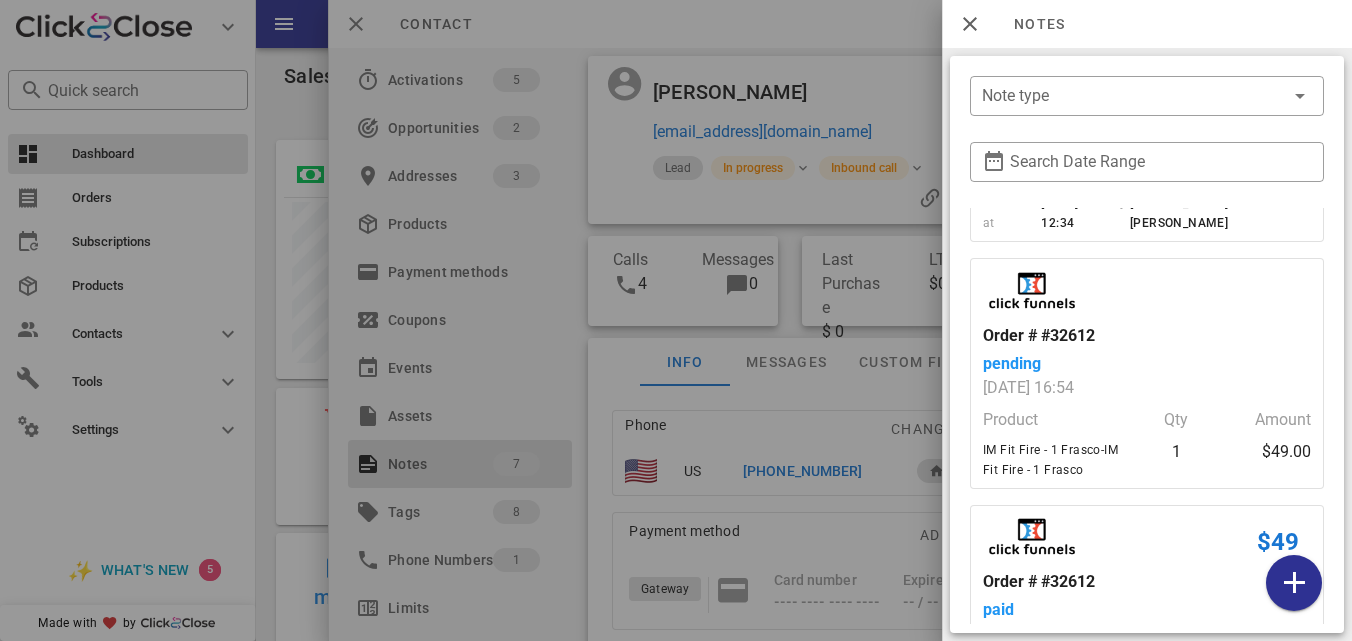 scroll, scrollTop: 784, scrollLeft: 0, axis: vertical 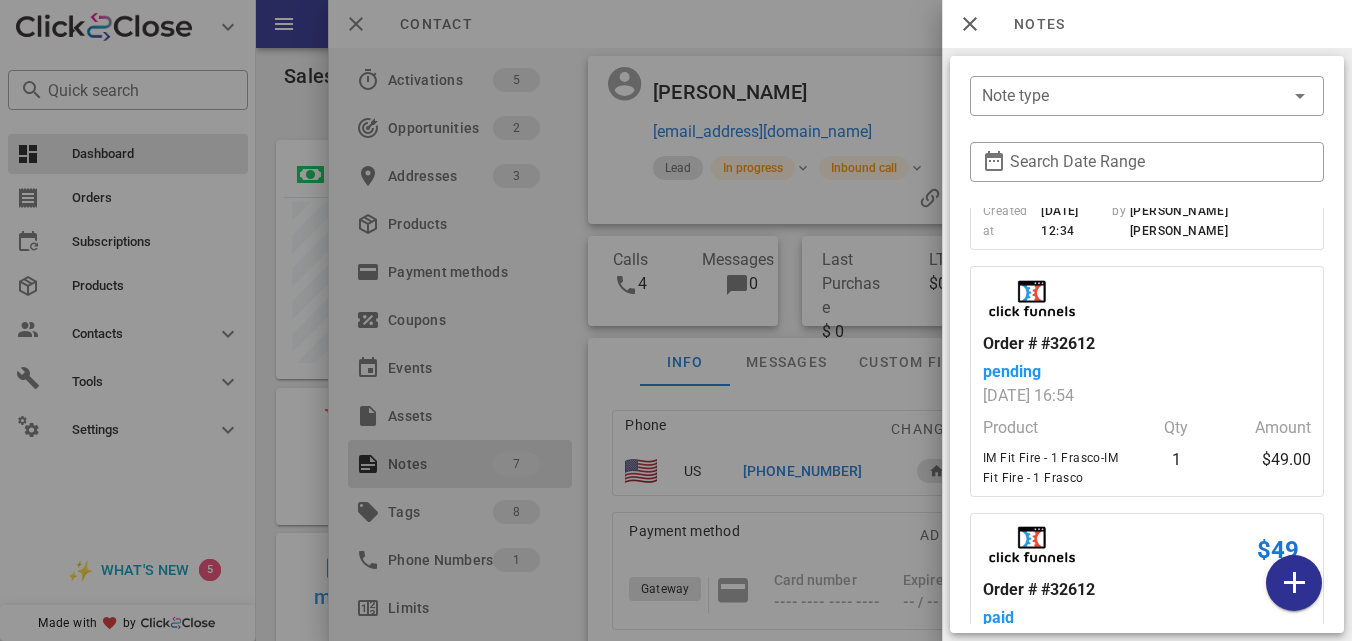 click at bounding box center [676, 320] 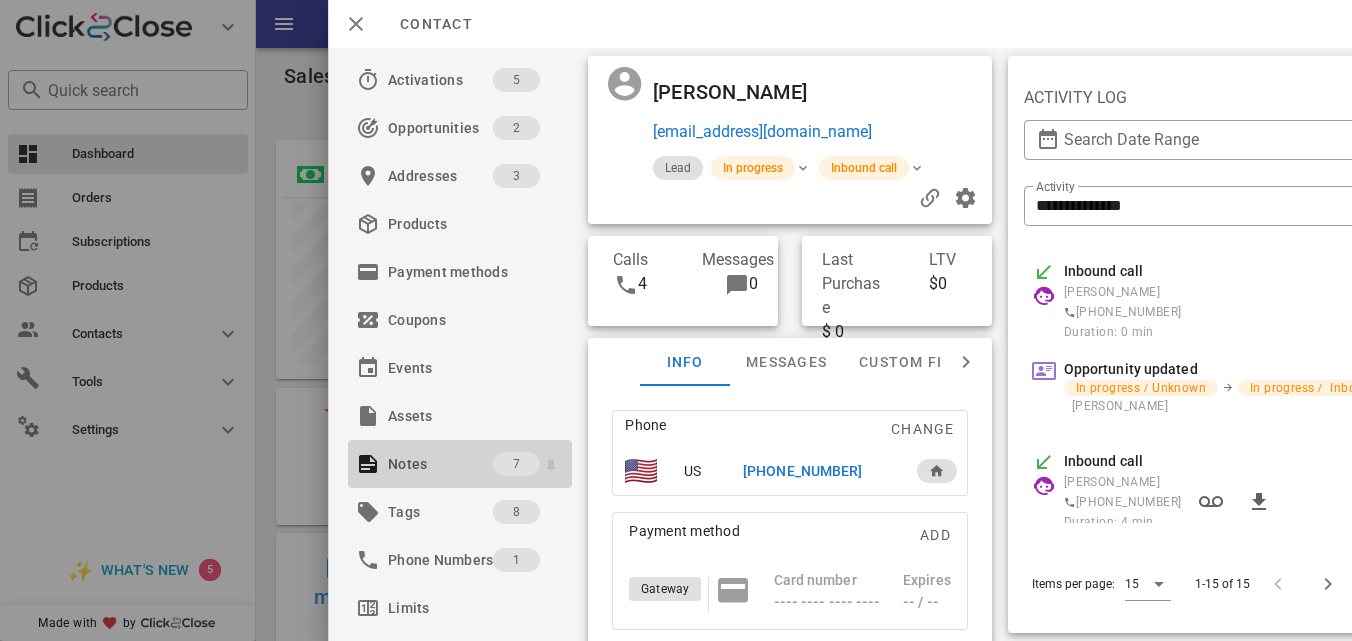 click on "Notes" at bounding box center [440, 464] 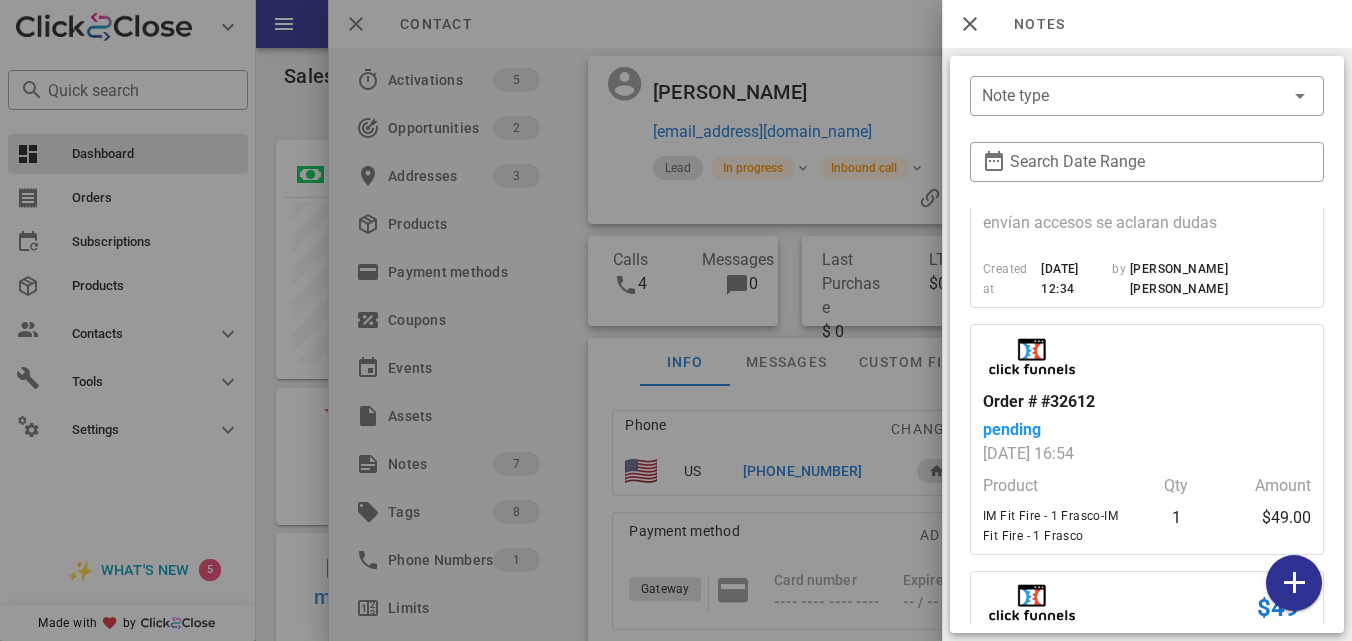 scroll, scrollTop: 728, scrollLeft: 0, axis: vertical 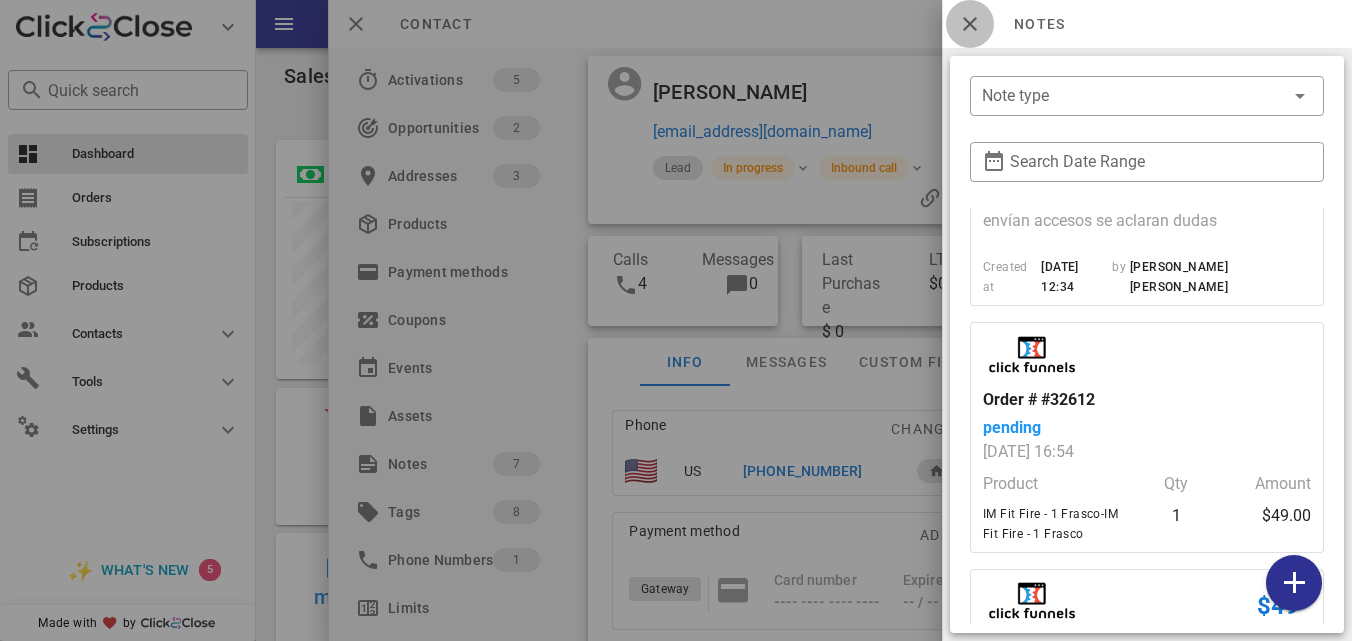 click at bounding box center [970, 24] 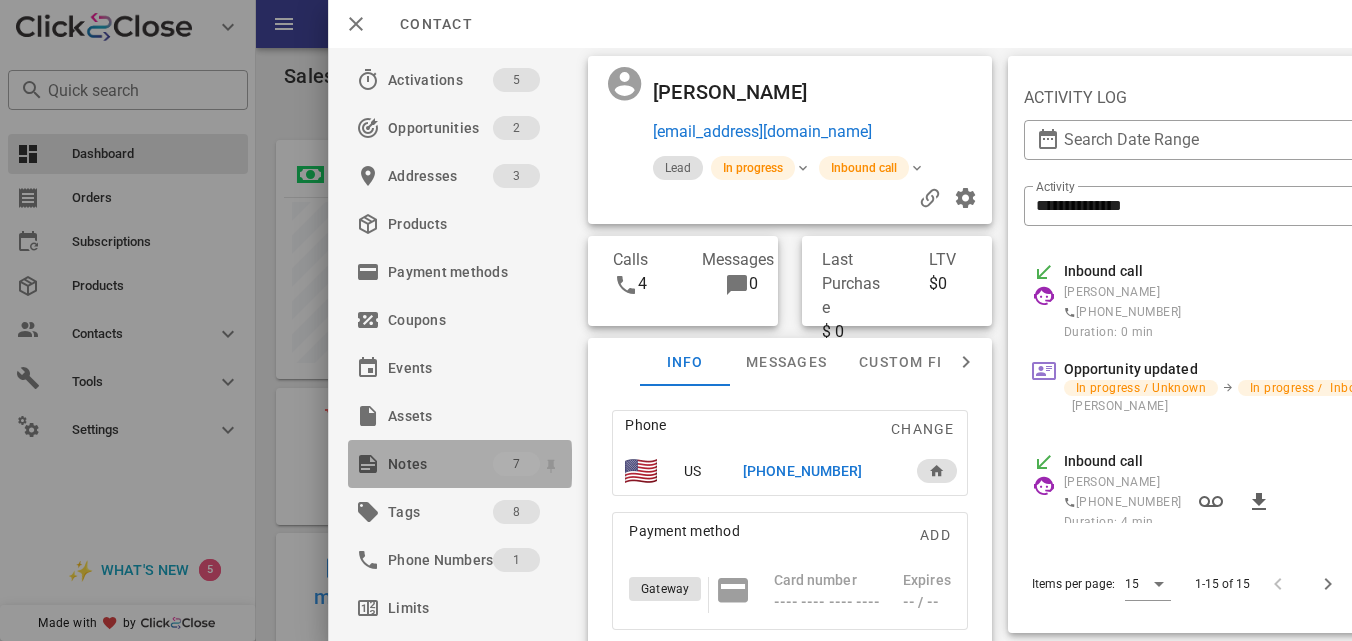 click on "Notes" at bounding box center [440, 464] 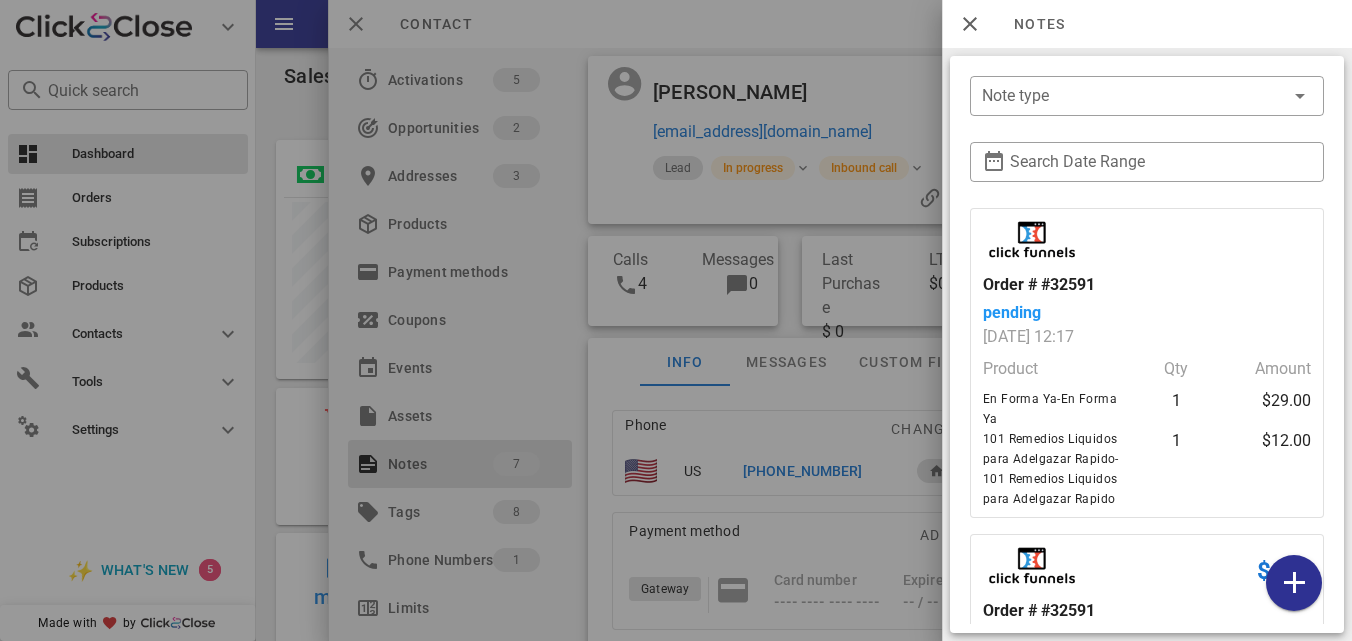 click at bounding box center (676, 320) 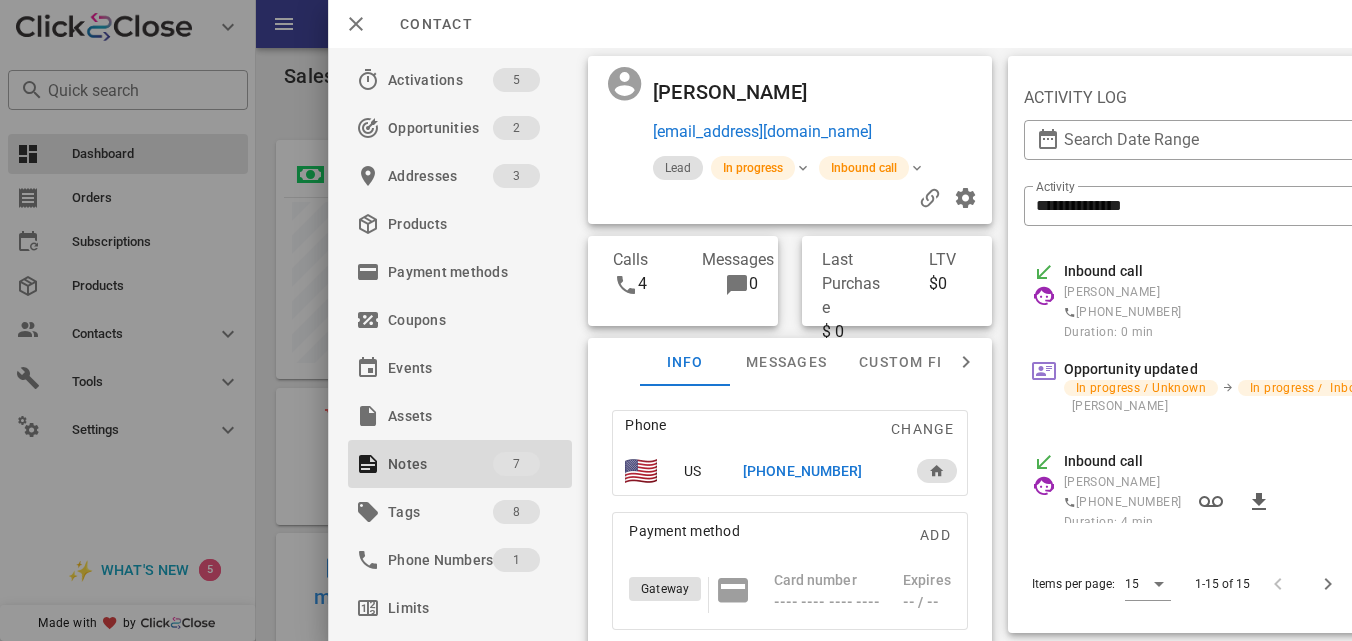 click on "+19728363704" at bounding box center (802, 471) 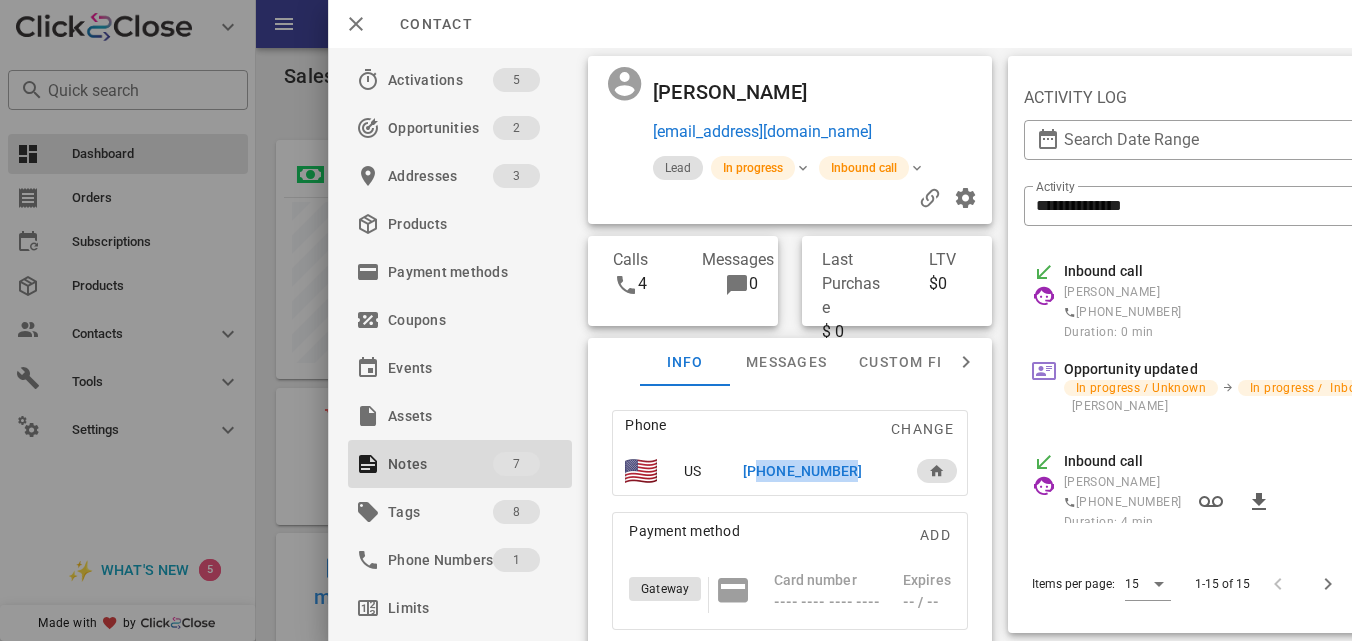 click on "+19728363704" at bounding box center (802, 471) 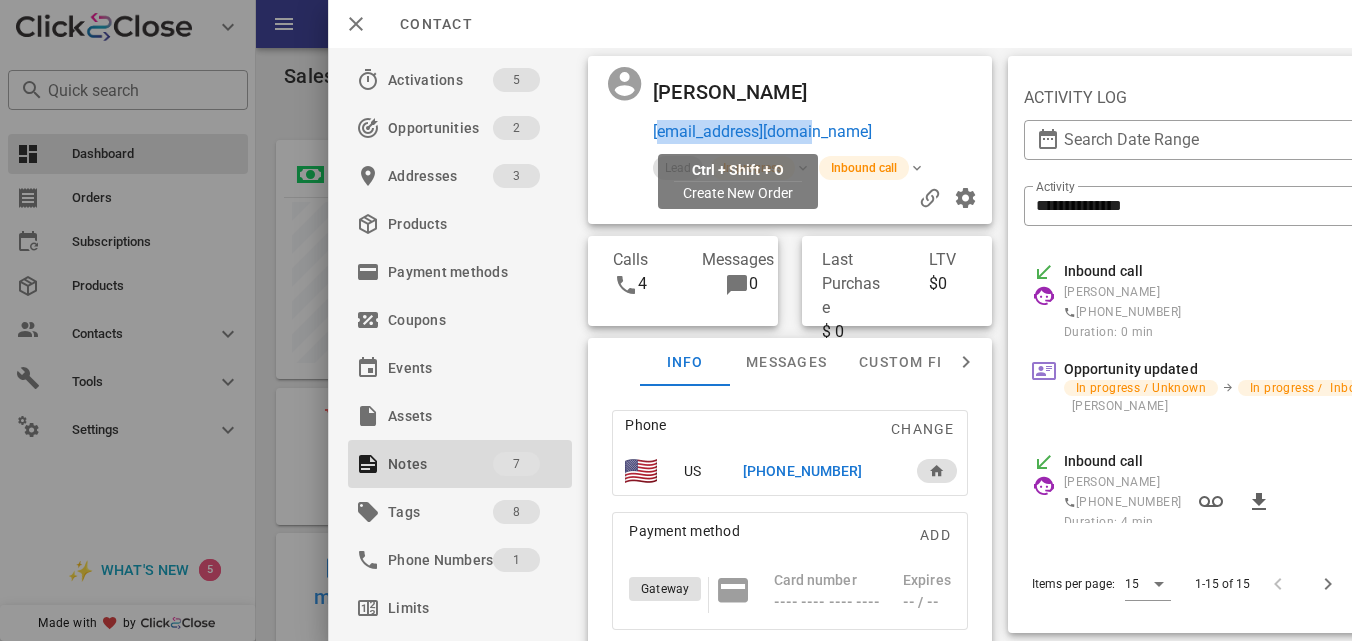 drag, startPoint x: 838, startPoint y: 129, endPoint x: 656, endPoint y: 128, distance: 182.00275 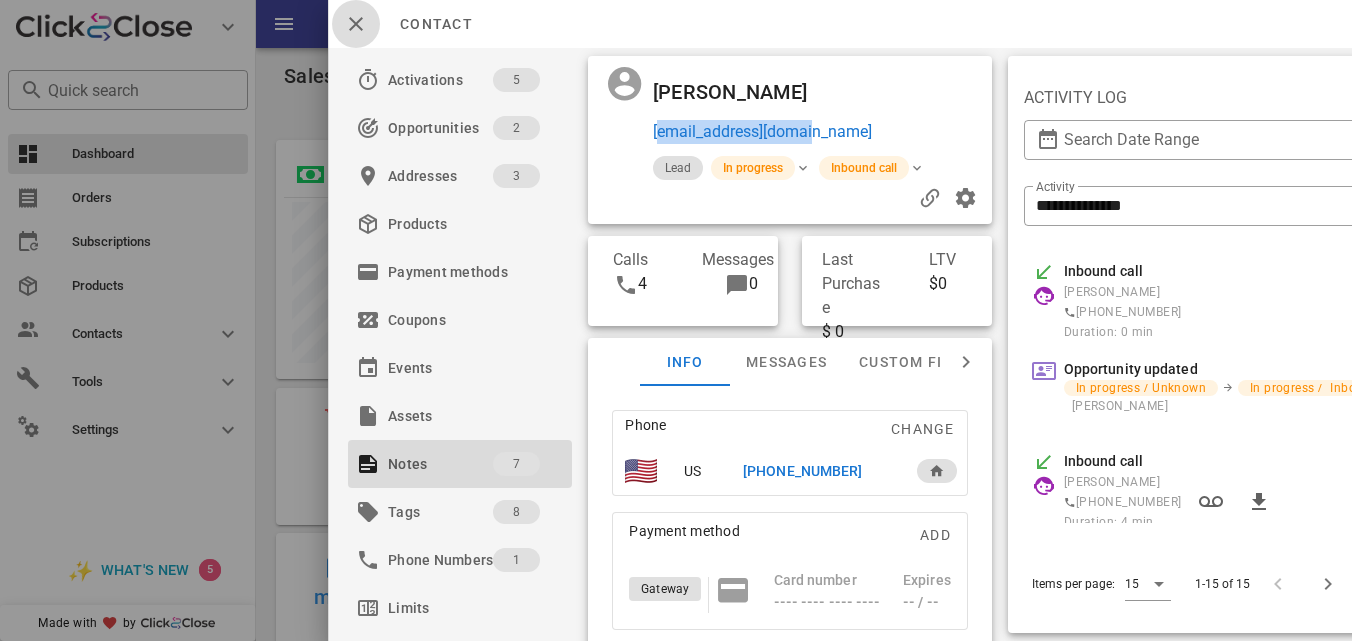 click at bounding box center (356, 24) 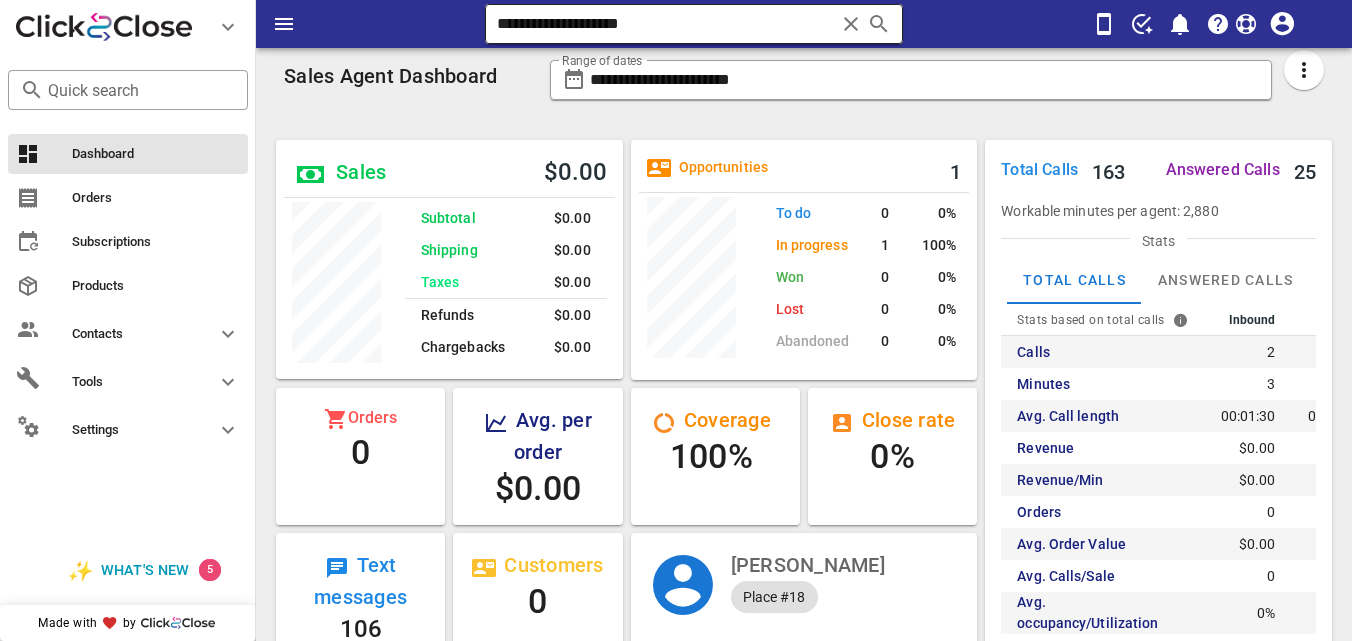 click at bounding box center (851, 24) 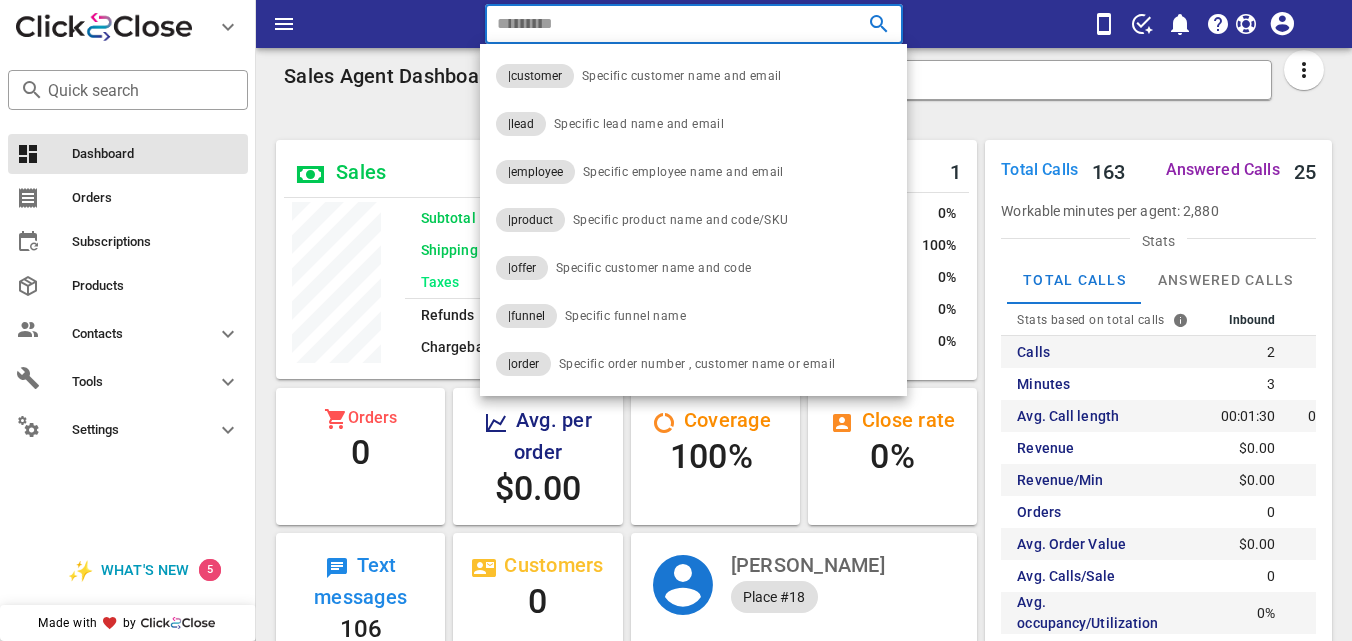 paste on "**********" 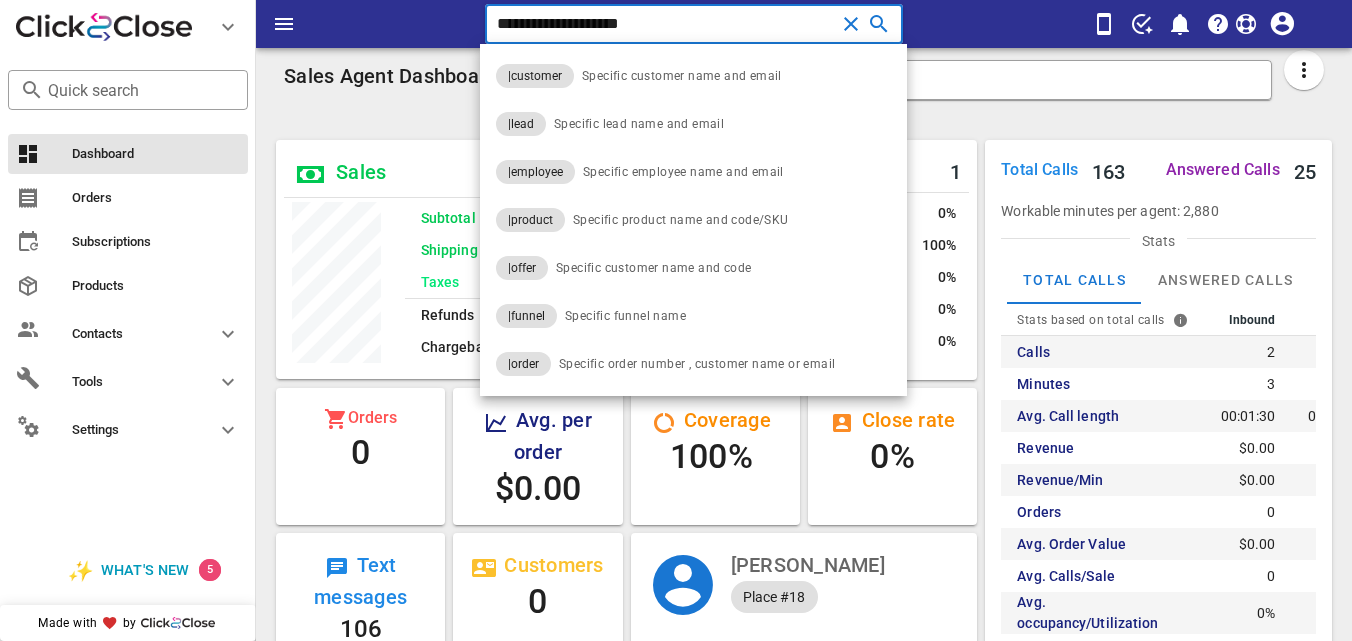 type on "**********" 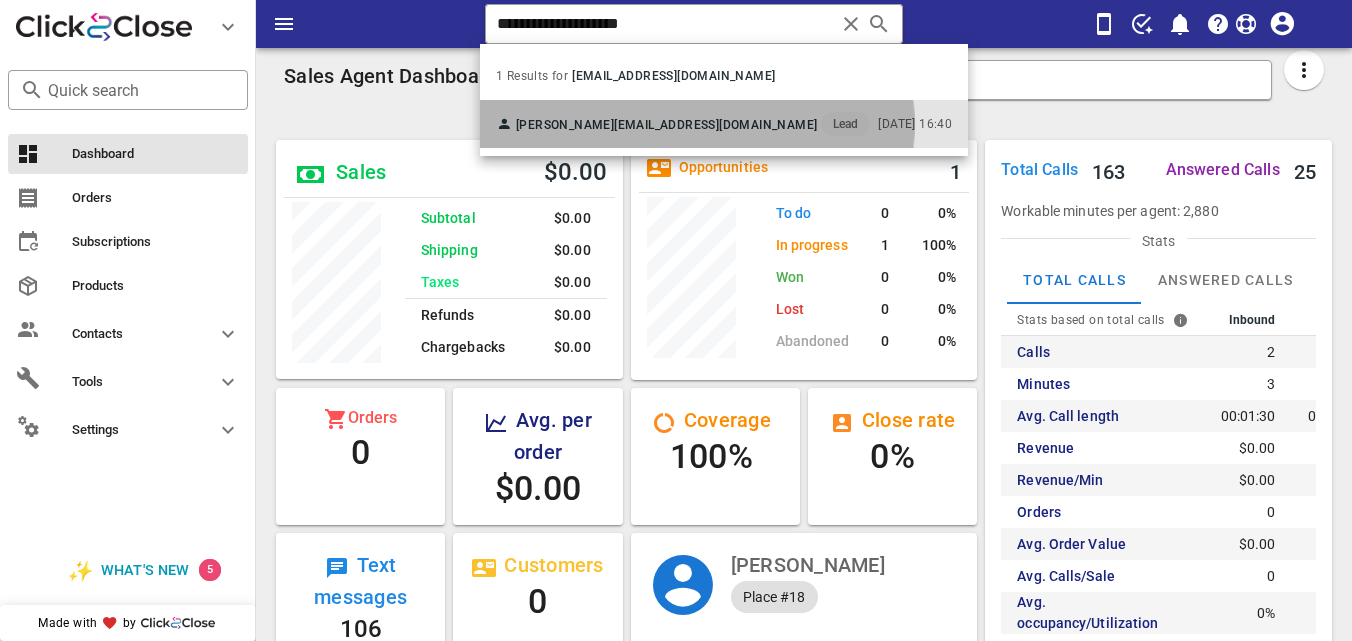 click on "Yvon Rivera   maryvonjag@gmail.com   Lead" at bounding box center [683, 124] 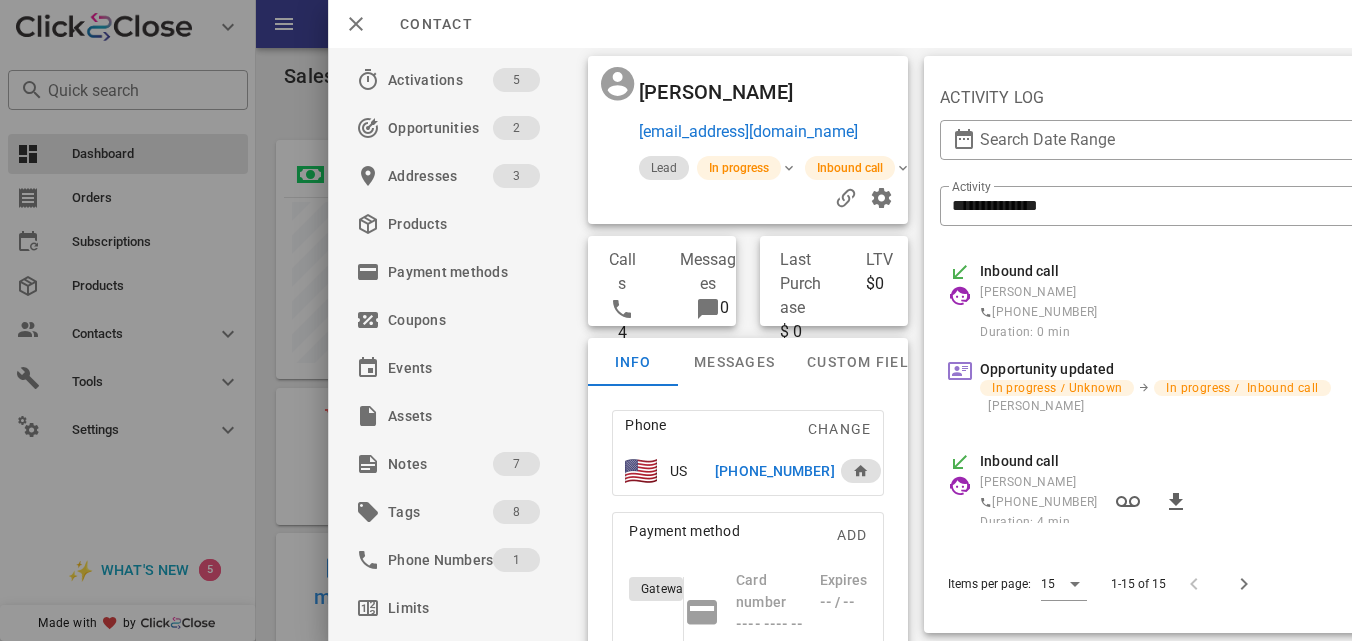 click on "+19728363704" at bounding box center (774, 471) 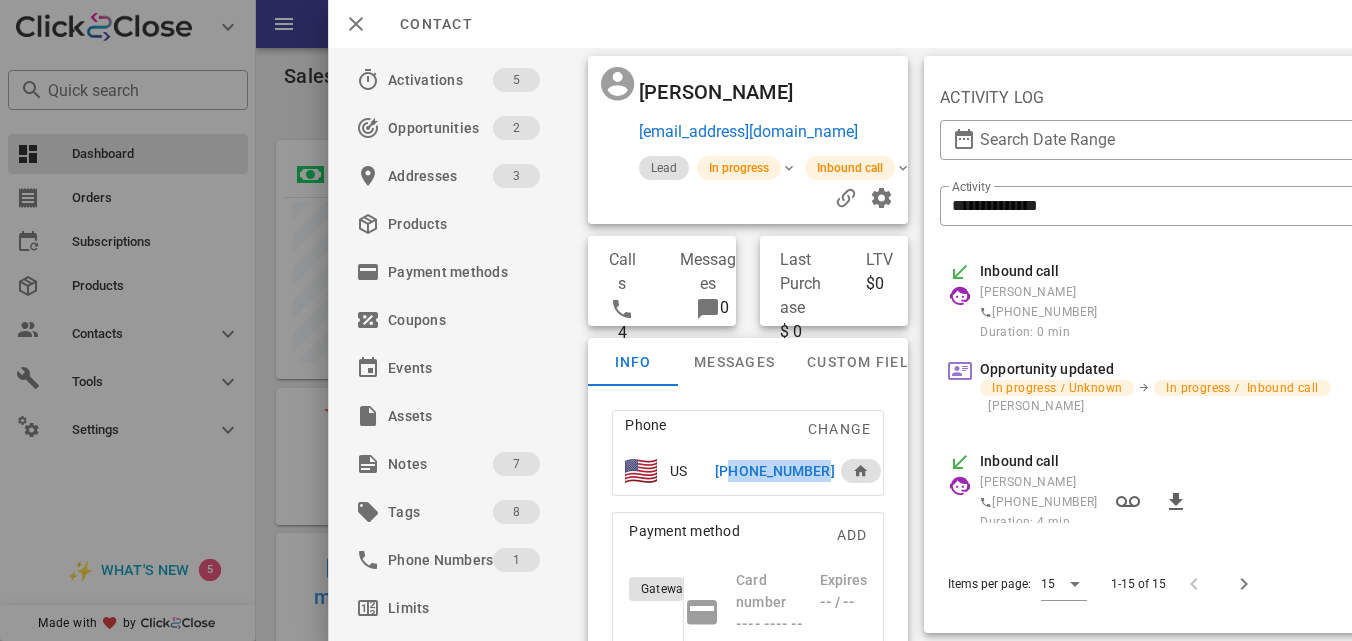 click on "+19728363704" at bounding box center (774, 471) 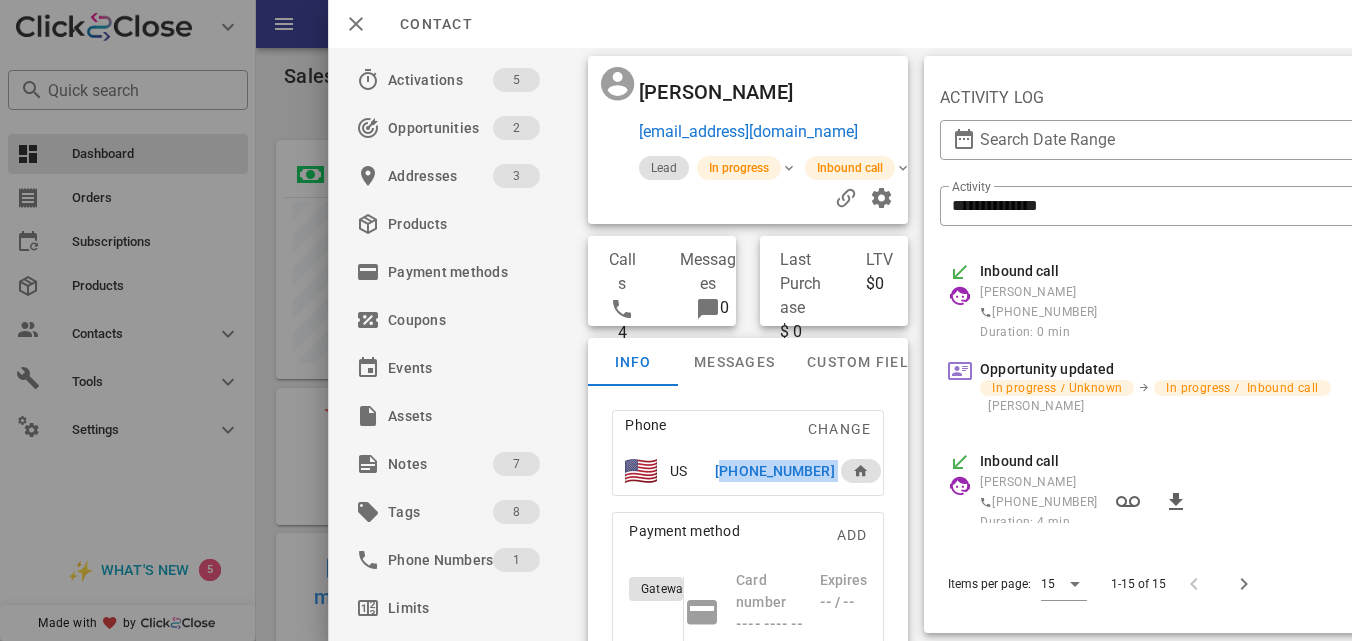 click on "+19728363704" at bounding box center [774, 471] 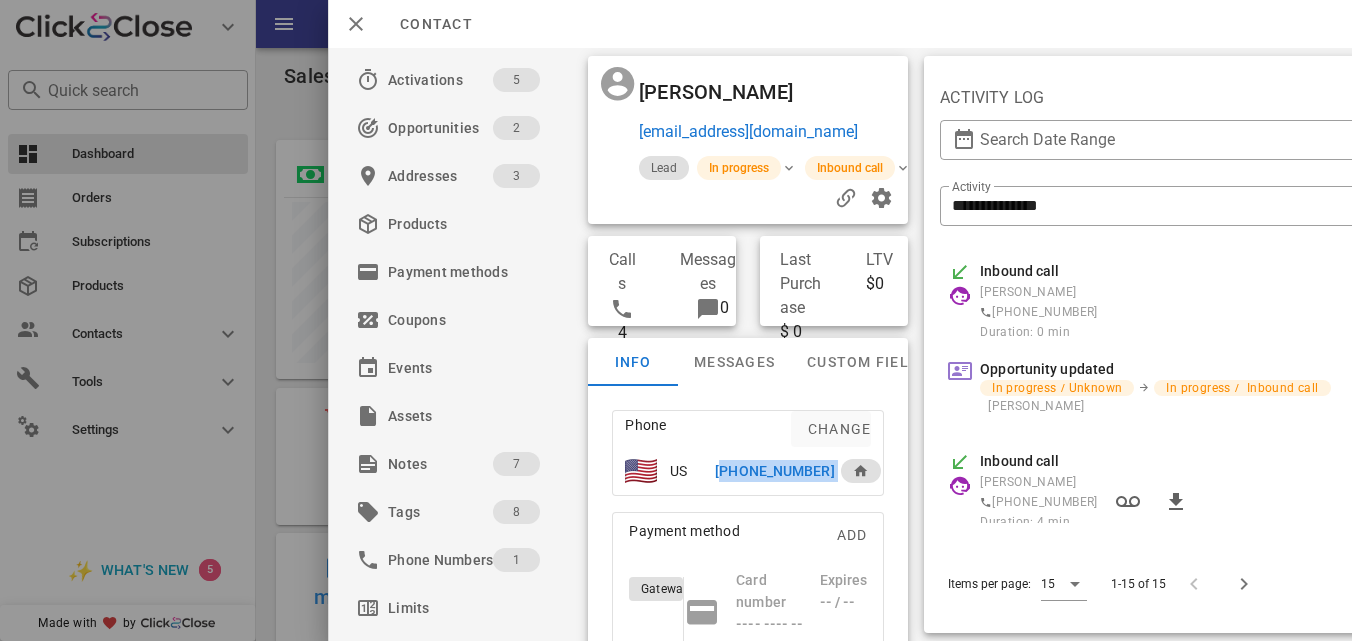 drag, startPoint x: 719, startPoint y: 473, endPoint x: 827, endPoint y: 446, distance: 111.32385 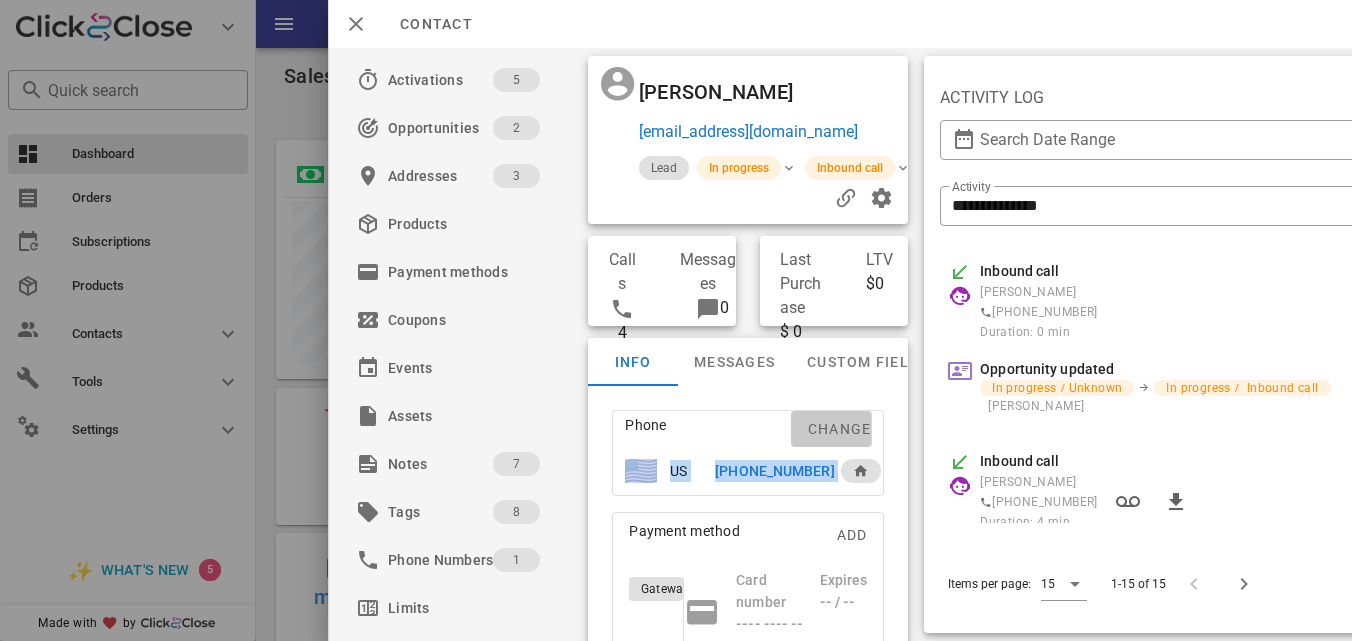 click on "Change" at bounding box center [830, 429] 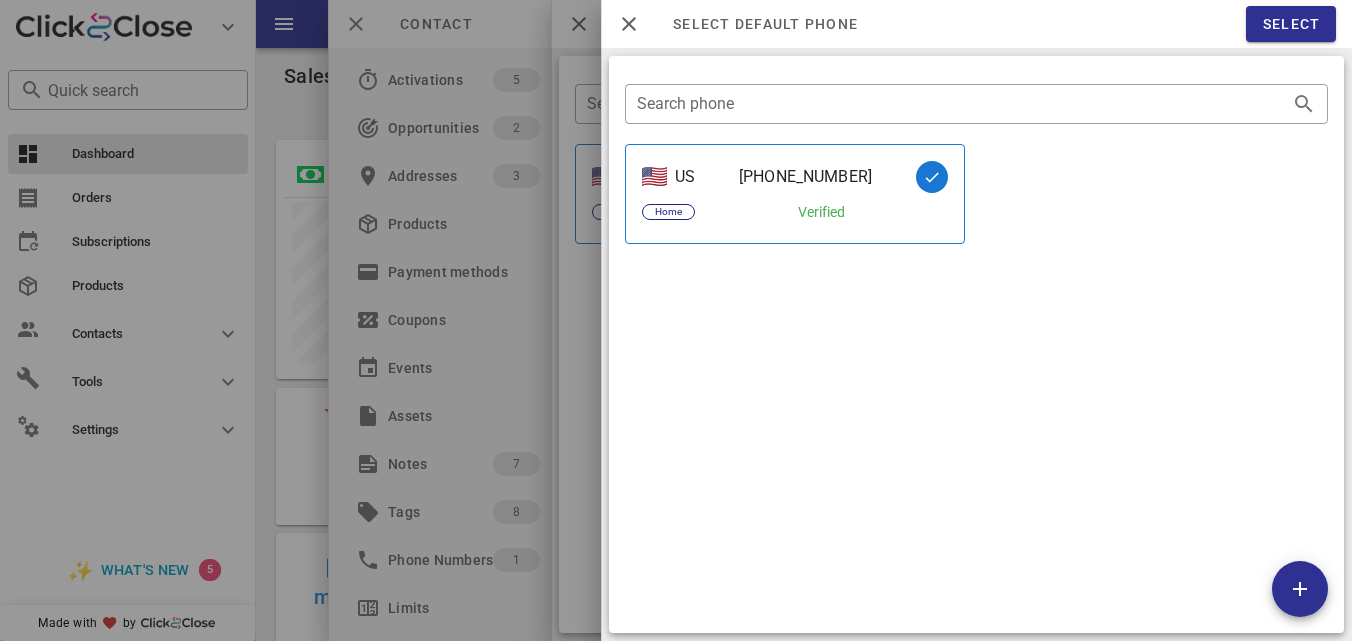 click at bounding box center (676, 320) 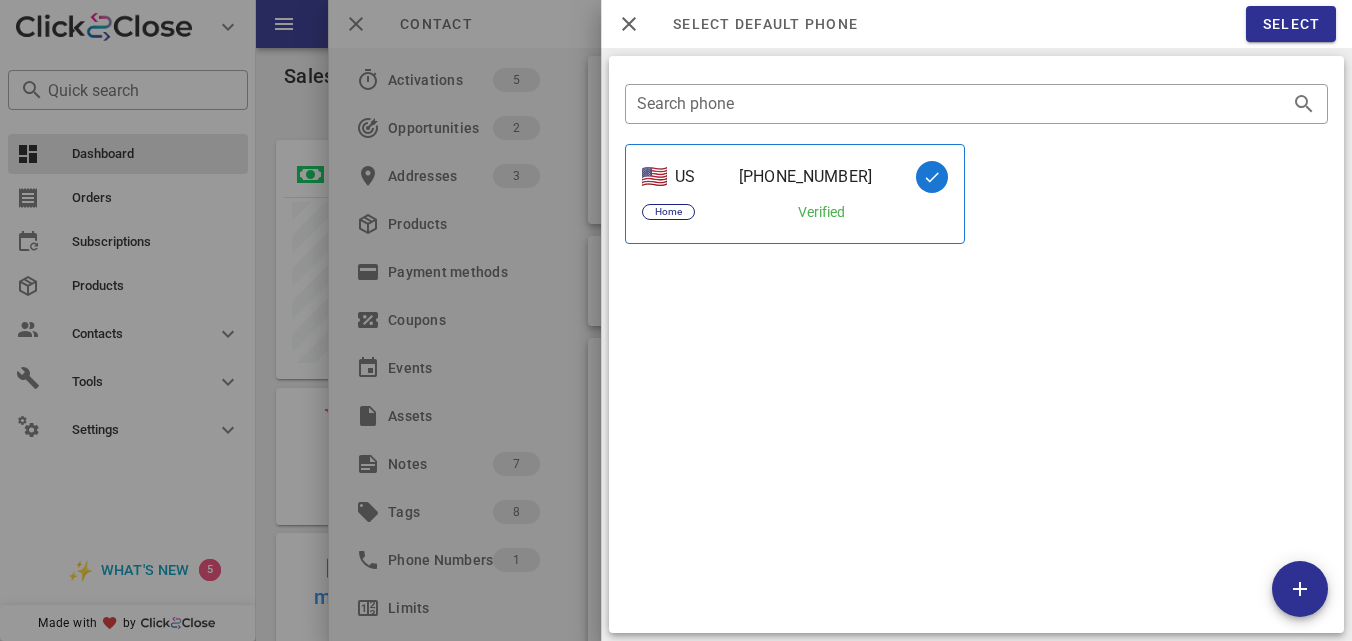 click at bounding box center [676, 320] 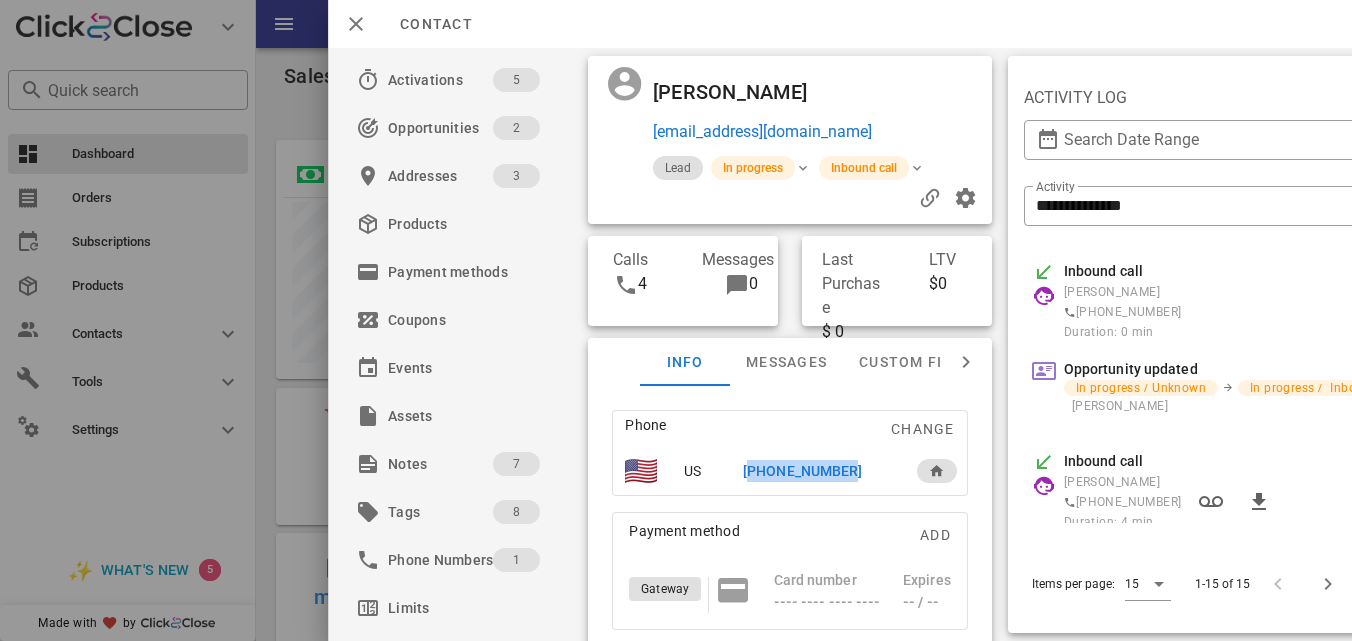 drag, startPoint x: 850, startPoint y: 465, endPoint x: 743, endPoint y: 475, distance: 107.46627 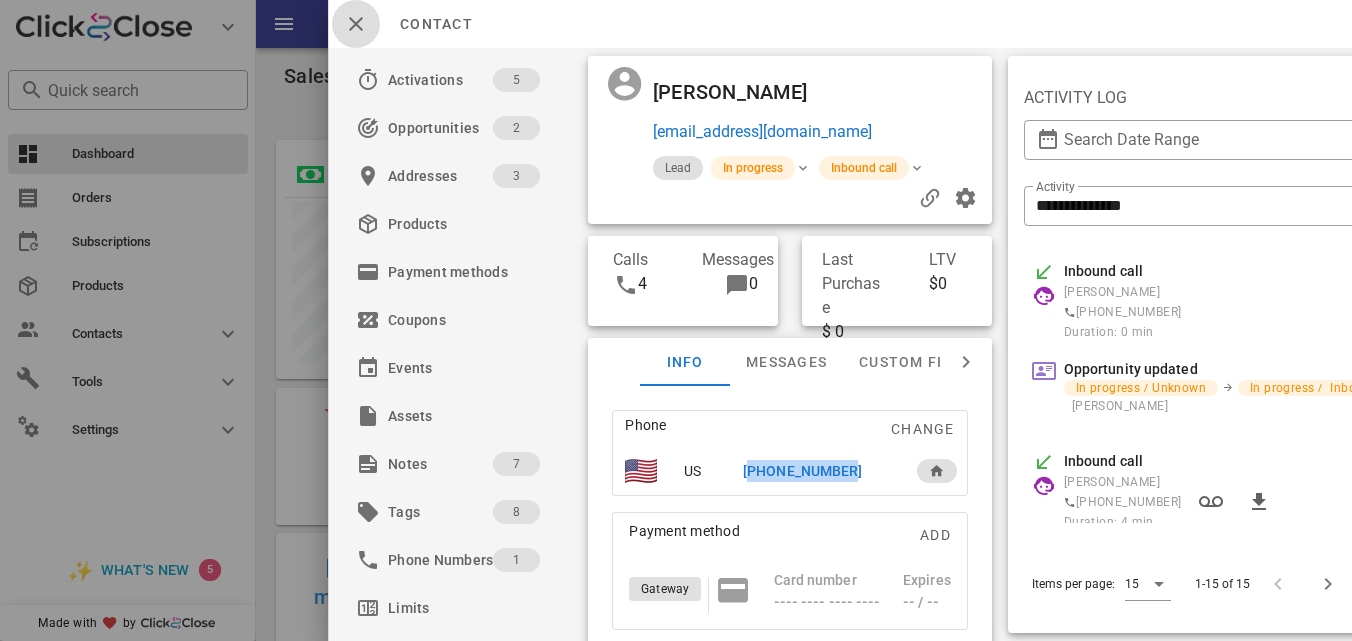 click at bounding box center (356, 24) 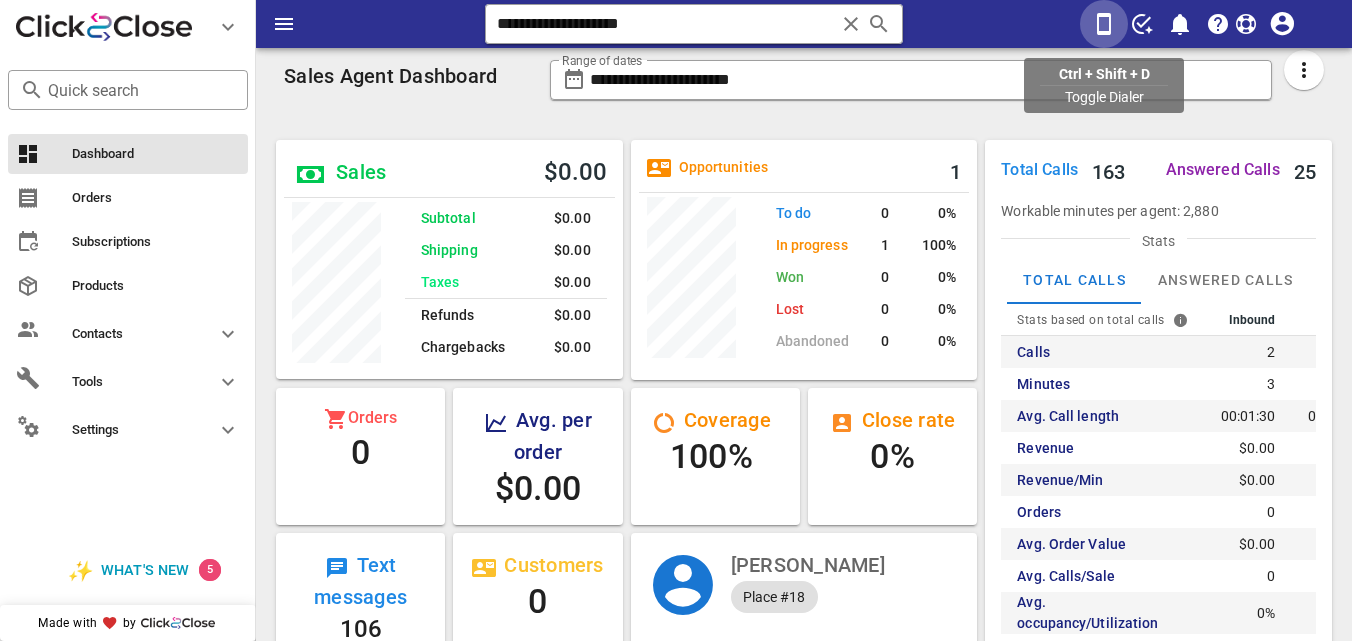 type 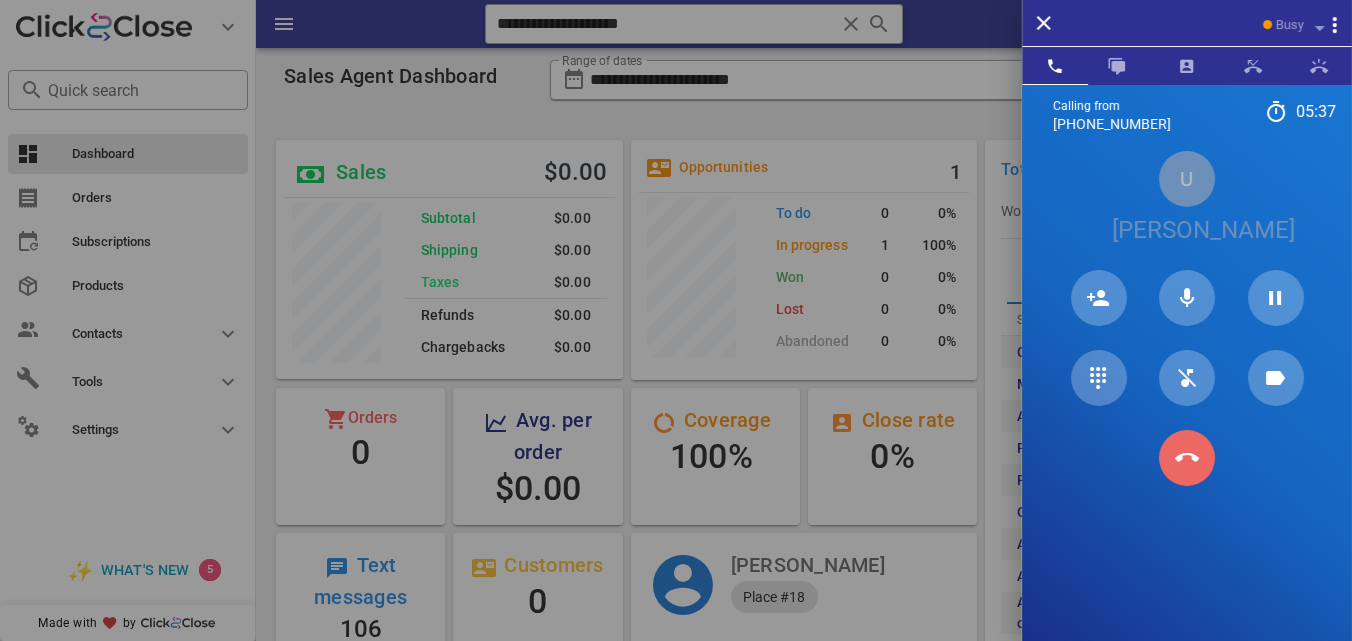 click at bounding box center [1187, 458] 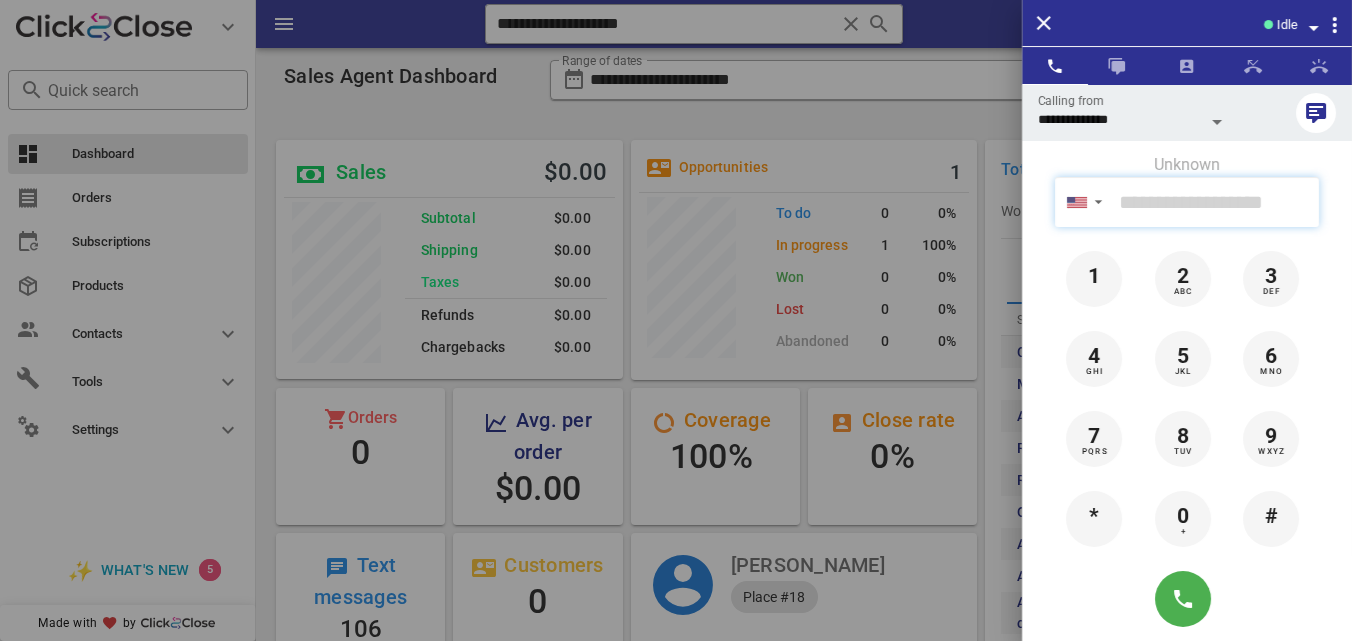 click at bounding box center (1215, 202) 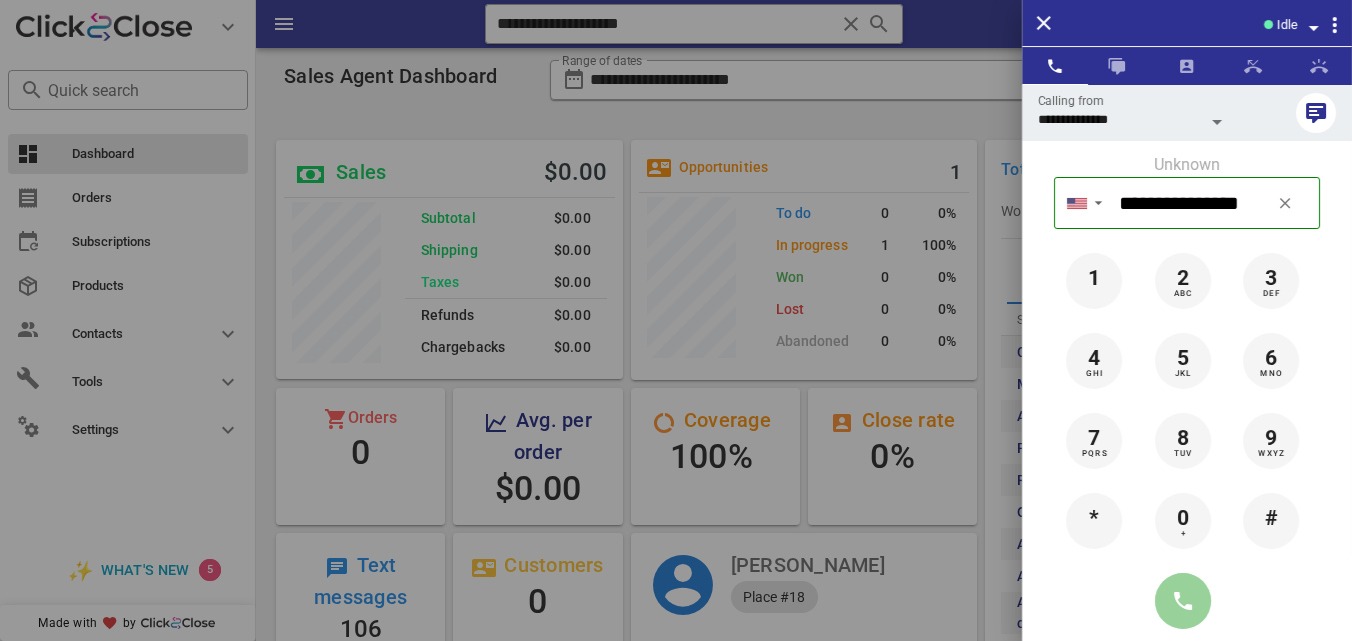 click at bounding box center [1183, 601] 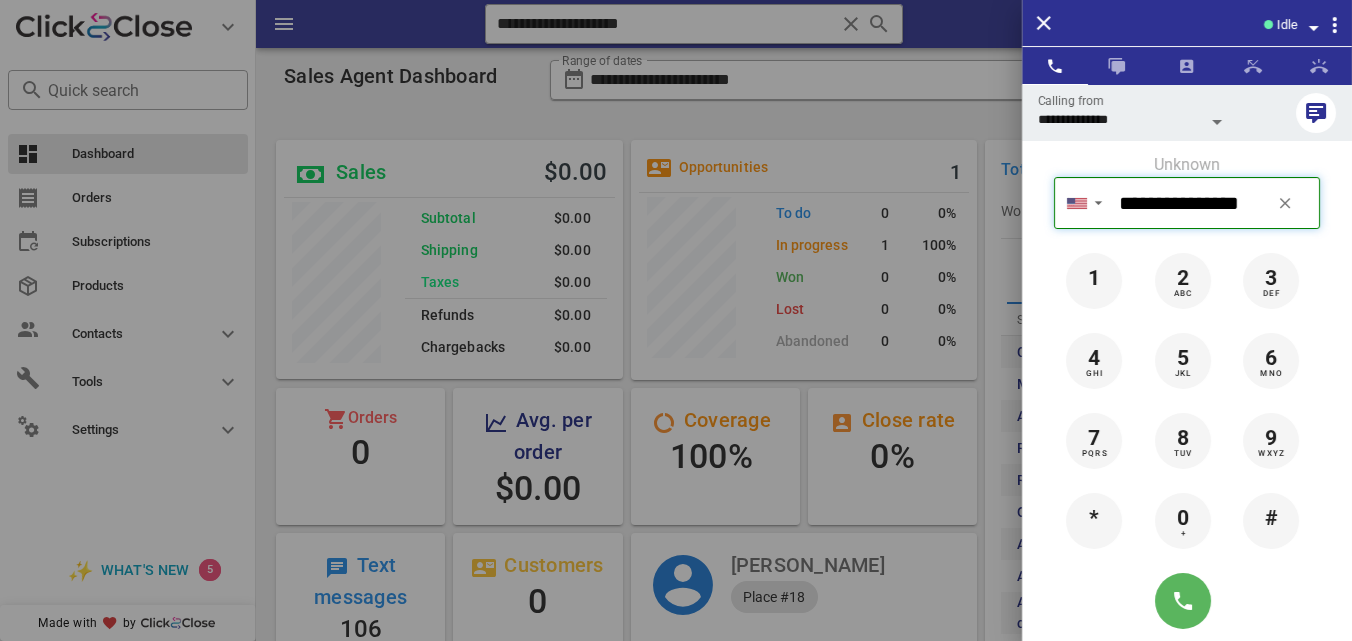 type on "**********" 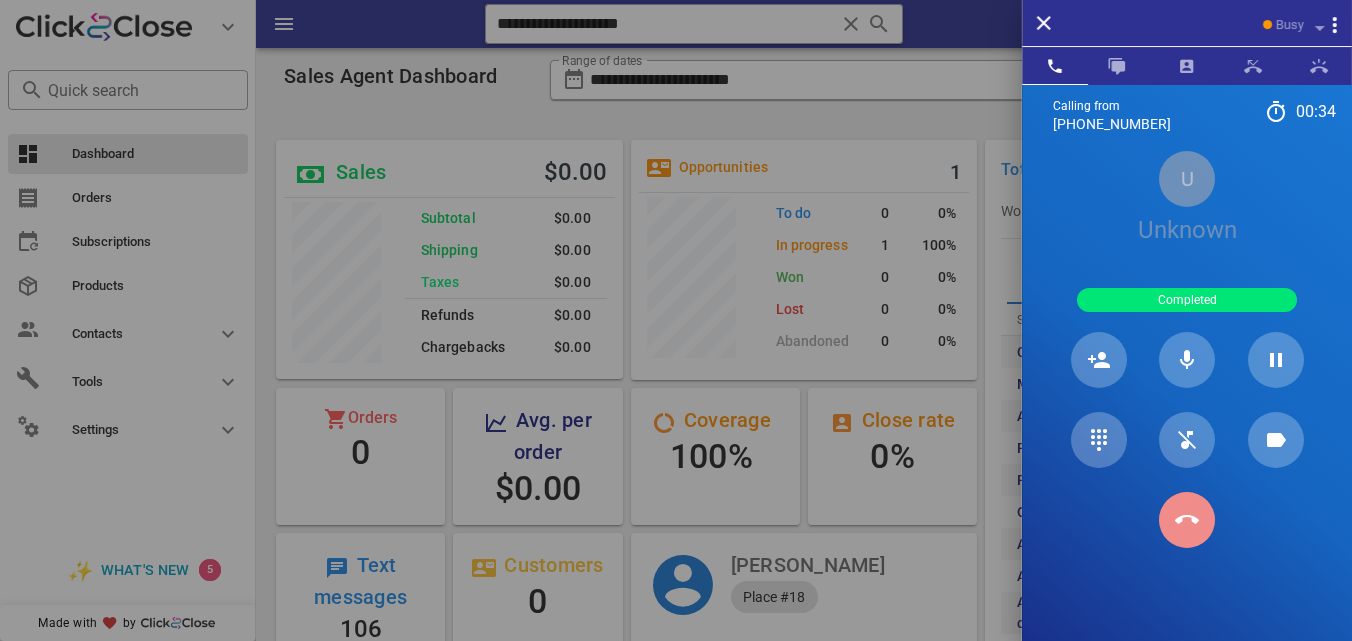 click at bounding box center (1187, 520) 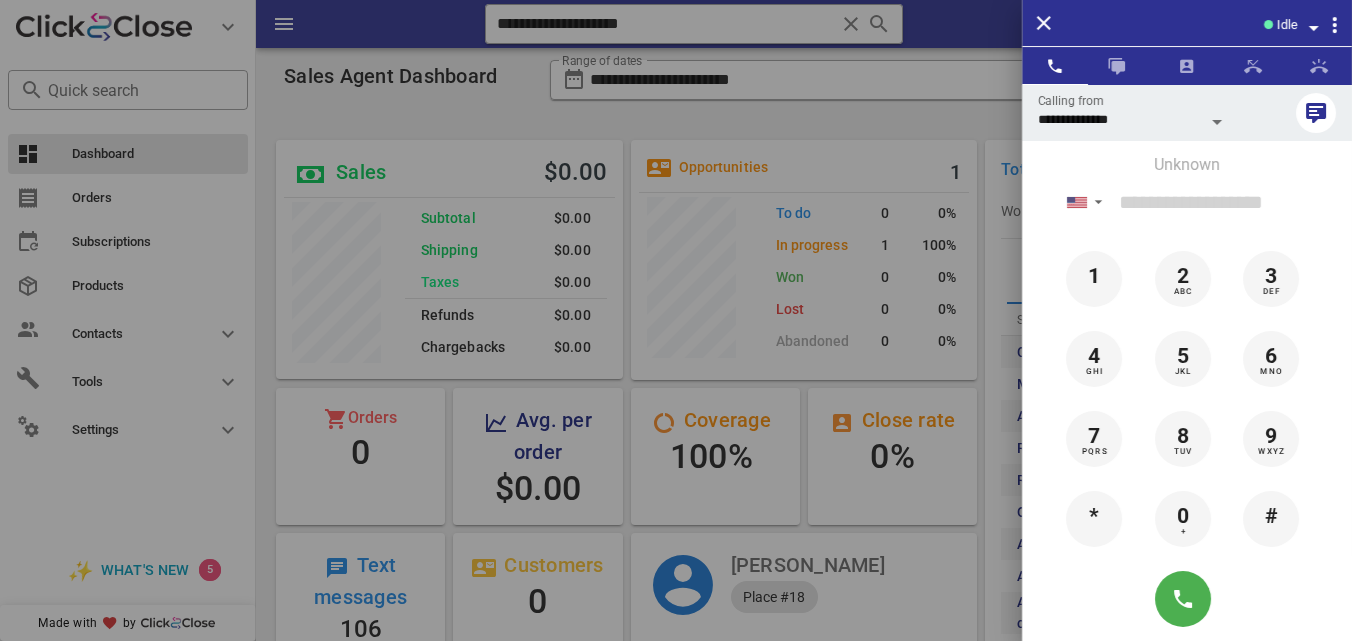 click at bounding box center (676, 320) 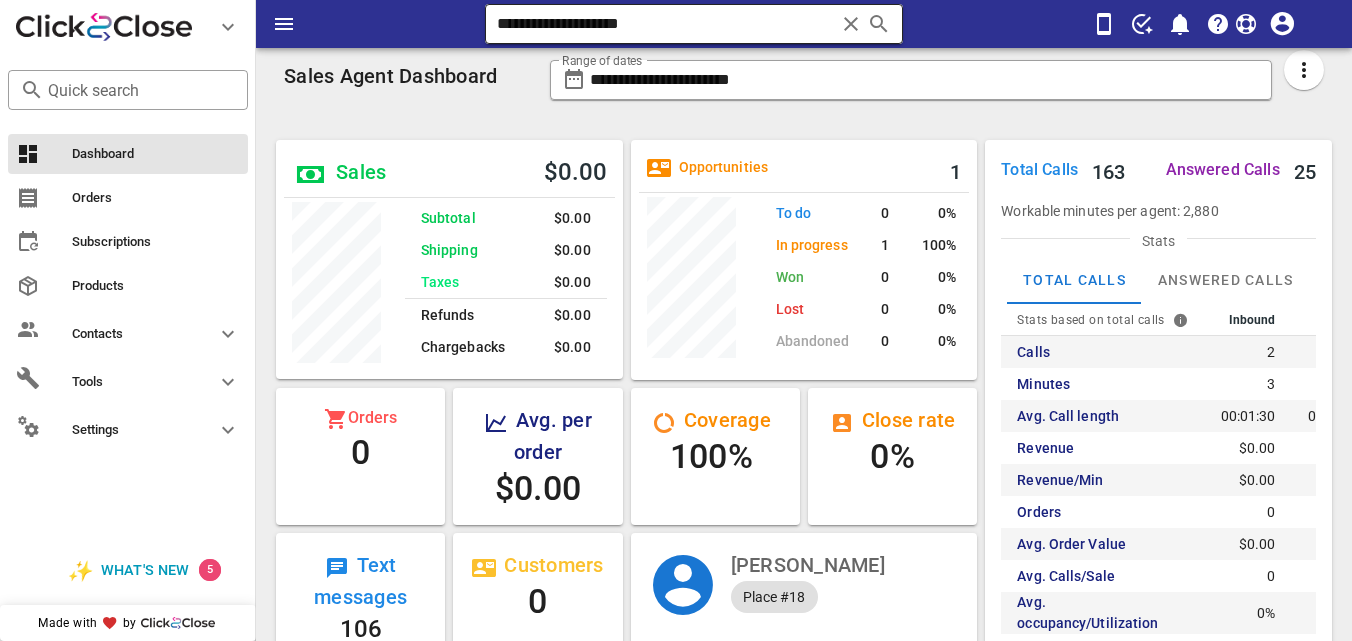 click at bounding box center [879, 24] 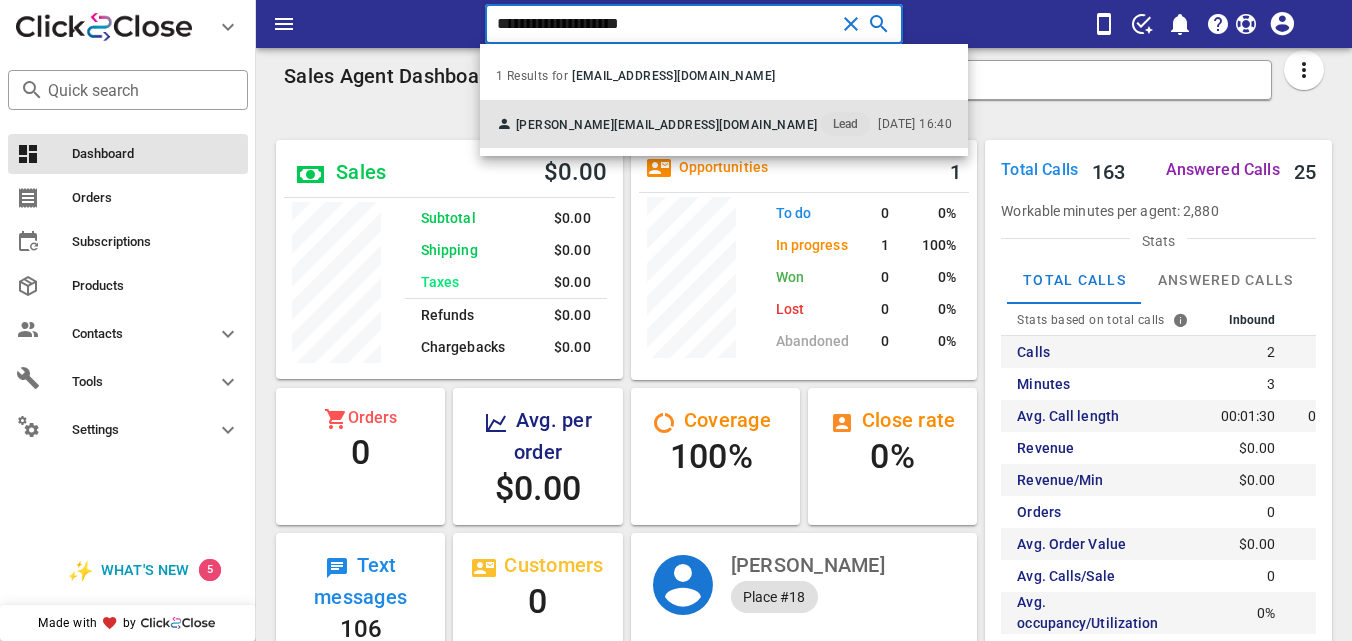 click on "maryvonjag@gmail.com" at bounding box center (715, 125) 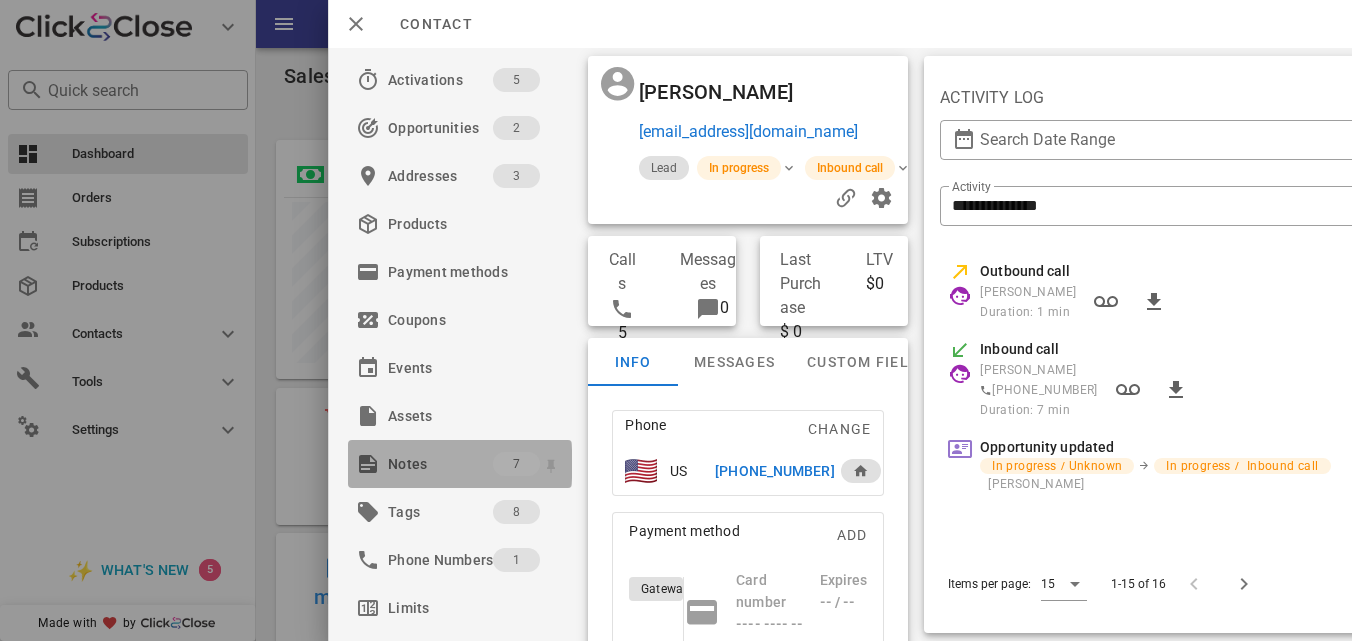 click on "Notes  7" at bounding box center [460, 464] 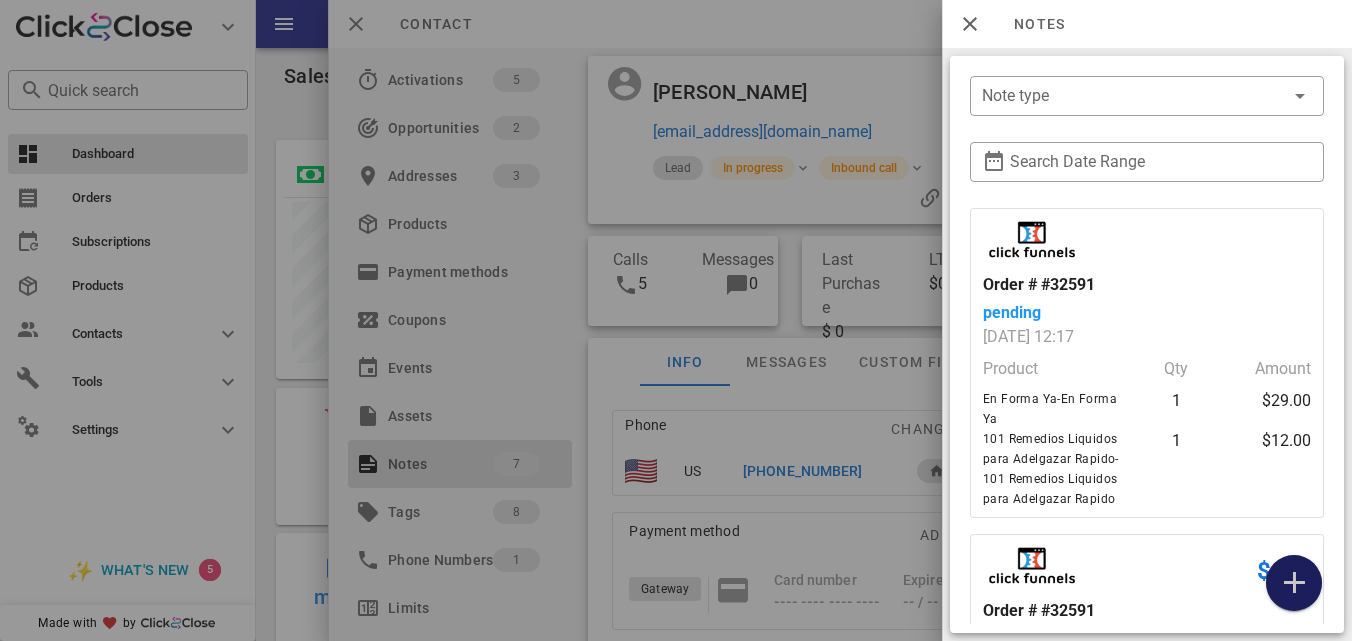 click at bounding box center [1294, 583] 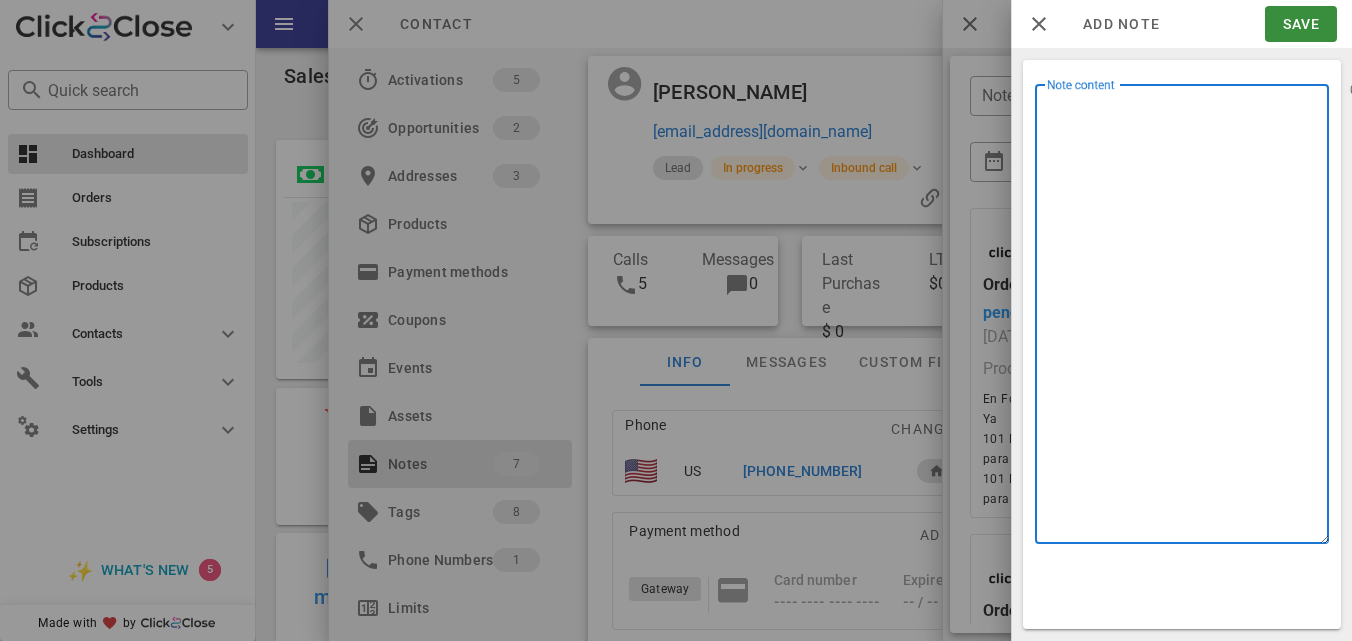 click on "Note content" at bounding box center [1188, 319] 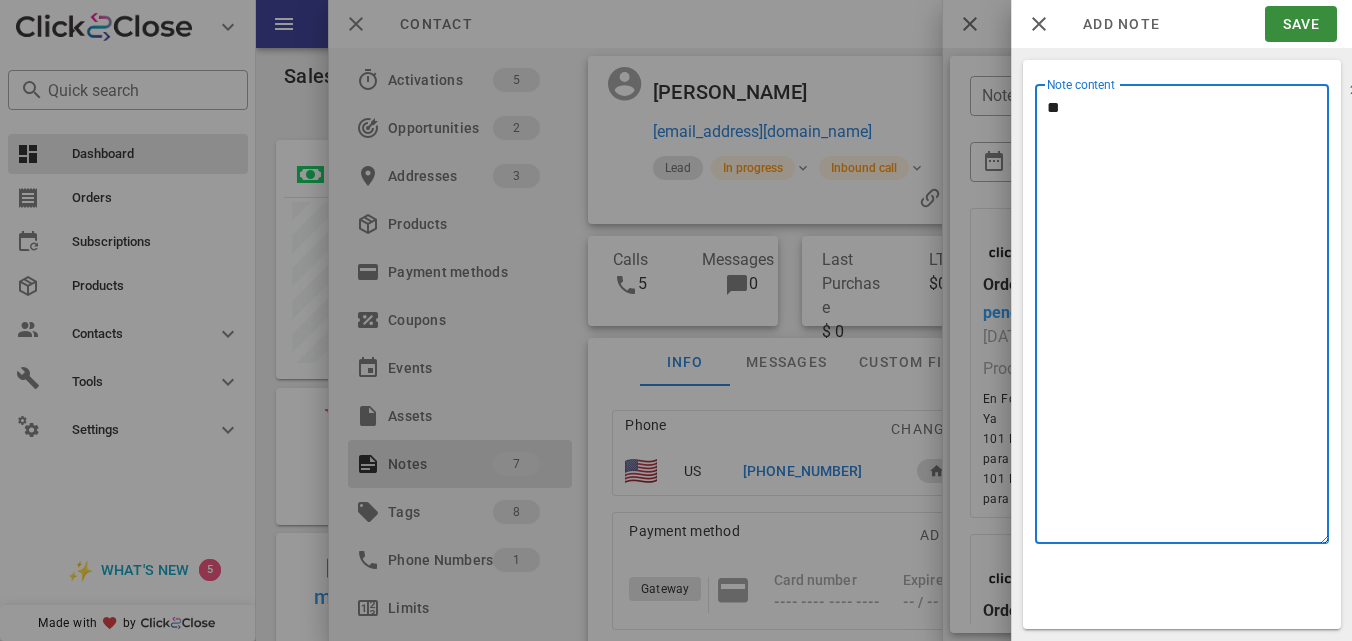 type on "*" 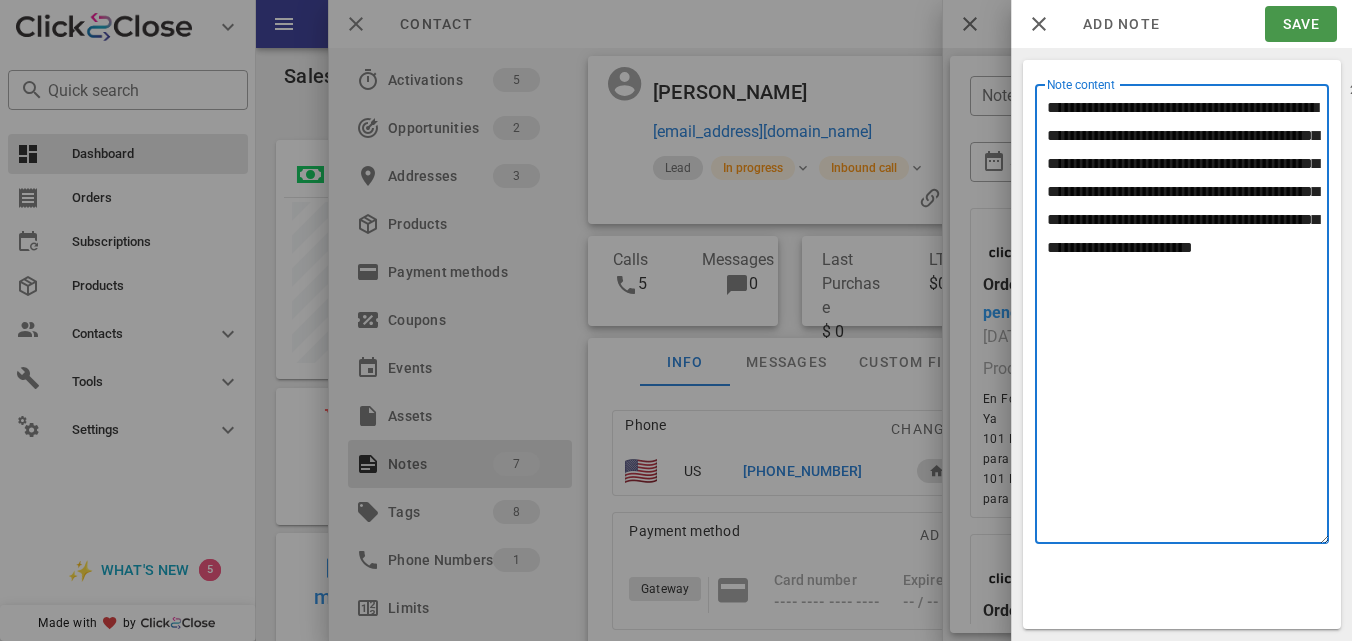 type on "**********" 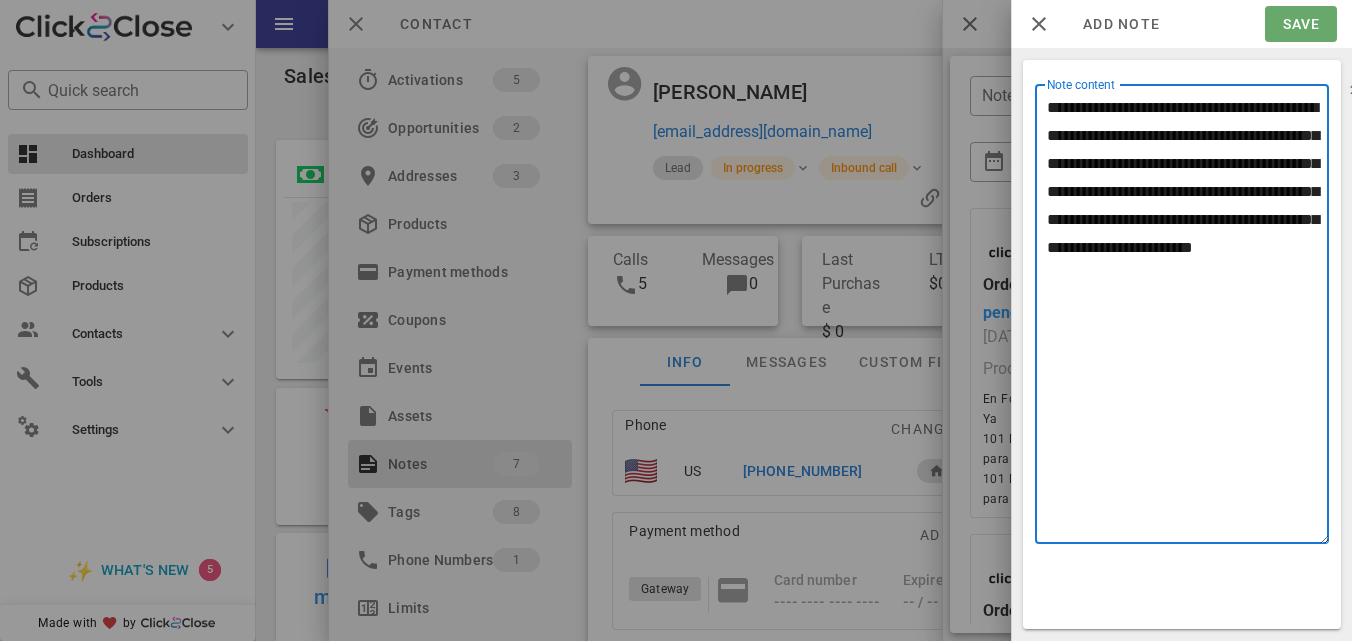 click on "Save" at bounding box center [1300, 24] 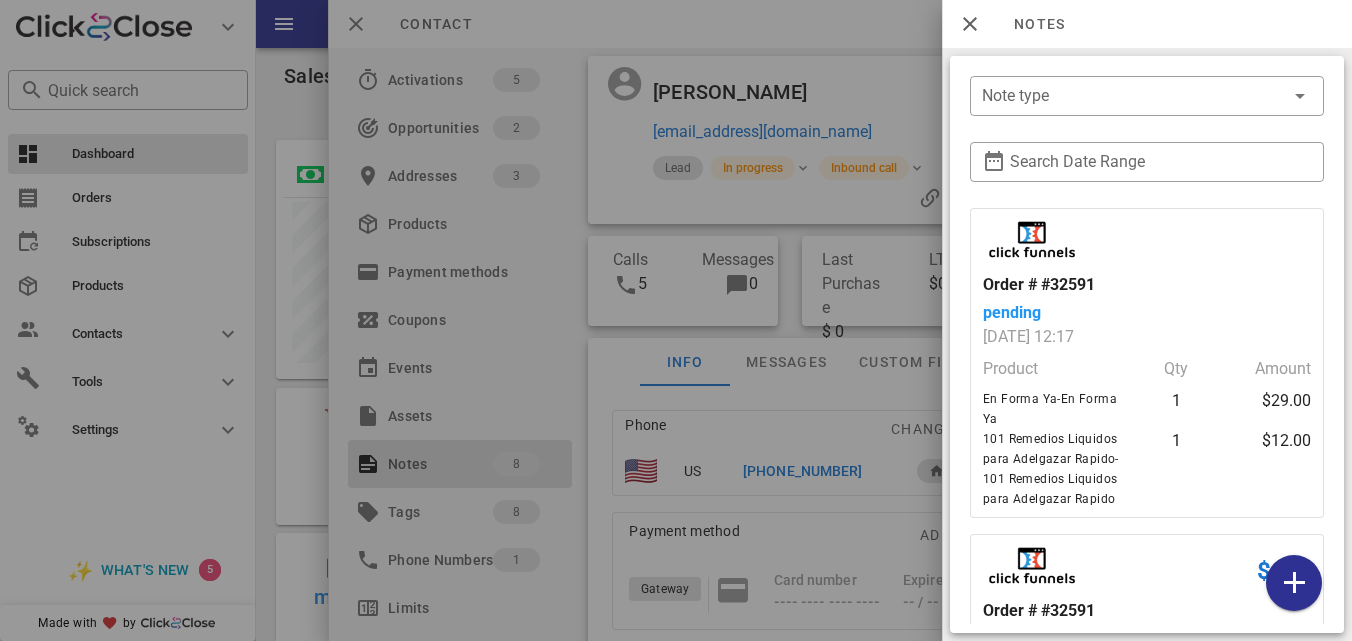 click at bounding box center [676, 320] 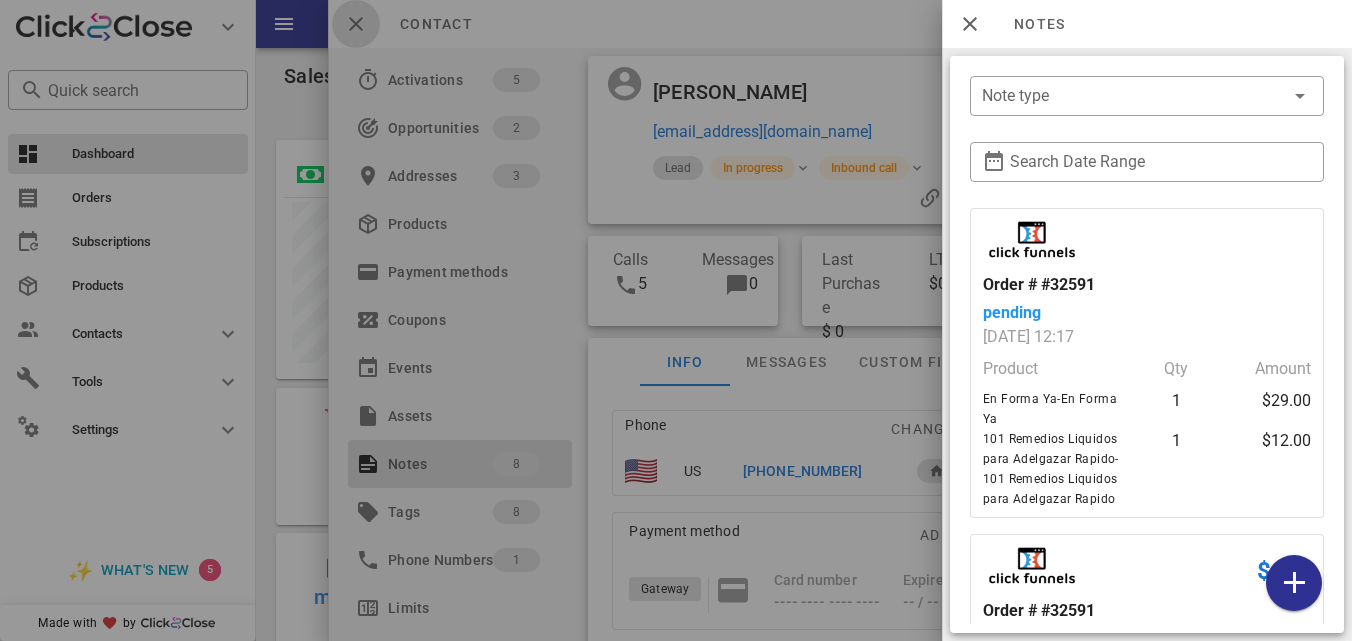 click at bounding box center [356, 24] 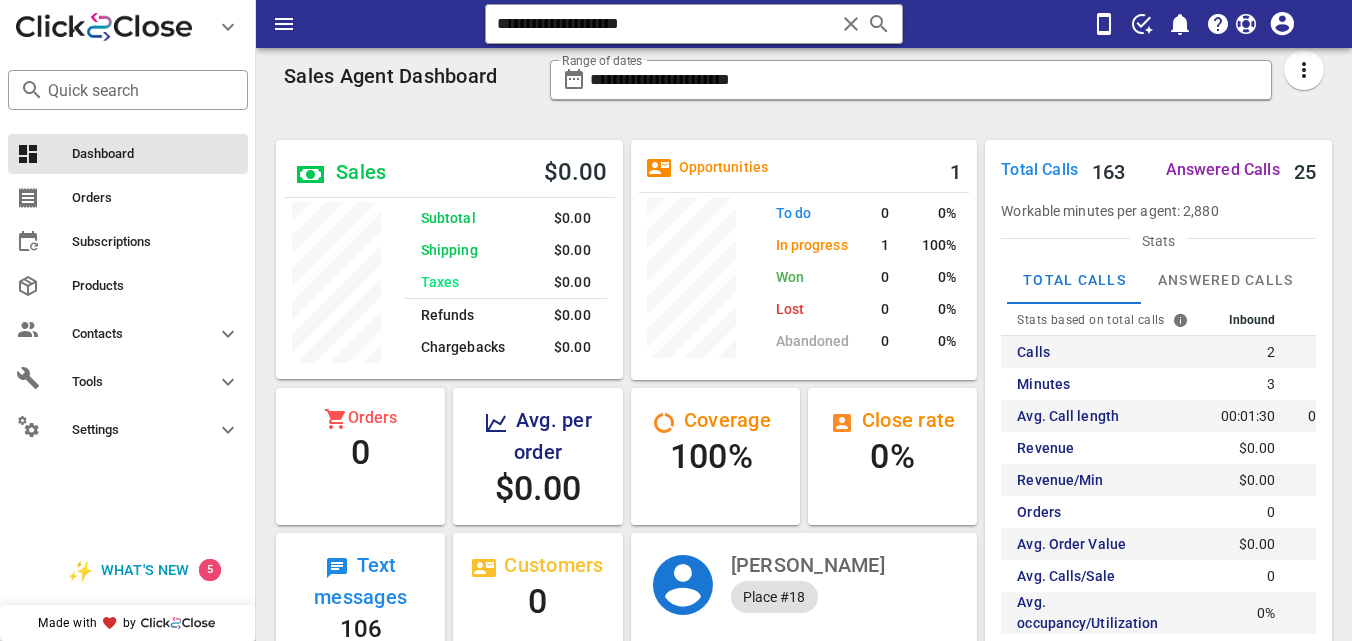 click on "**********" at bounding box center [804, 24] 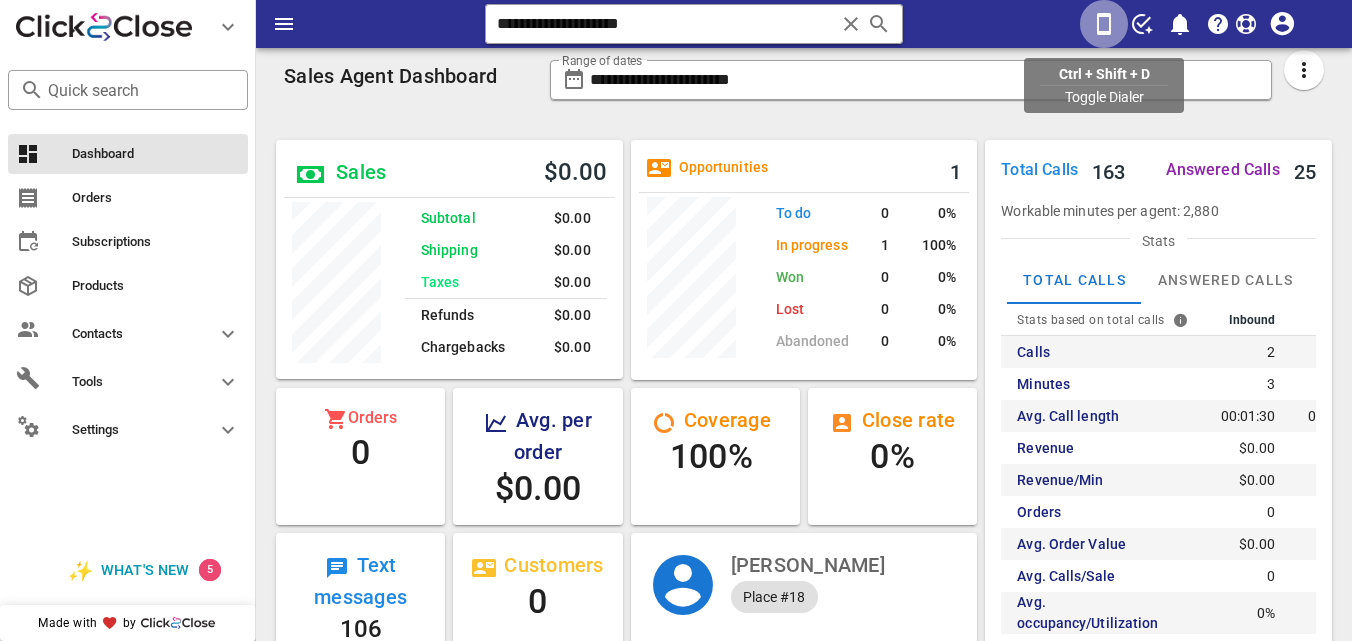 click at bounding box center [1104, 24] 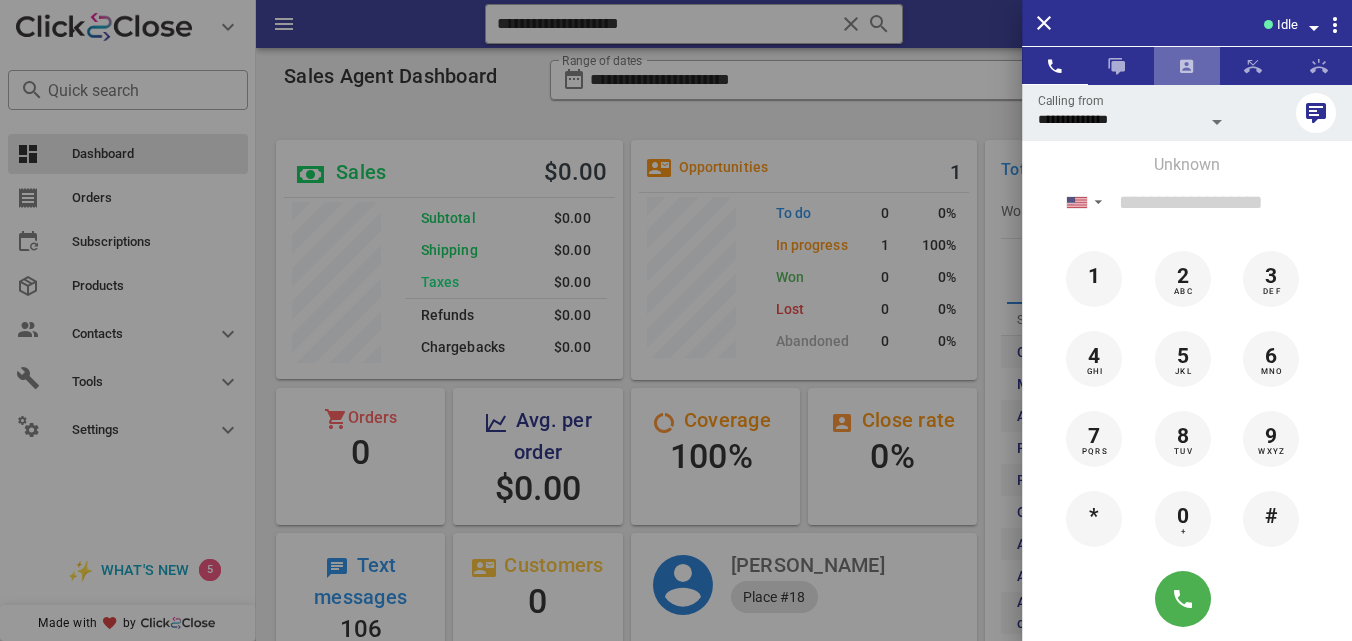 click at bounding box center [1187, 66] 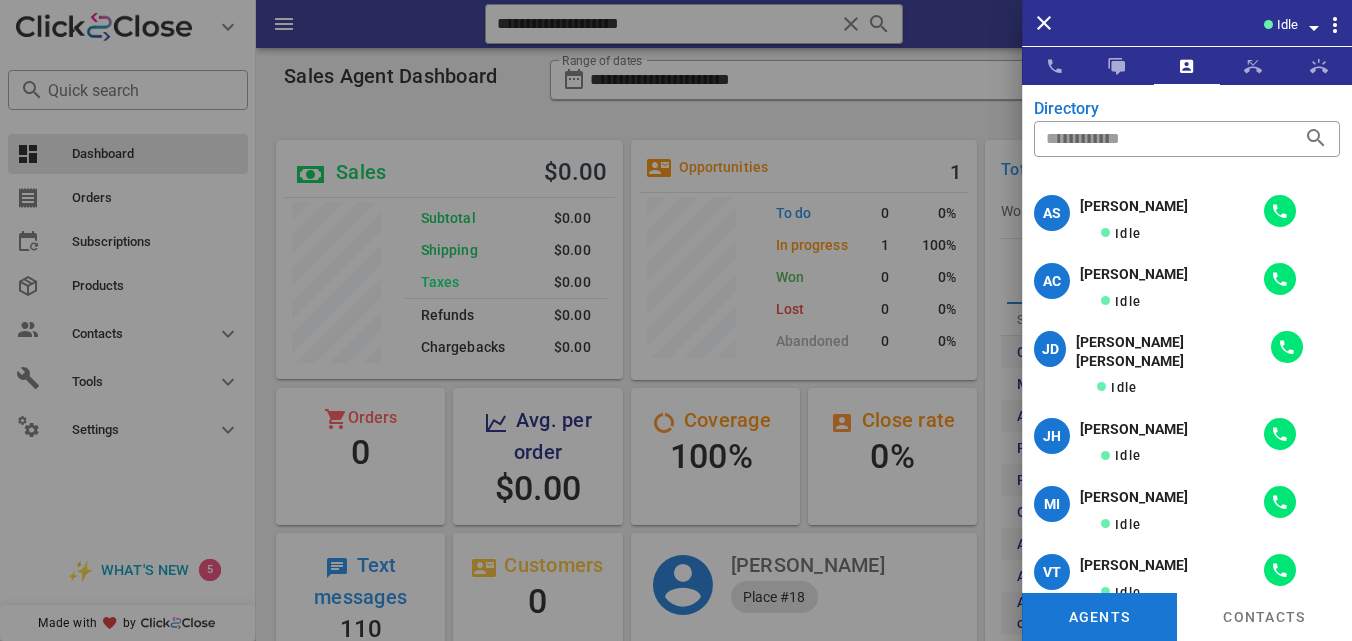 scroll, scrollTop: 999752, scrollLeft: 999653, axis: both 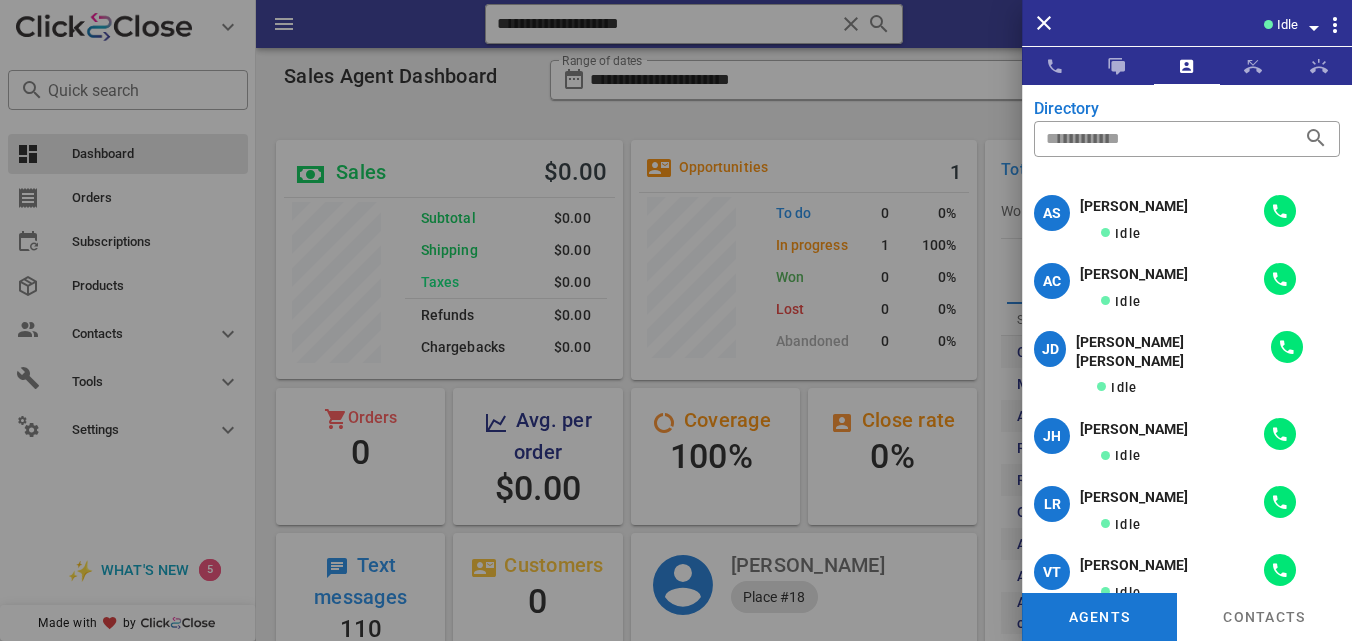 click at bounding box center [676, 320] 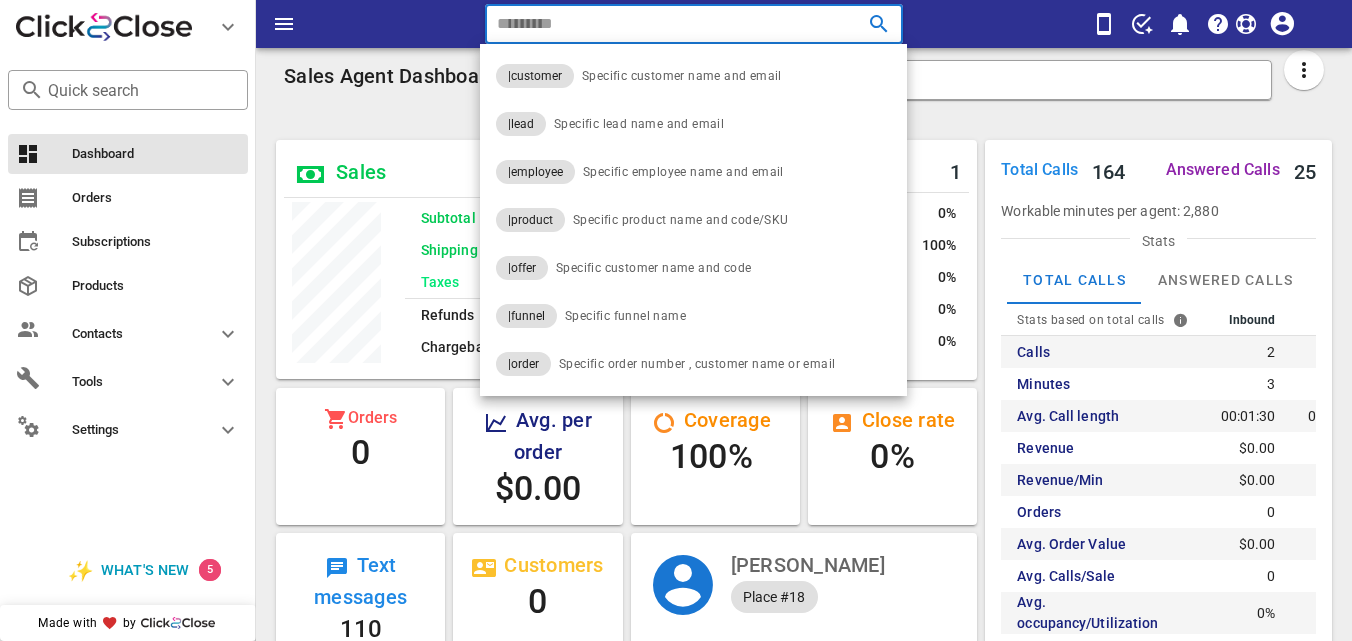 paste on "**********" 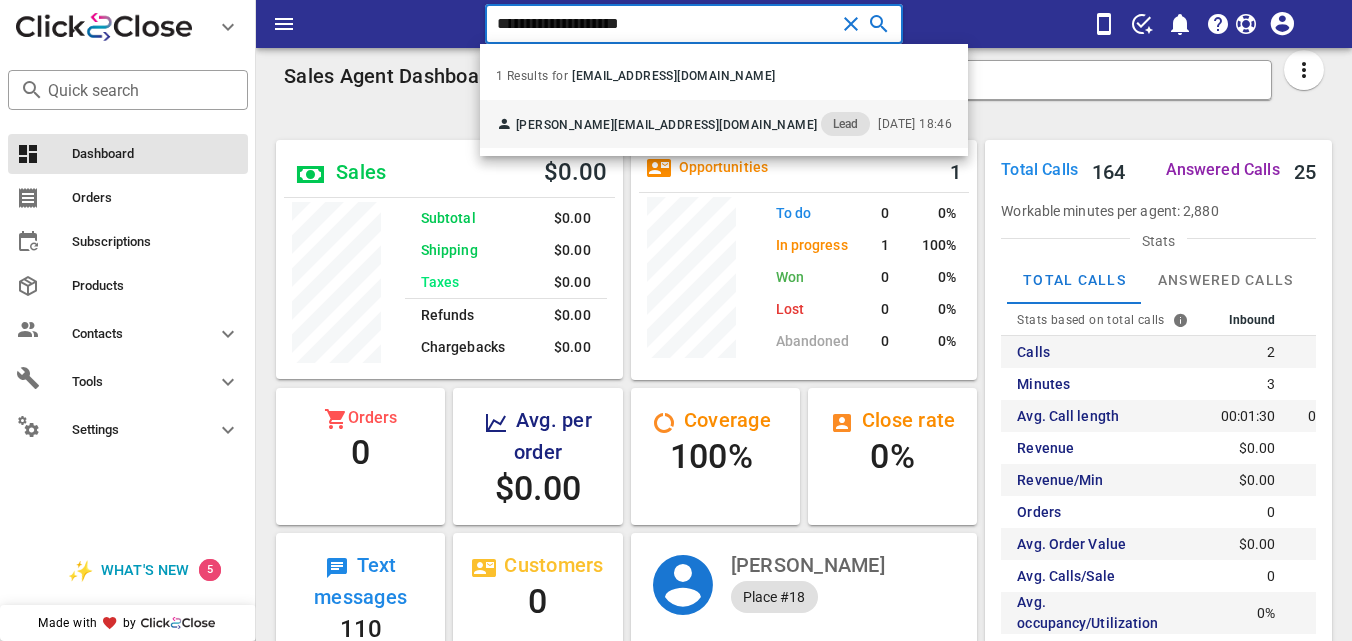 type on "**********" 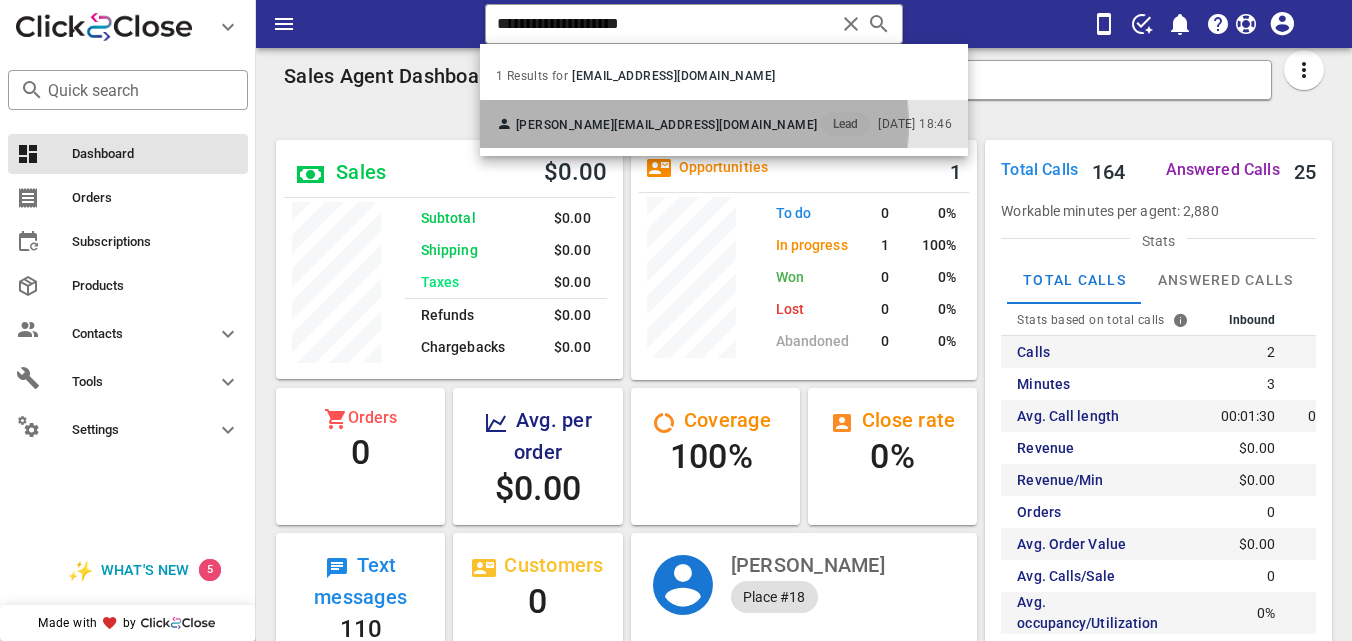 click on "saratuxtra@gmail.com" at bounding box center [715, 125] 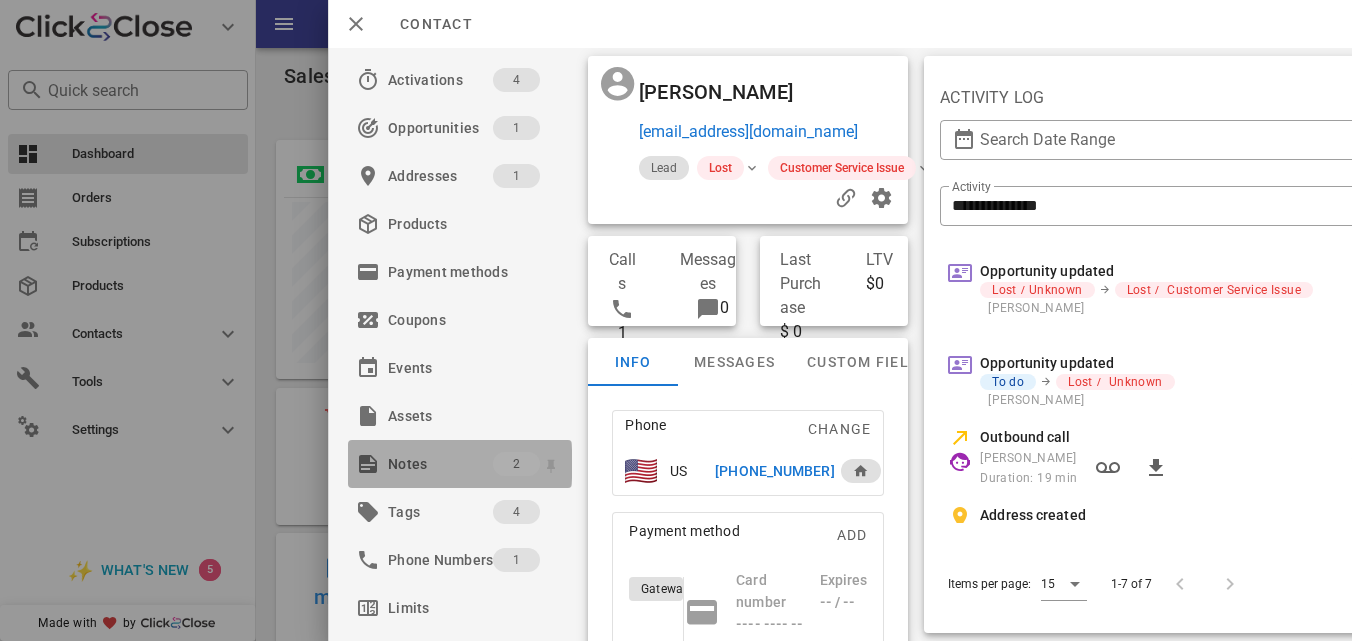 click on "Notes" at bounding box center [440, 464] 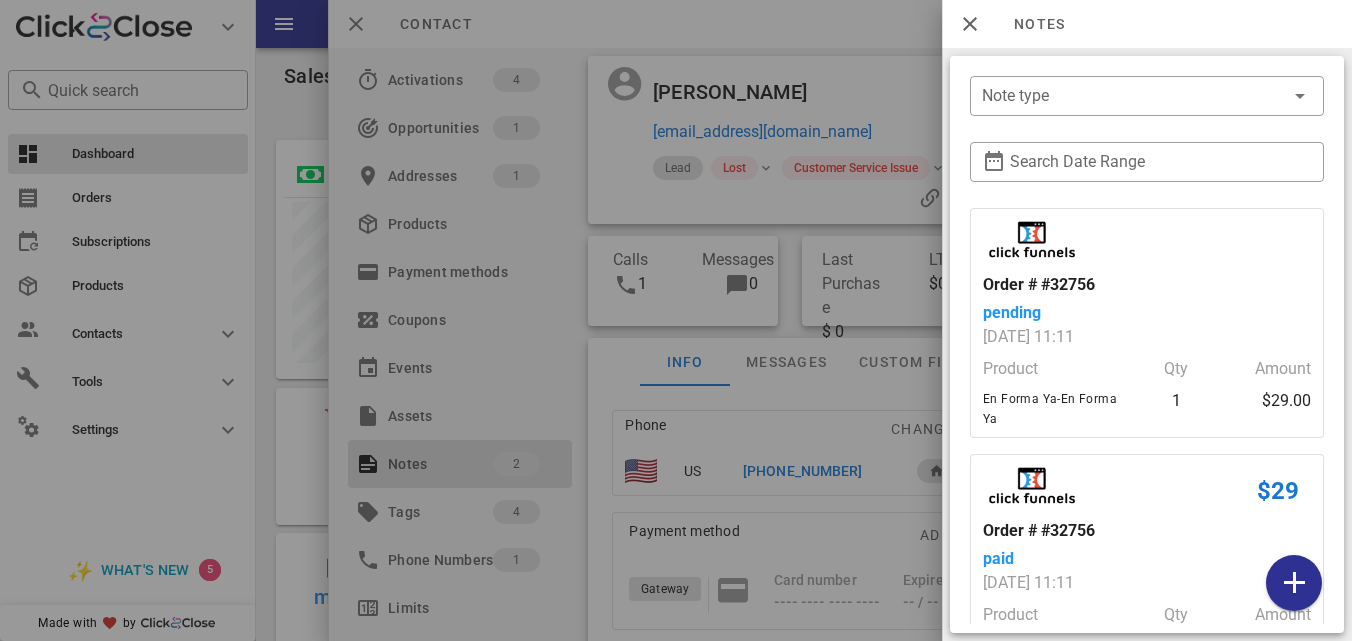 scroll, scrollTop: 85, scrollLeft: 0, axis: vertical 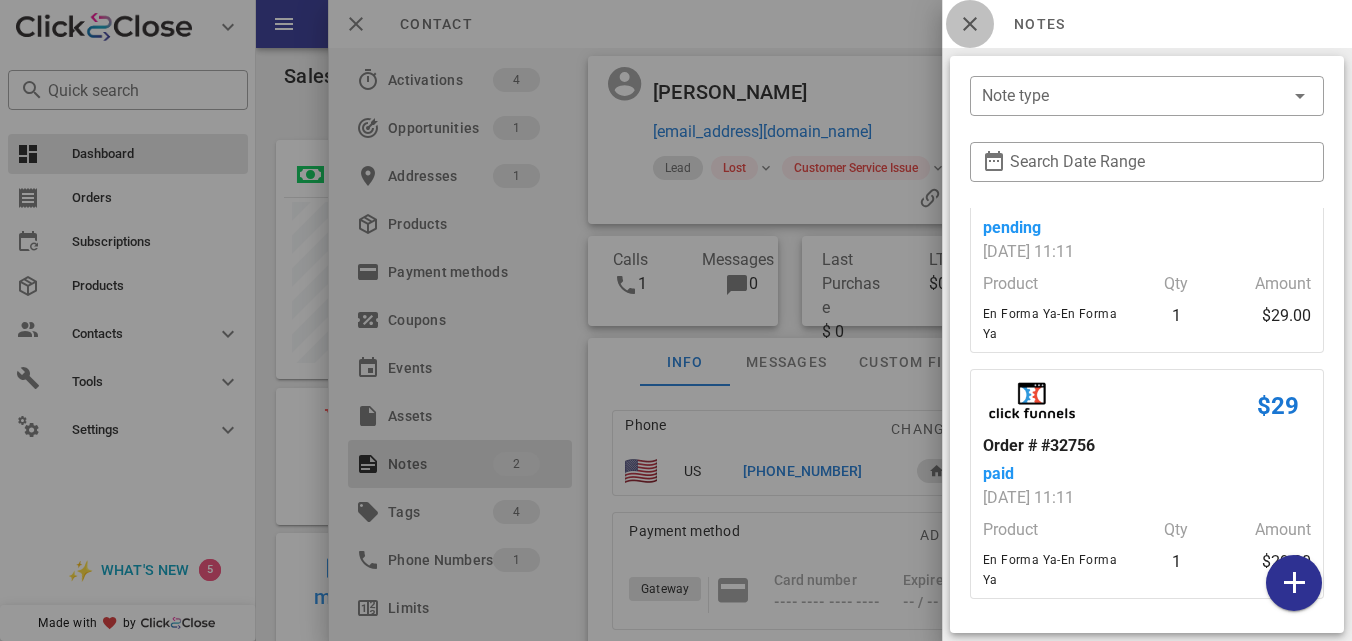 click at bounding box center (970, 24) 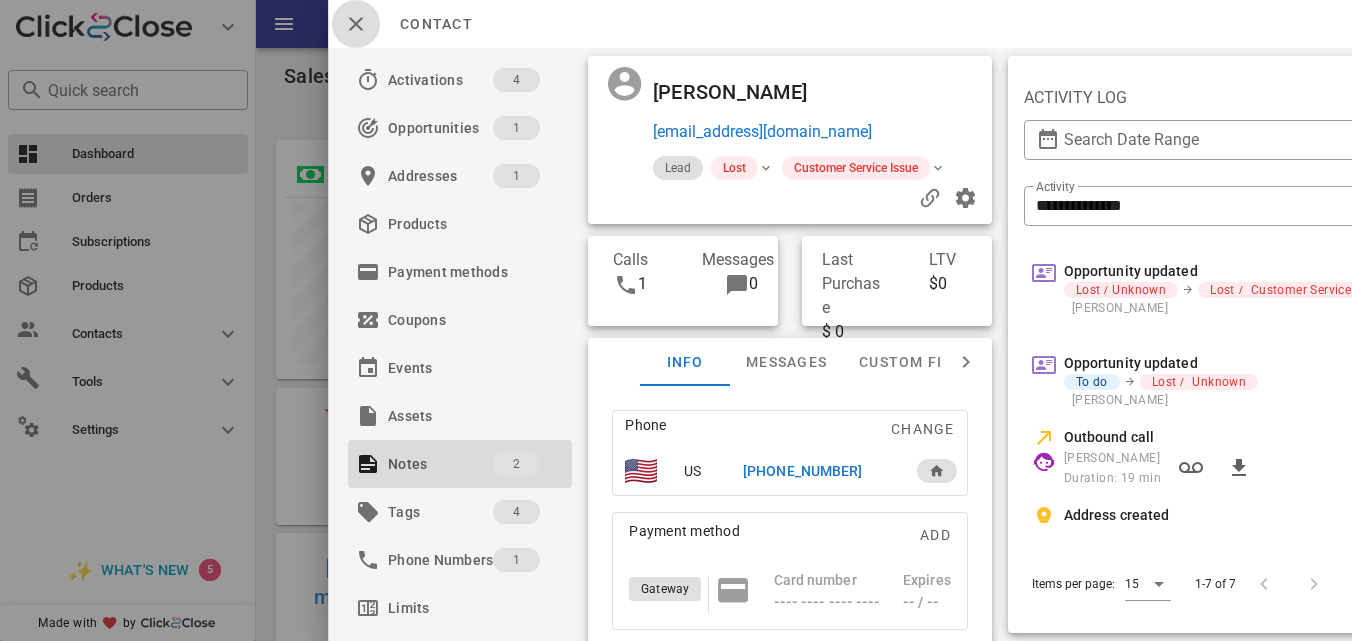 click at bounding box center (356, 24) 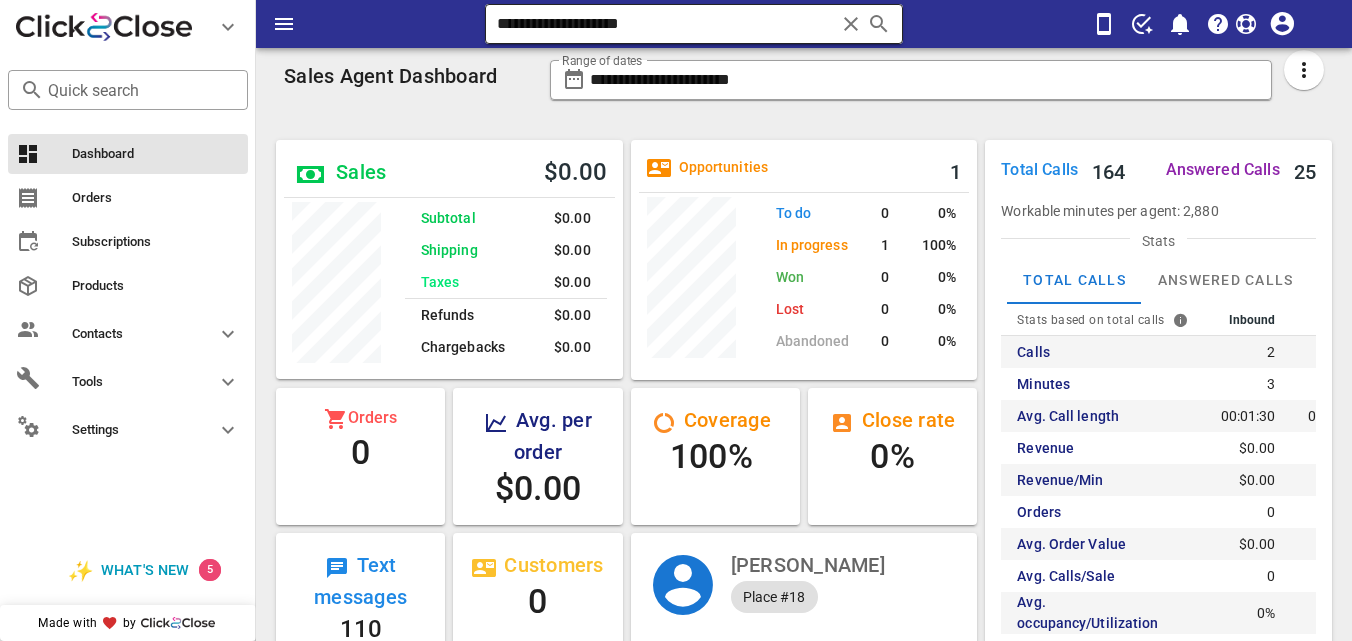 click at bounding box center [851, 24] 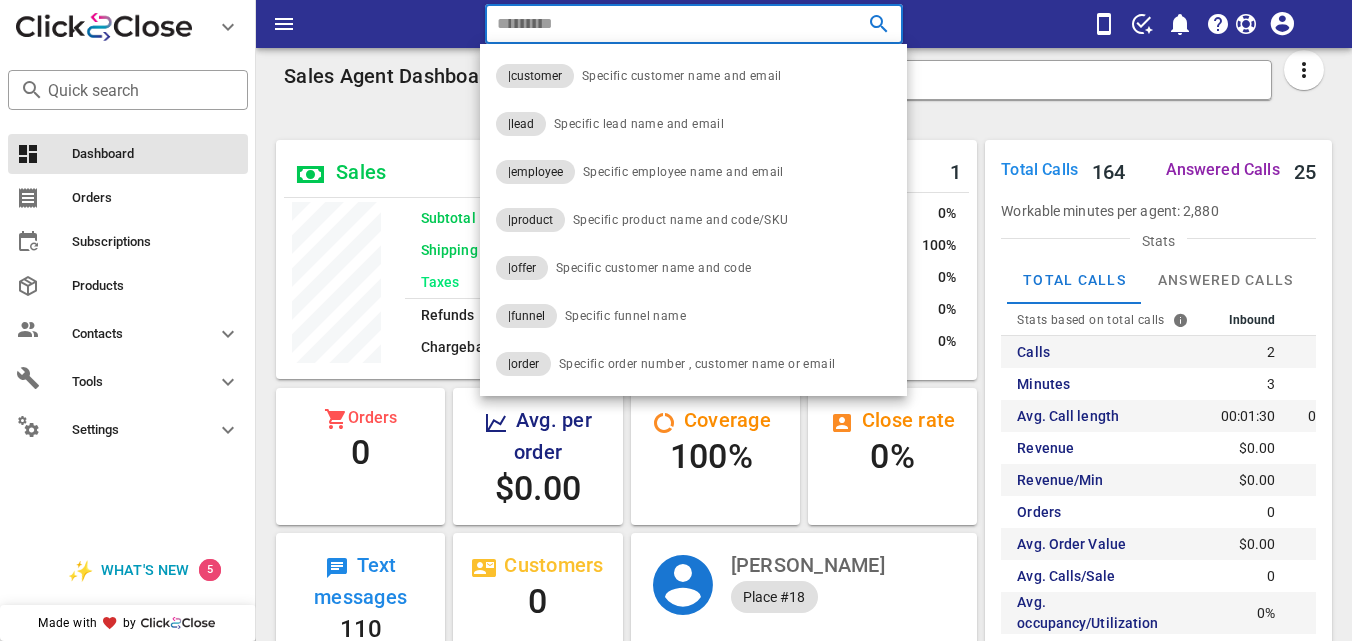 paste on "**********" 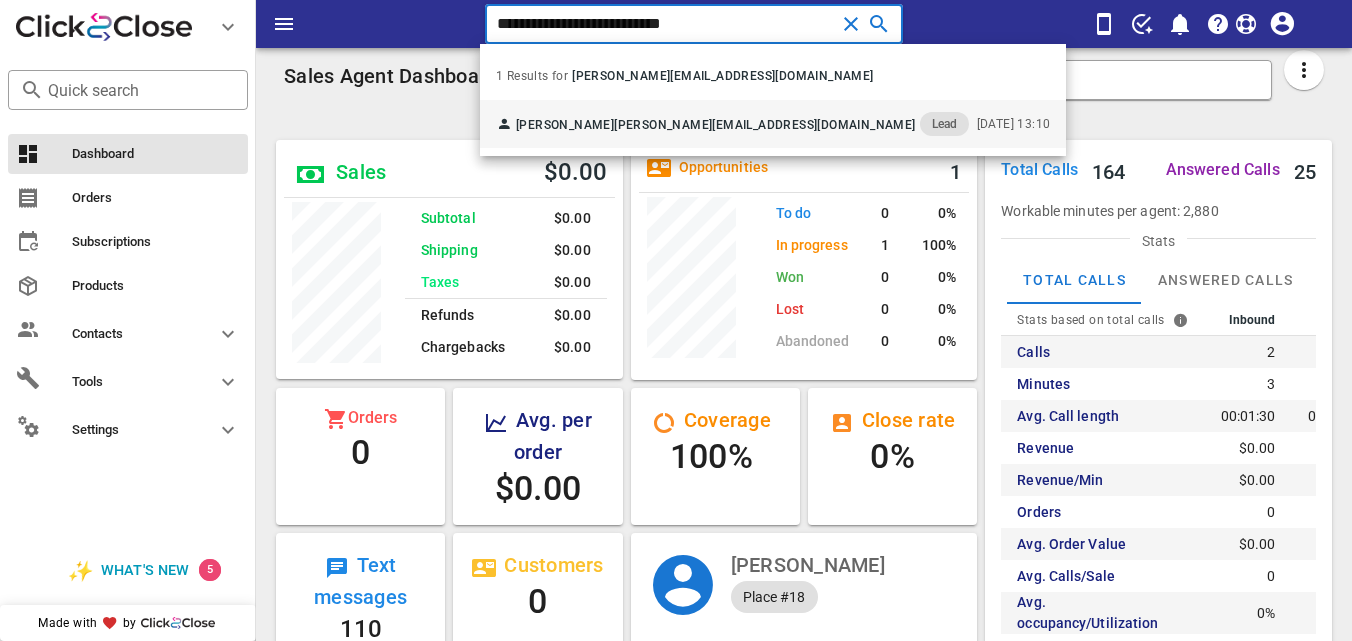 type on "**********" 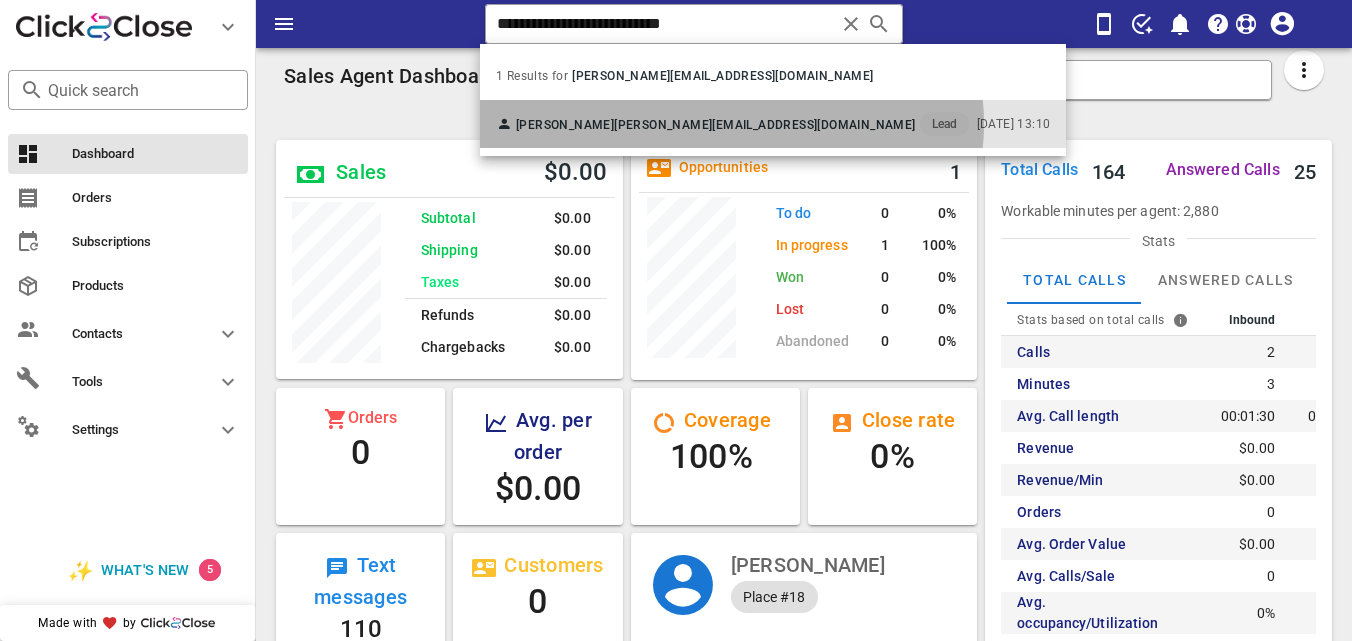 click on "jacqueline_aguila@yahoo.com" at bounding box center [764, 125] 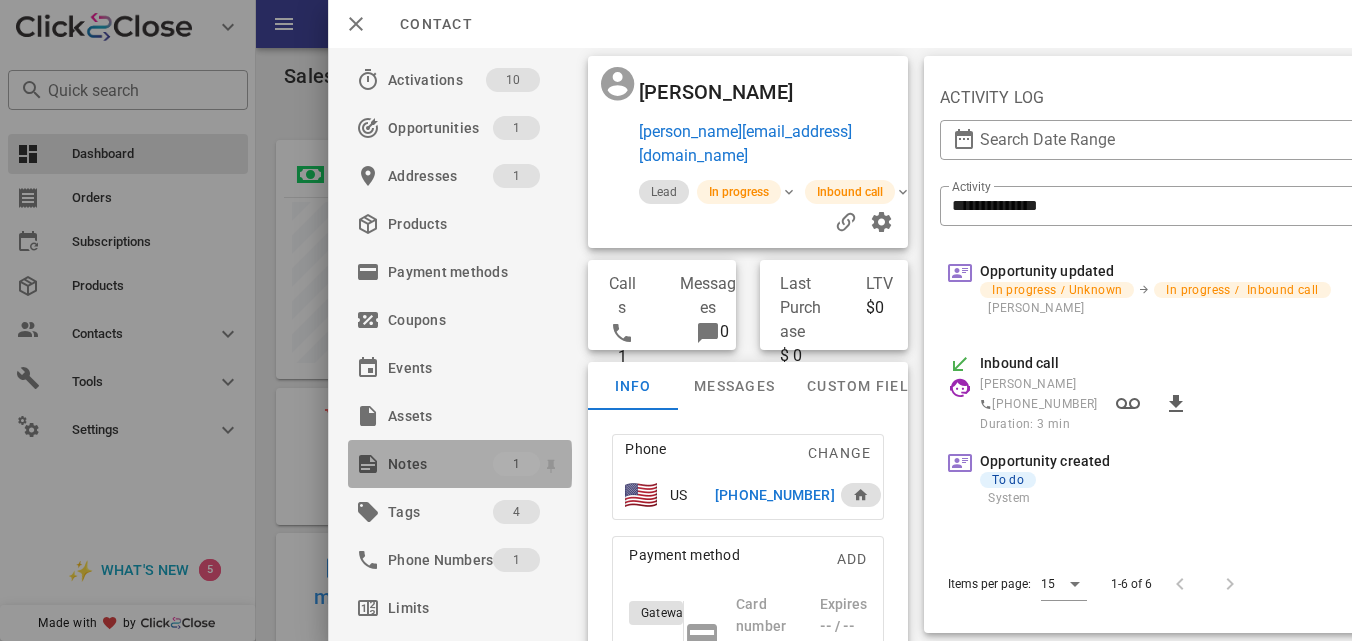 click on "Notes" at bounding box center (440, 464) 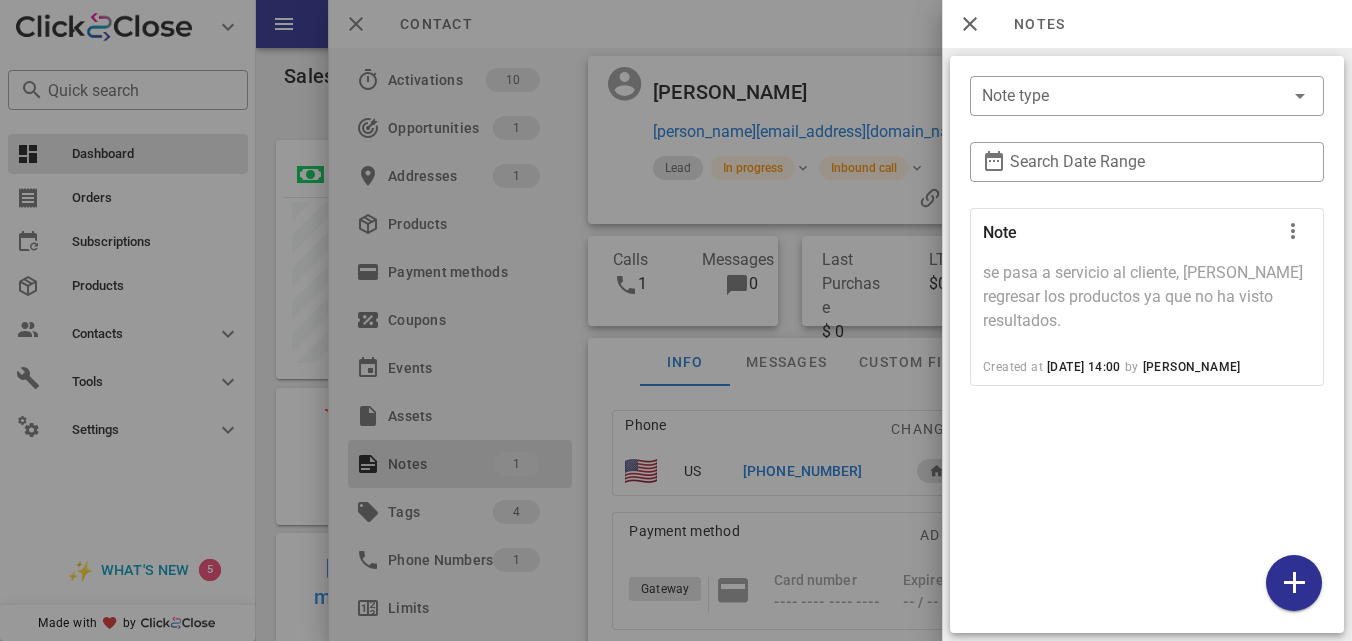 click at bounding box center (676, 320) 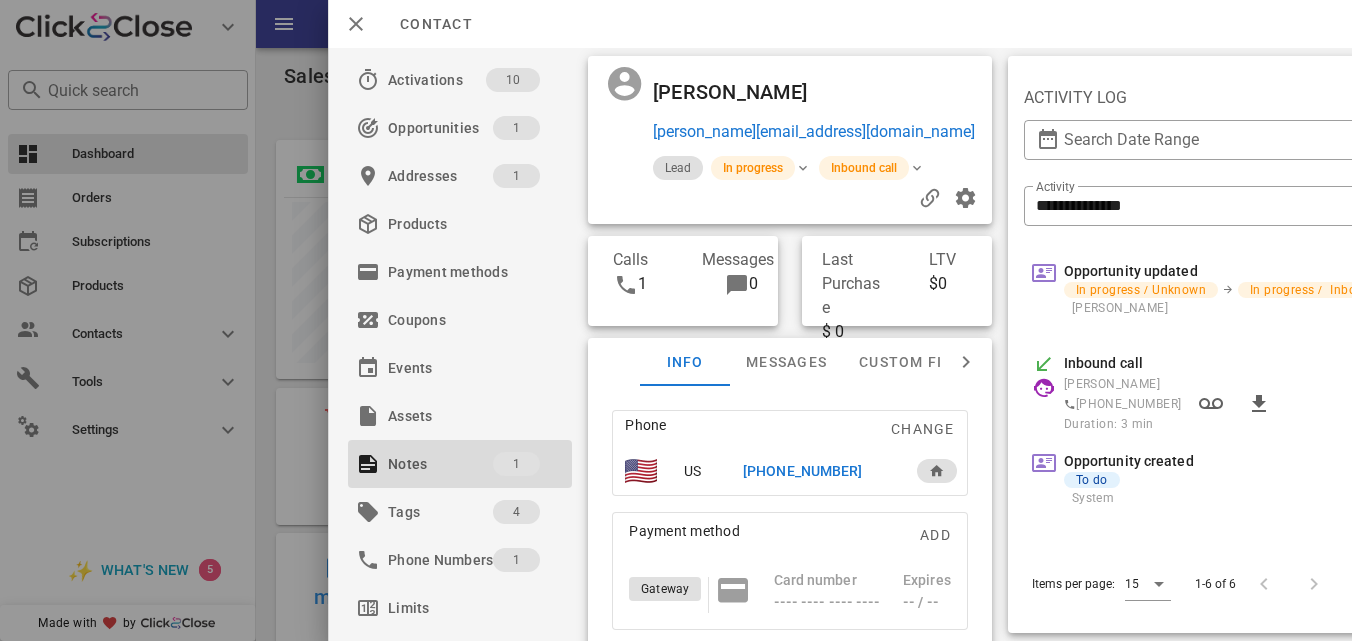 scroll, scrollTop: 194, scrollLeft: 0, axis: vertical 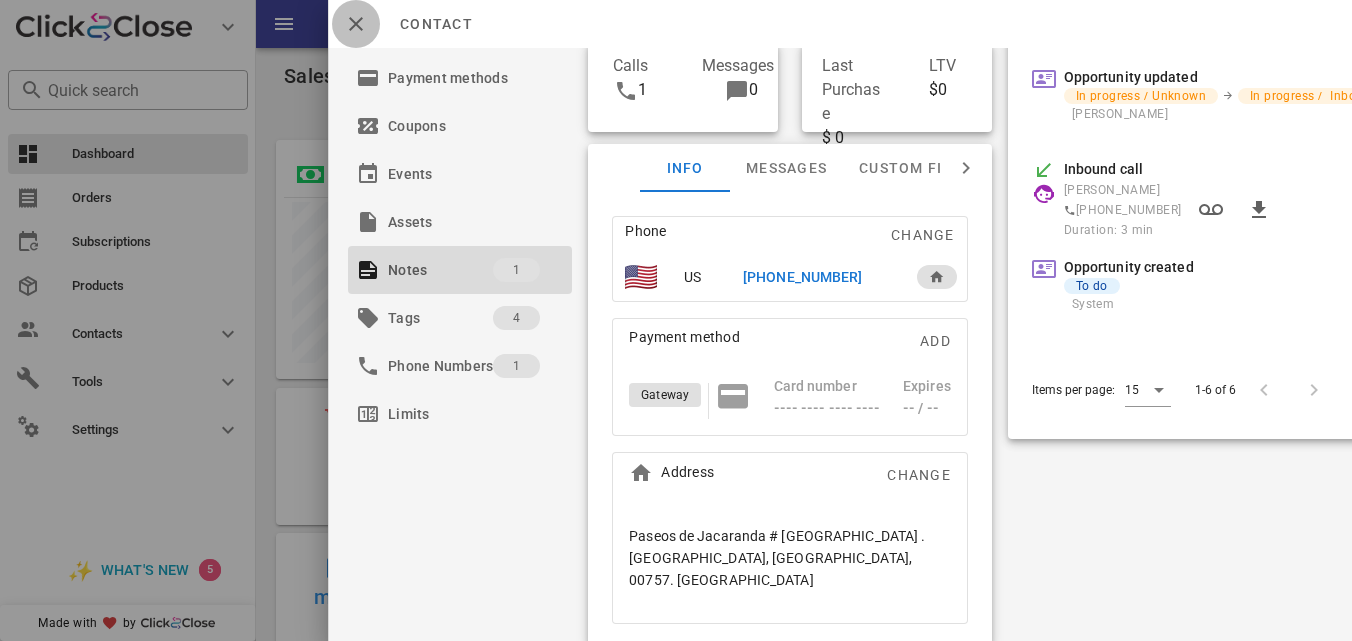 click at bounding box center (356, 24) 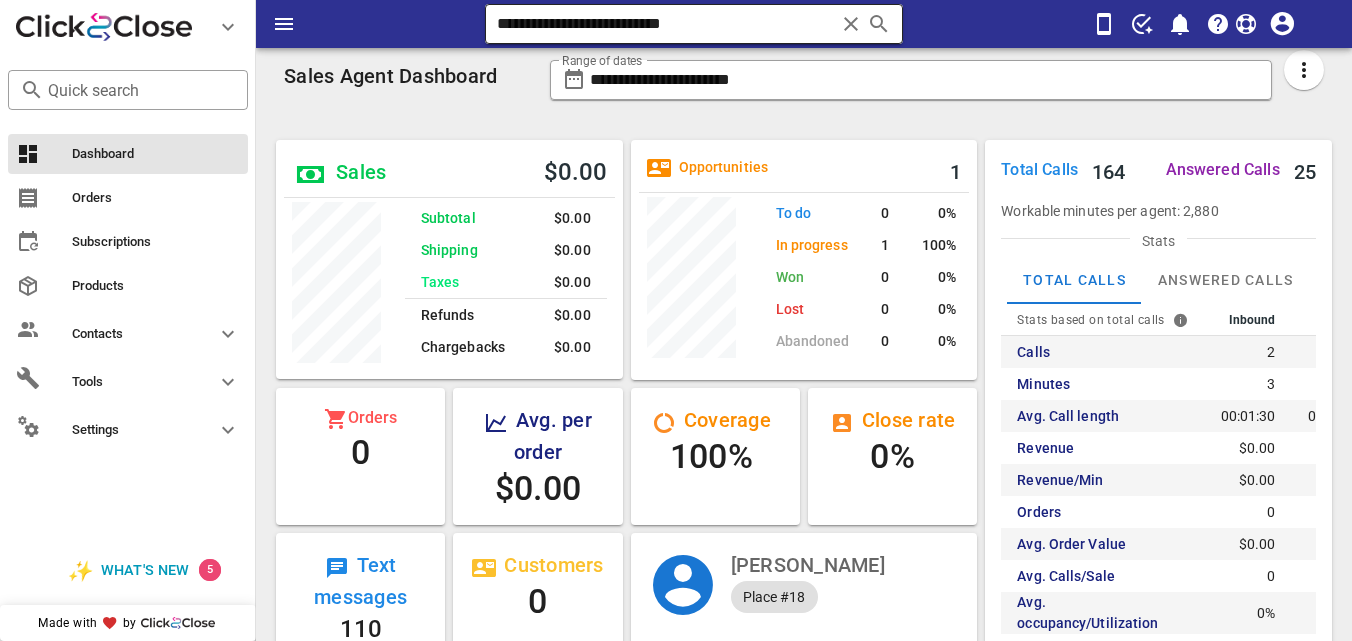 click at bounding box center (851, 24) 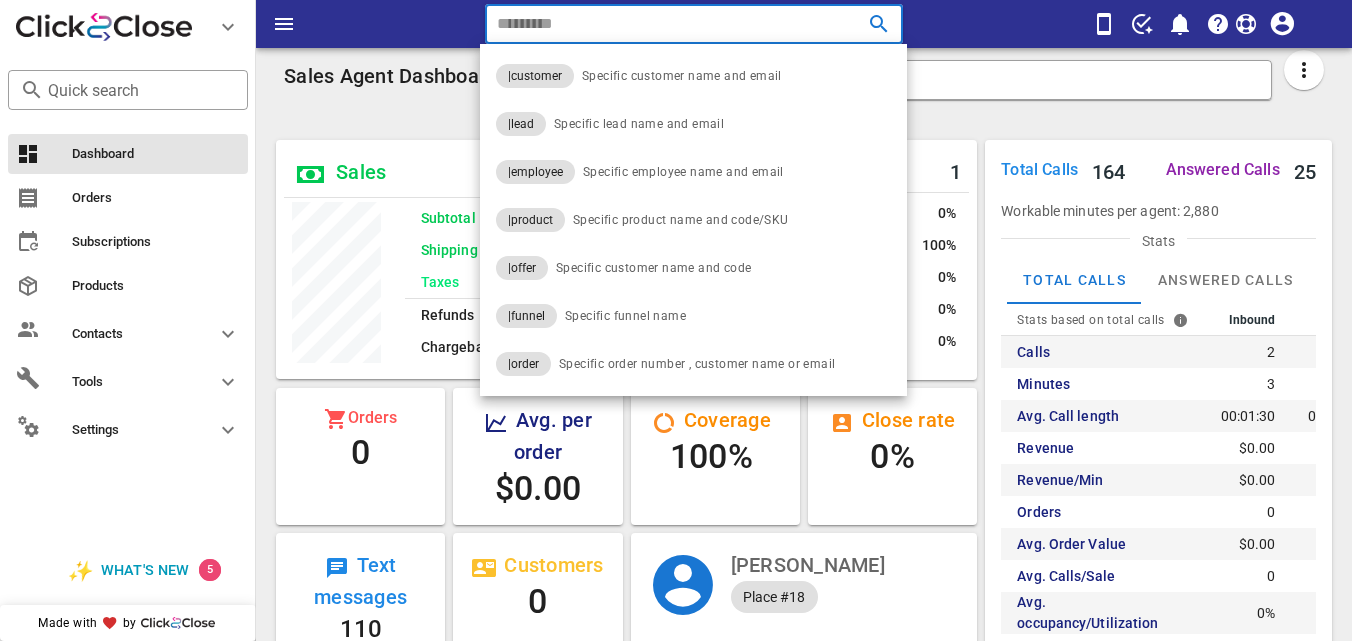 paste on "**********" 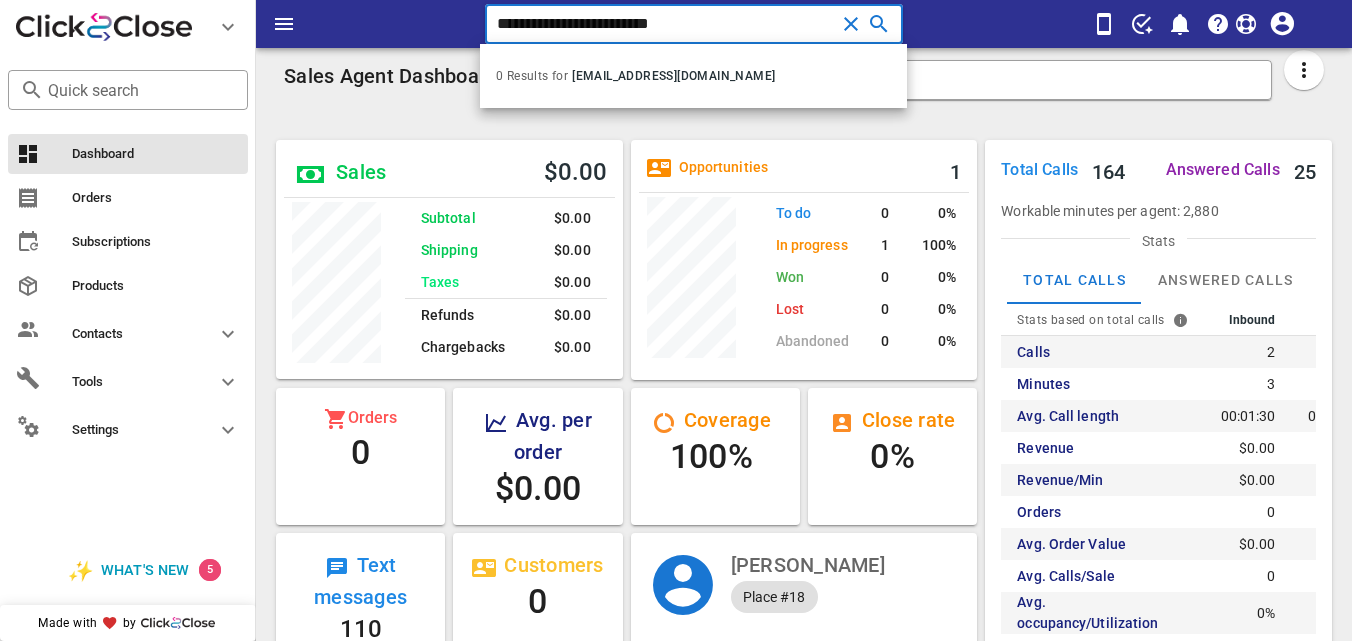 click at bounding box center (851, 24) 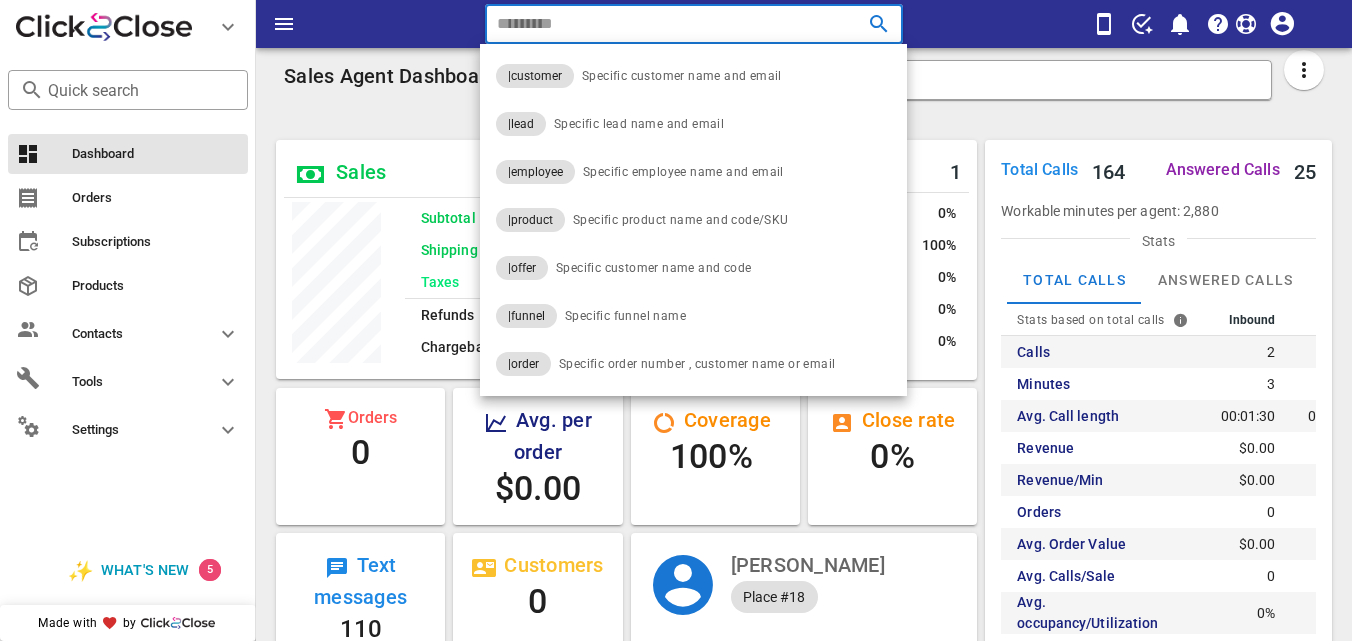 paste on "**********" 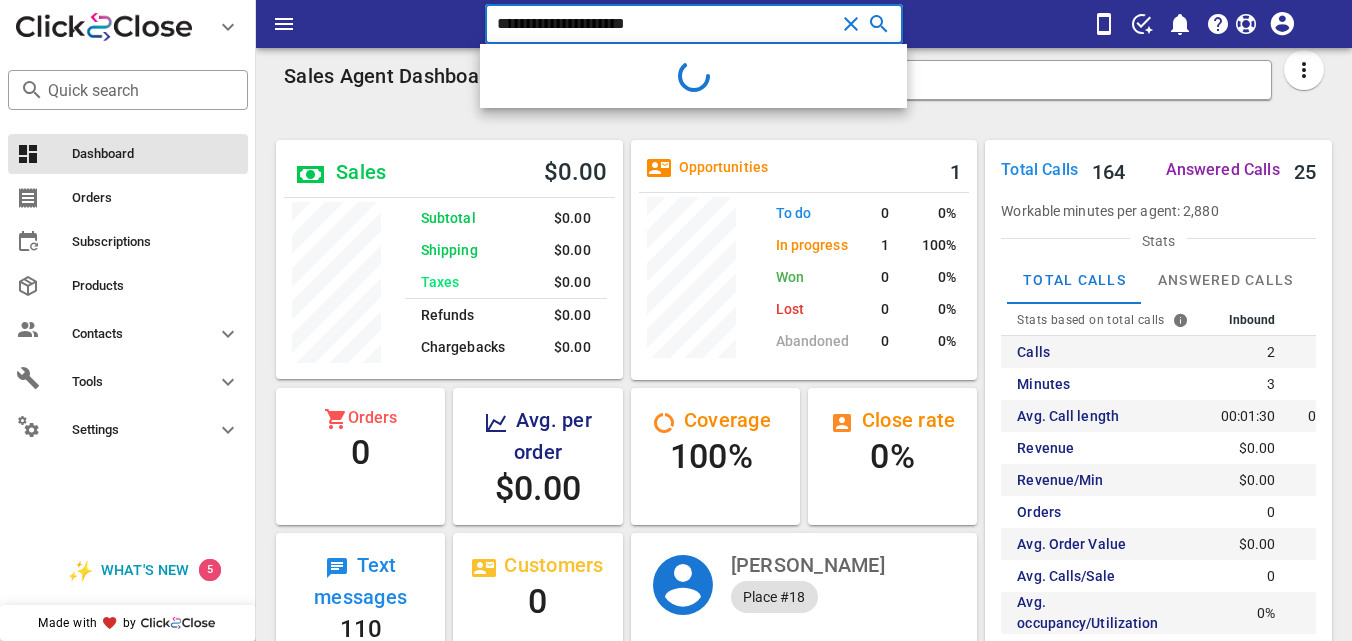 type on "**********" 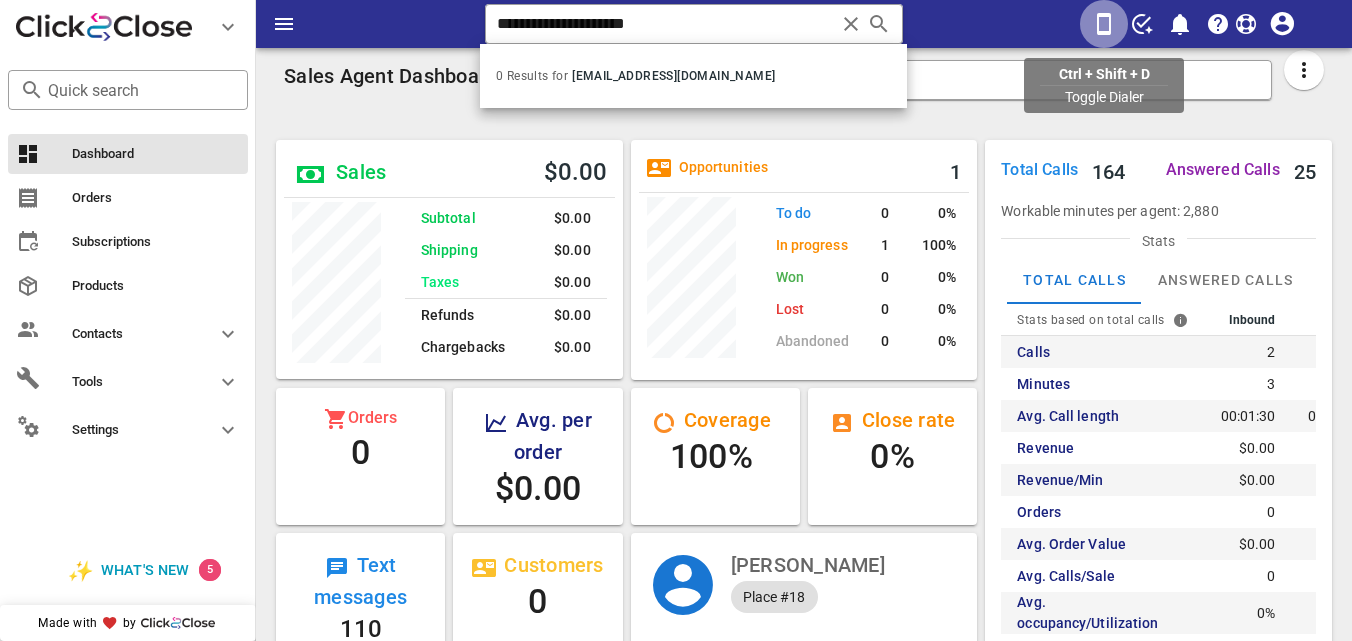click at bounding box center [1104, 24] 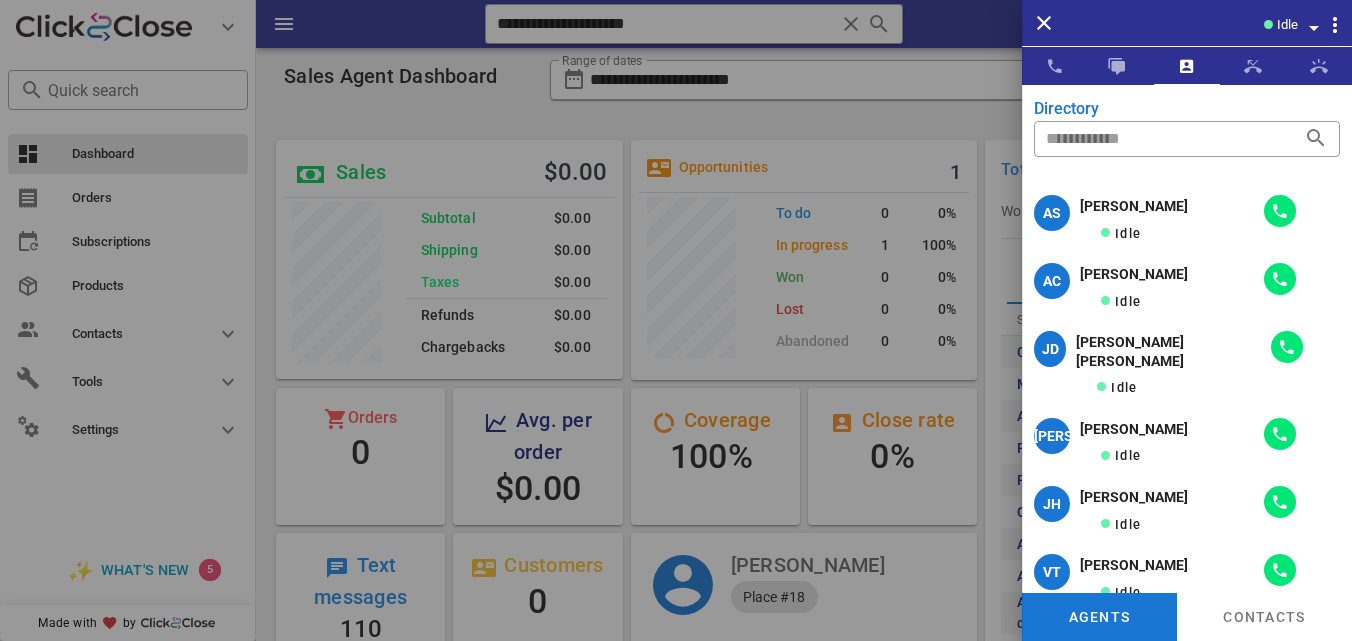 click at bounding box center [1302, 502] 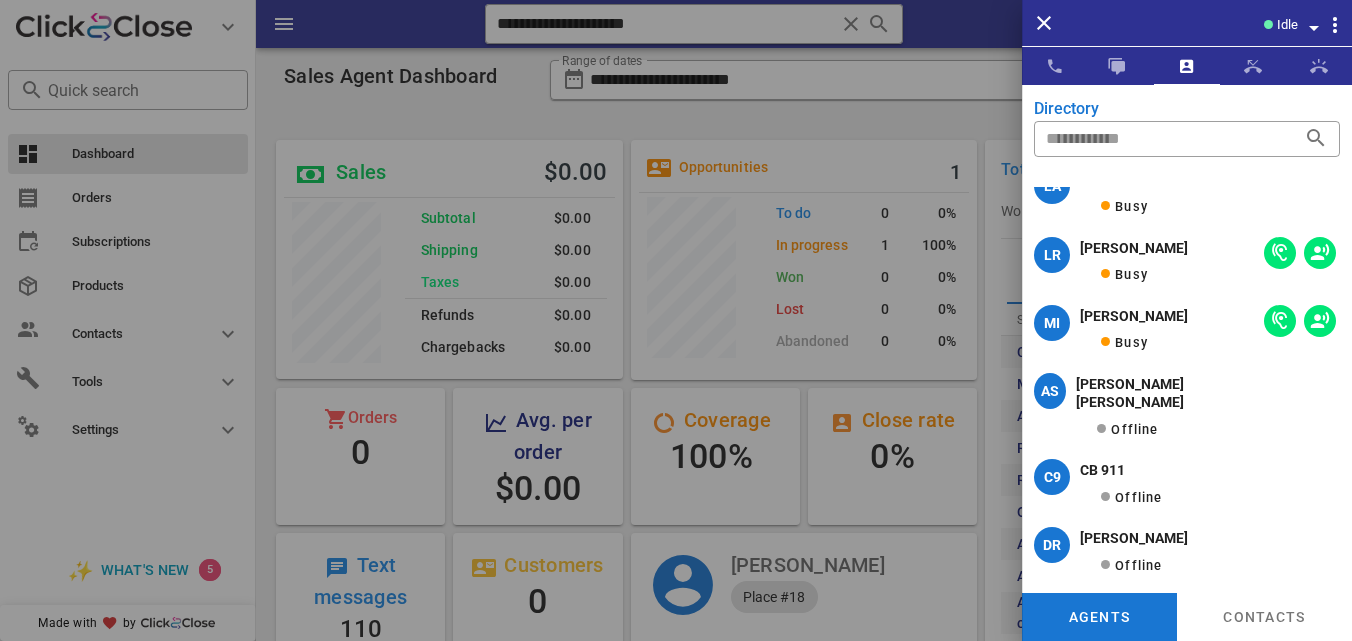 scroll, scrollTop: 0, scrollLeft: 0, axis: both 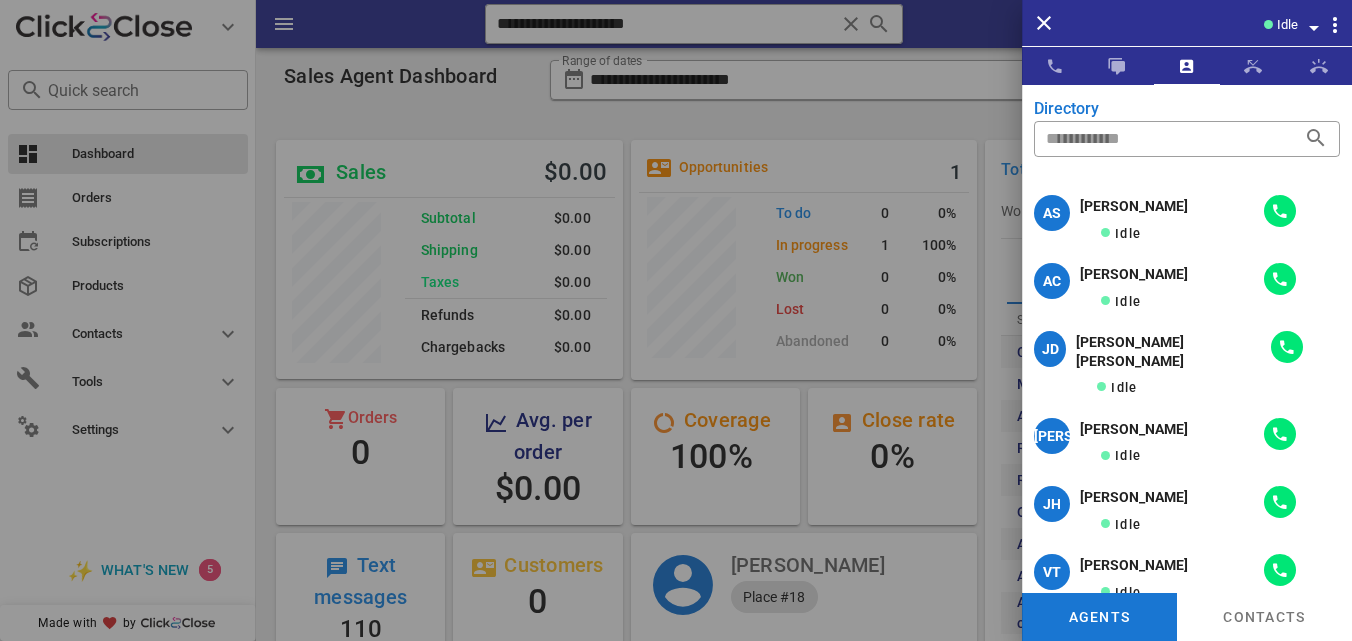 drag, startPoint x: 1324, startPoint y: 271, endPoint x: 1331, endPoint y: 281, distance: 12.206555 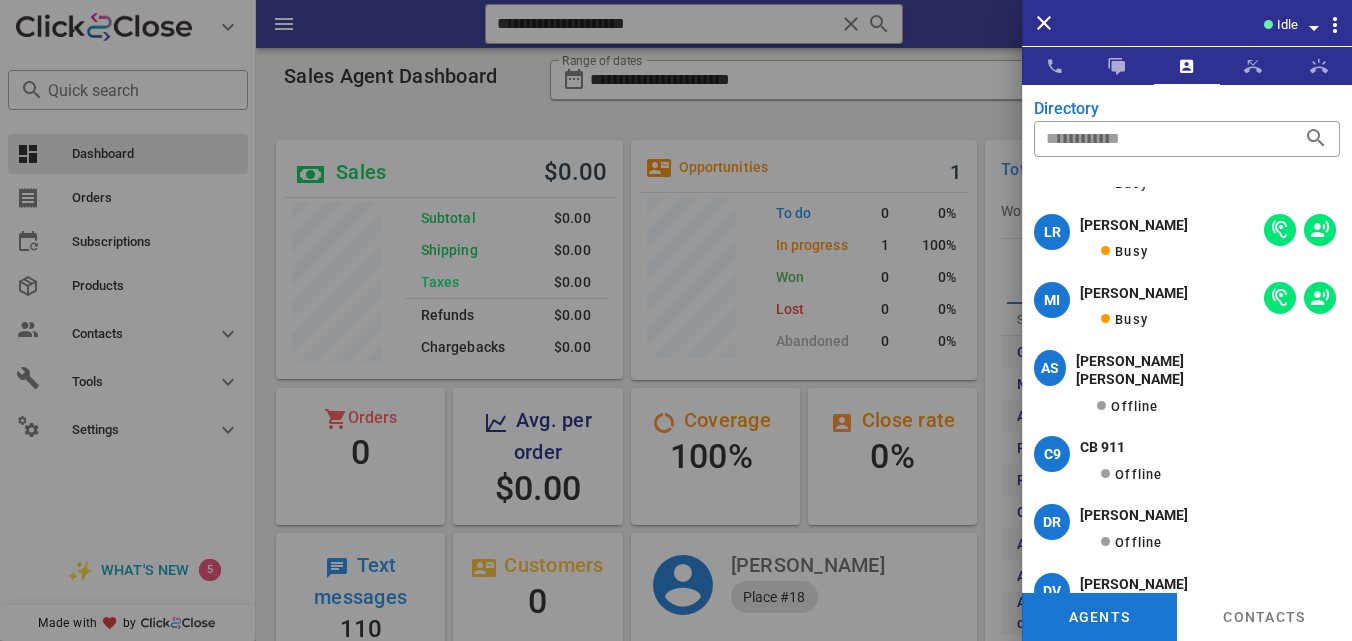 scroll, scrollTop: 0, scrollLeft: 0, axis: both 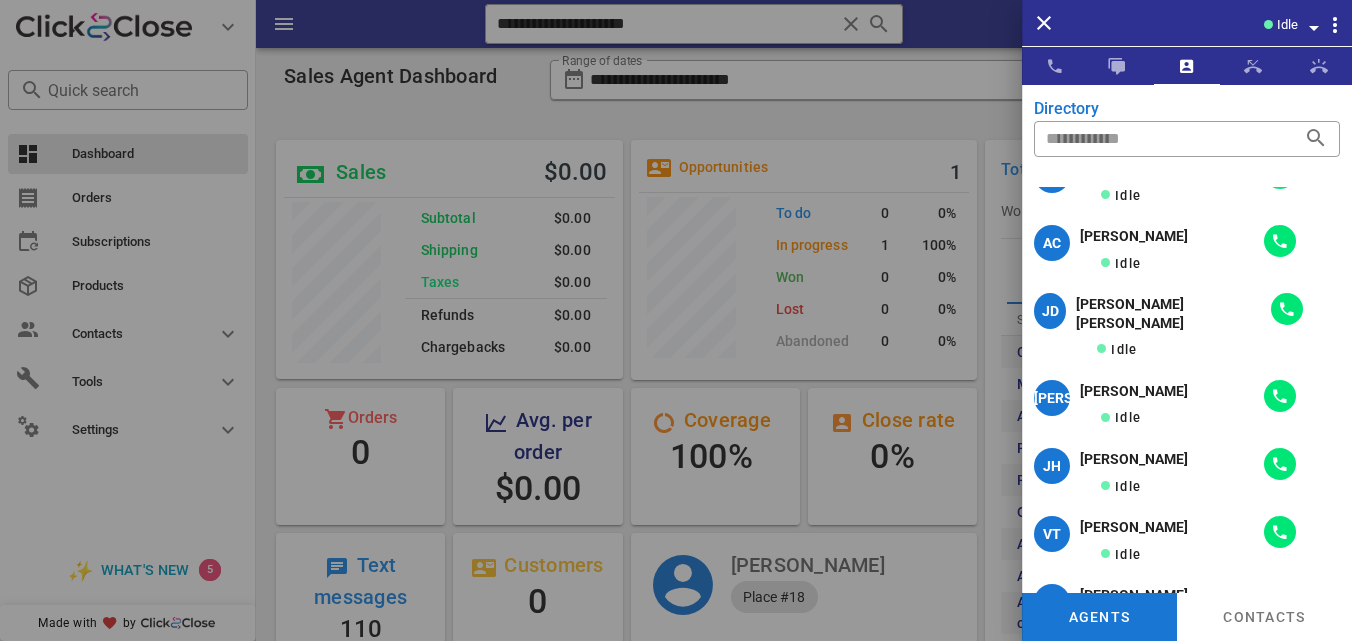 click at bounding box center (676, 320) 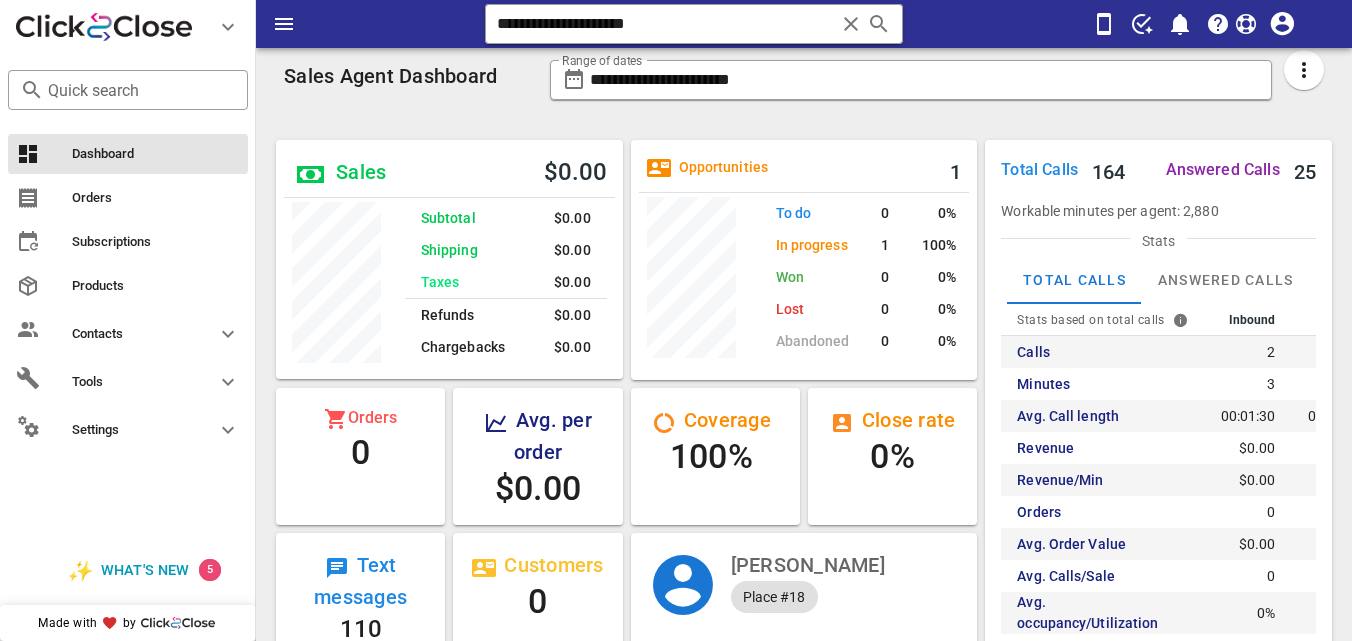 click at bounding box center (851, 24) 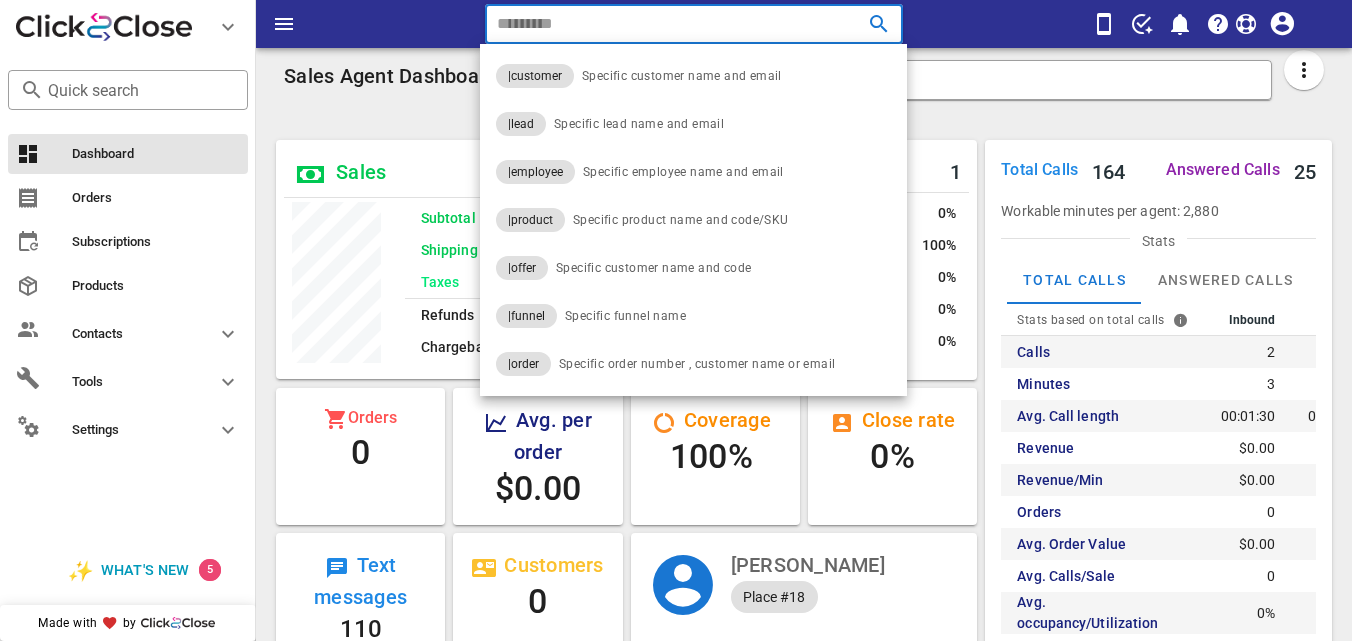 paste on "**********" 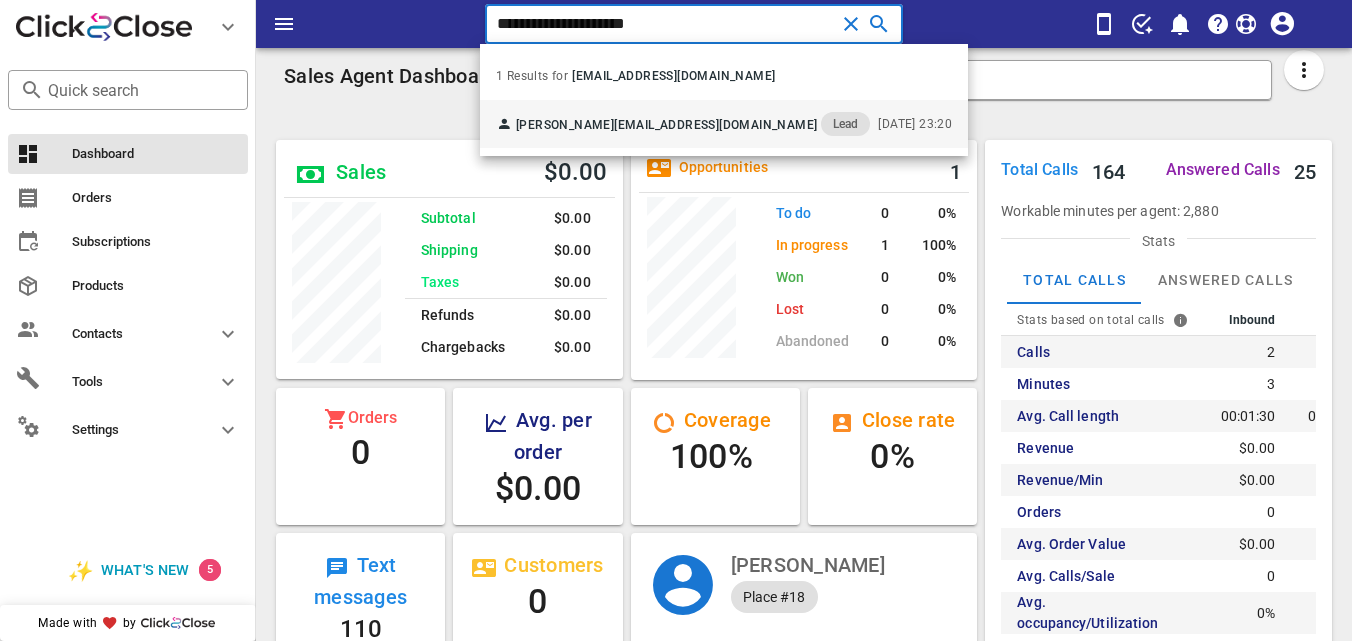 type on "**********" 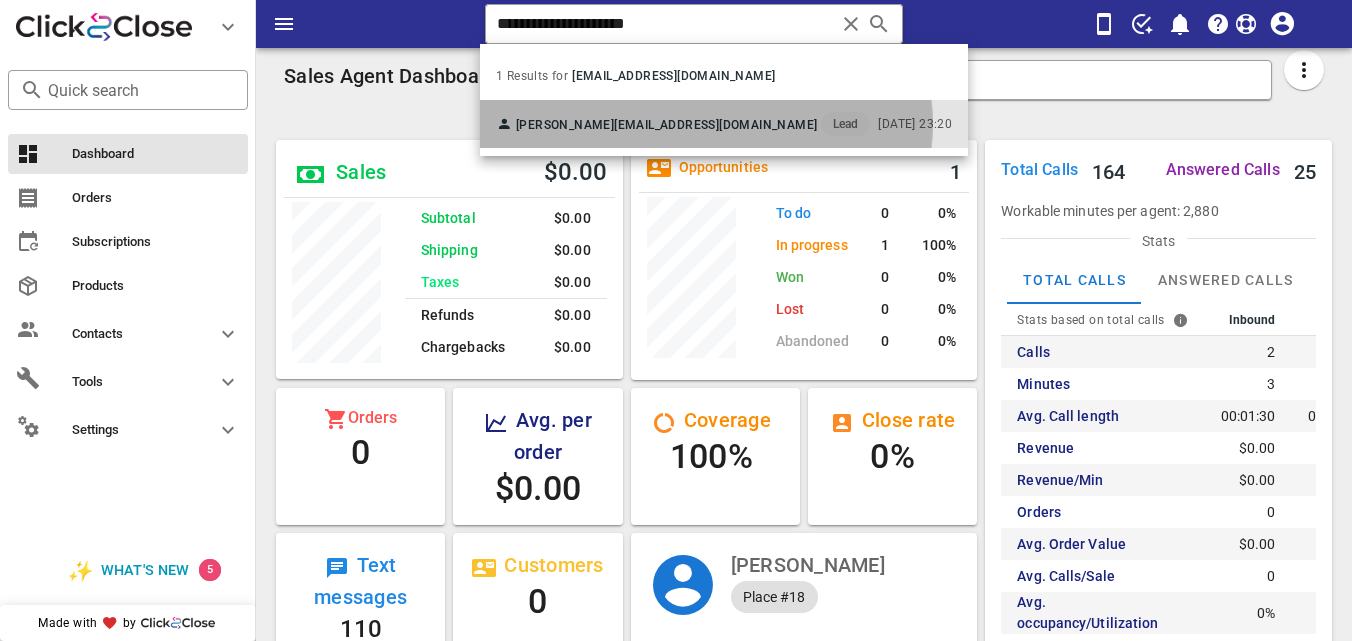 click on "Fanny Morera   fmorera1172@gmail.com   Lead" at bounding box center [683, 124] 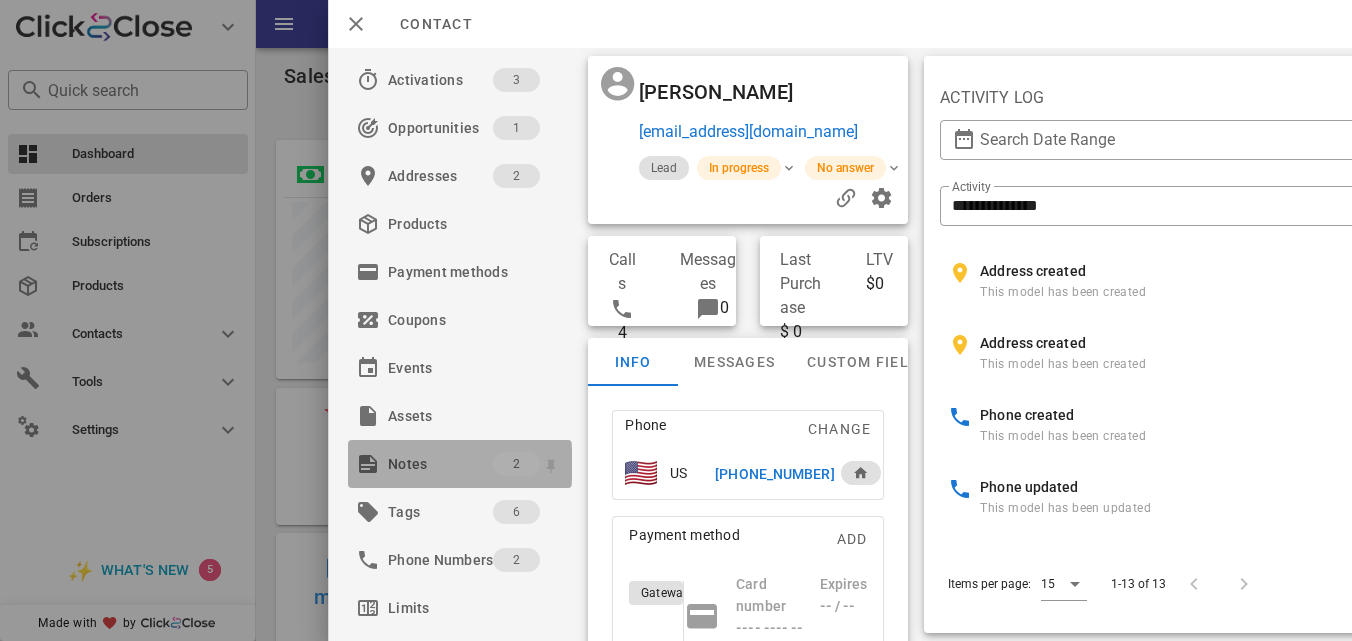 click on "Notes" at bounding box center [440, 464] 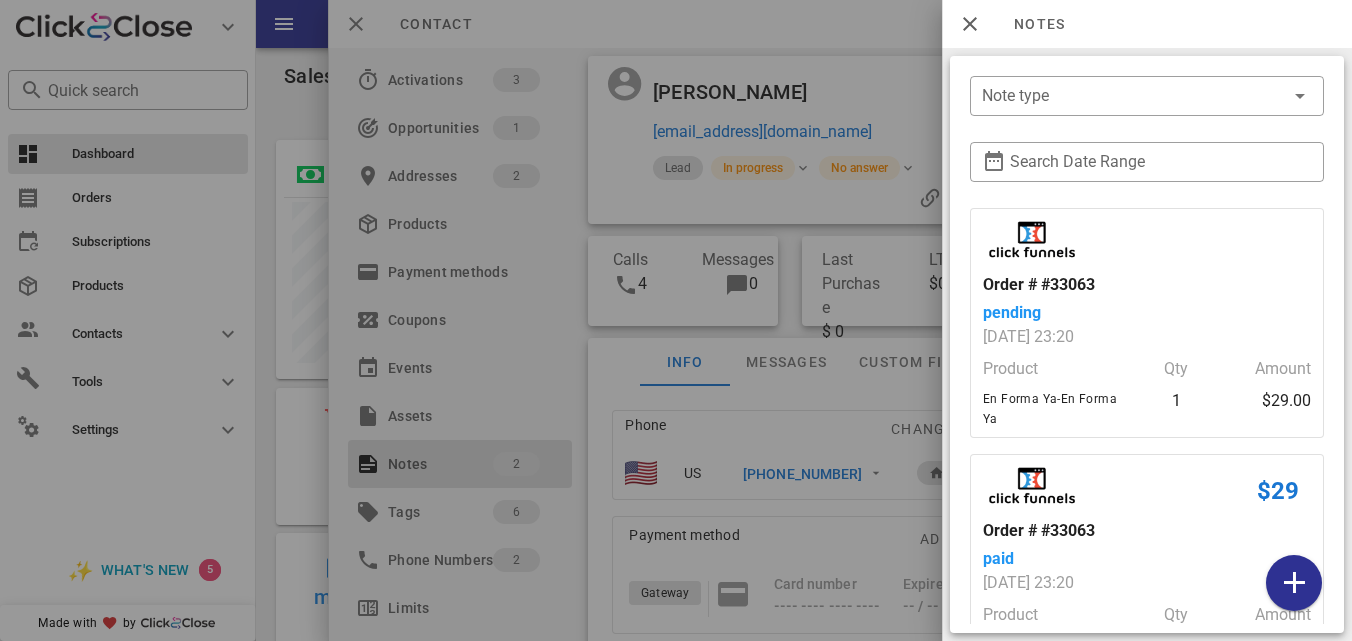 click at bounding box center (676, 320) 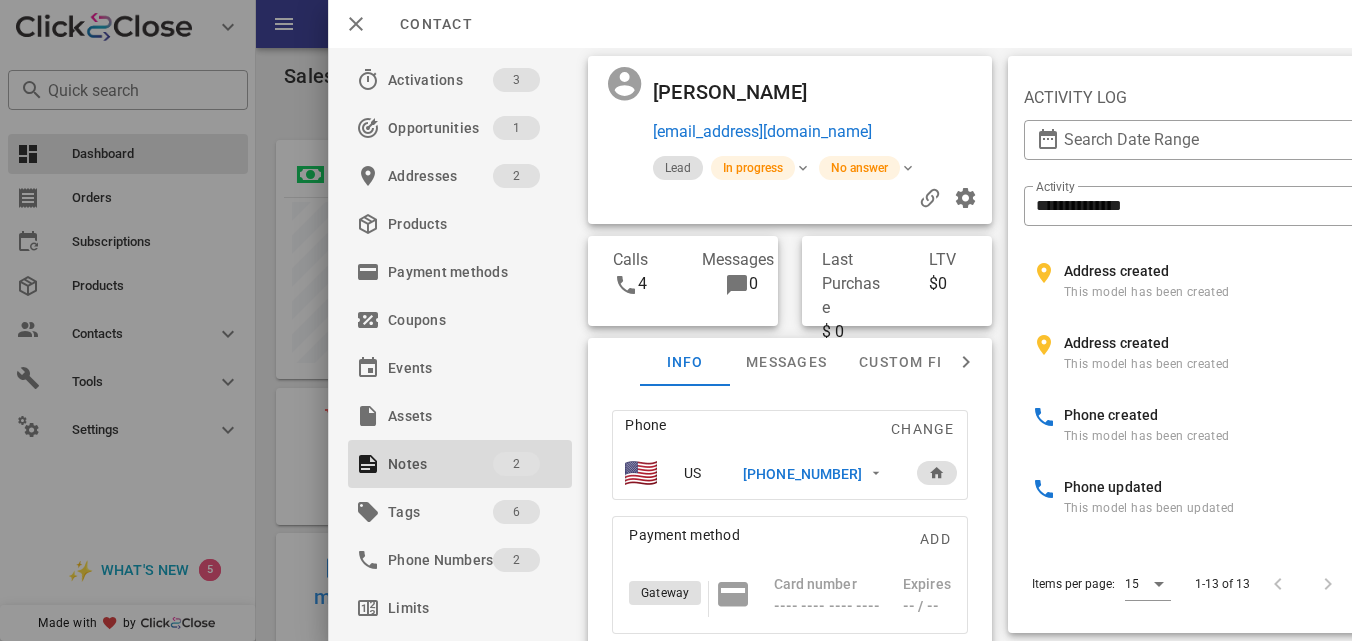 click on "+50683012173" at bounding box center [802, 474] 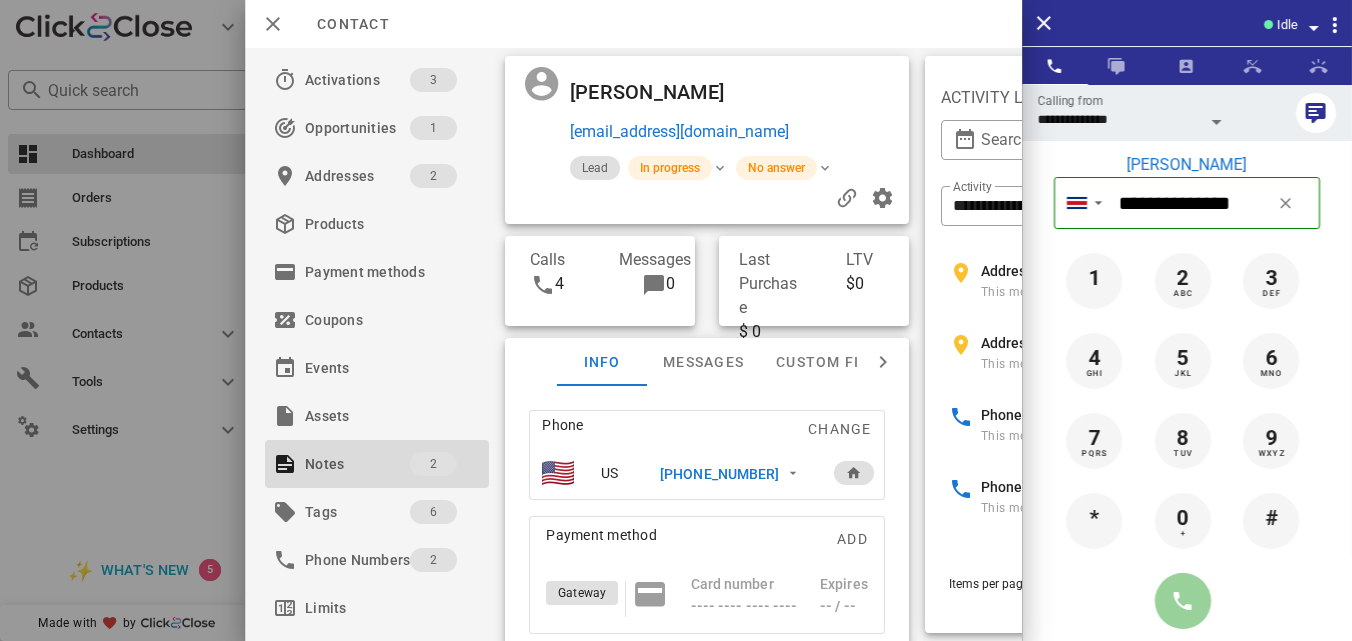 click at bounding box center [1183, 601] 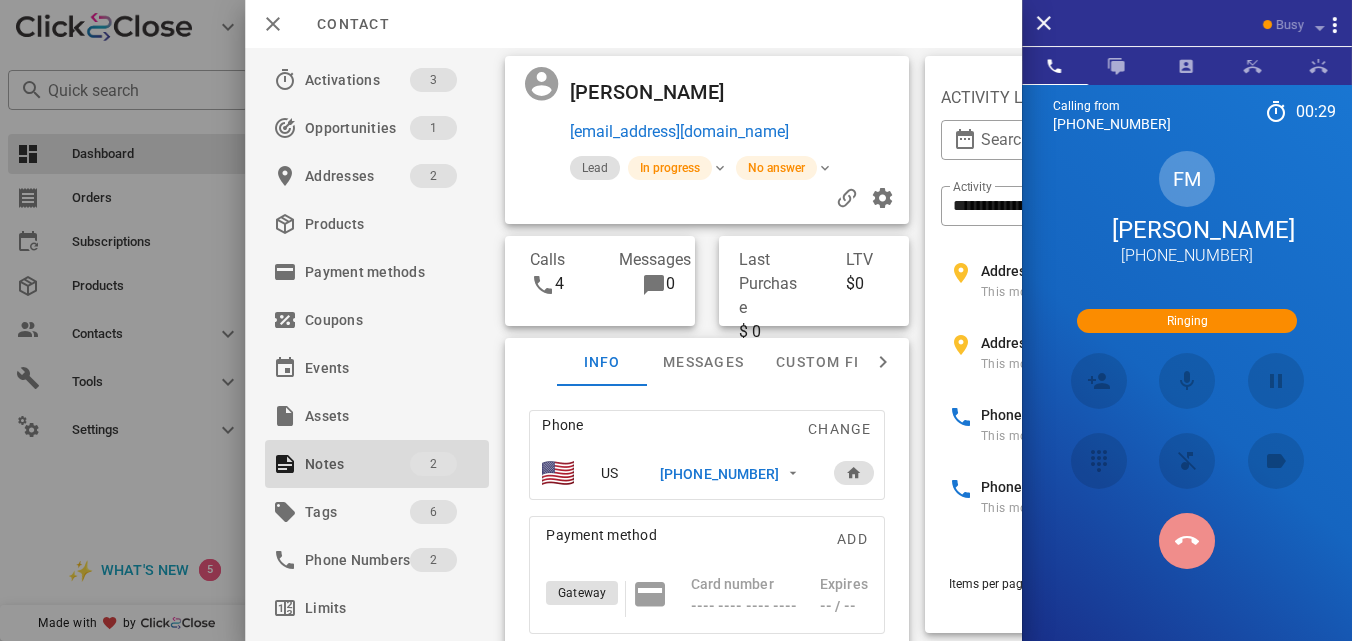 click at bounding box center (1187, 541) 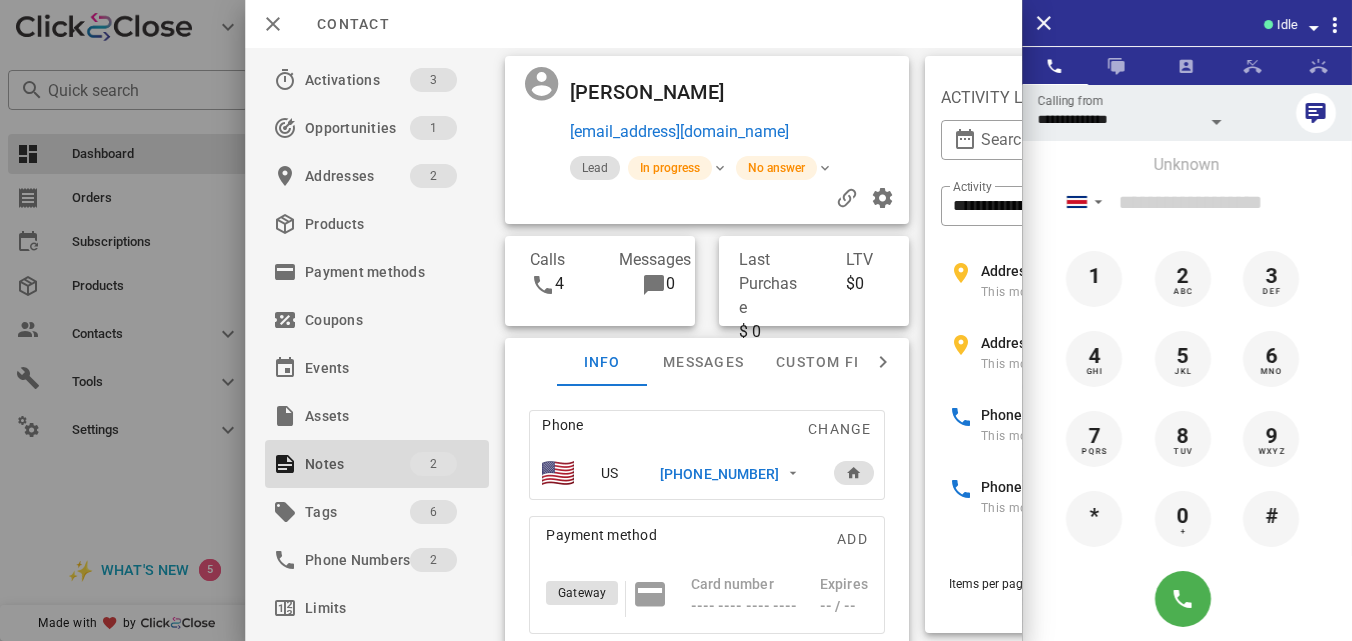 click on "+50683012173" at bounding box center [719, 474] 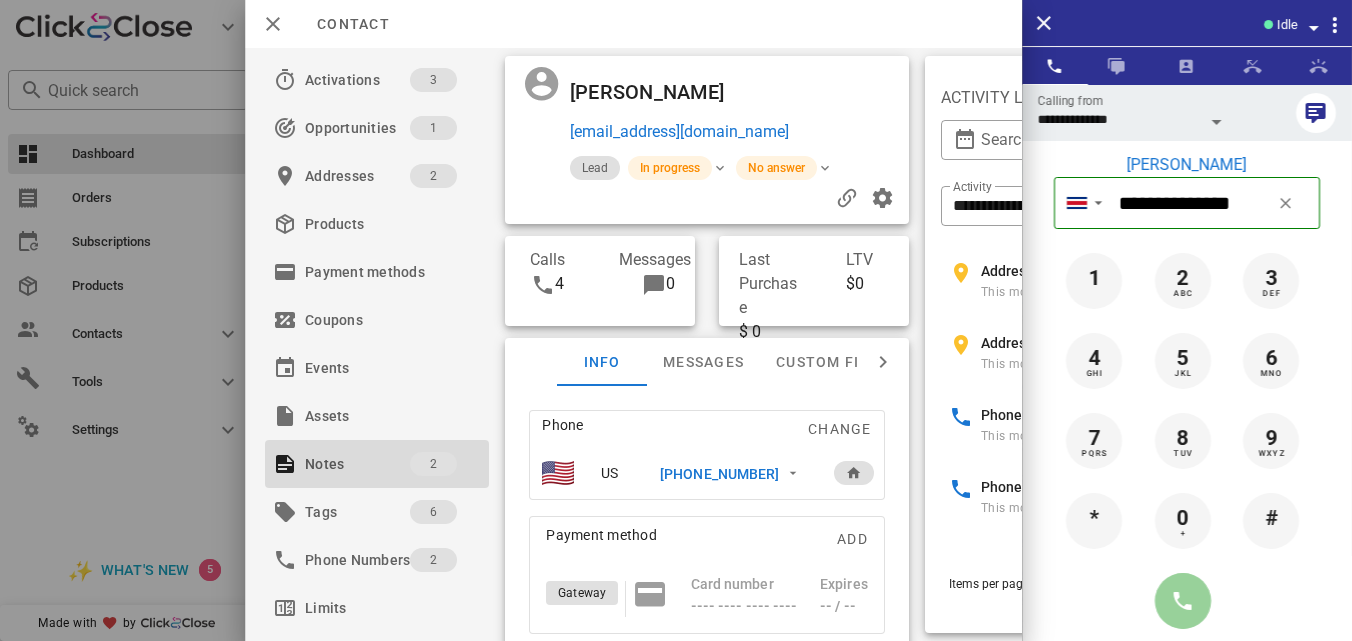 click at bounding box center [1183, 601] 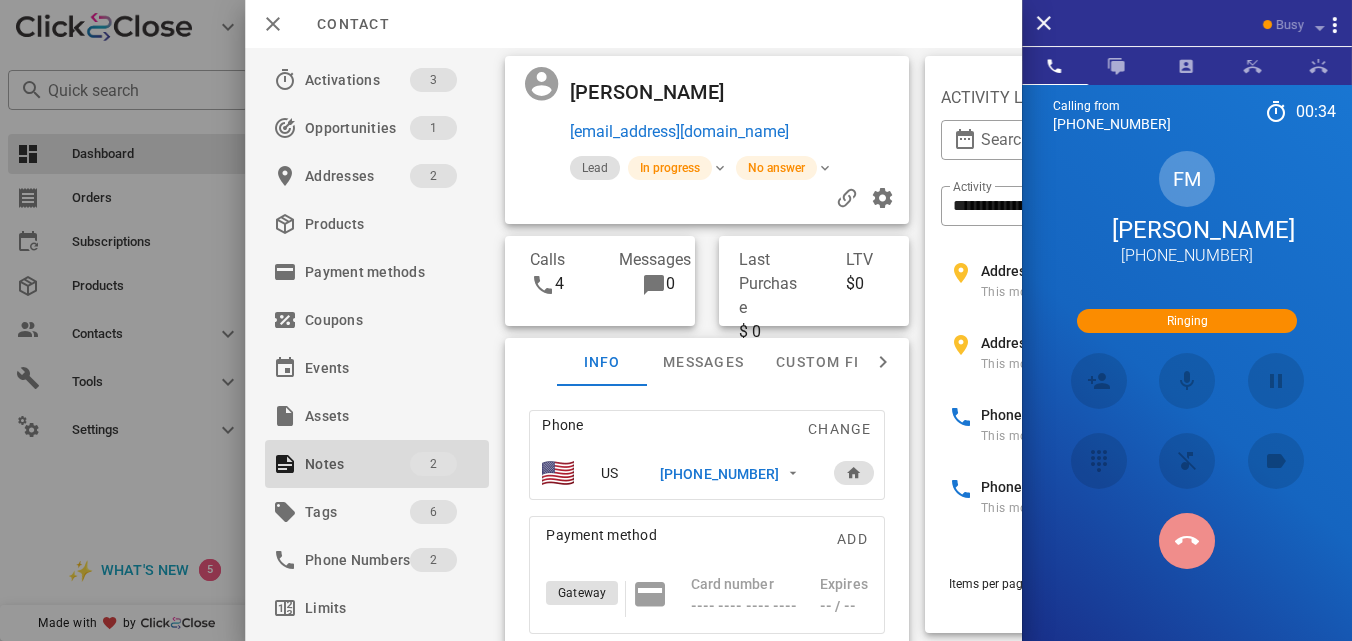 click at bounding box center [1187, 541] 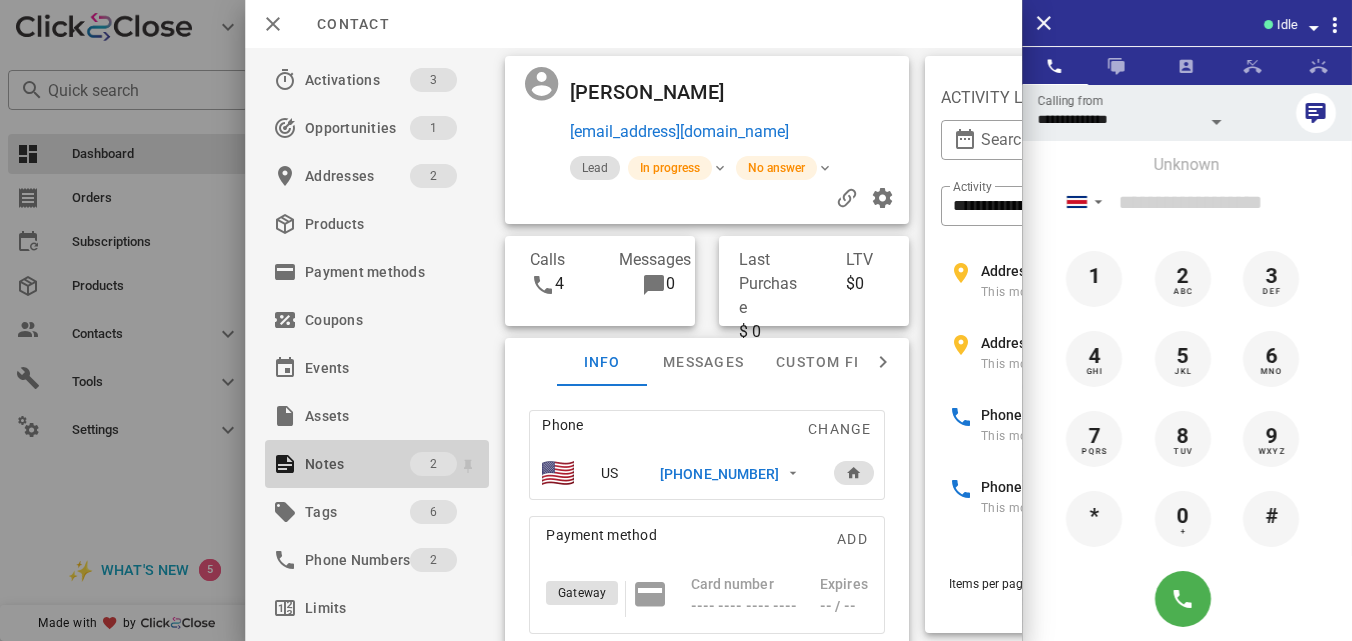 click on "Notes" at bounding box center [357, 464] 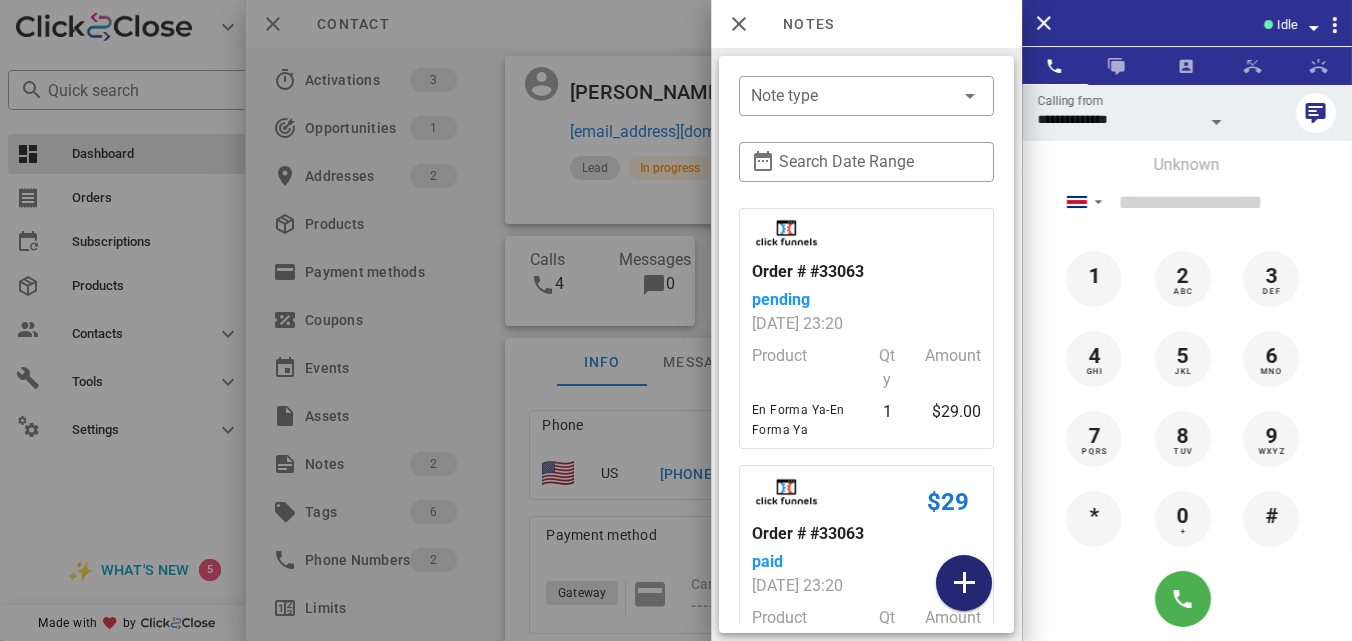 click at bounding box center (964, 583) 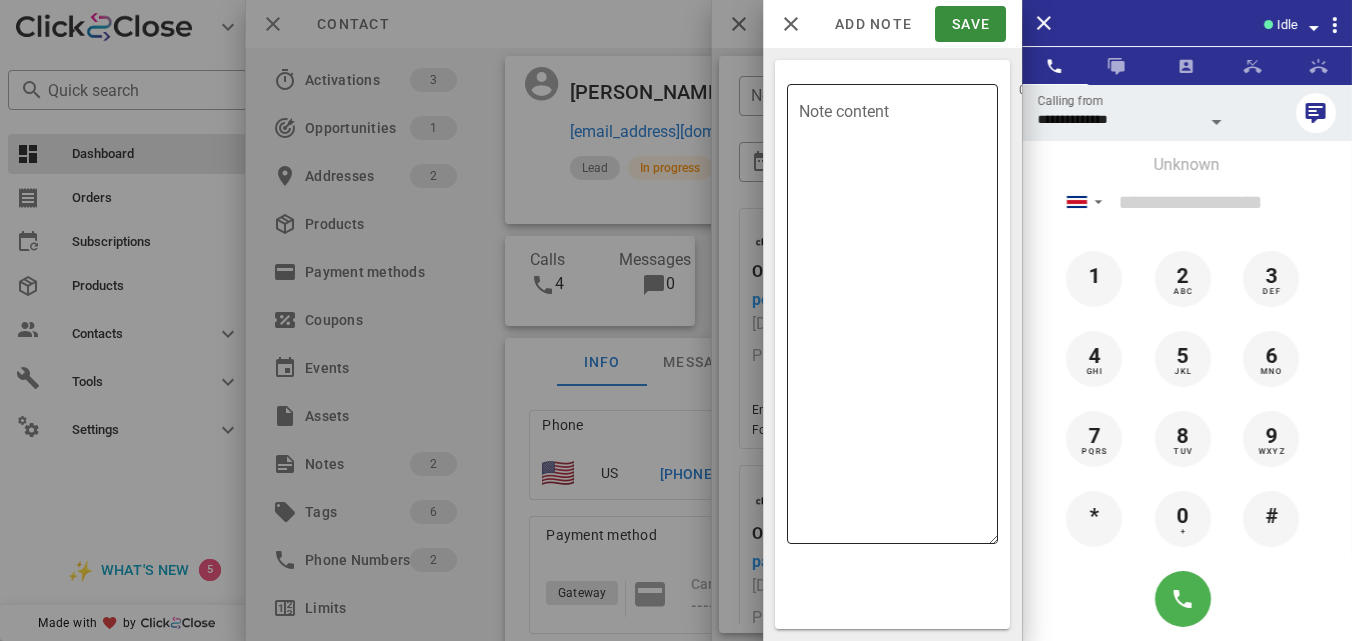 click on "Note content" at bounding box center (898, 319) 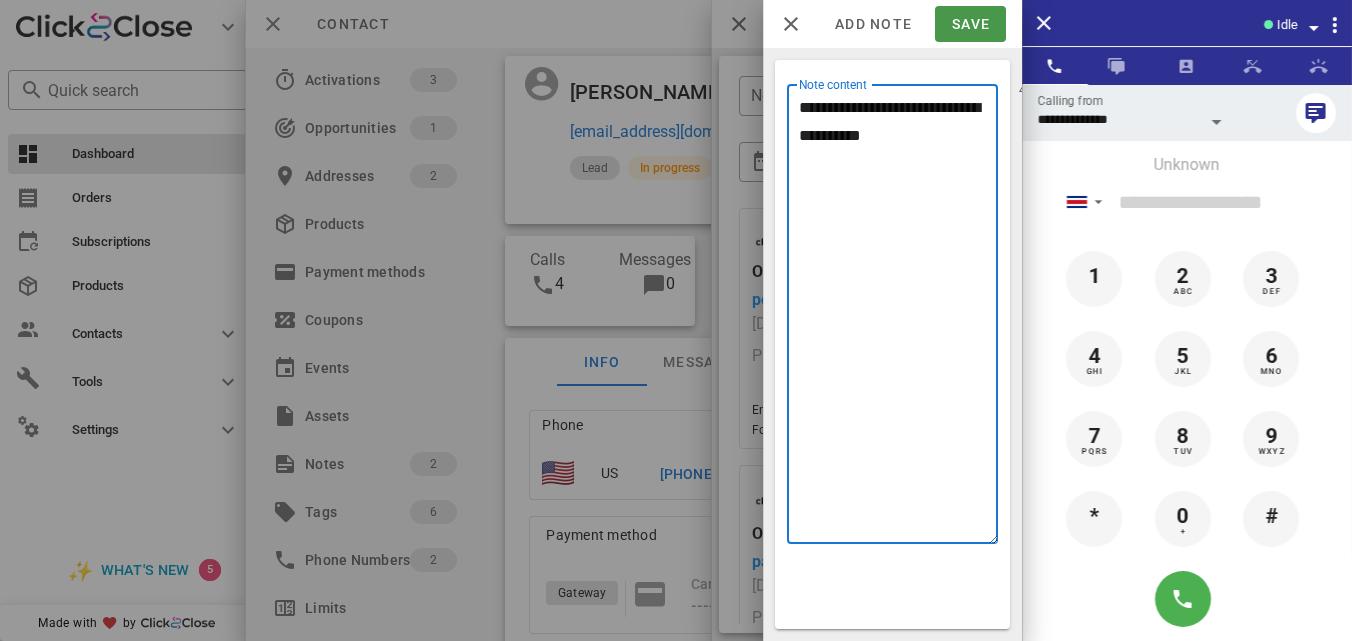 type on "**********" 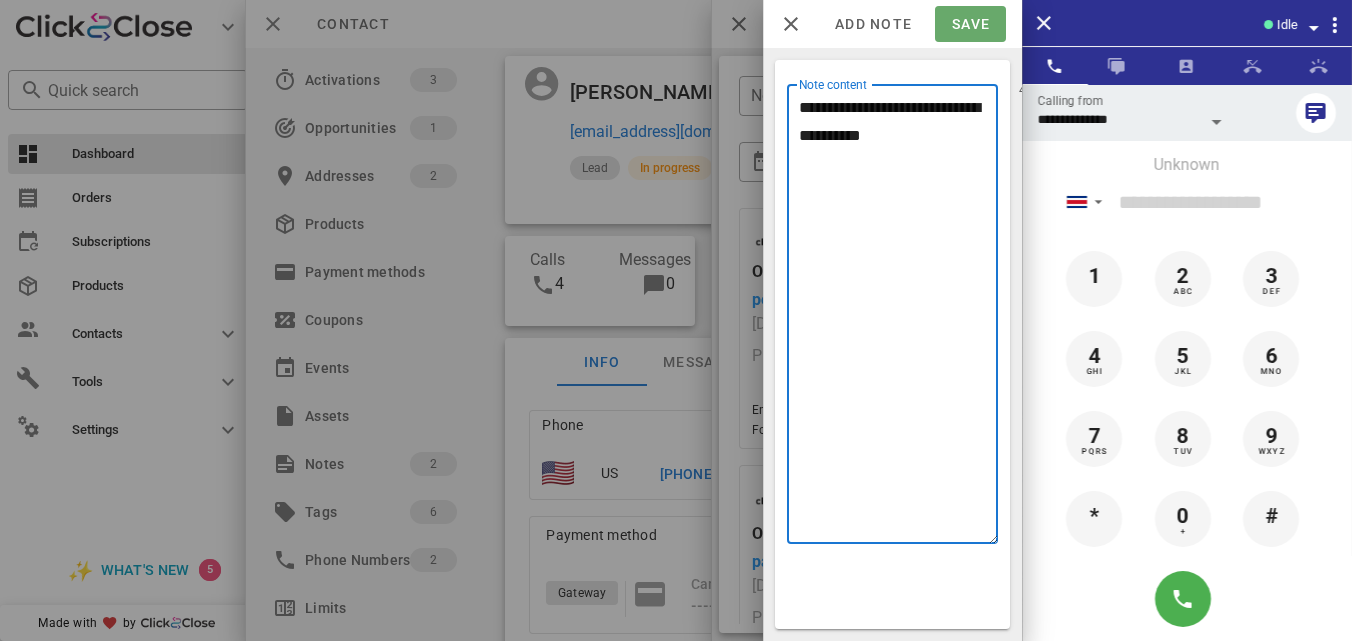 click on "Save" at bounding box center (970, 24) 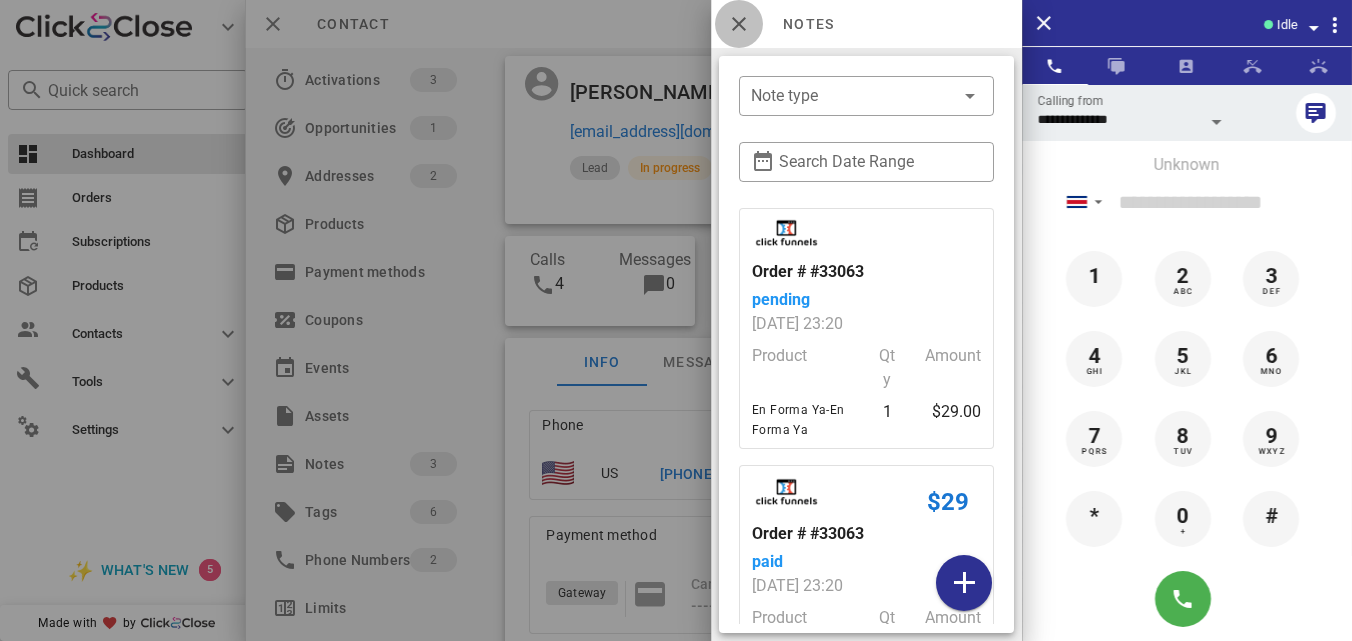 click at bounding box center [739, 24] 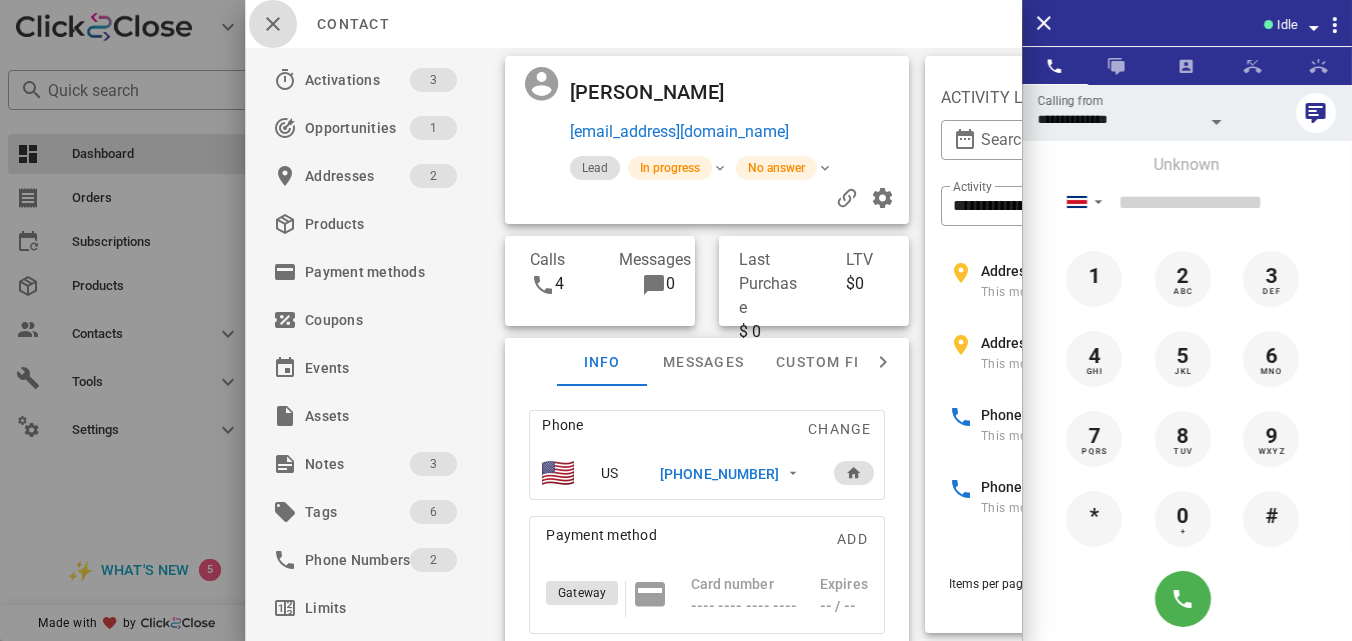 click at bounding box center (273, 24) 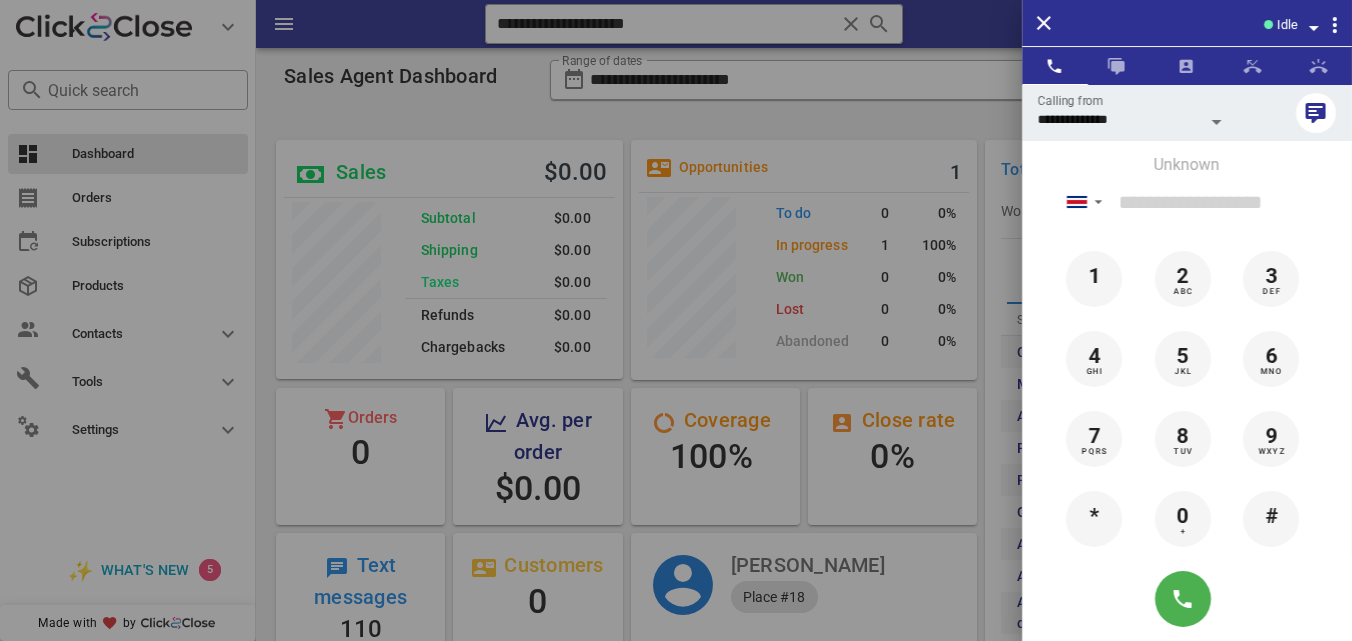 click at bounding box center [676, 320] 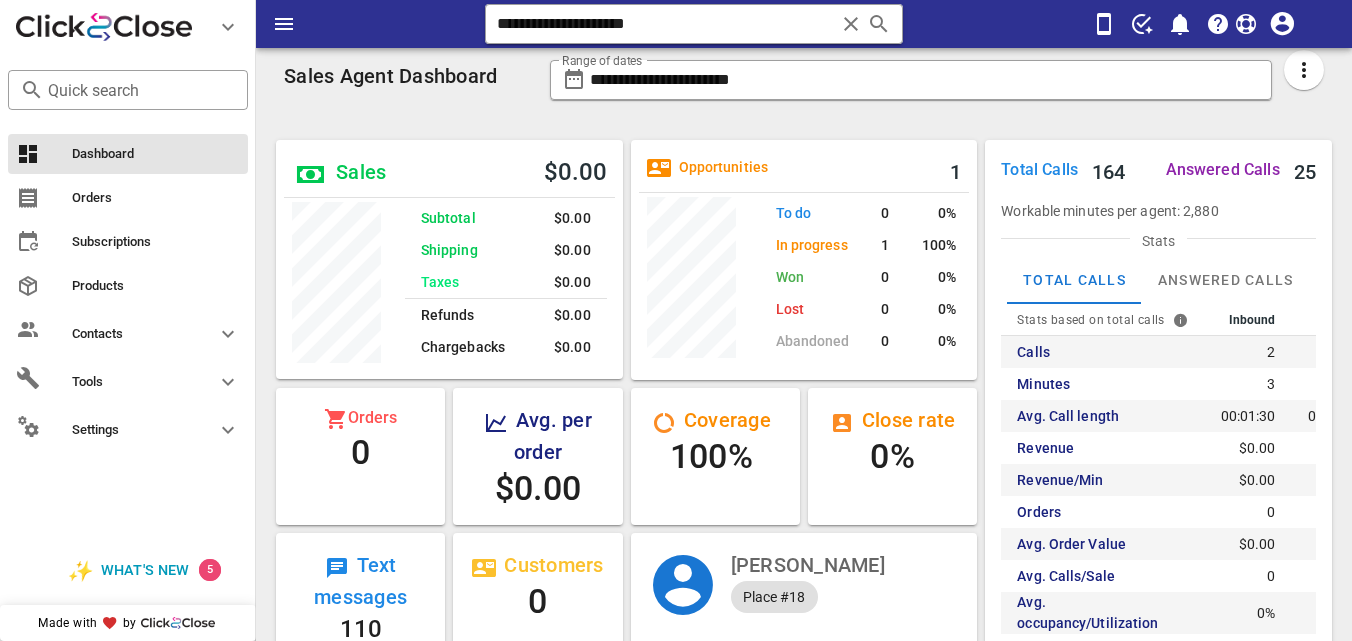 click at bounding box center (851, 24) 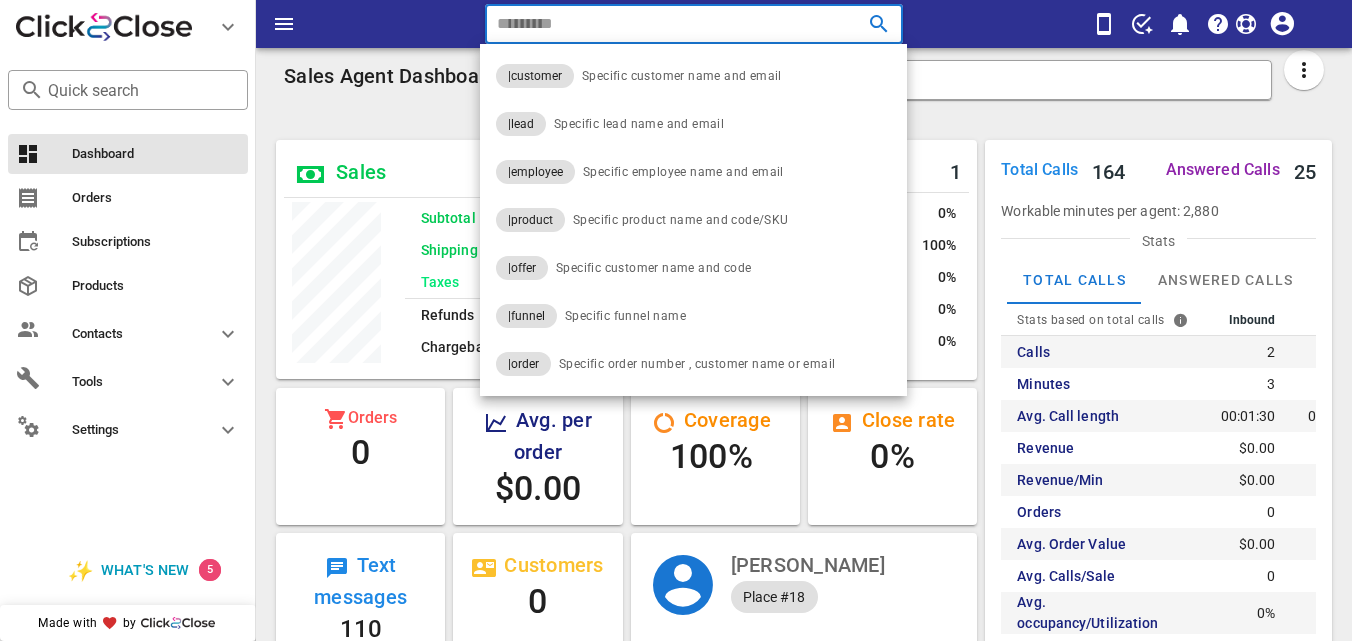 paste on "**********" 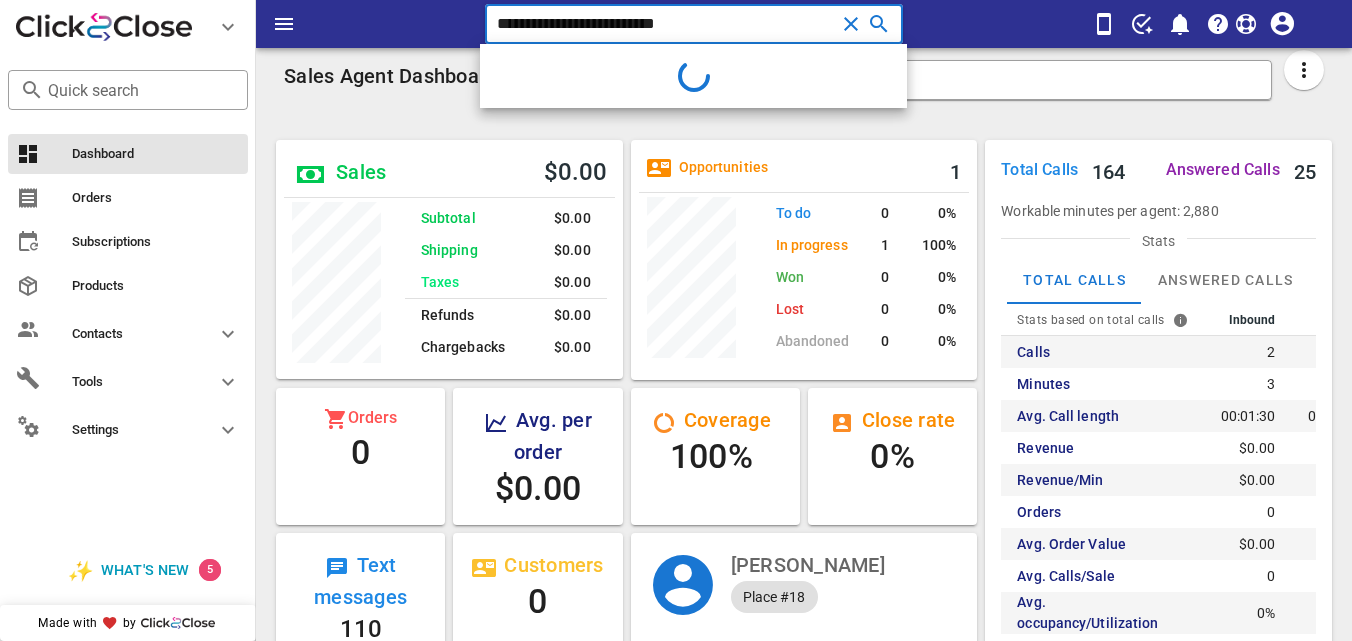 type on "**********" 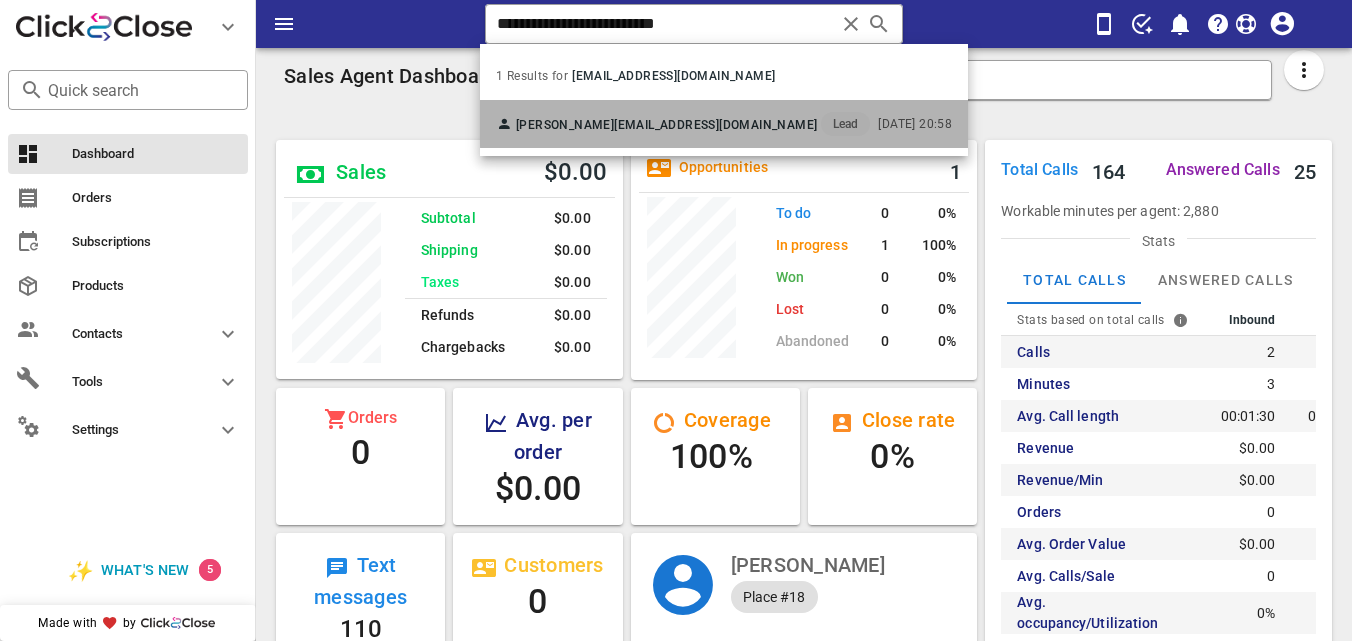 click on "ccruzdearmas25@hotmail.com" at bounding box center (715, 125) 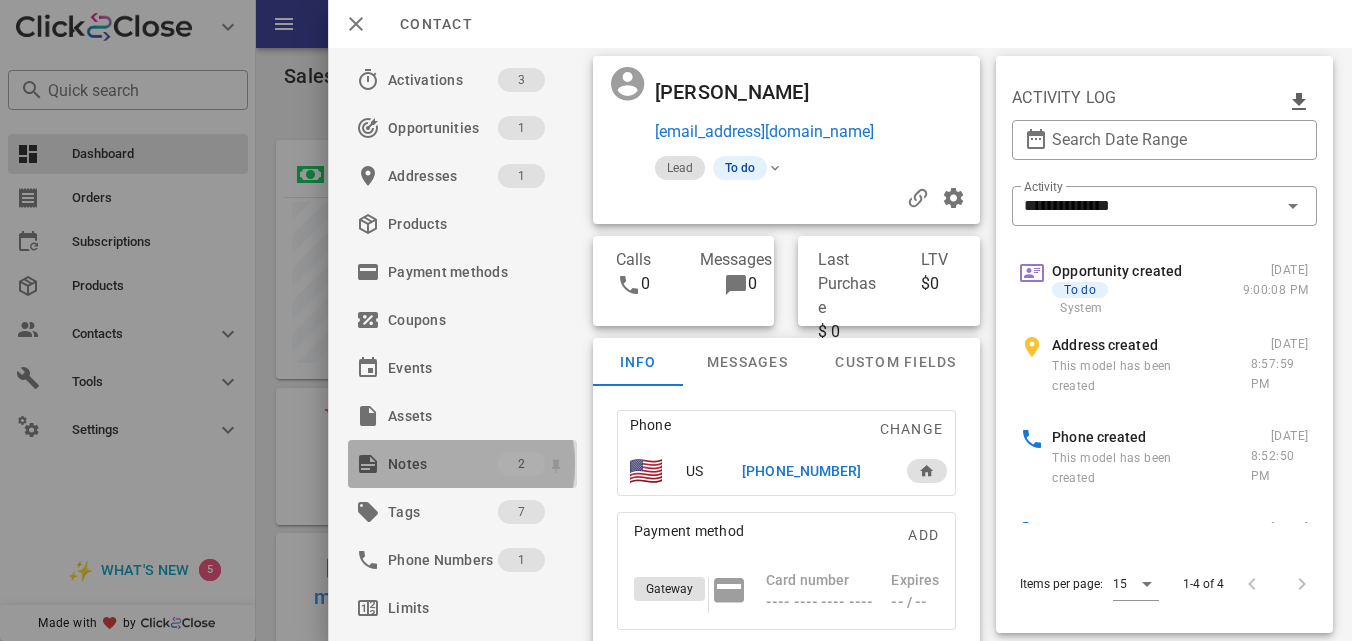 click on "Notes" at bounding box center (443, 464) 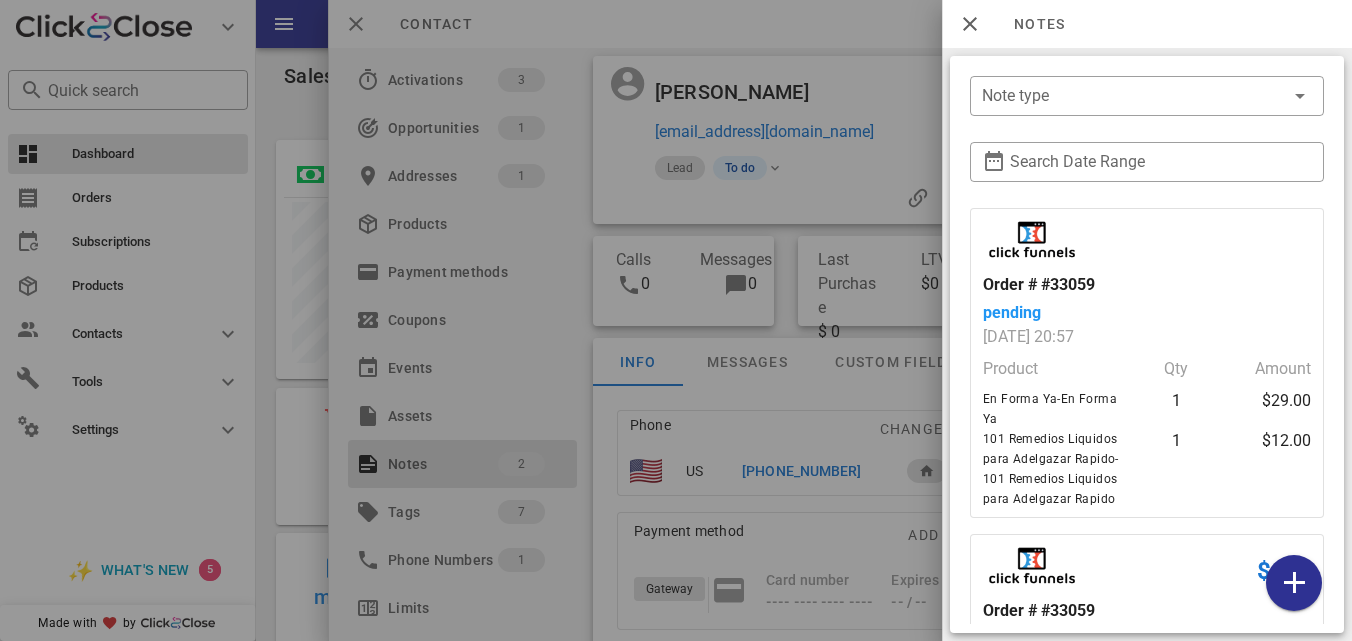 click at bounding box center [676, 320] 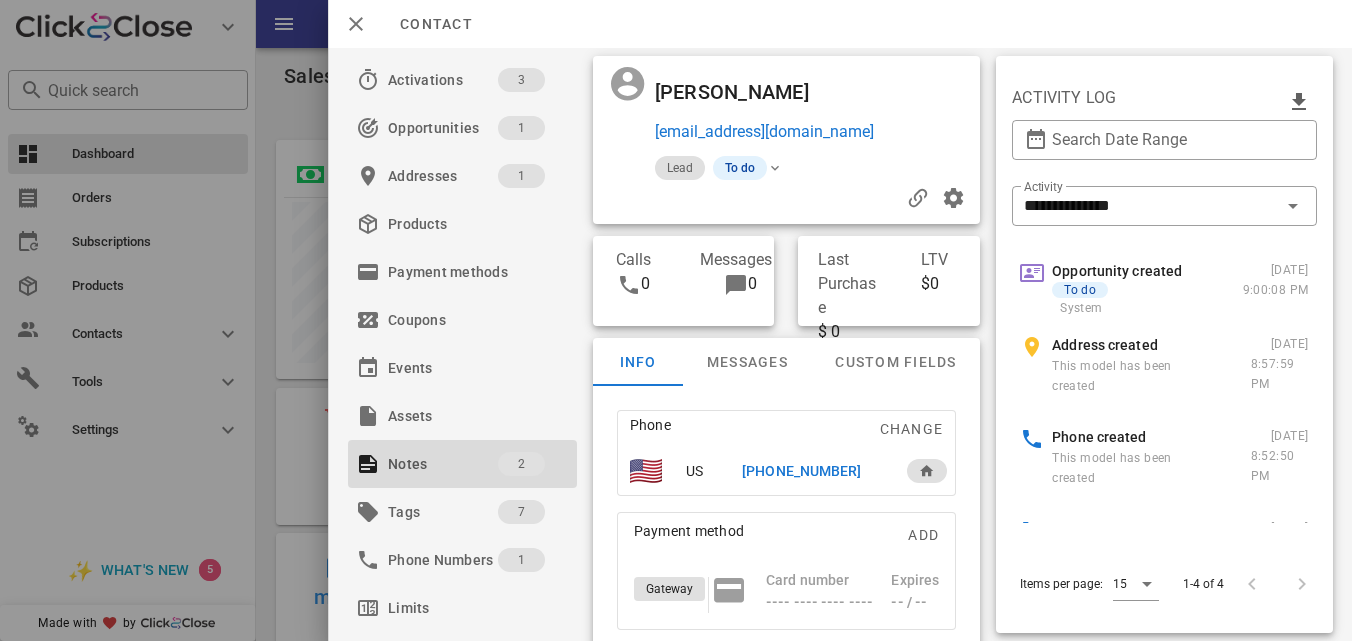 click on "+18607702505" at bounding box center [801, 471] 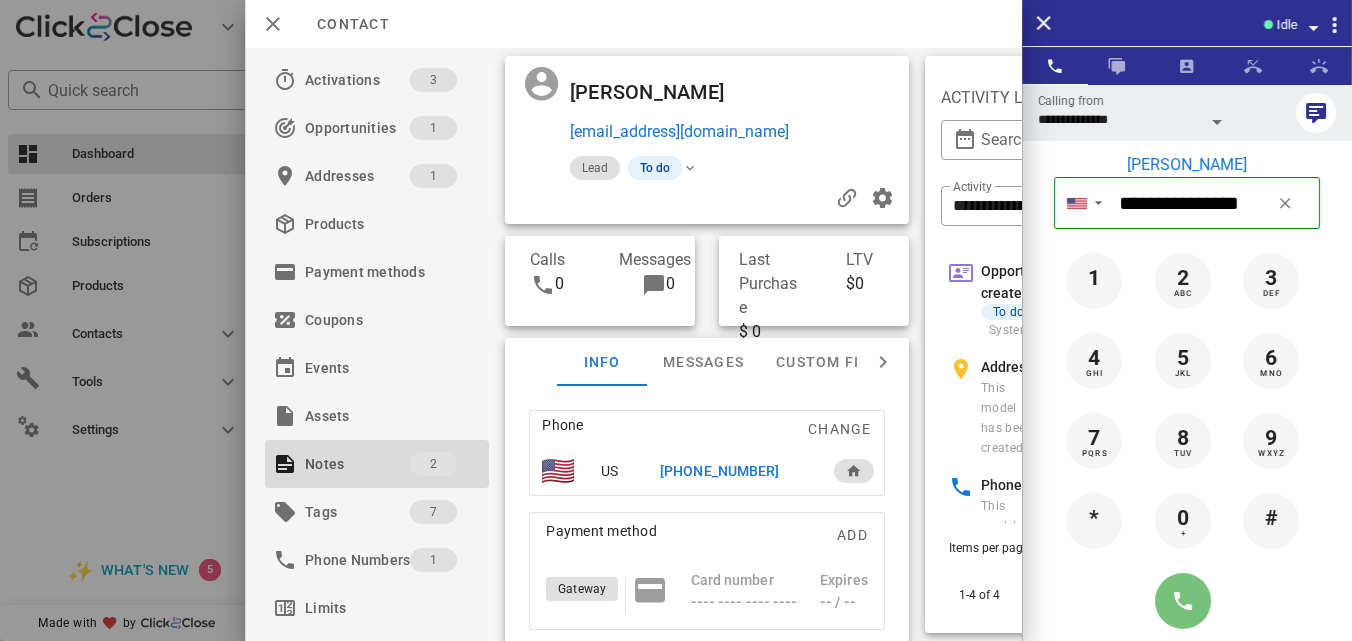click at bounding box center (1183, 601) 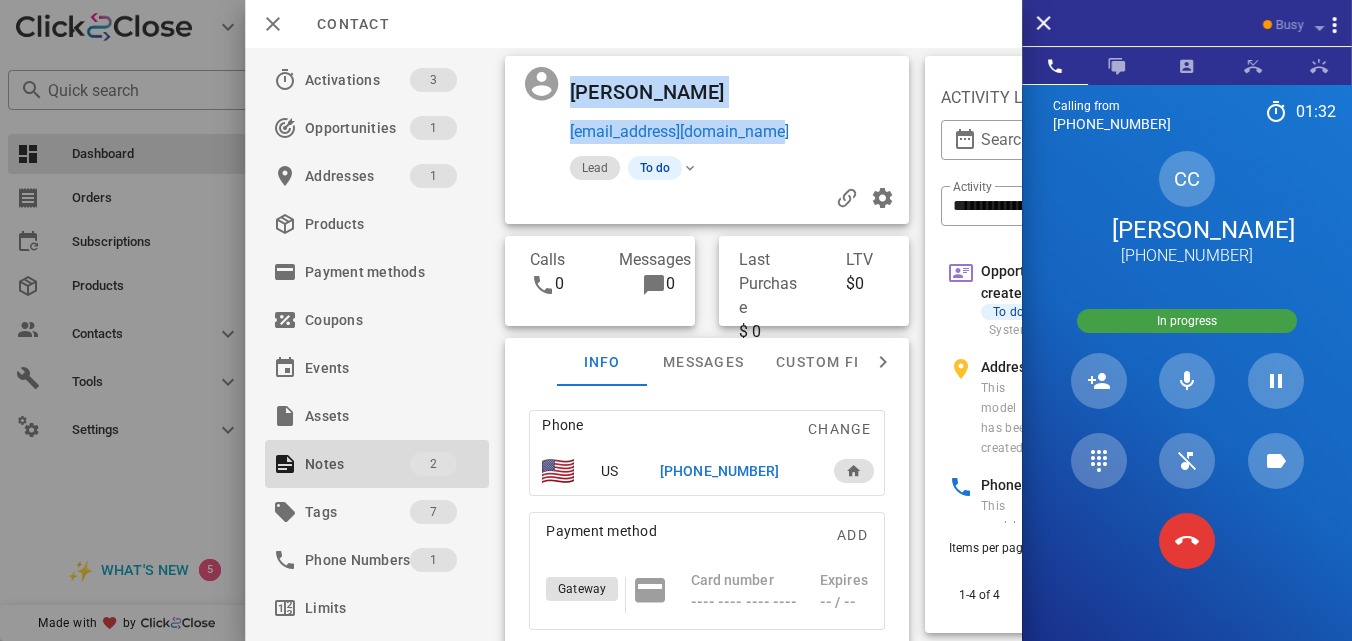 drag, startPoint x: 804, startPoint y: 172, endPoint x: 567, endPoint y: 165, distance: 237.10335 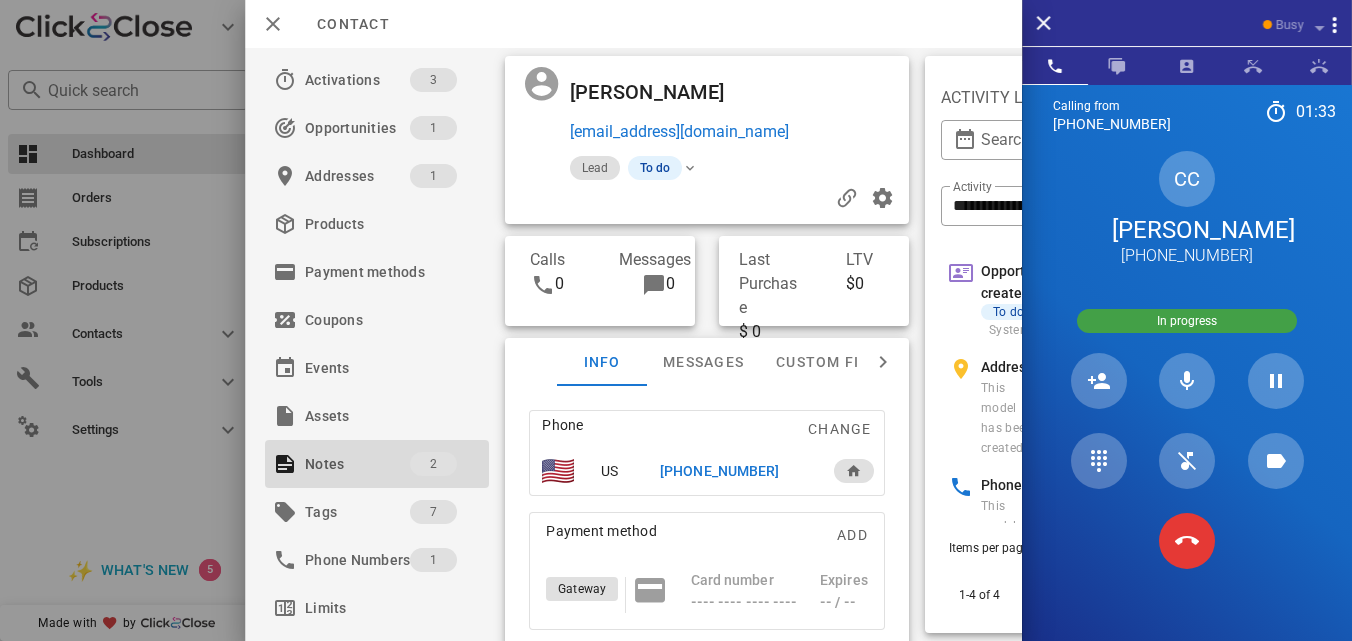 click at bounding box center (535, 110) 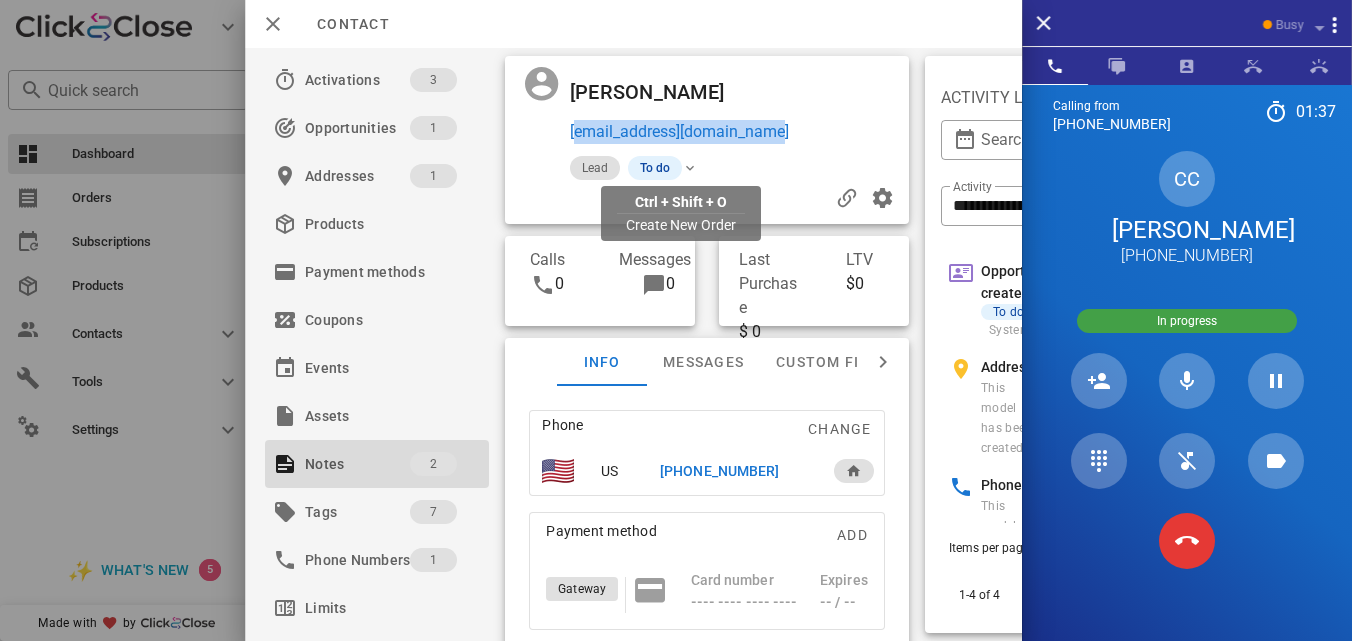 drag, startPoint x: 825, startPoint y: 168, endPoint x: 568, endPoint y: 170, distance: 257.00778 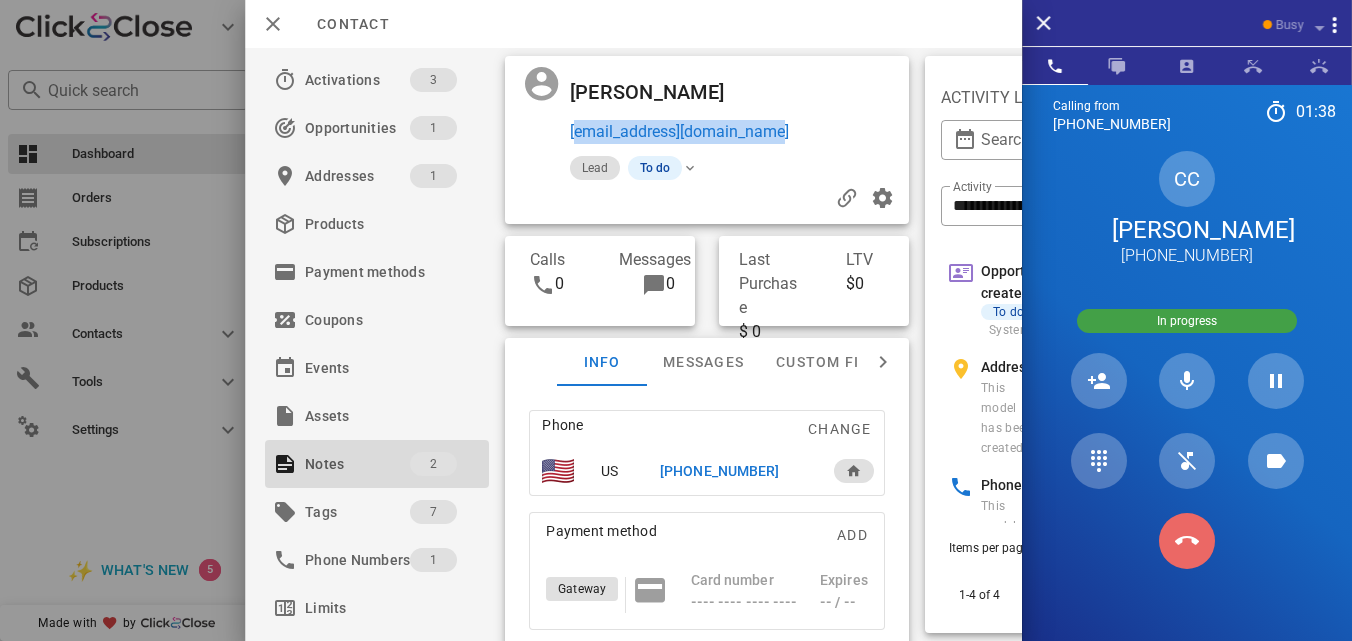 click at bounding box center [1187, 541] 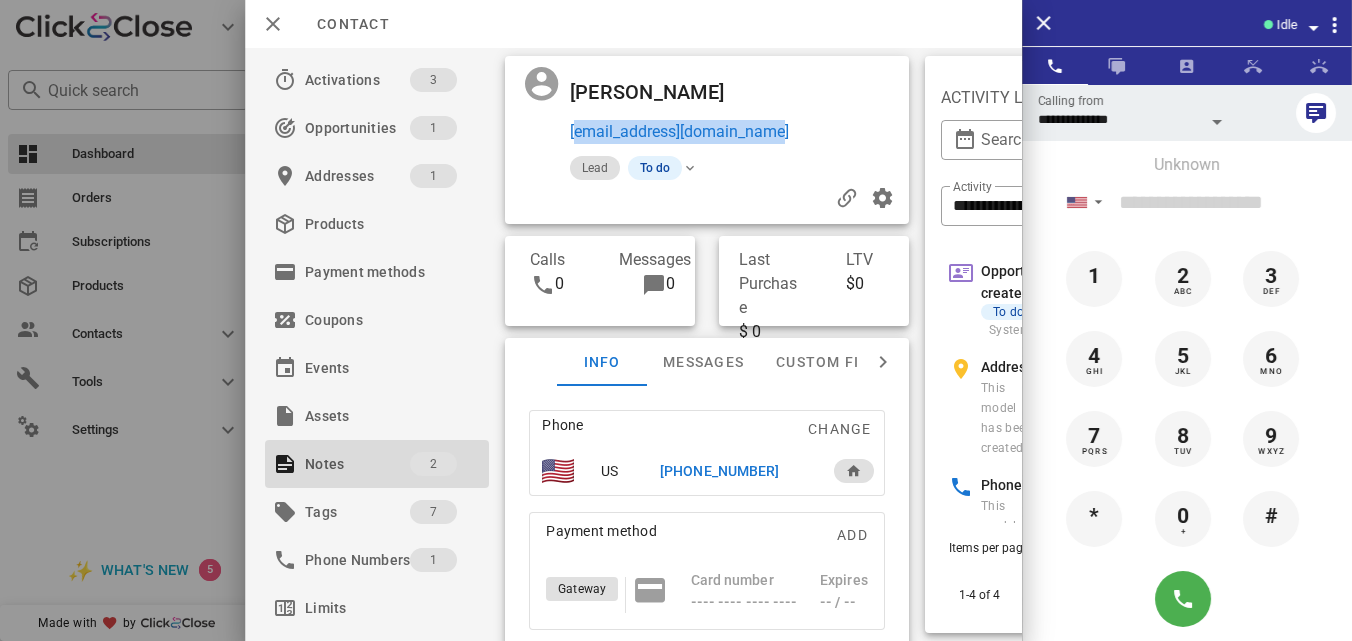 copy on "ccruzdearmas25@hotmail.com" 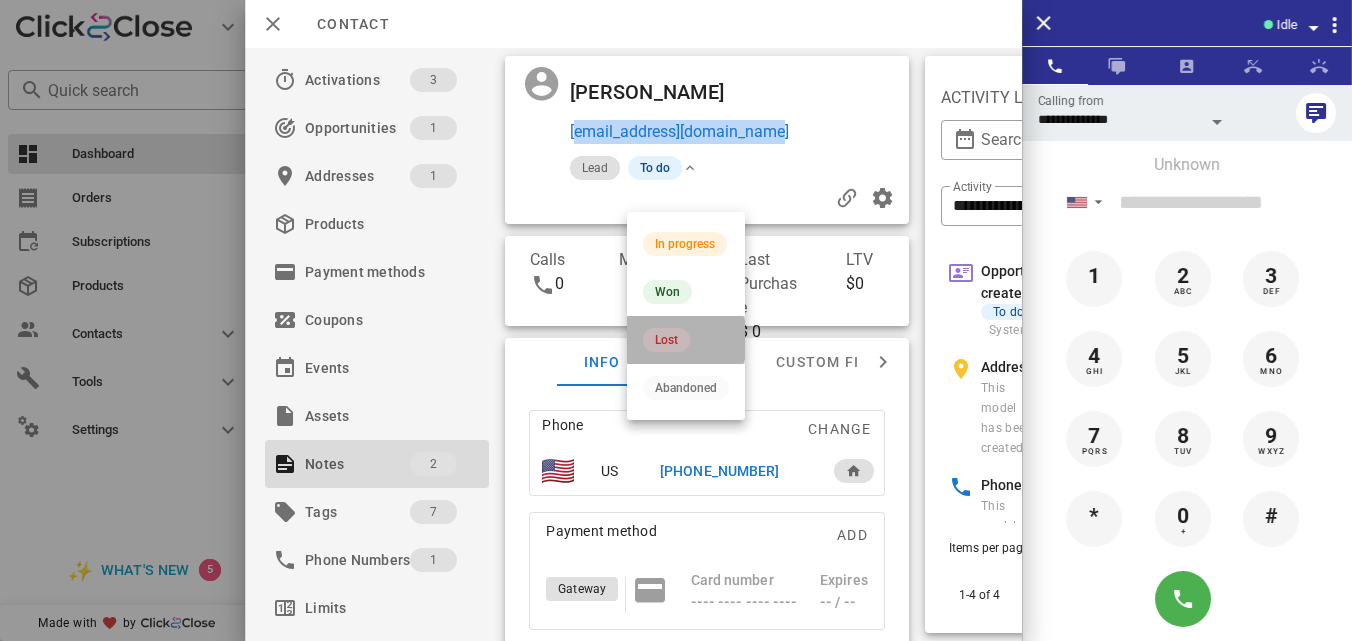click on "Lost" at bounding box center (686, 340) 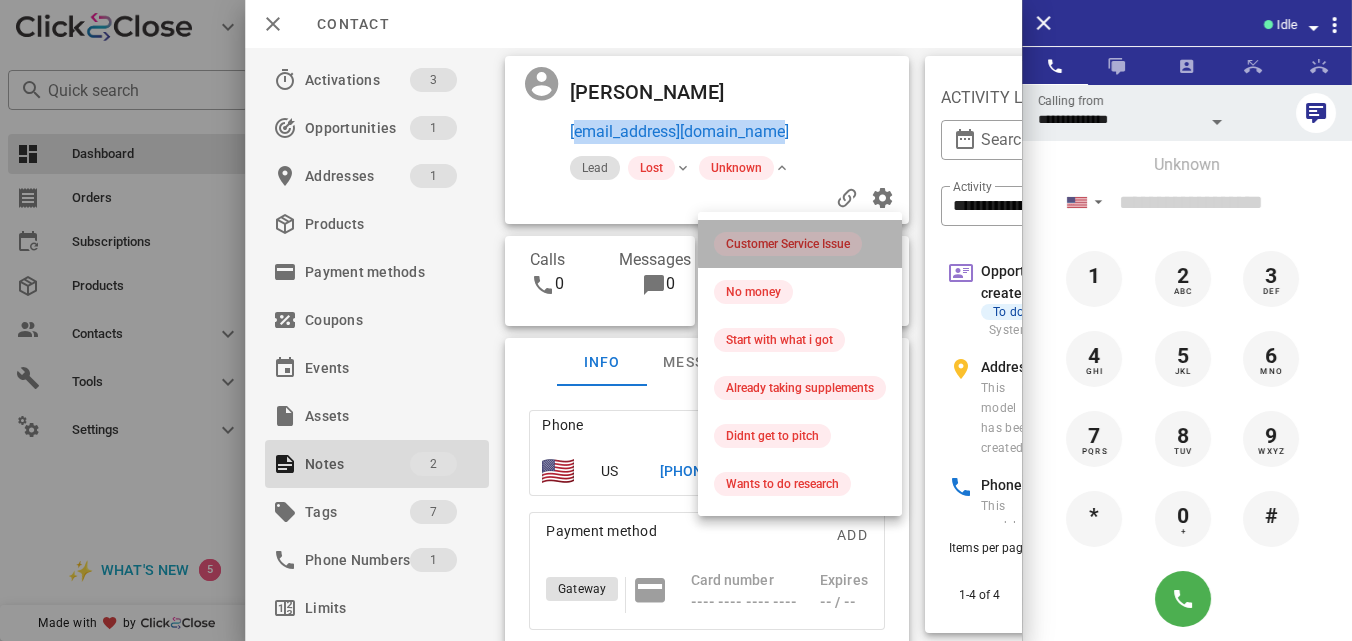 click on "Customer Service Issue" at bounding box center [788, 244] 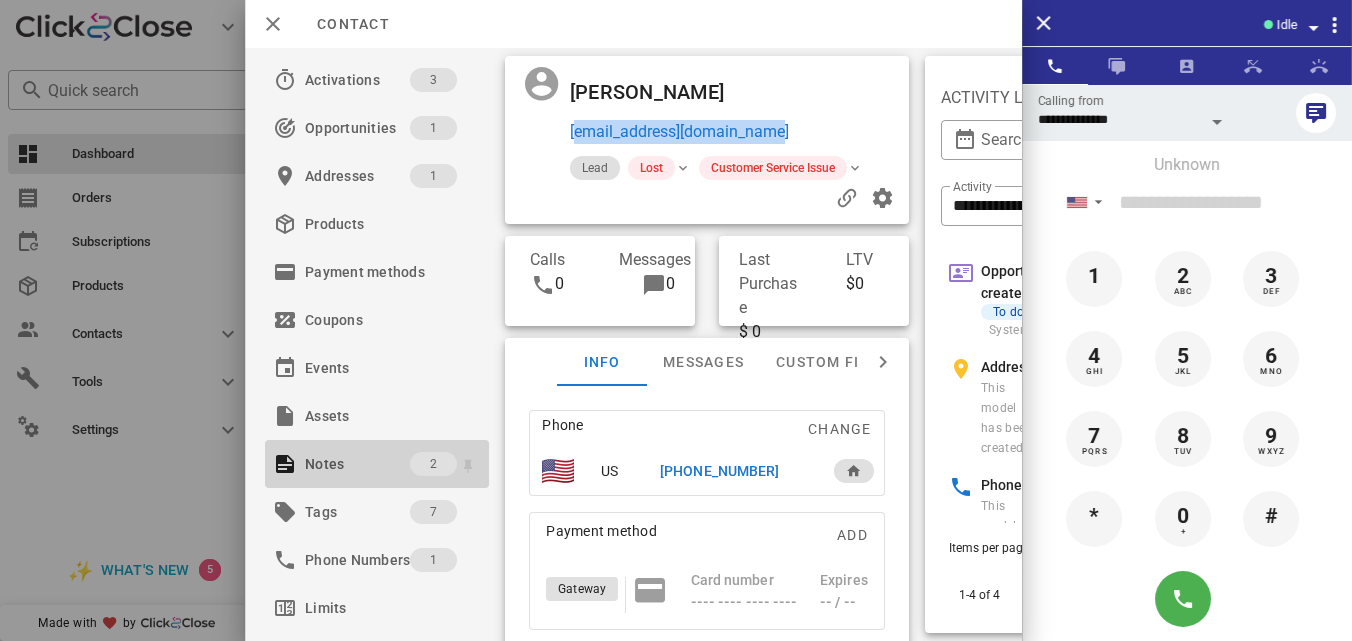 click on "Notes" at bounding box center [357, 464] 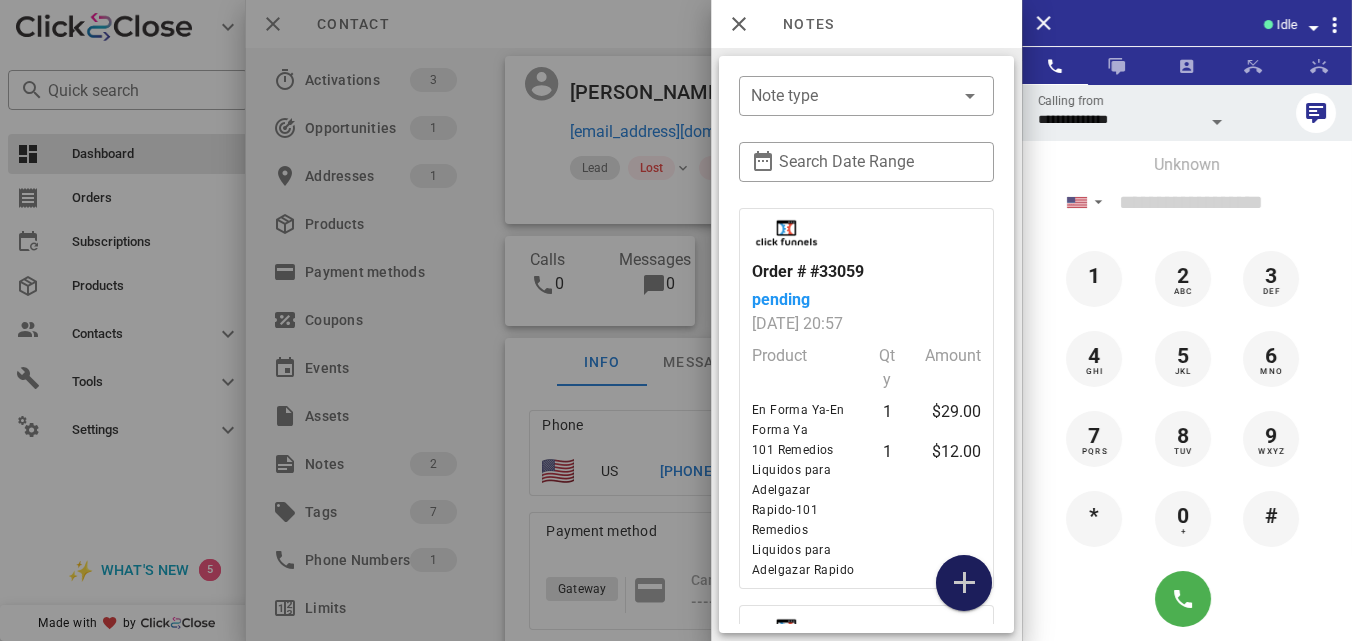 click at bounding box center (964, 583) 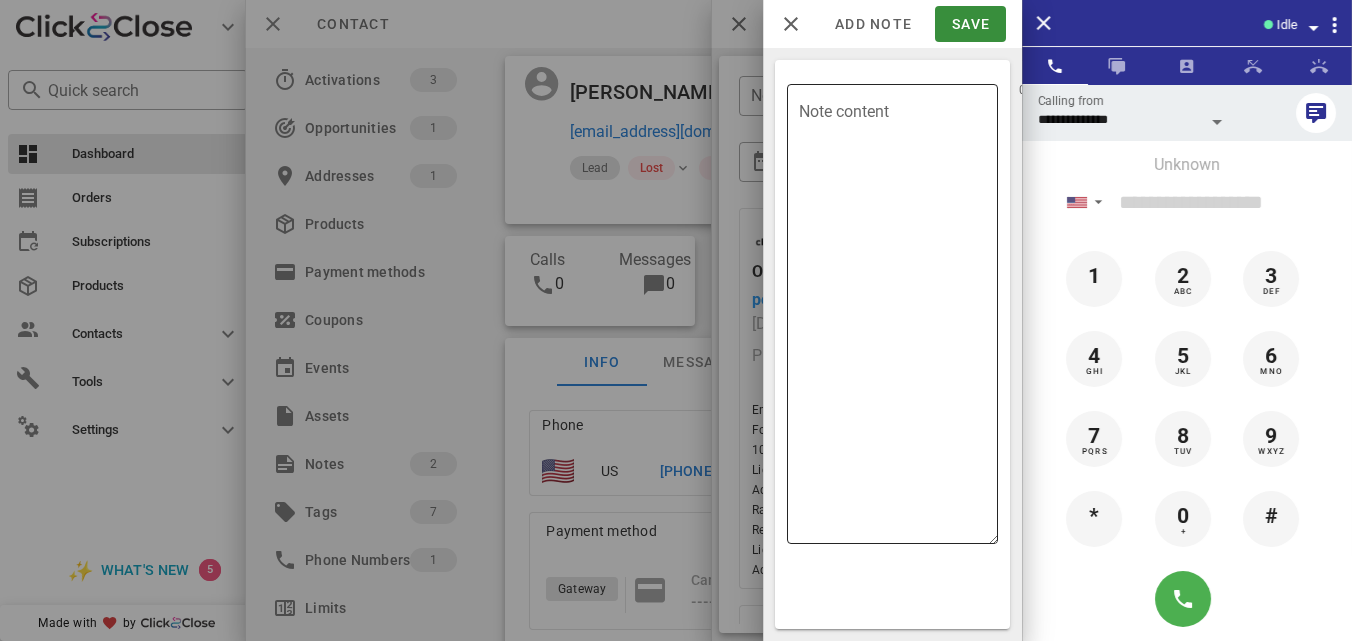 click on "Note content" at bounding box center (898, 319) 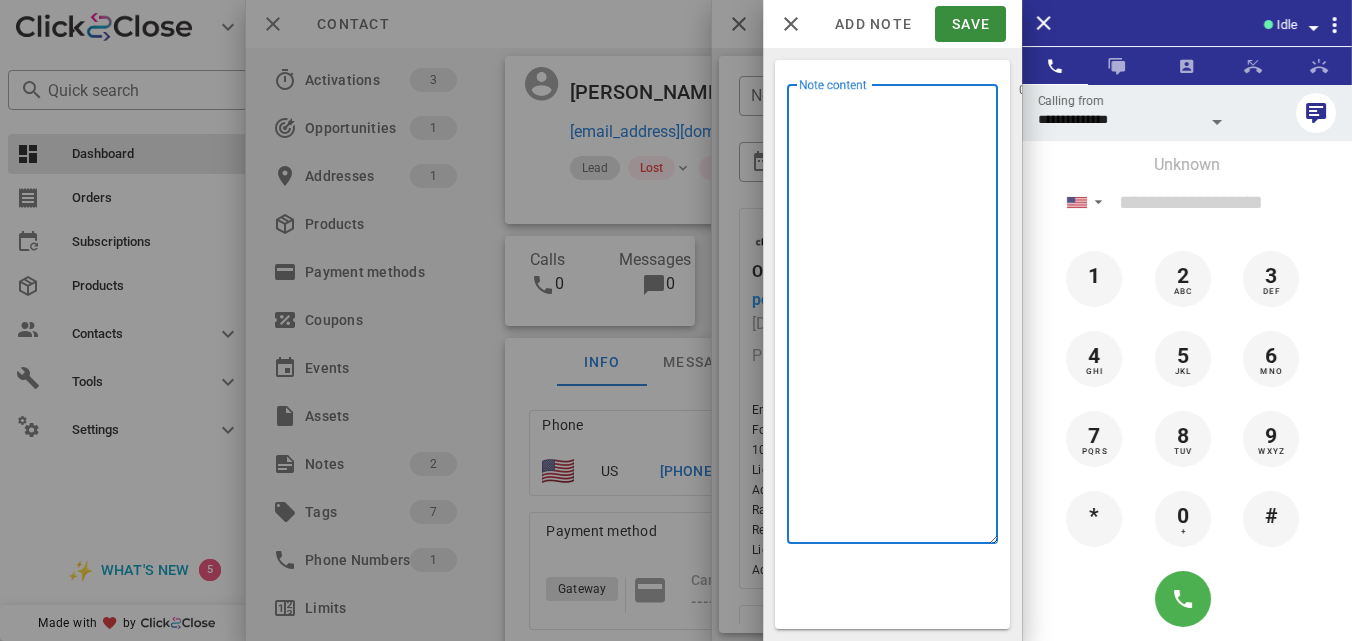 type on "*" 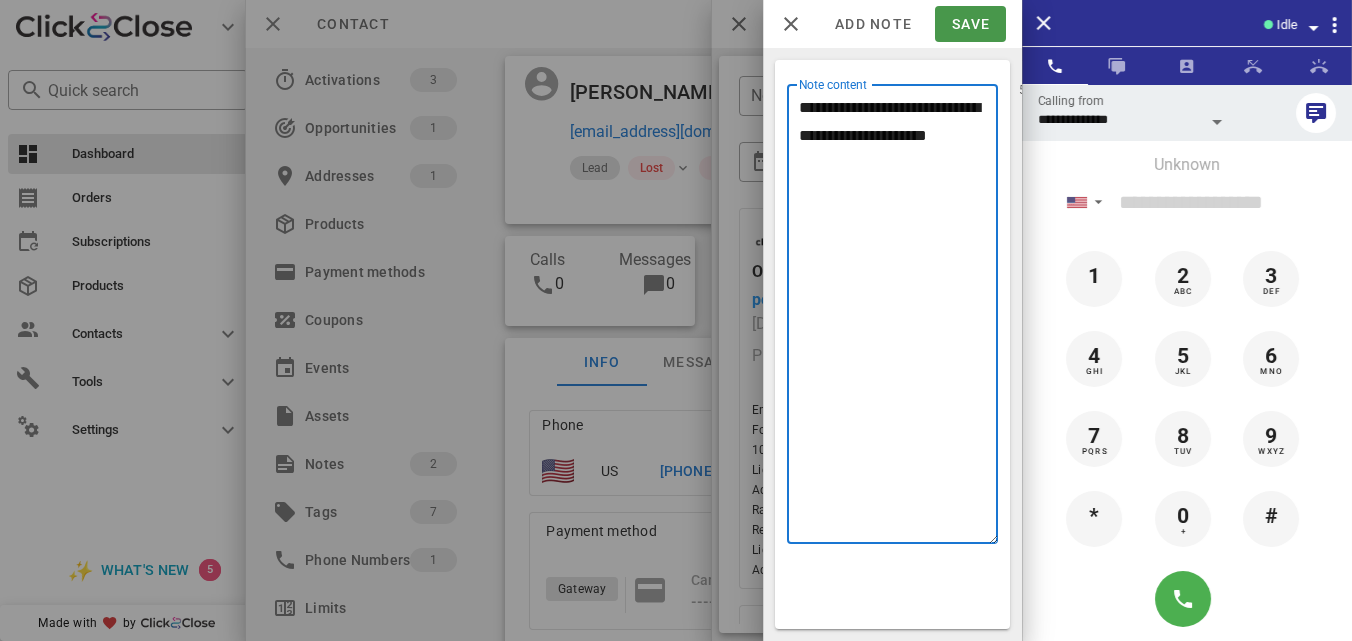 type on "**********" 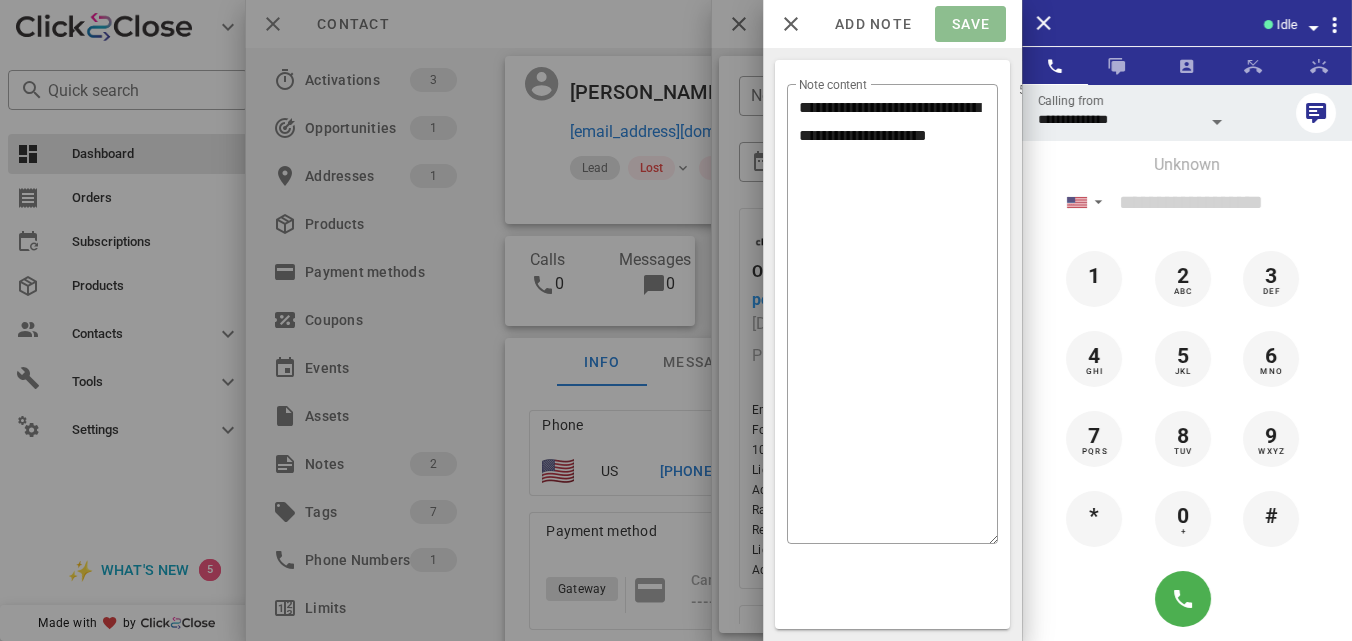 click on "Save" at bounding box center [970, 24] 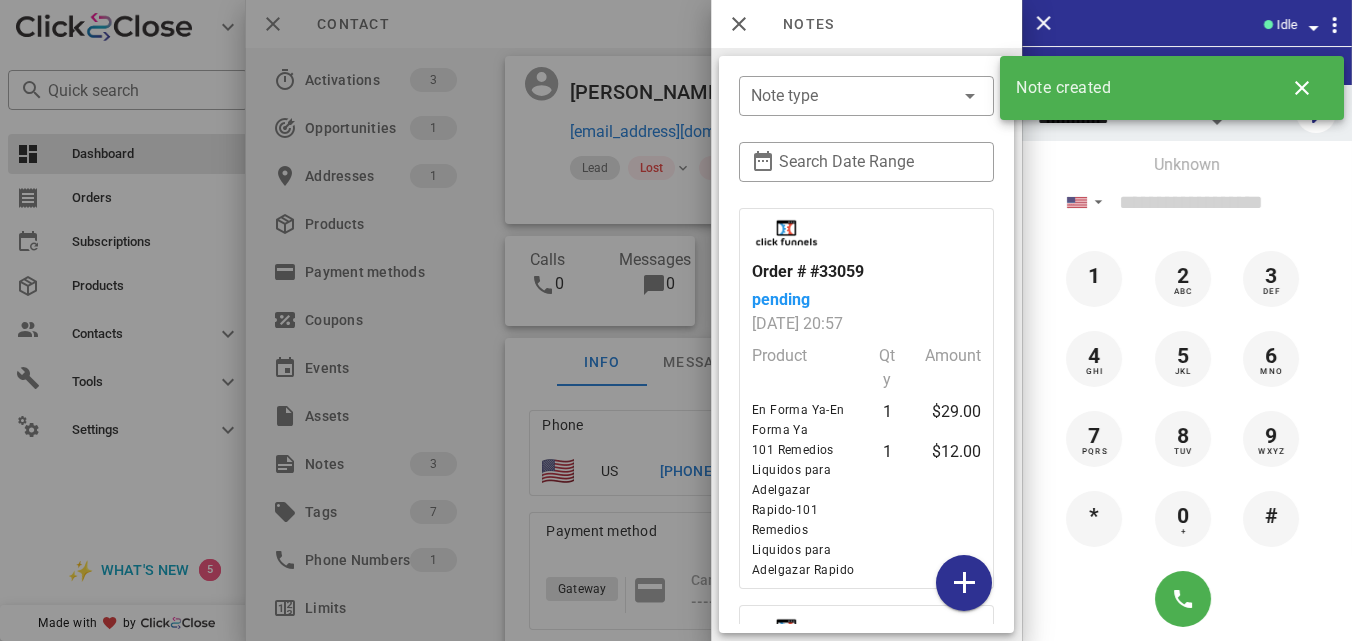 click at bounding box center (676, 320) 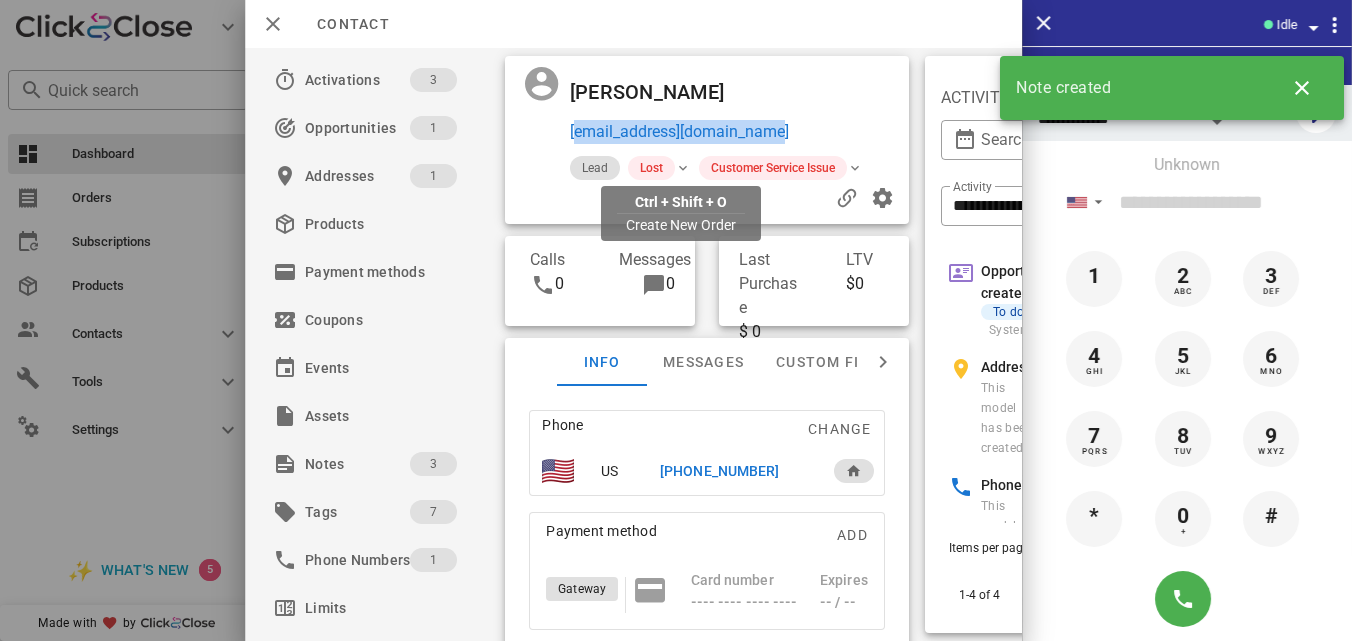 drag, startPoint x: 802, startPoint y: 166, endPoint x: 570, endPoint y: 161, distance: 232.05388 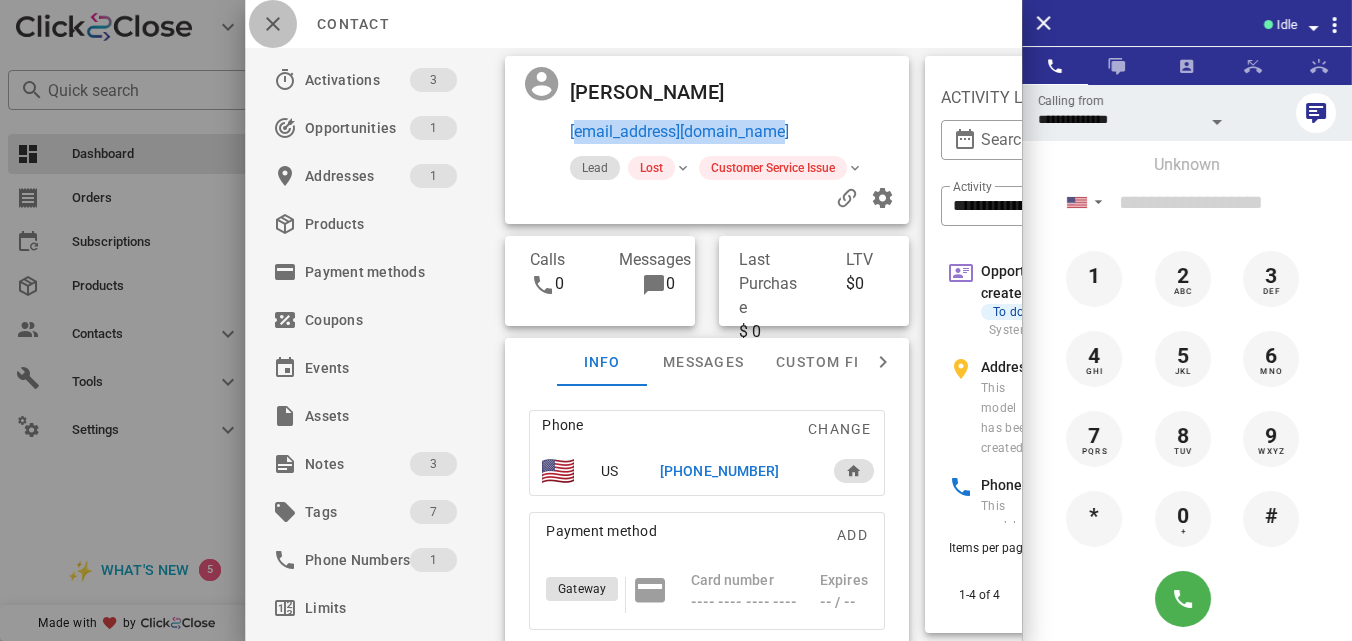 click at bounding box center (273, 24) 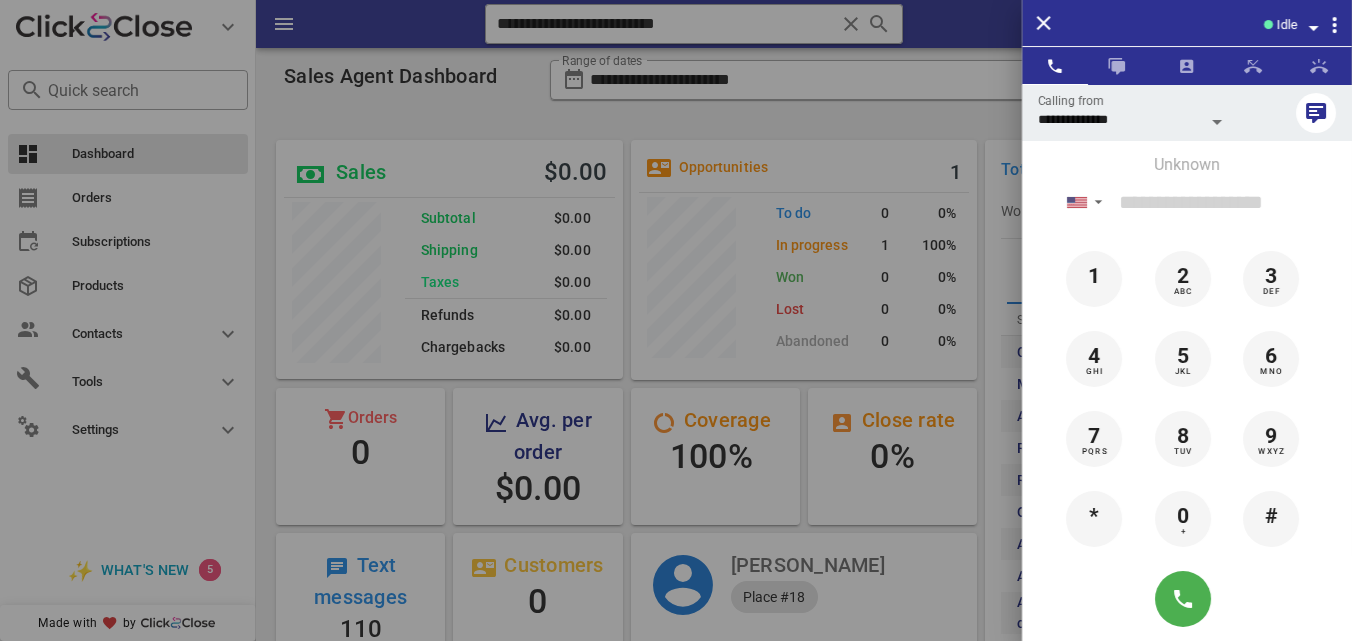click at bounding box center [676, 320] 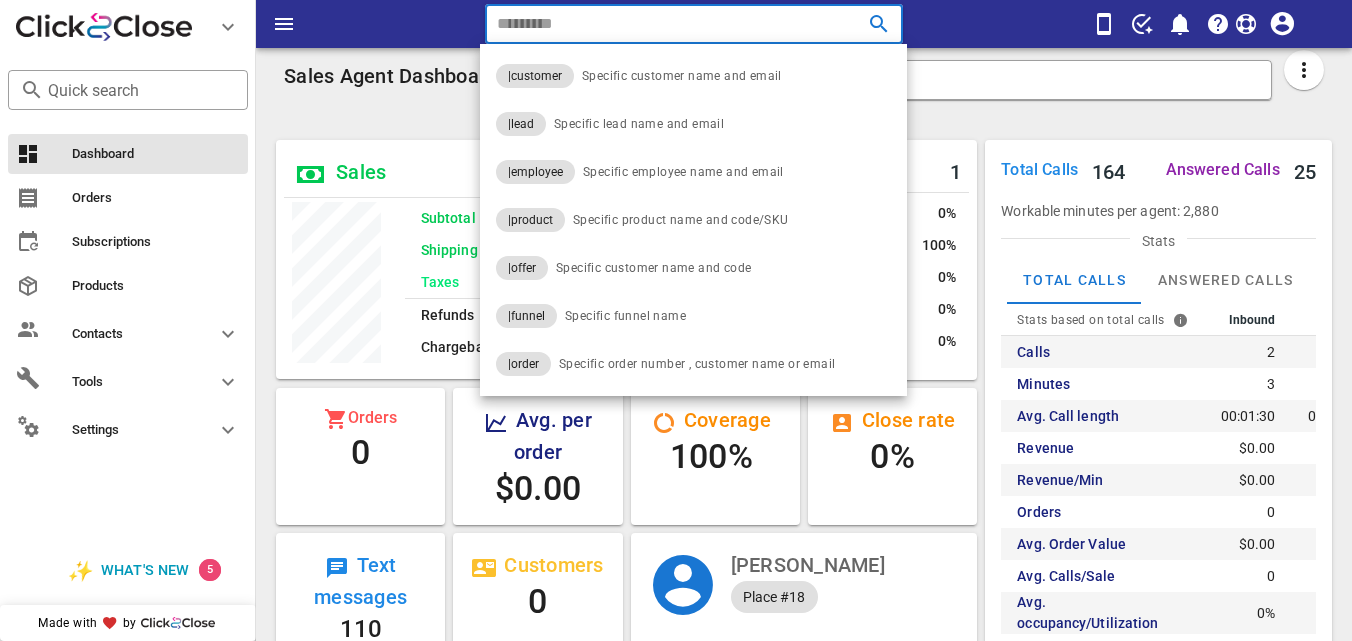 click at bounding box center [851, 24] 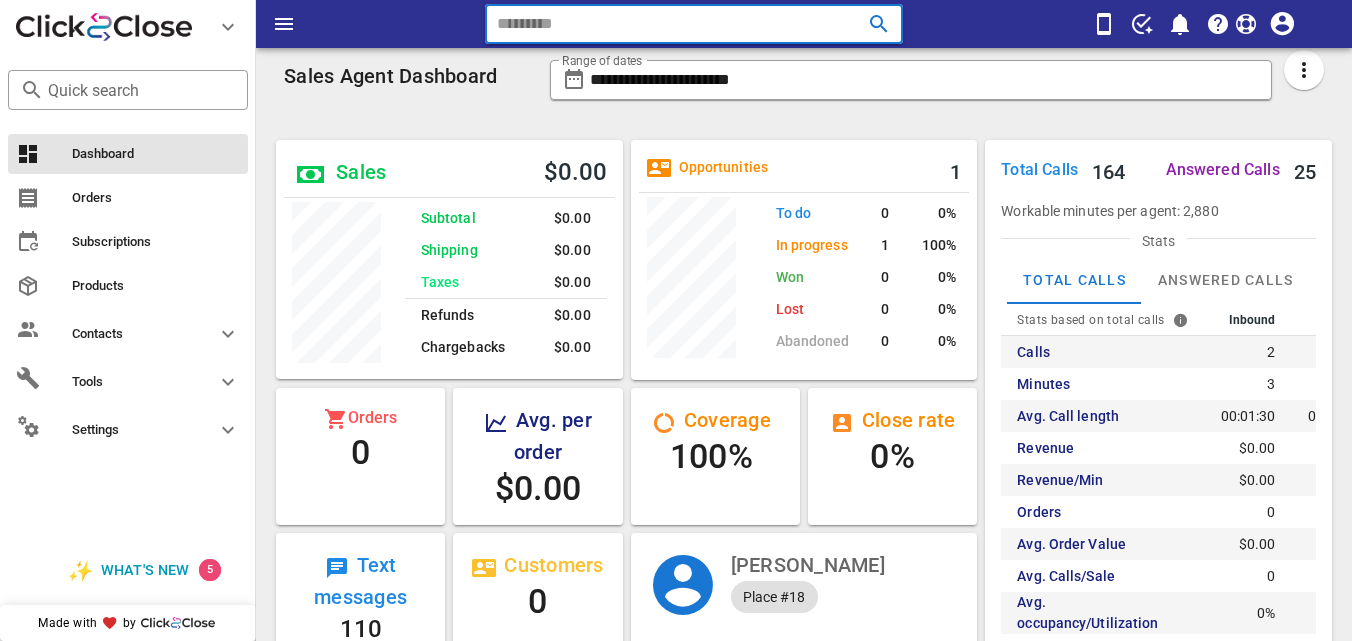 paste on "**********" 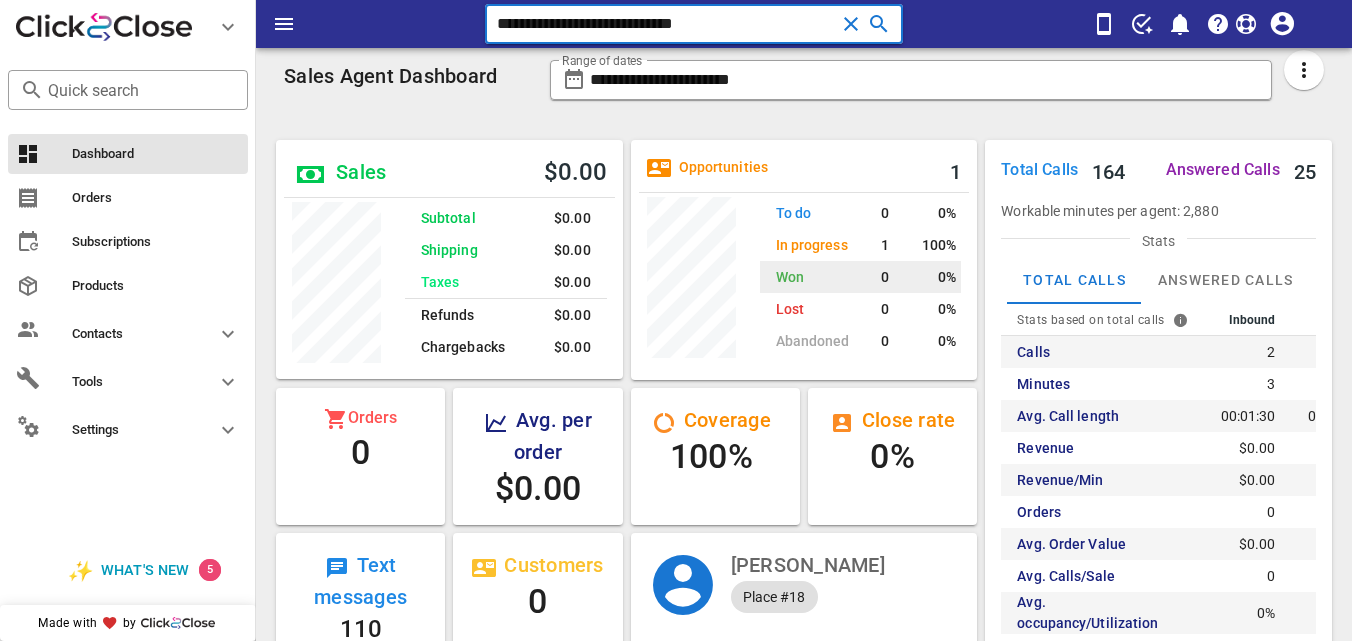 type on "**********" 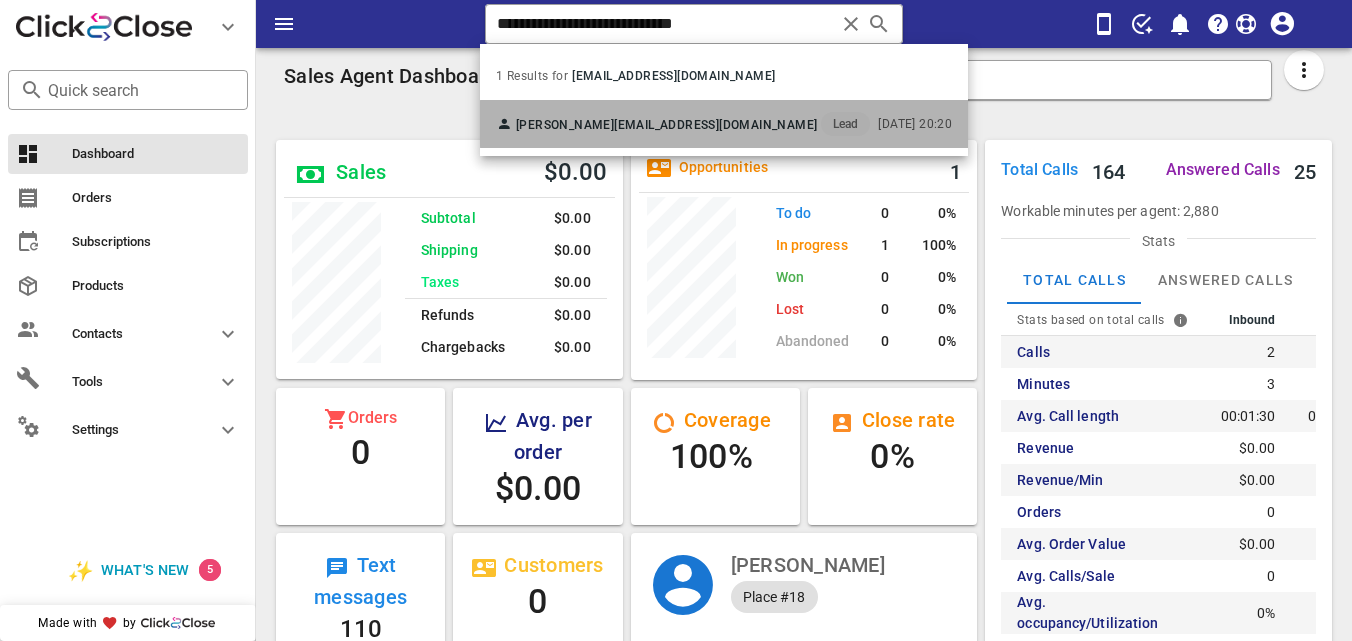 click on "hortenciatadeo.1971@gmail.com" at bounding box center [715, 125] 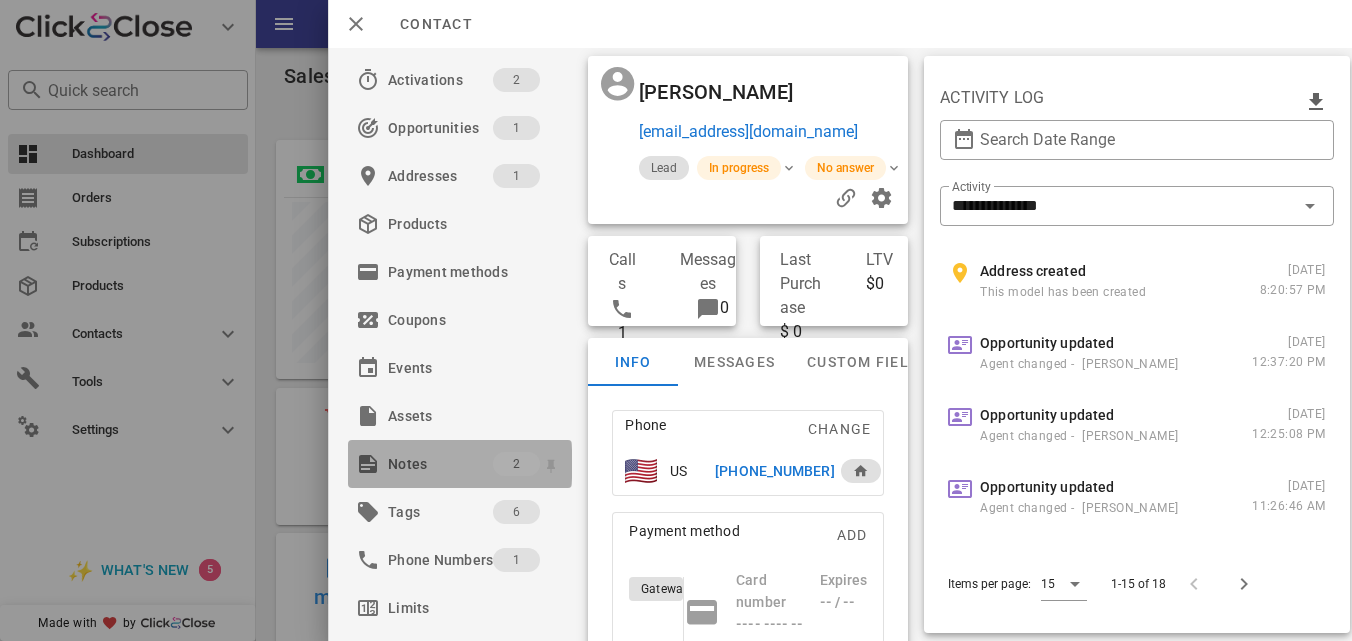 click on "Notes" at bounding box center [440, 464] 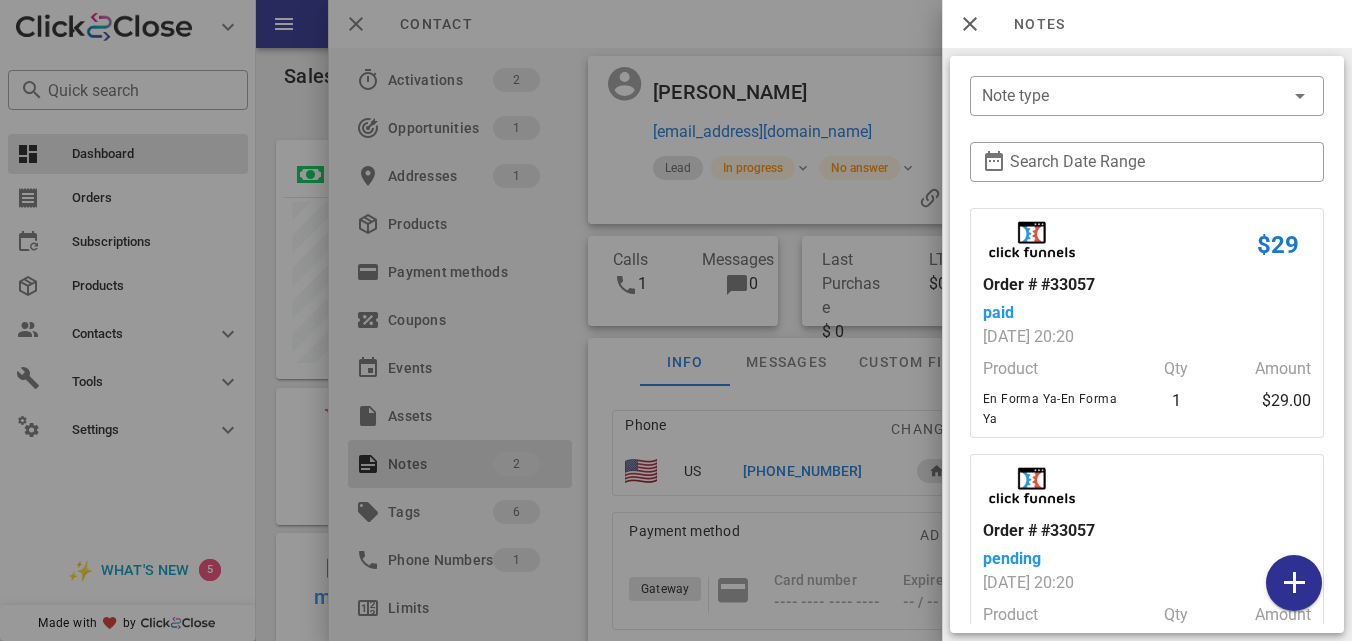 click at bounding box center [676, 320] 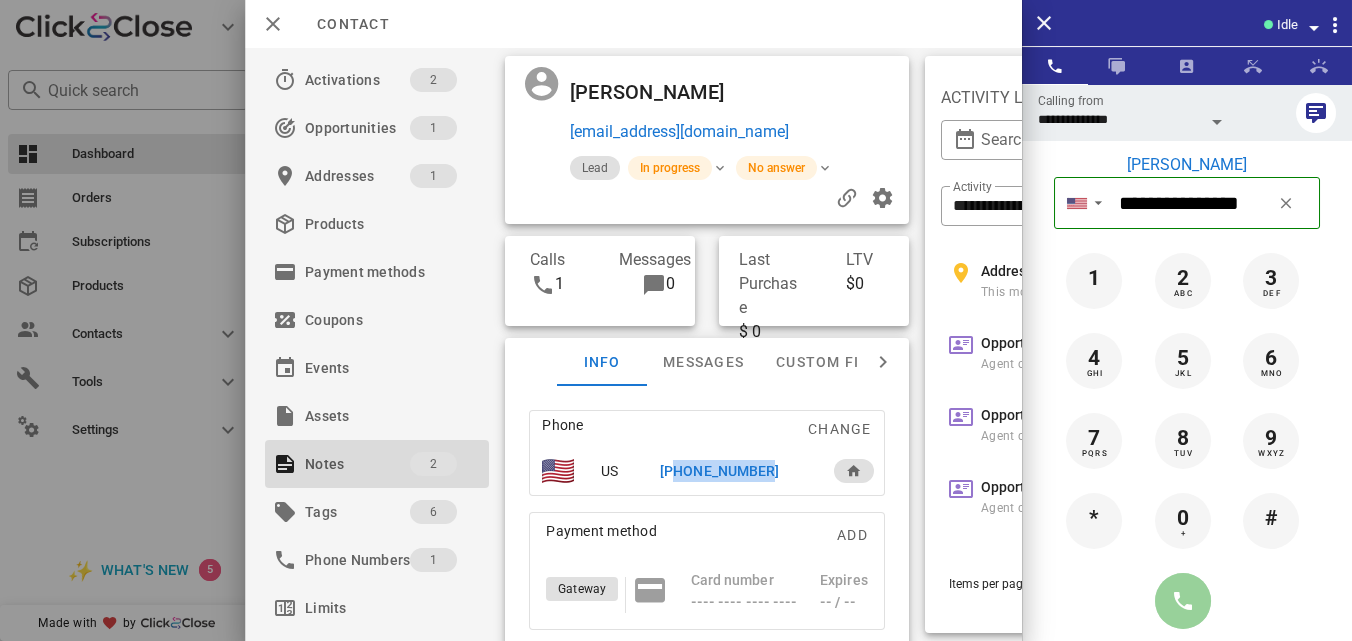 click at bounding box center (1183, 601) 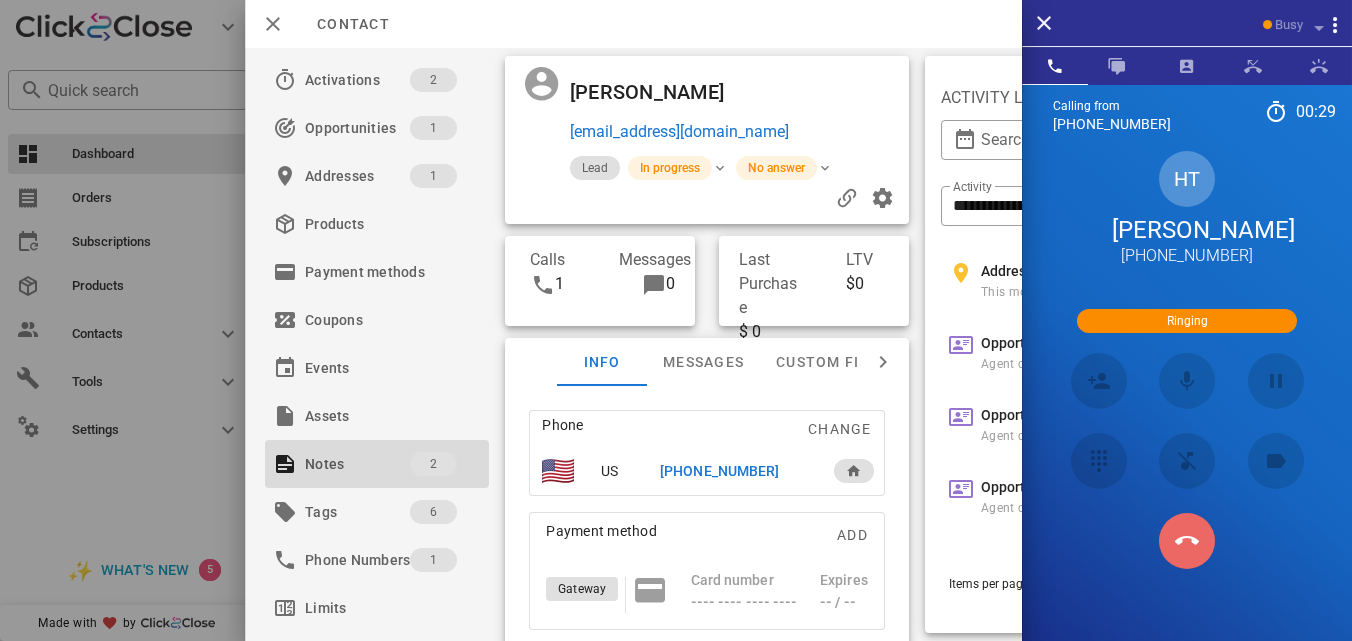 click at bounding box center (1187, 541) 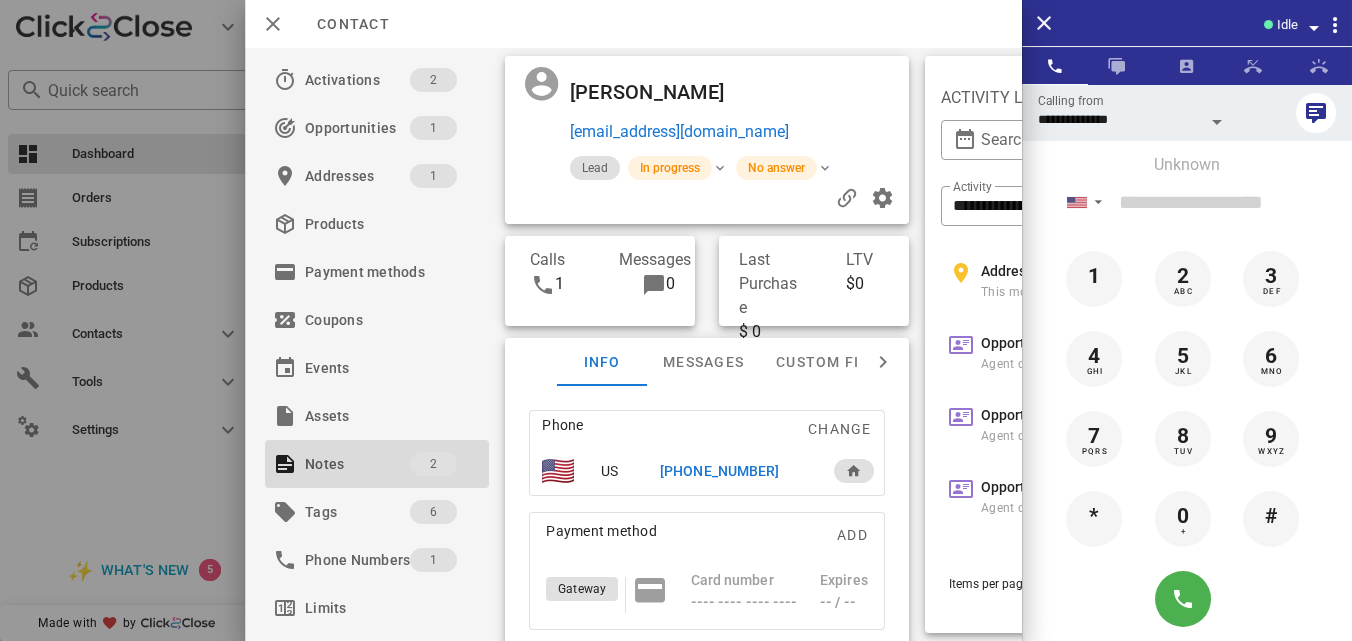click on "+19199246787" at bounding box center (736, 471) 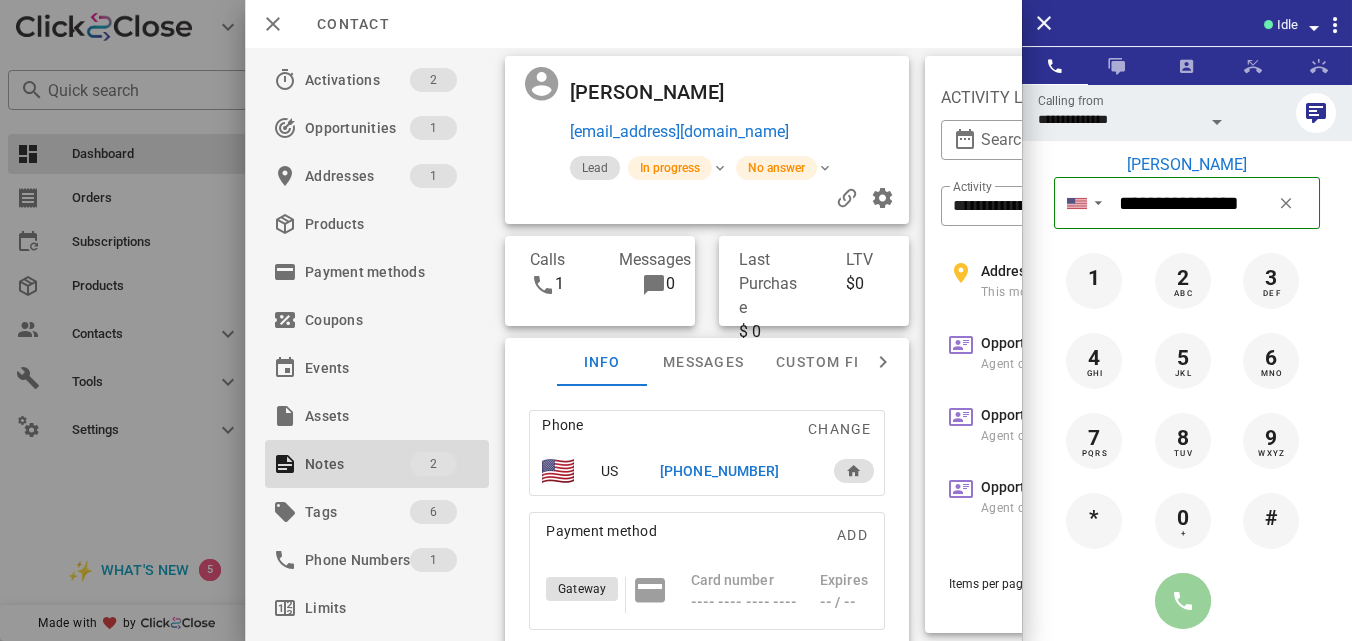 click at bounding box center (1183, 601) 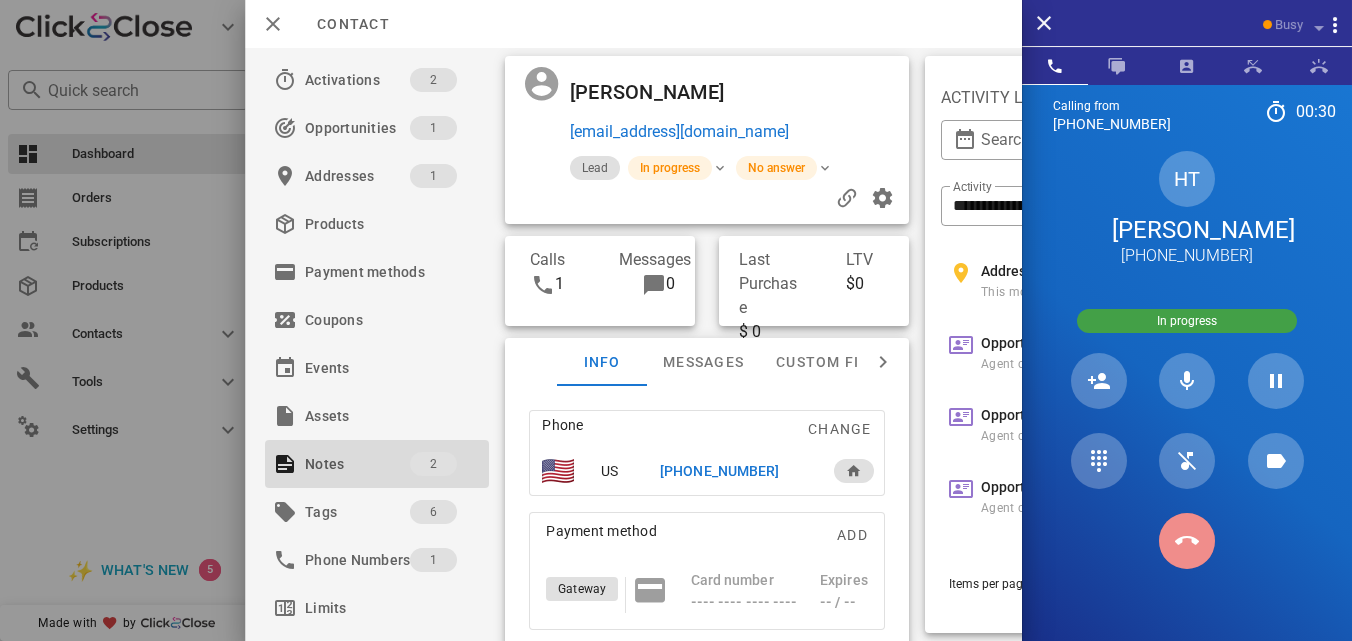 click at bounding box center (1187, 541) 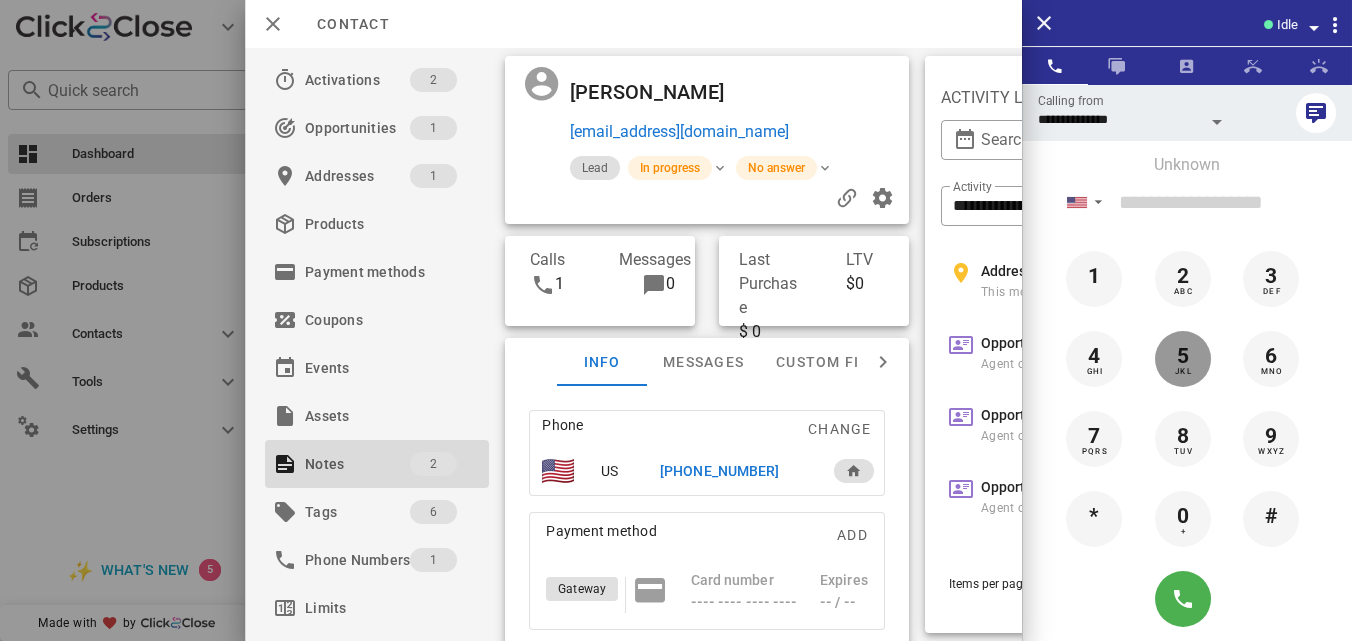 click on "Unknown      ▼     Andorra
+376
Argentina
+54
Aruba
+297
Australia
+61
Belgium (België)
+32
Bolivia
+591
Brazil (Brasil)
+55
Canada
+1
Chile
+56
Colombia
+57
Costa Rica
+506
Dominican Republic (República Dominicana)
+1
Ecuador
+593
El Salvador
+503
France
+33
Germany (Deutschland)
+49
Guadeloupe
+590
Guatemala
+502
Honduras
+504
Iceland (Ísland)
+354
India (भारत)
+91
Israel (‫ישראל‬‎)
+972
Italy (Italia)
+39
Japan (日本)     Mexico (México)" at bounding box center [1187, 396] 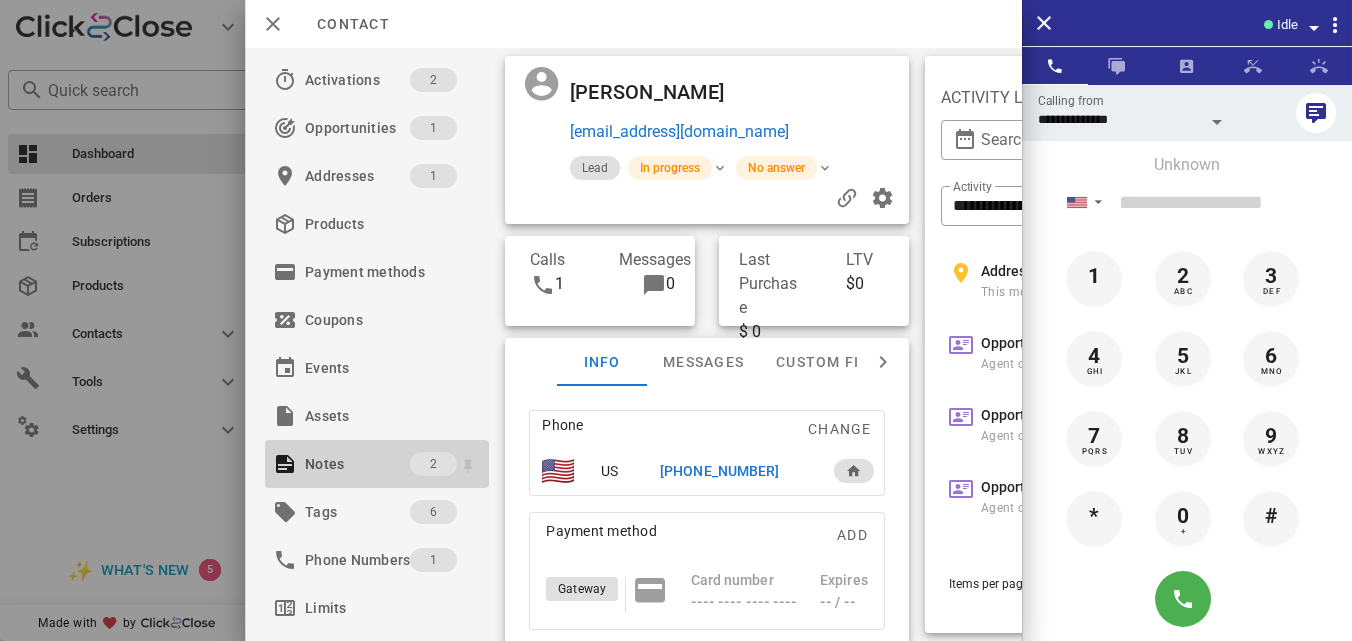 click on "Notes" at bounding box center [357, 464] 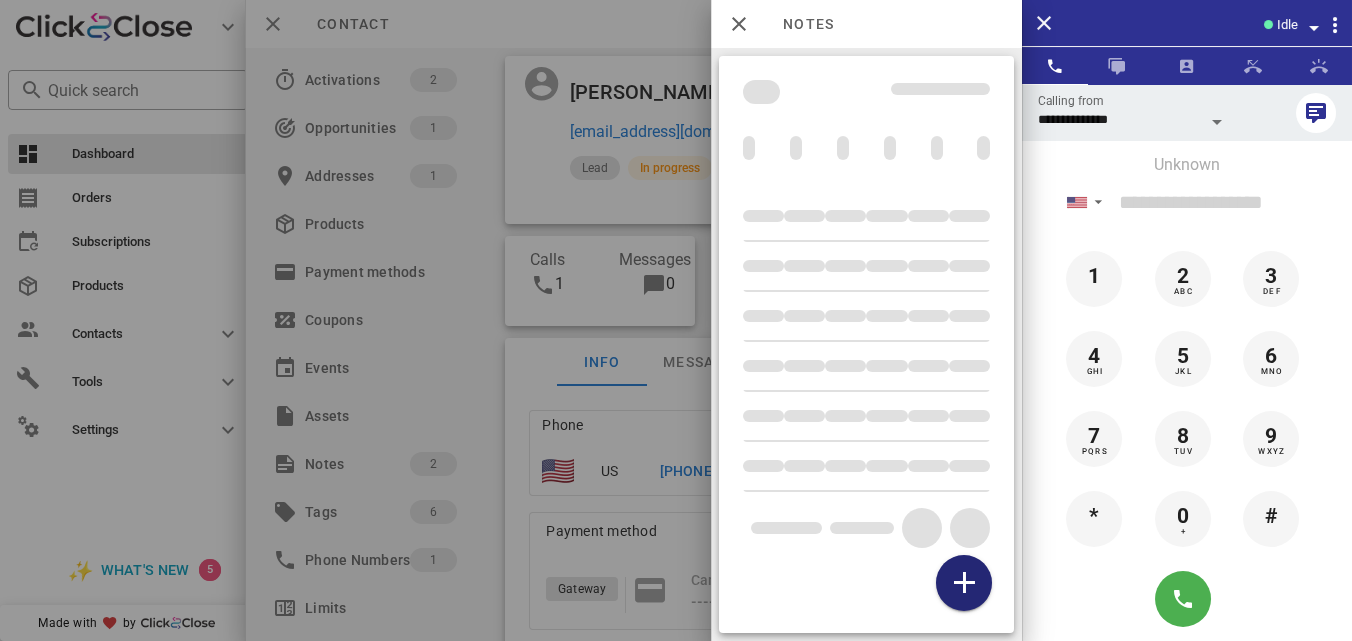 click at bounding box center [964, 583] 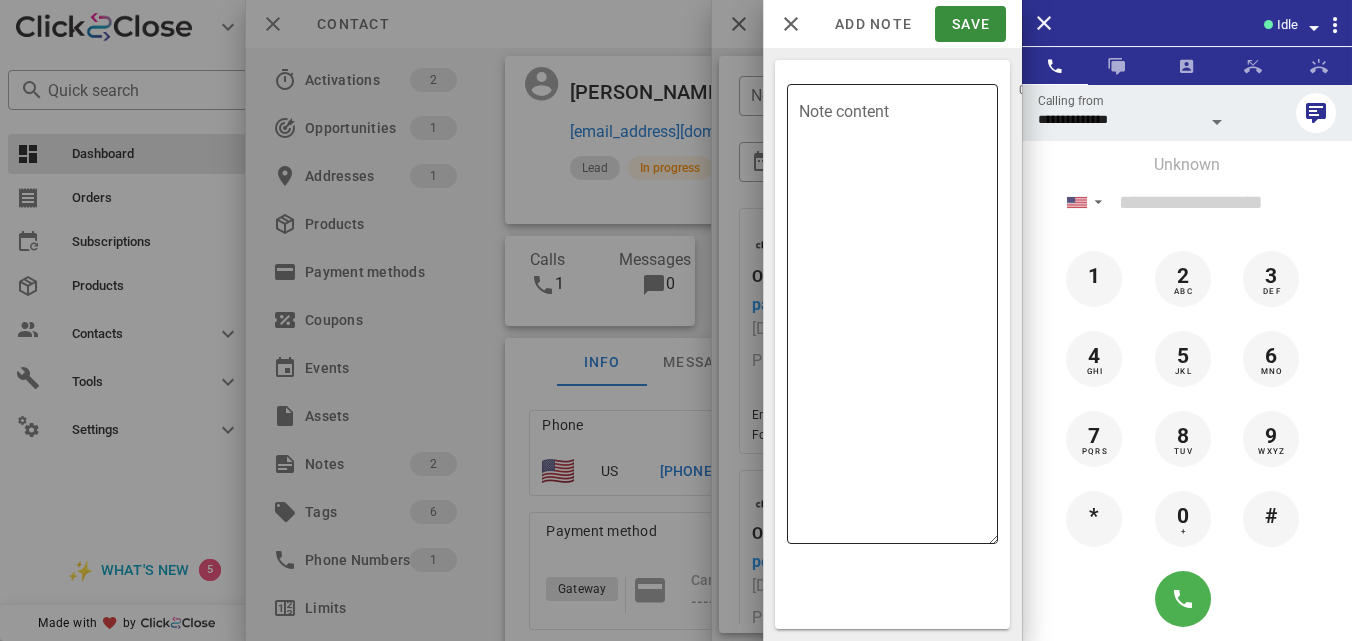 click on "Note content" at bounding box center (898, 319) 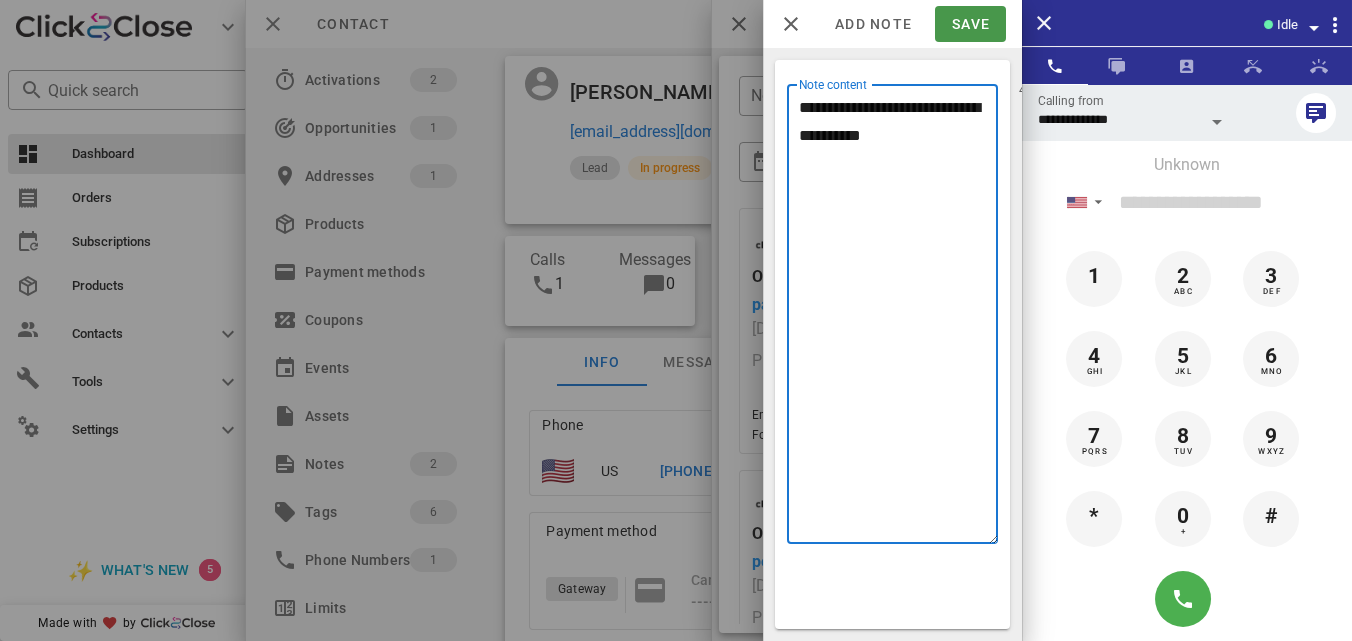 type on "**********" 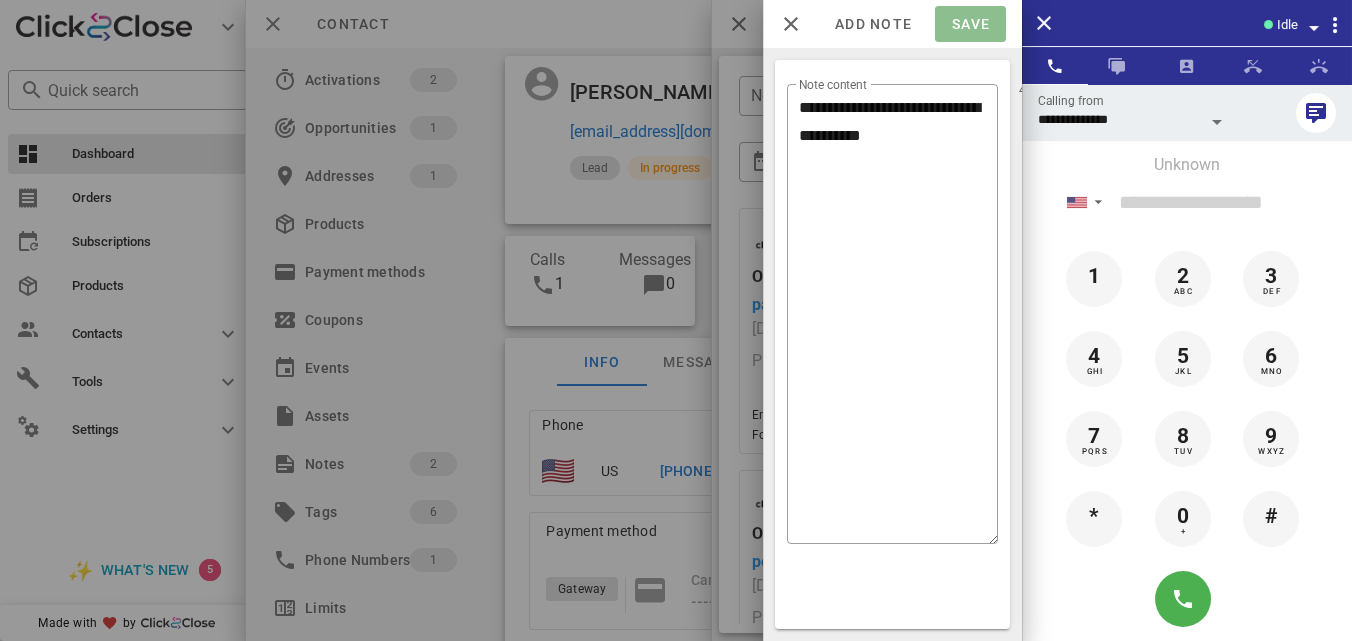 click on "Save" at bounding box center [970, 24] 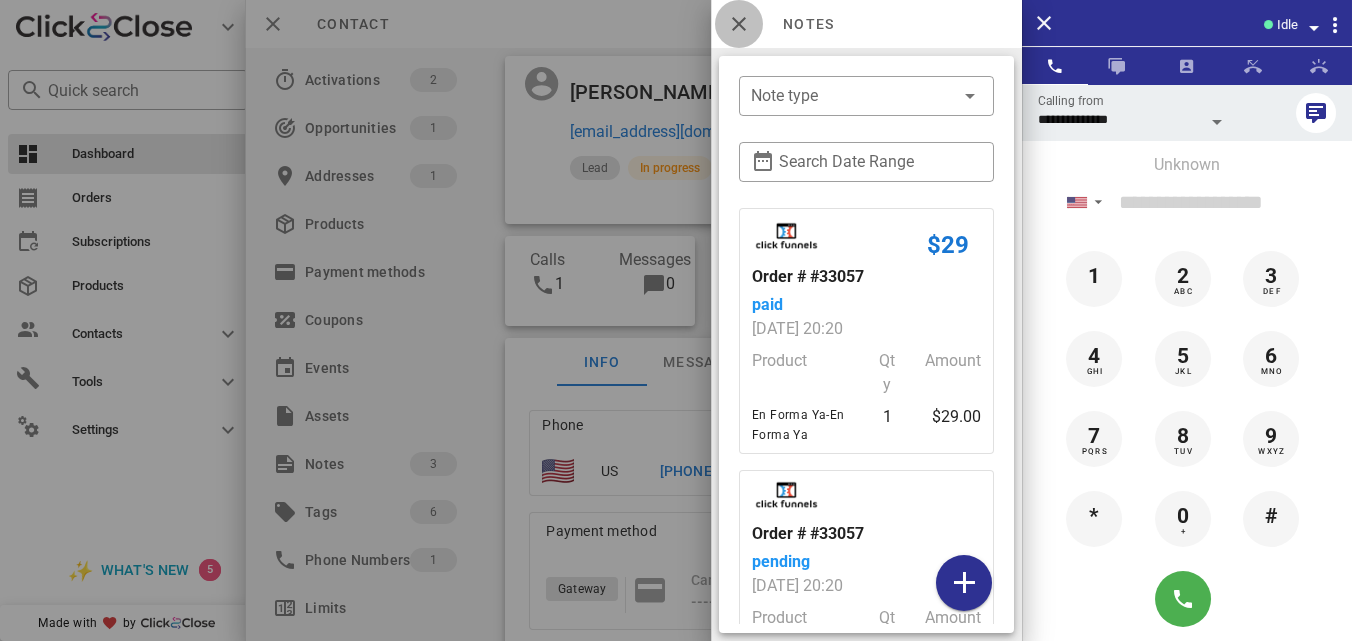 click at bounding box center (739, 24) 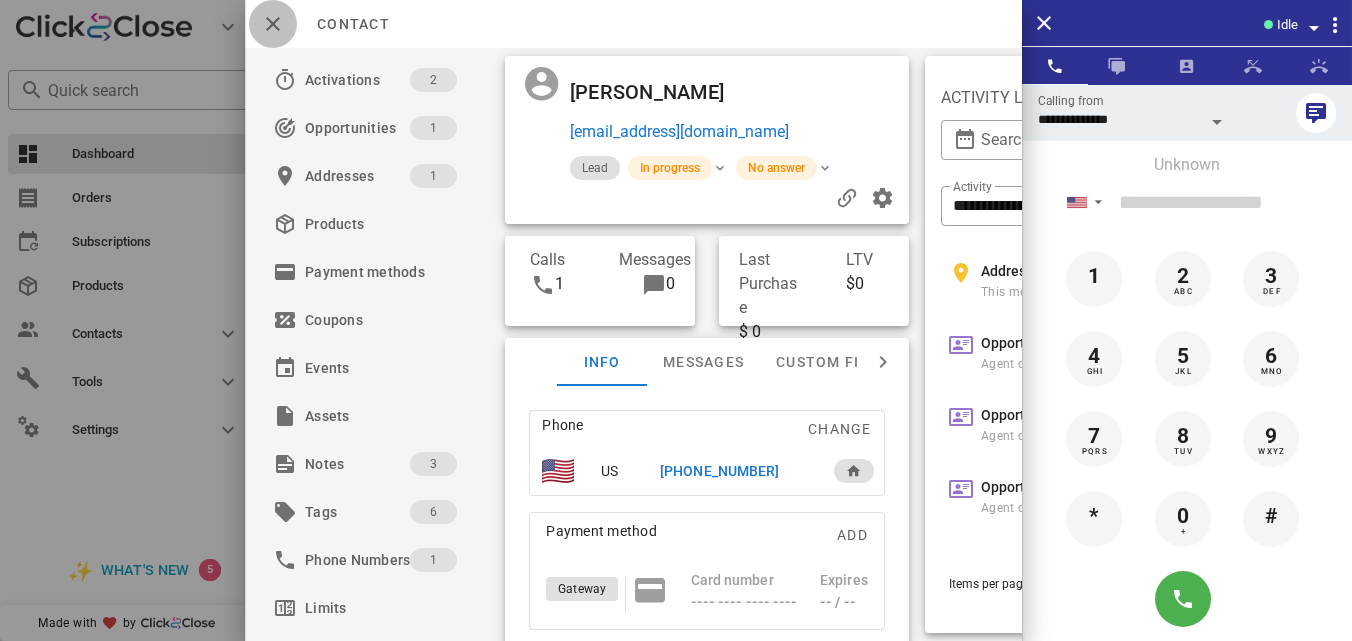 click at bounding box center [273, 24] 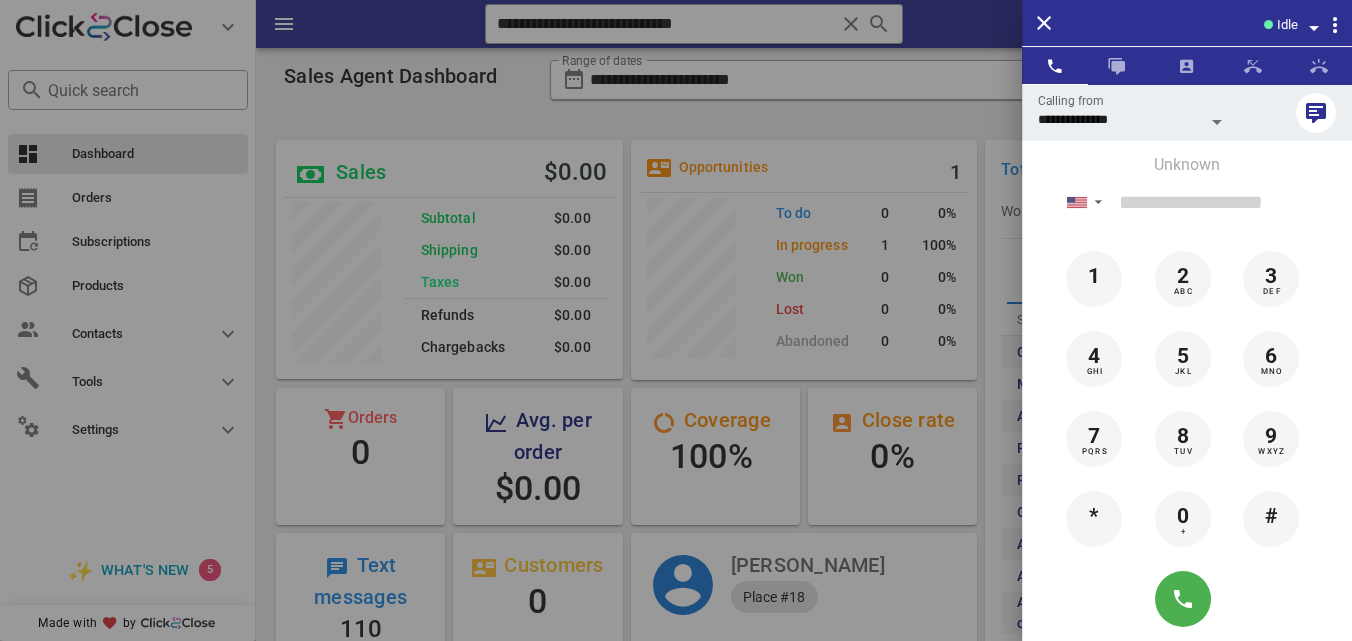 click at bounding box center (676, 320) 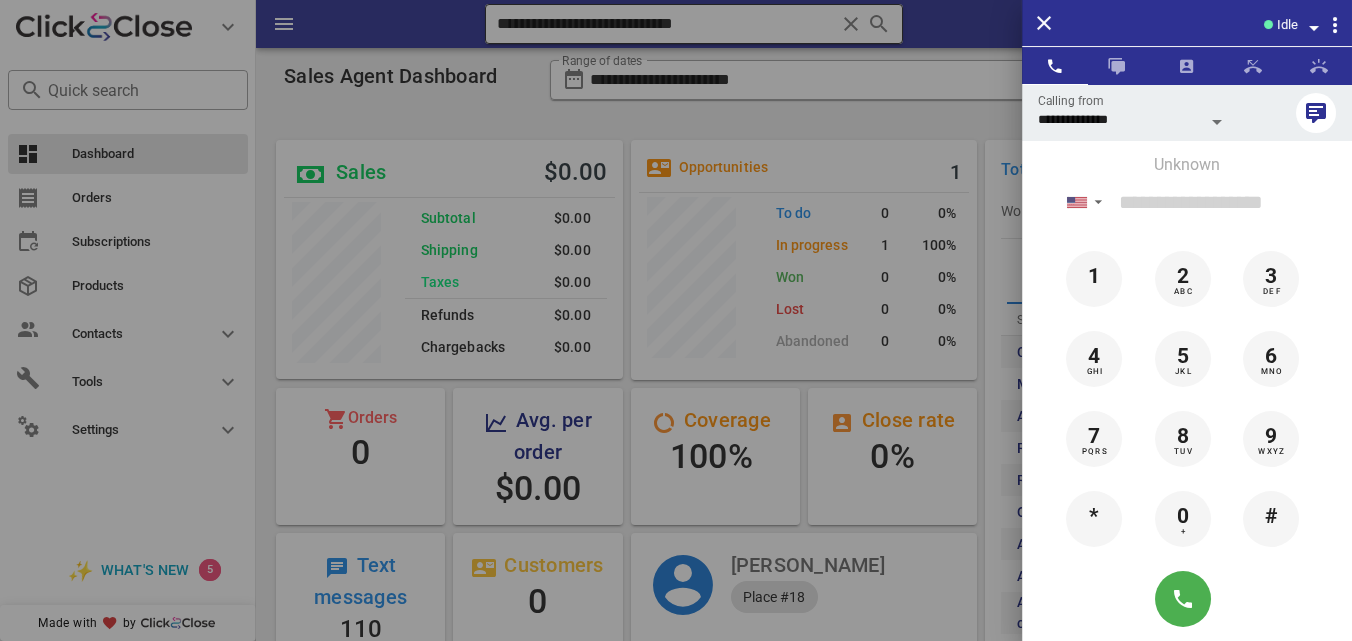 click at bounding box center (851, 24) 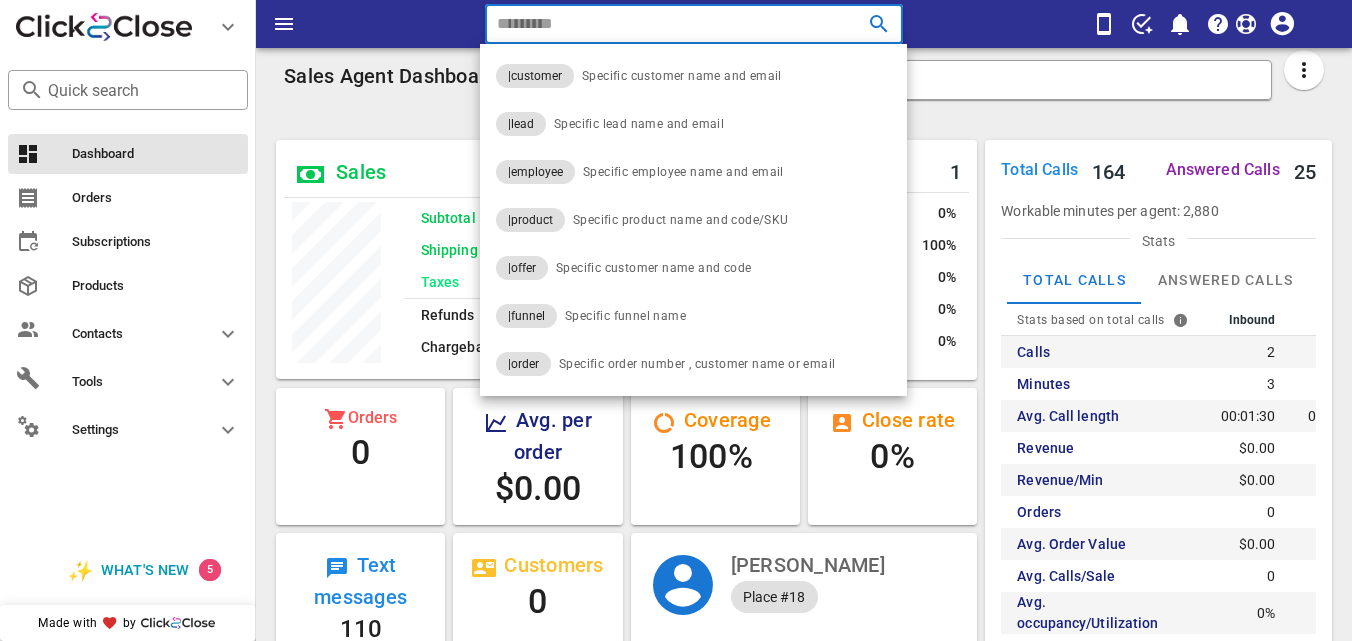 click at bounding box center (851, 24) 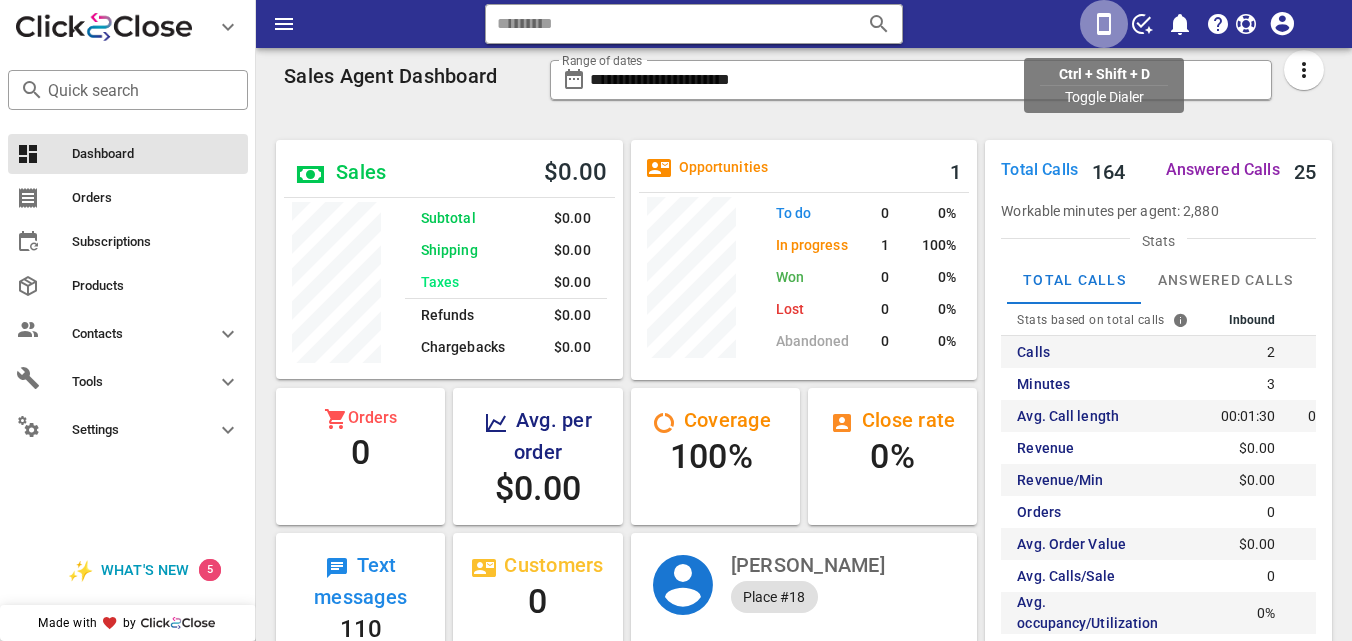 click at bounding box center (1104, 24) 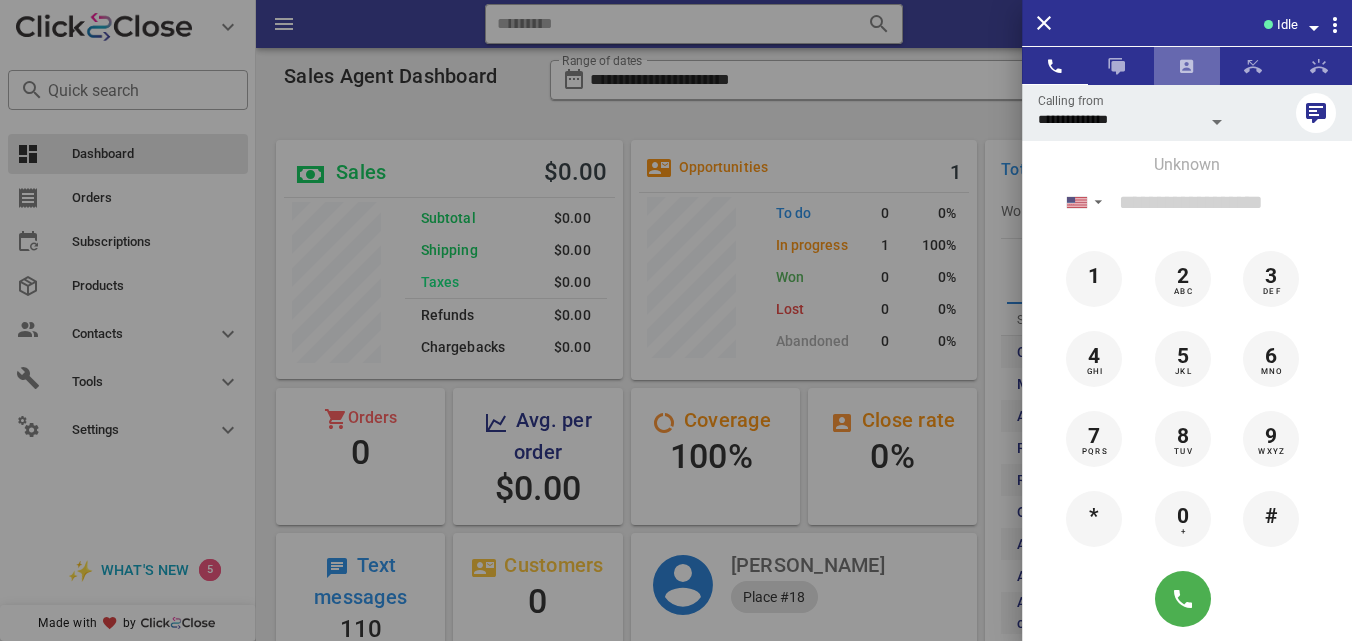 click at bounding box center [1187, 66] 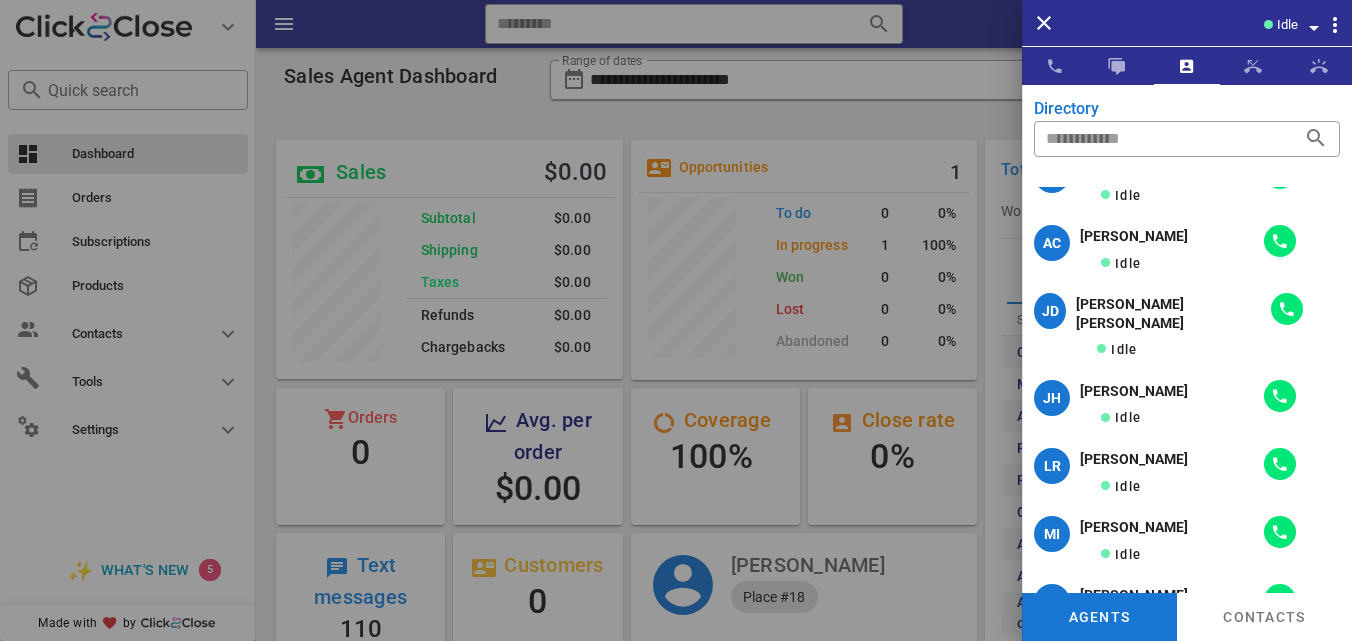 scroll, scrollTop: 0, scrollLeft: 0, axis: both 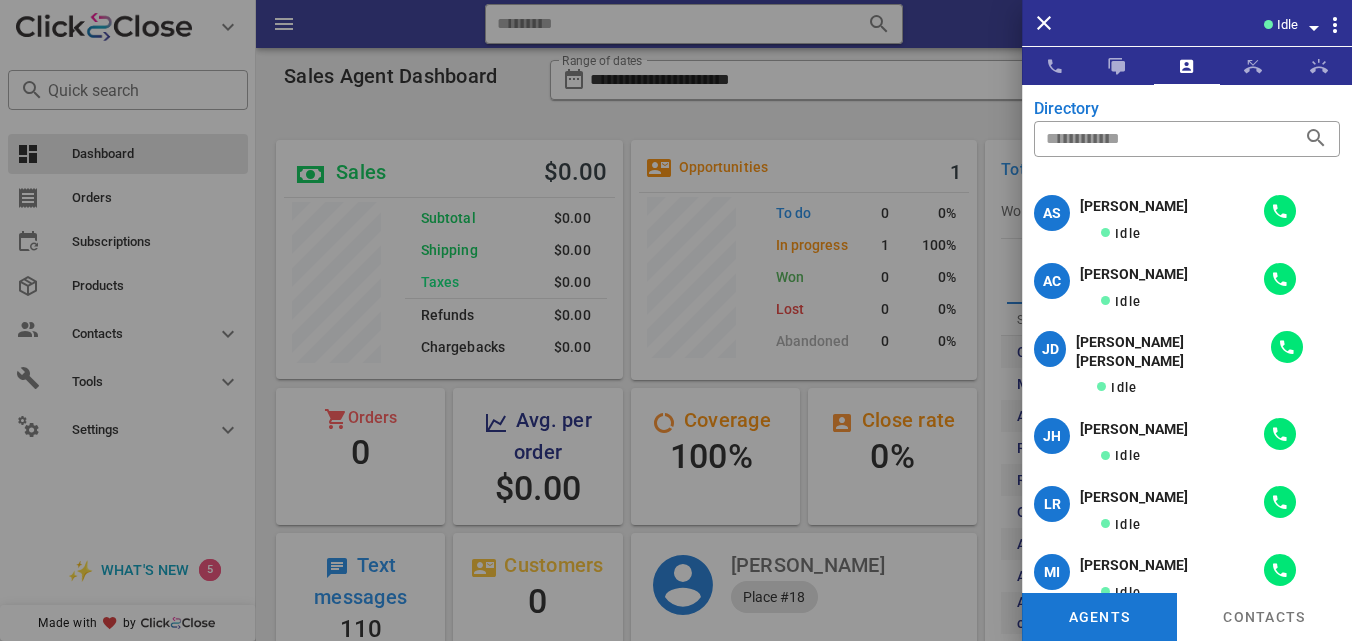 click at bounding box center (676, 320) 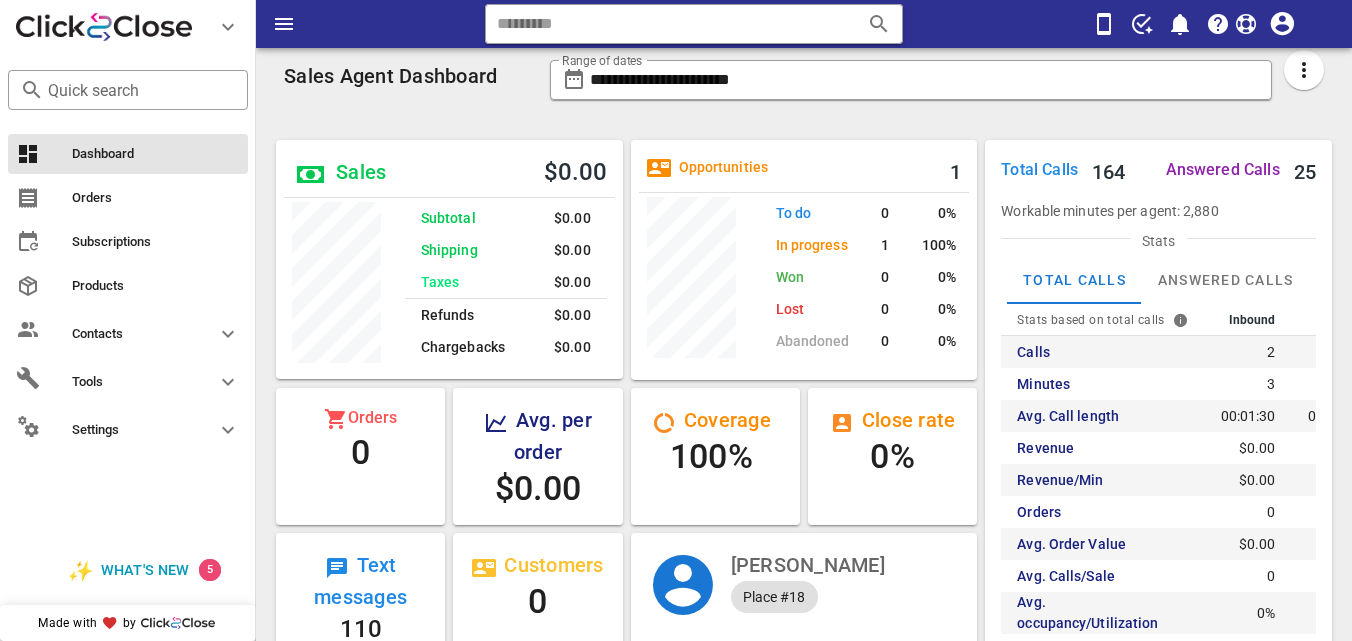 click at bounding box center [665, 24] 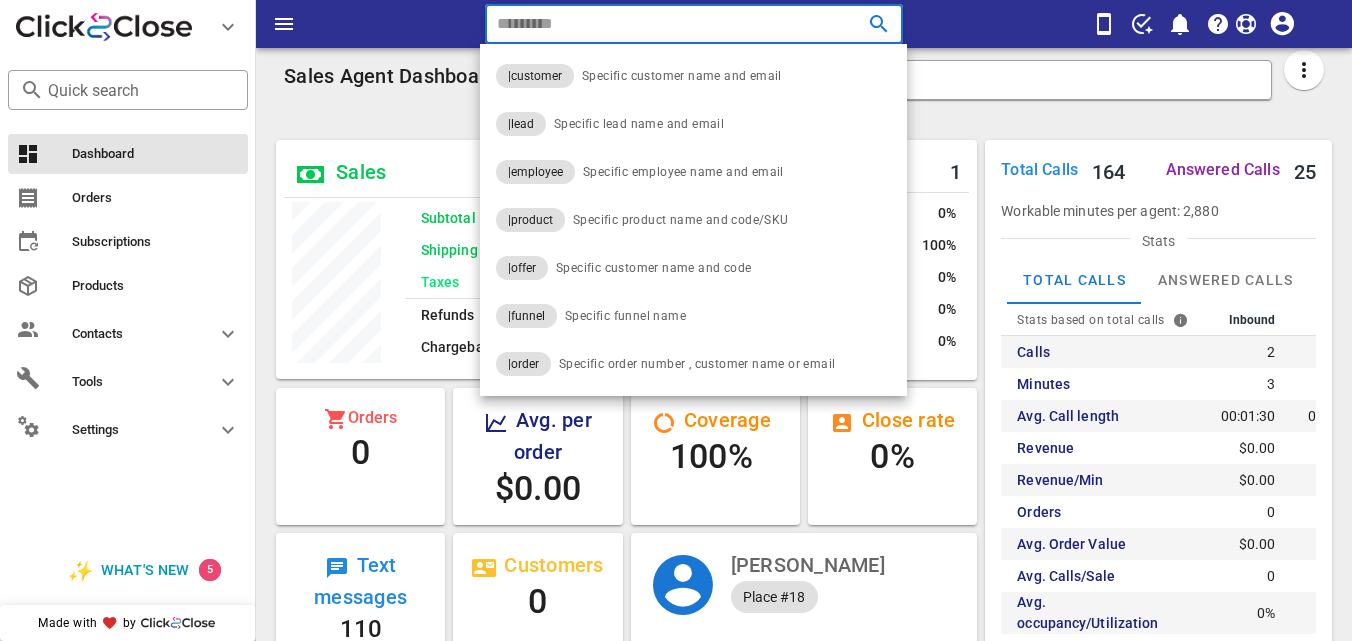 paste on "**********" 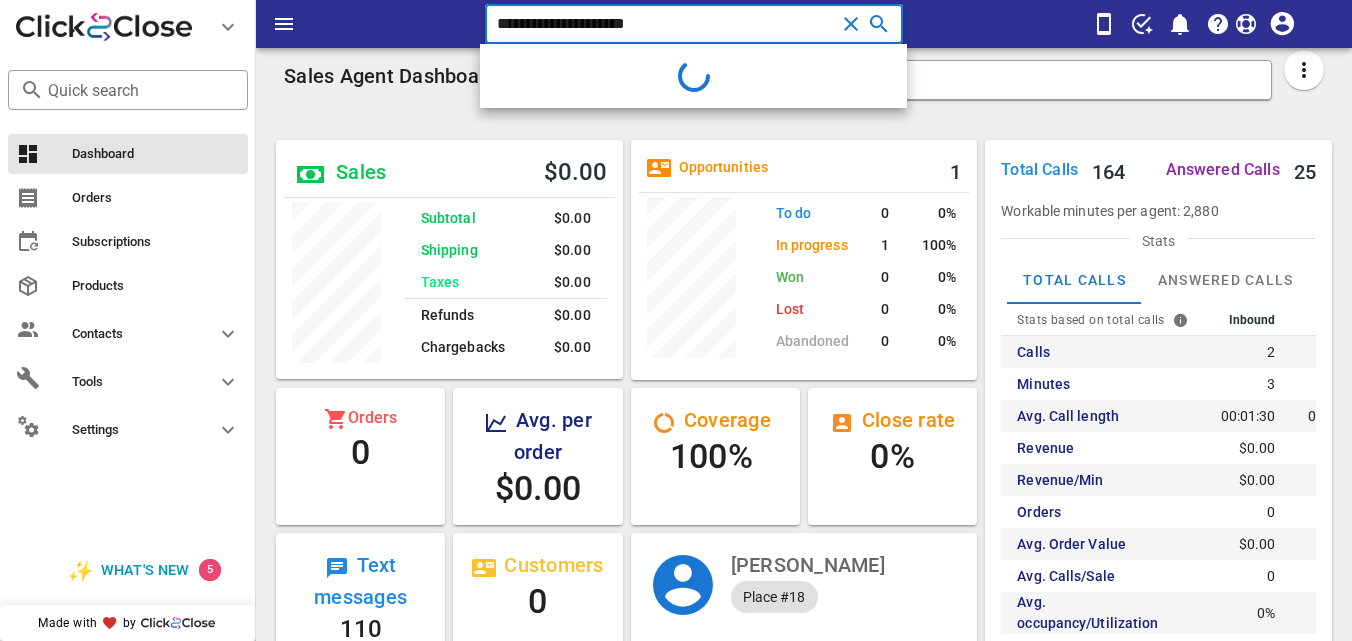 type on "**********" 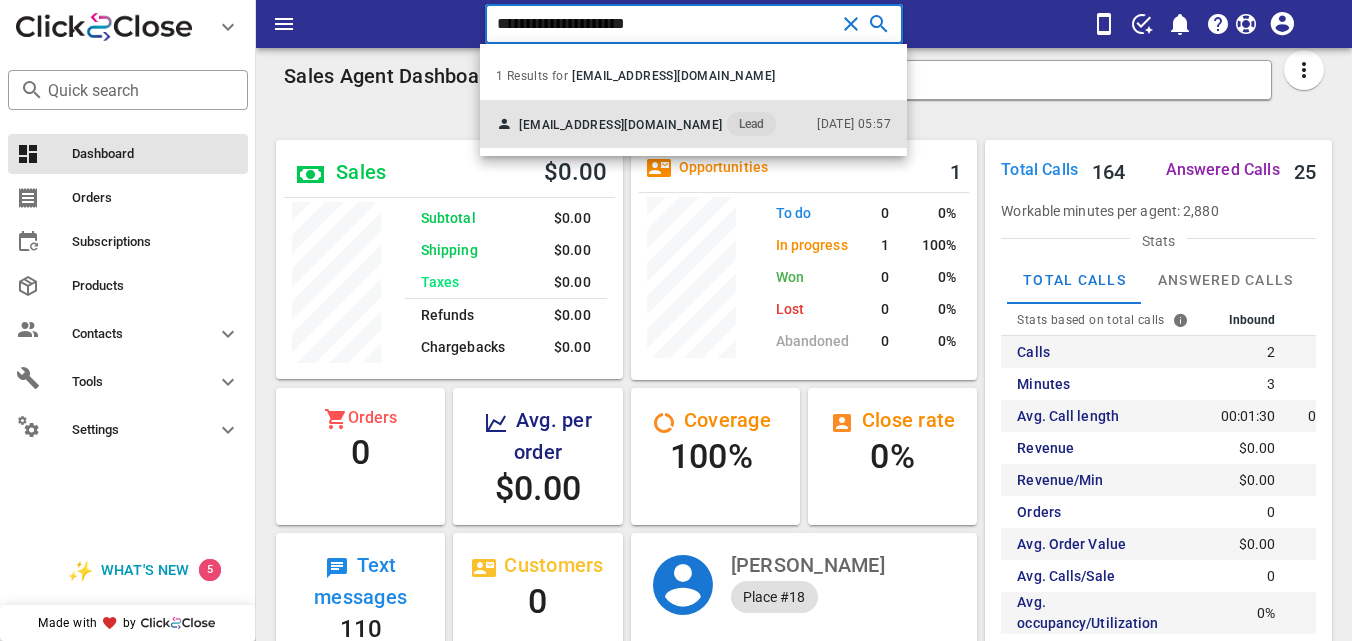 click on "Lead" at bounding box center [751, 124] 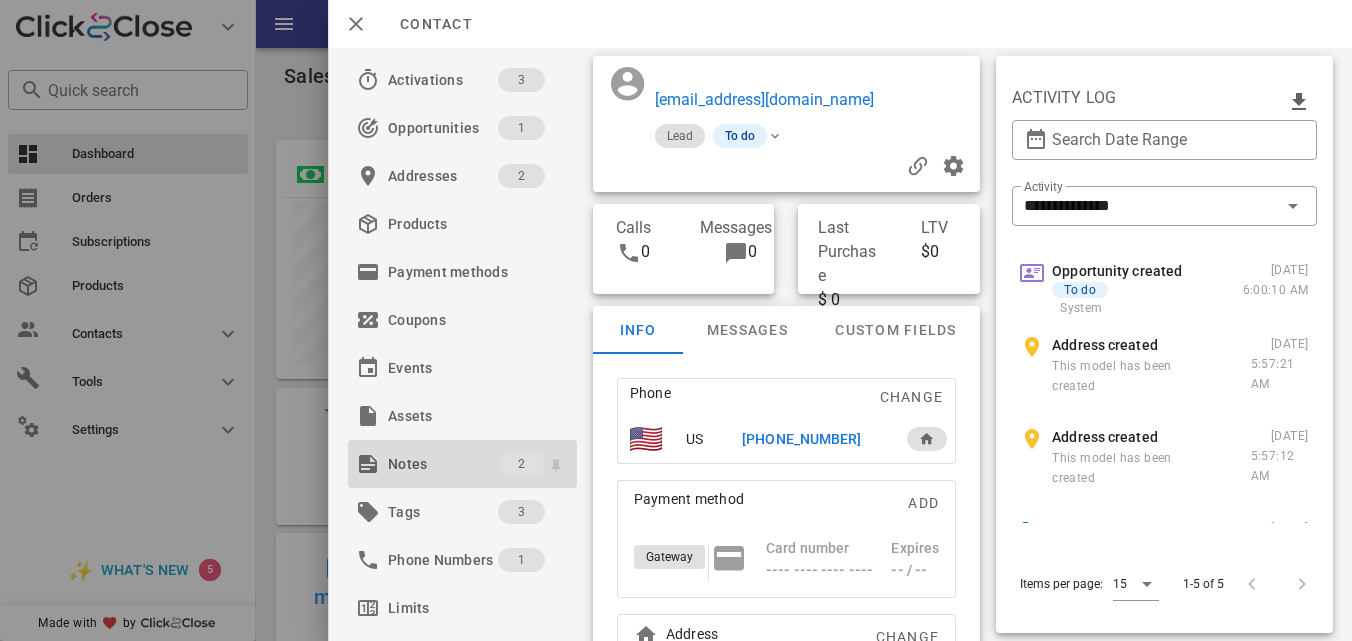 click on "Notes  2" at bounding box center [462, 464] 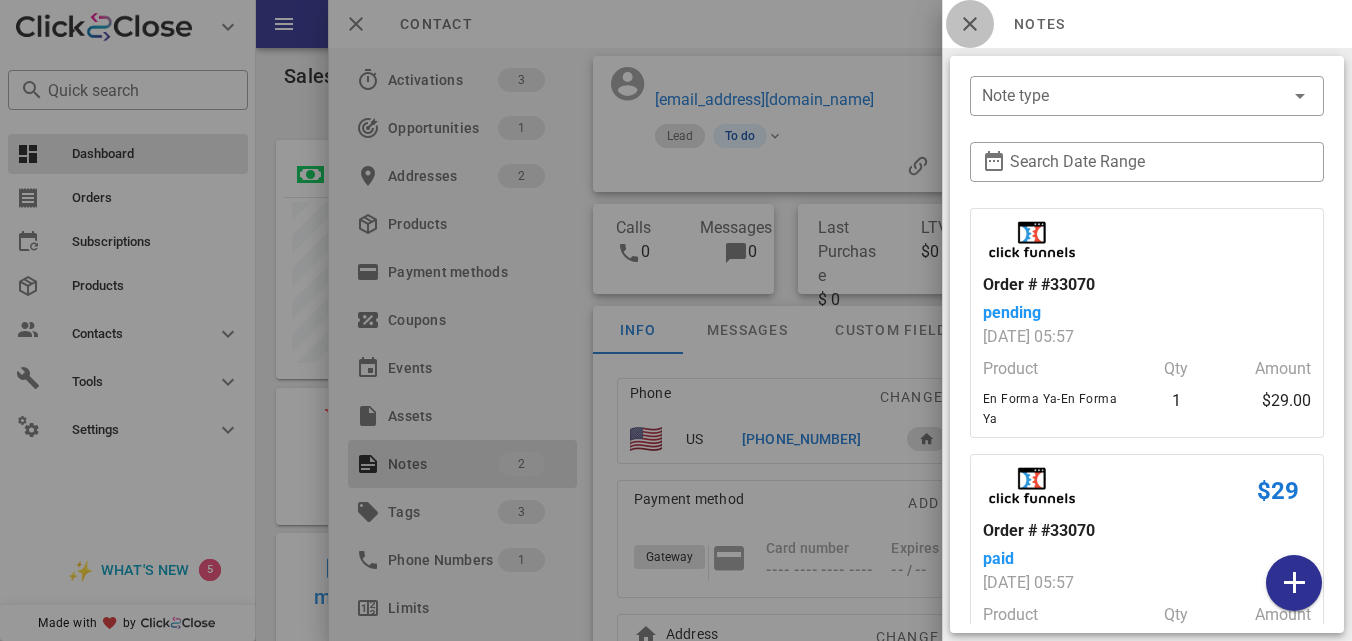 click at bounding box center [970, 24] 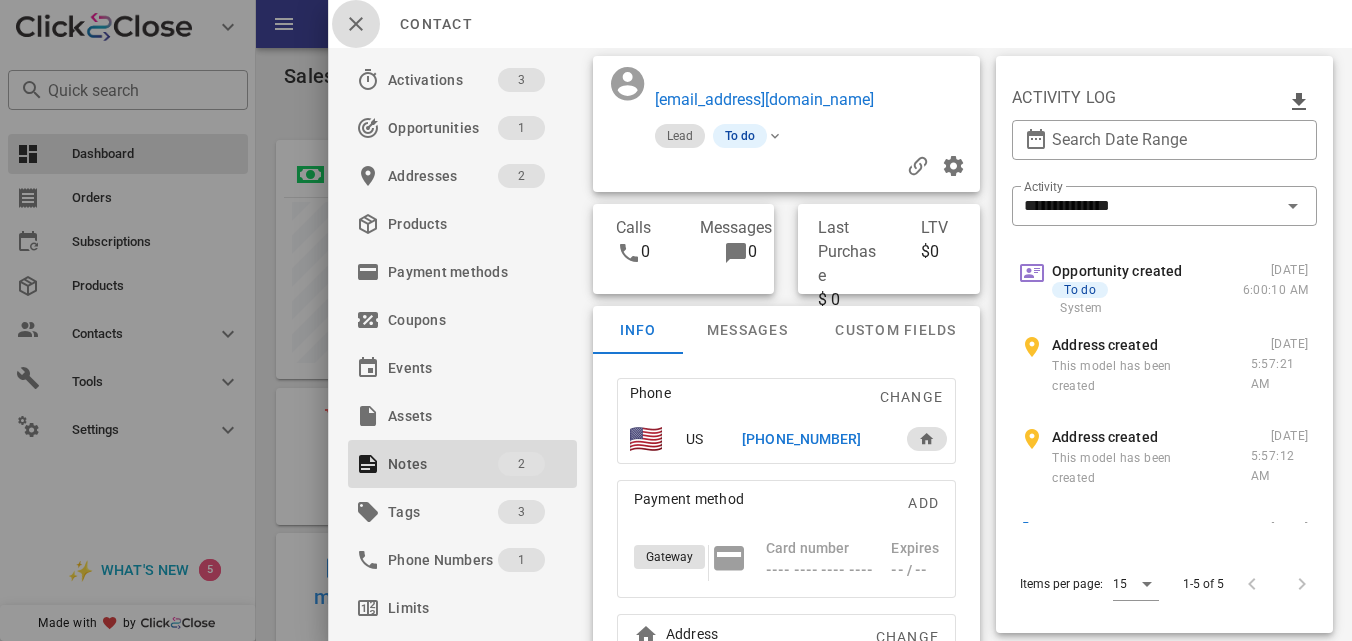 click at bounding box center [356, 24] 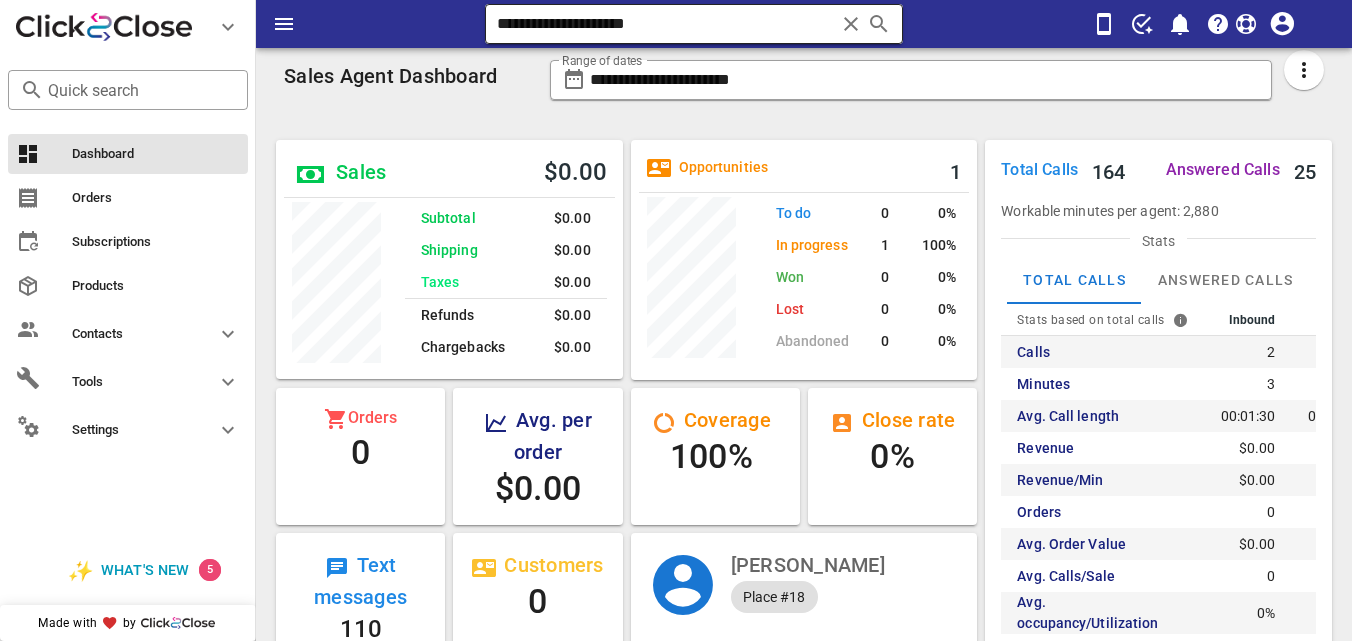 click at bounding box center (851, 24) 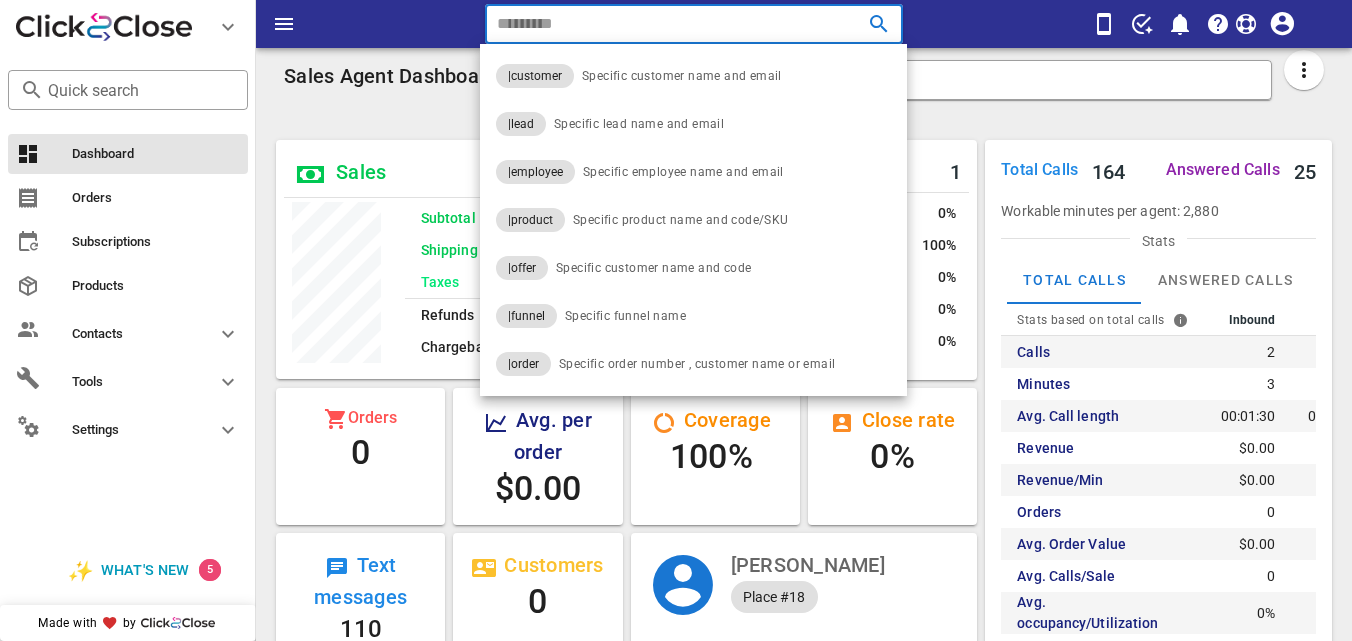 paste on "**********" 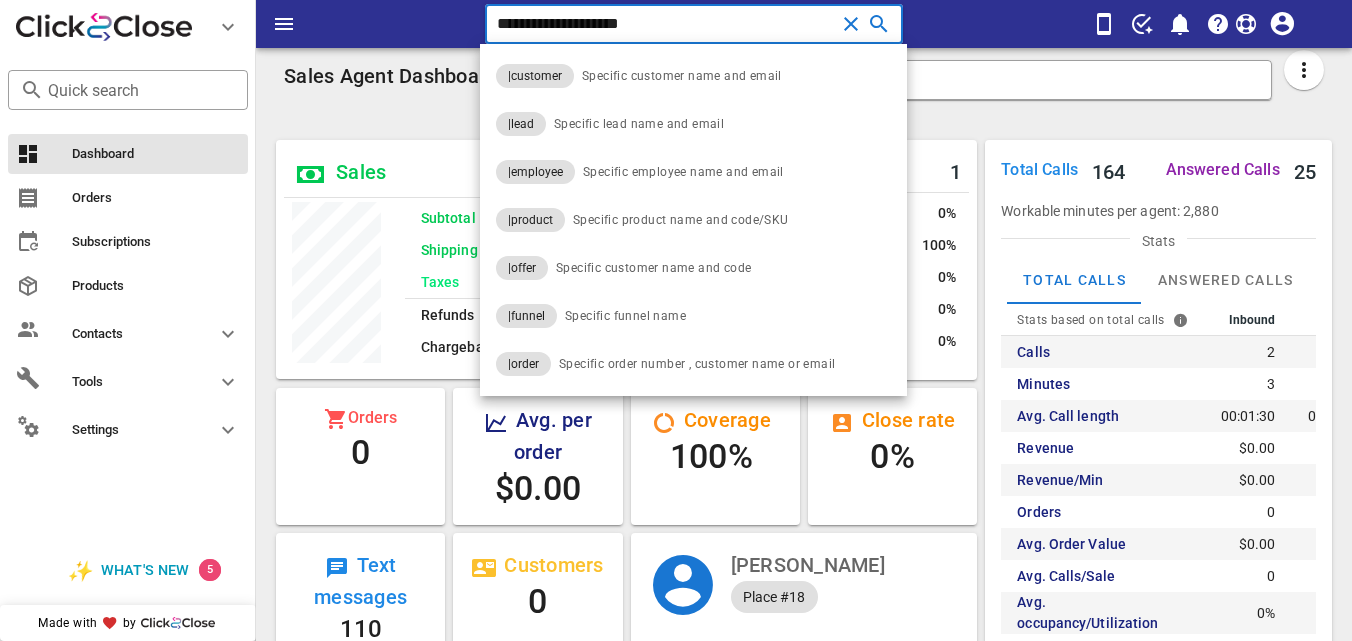 type on "**********" 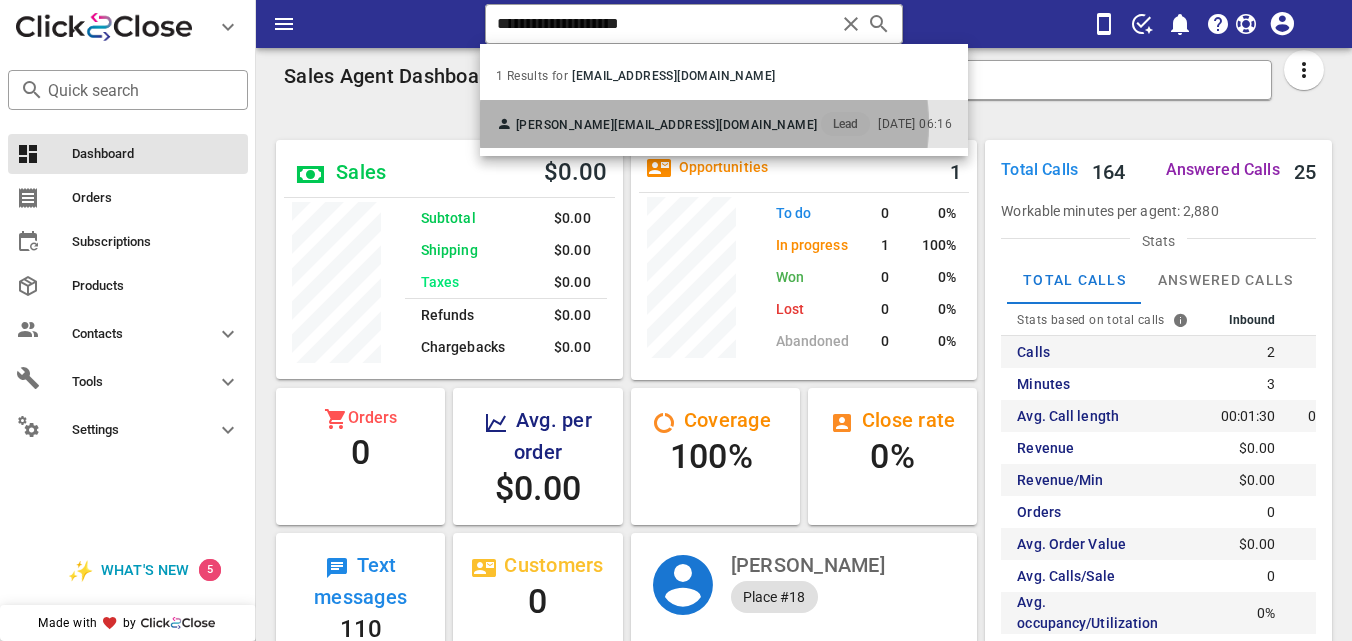 click on "cheira10@hotmail.com" at bounding box center [715, 125] 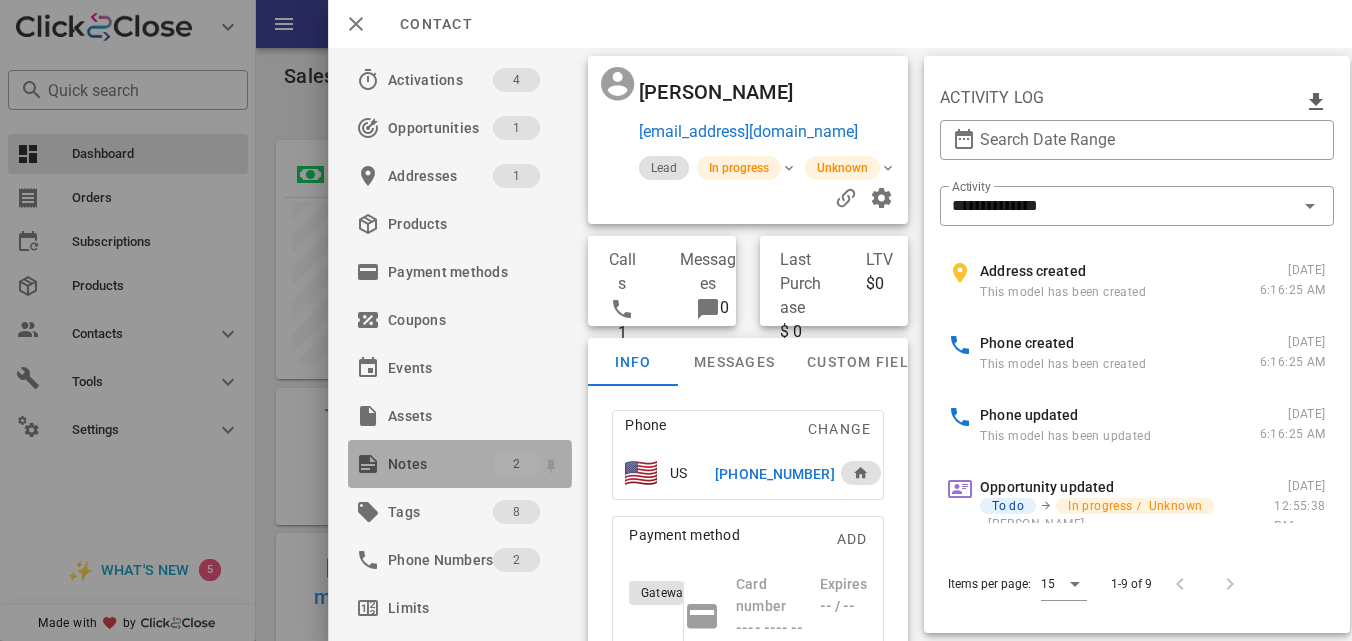 click on "Notes" at bounding box center (440, 464) 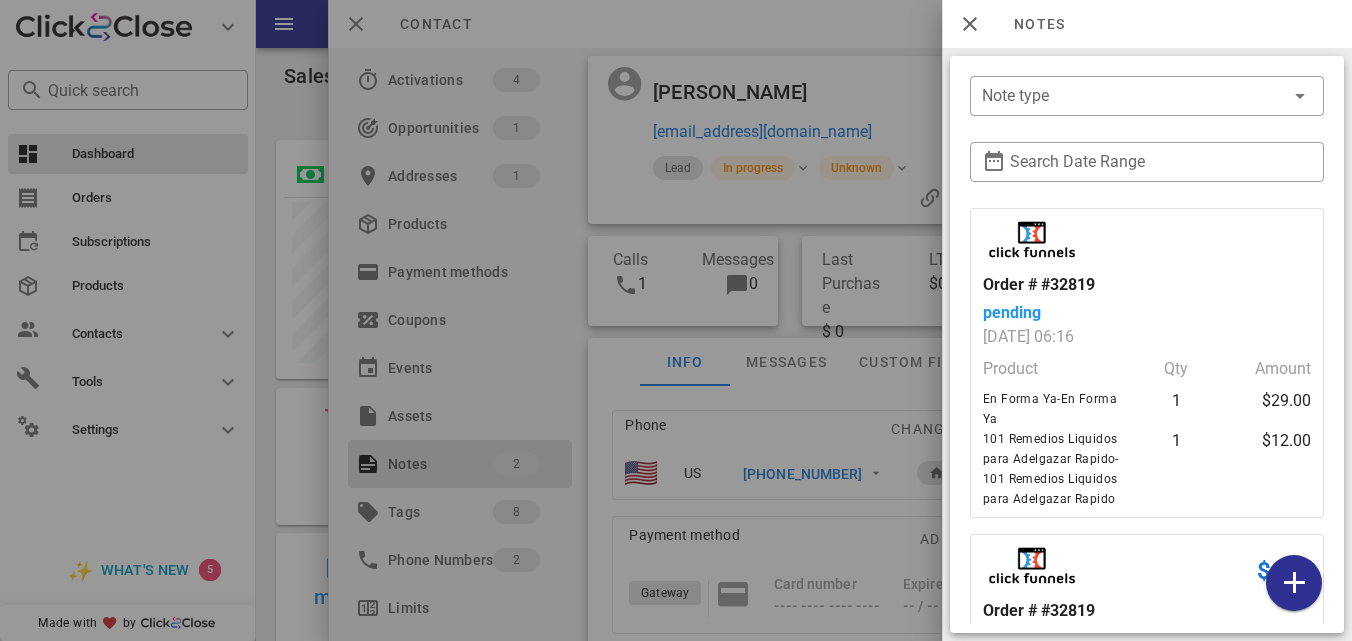 scroll, scrollTop: 999761, scrollLeft: 999653, axis: both 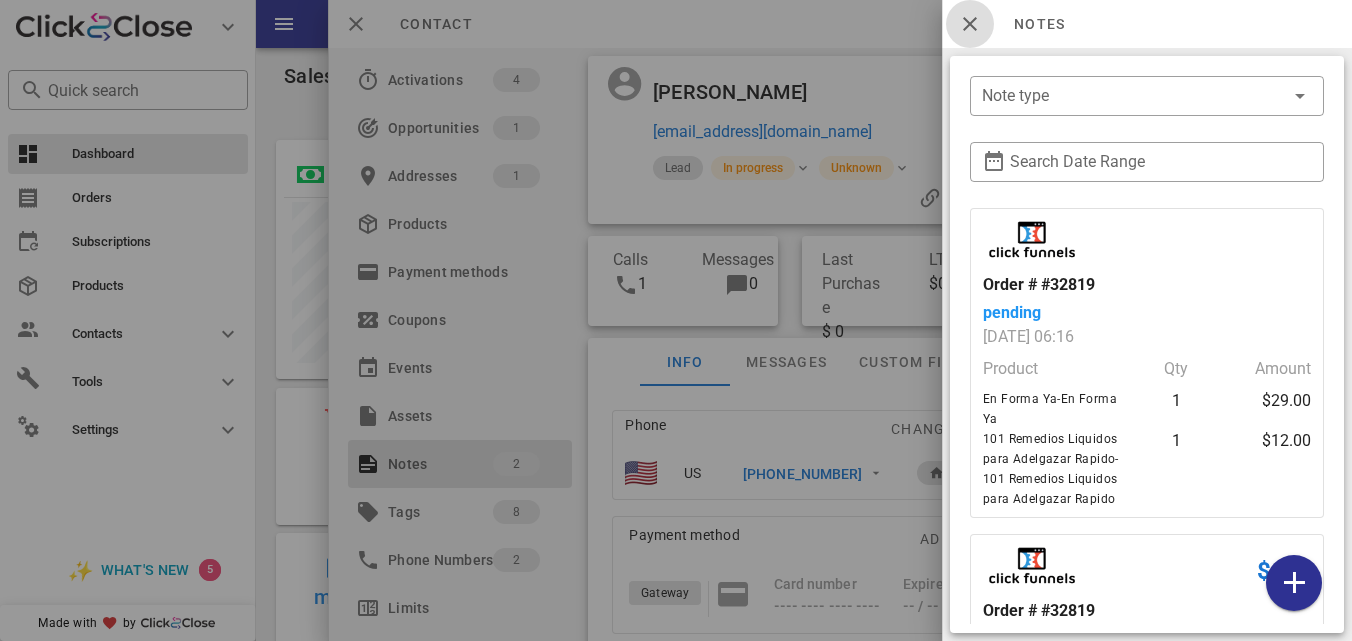 click at bounding box center [970, 24] 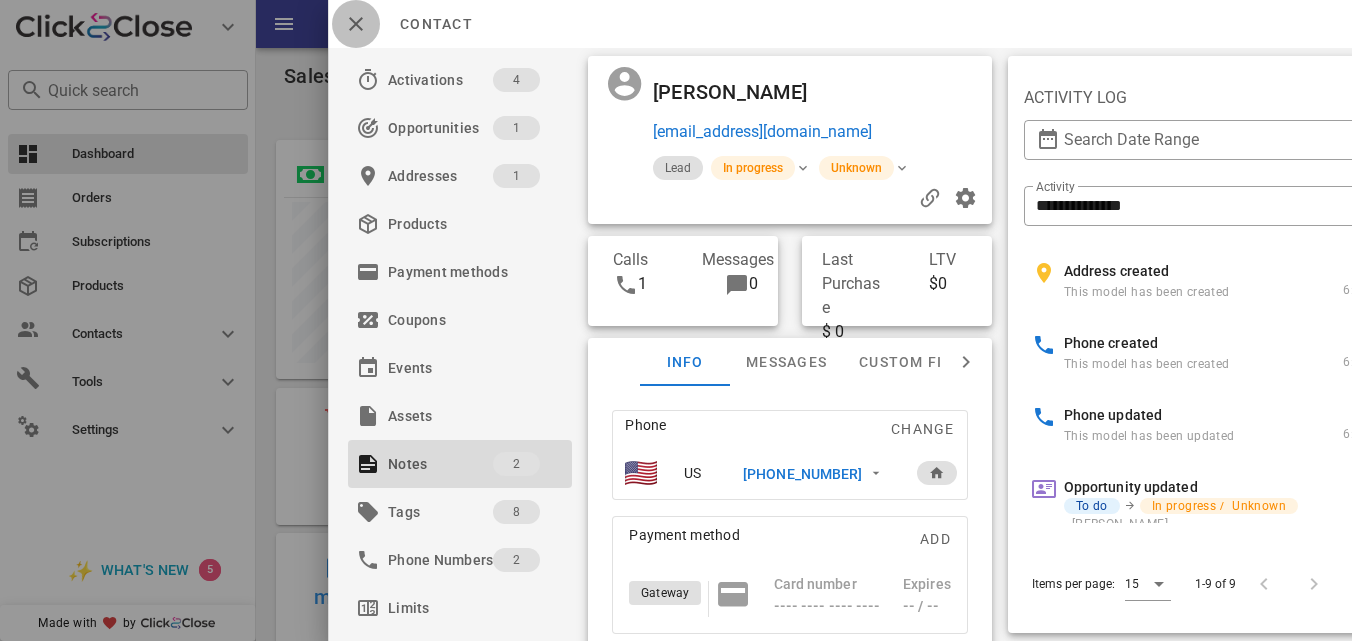 click at bounding box center [356, 24] 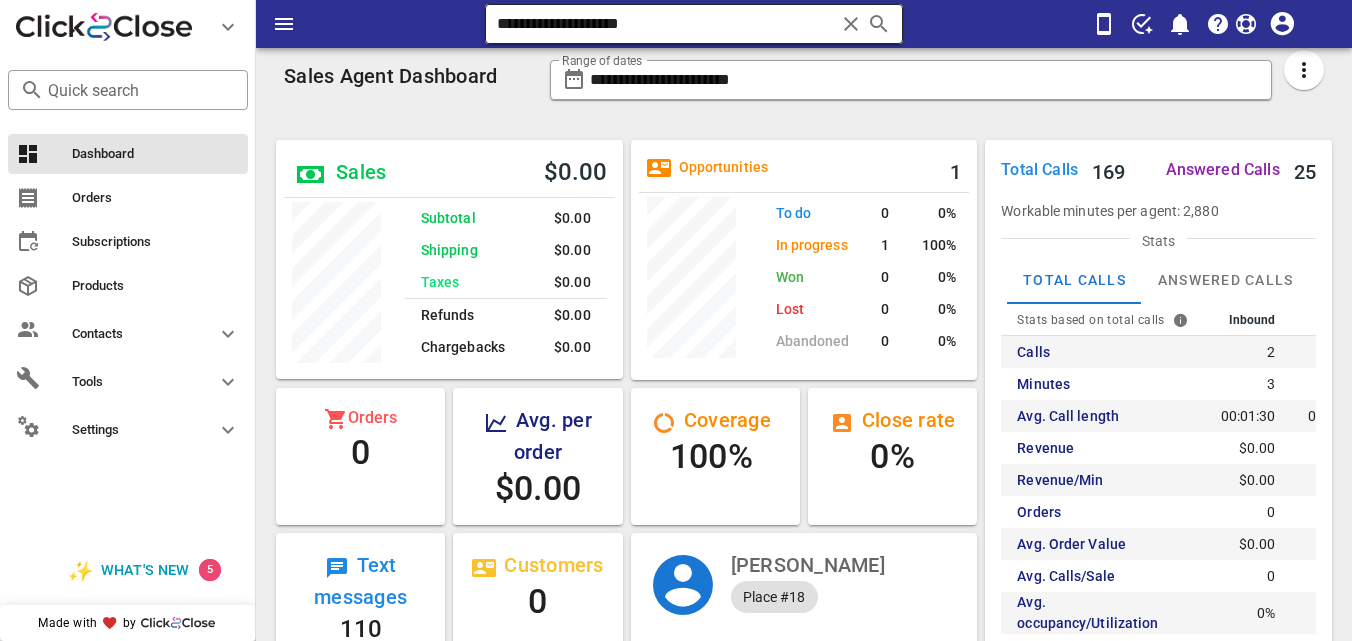 click at bounding box center [851, 24] 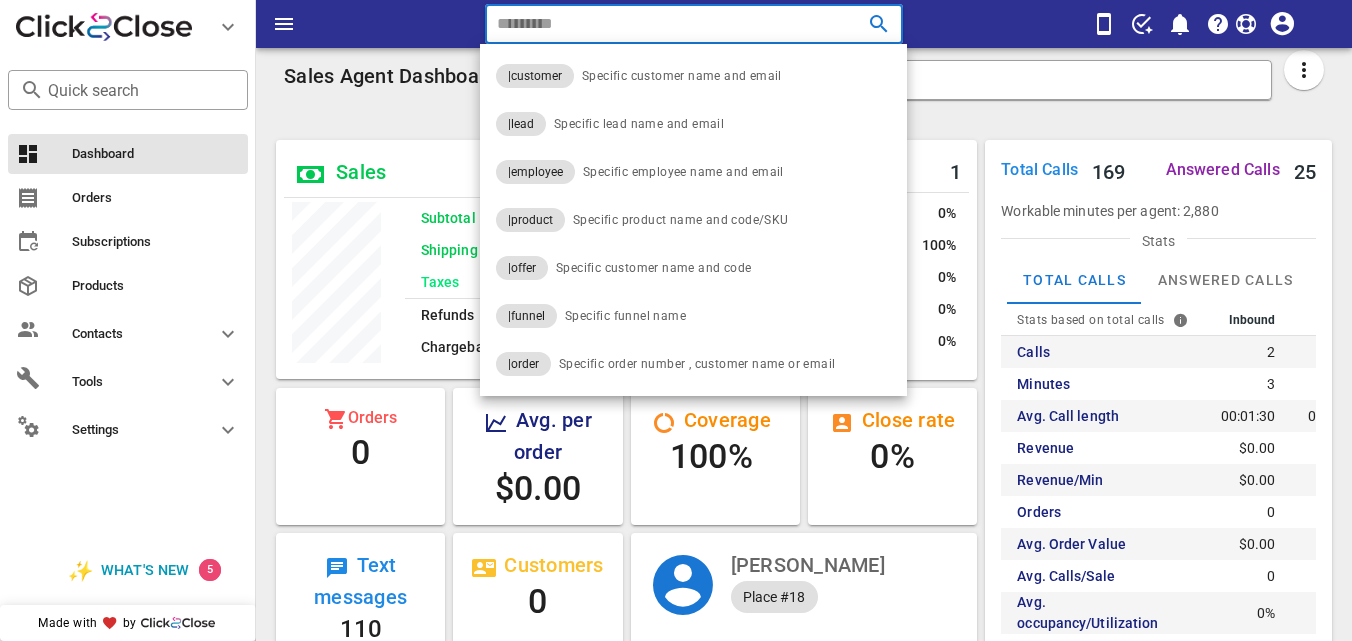 click at bounding box center [851, 24] 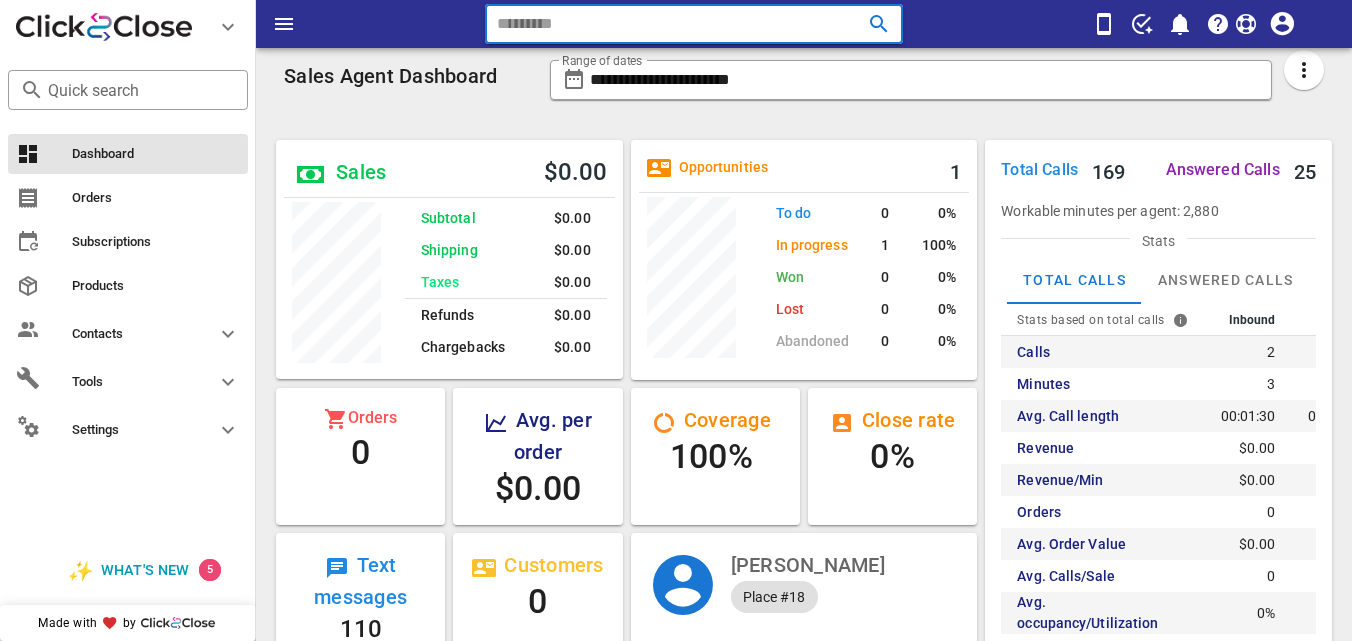 paste on "**********" 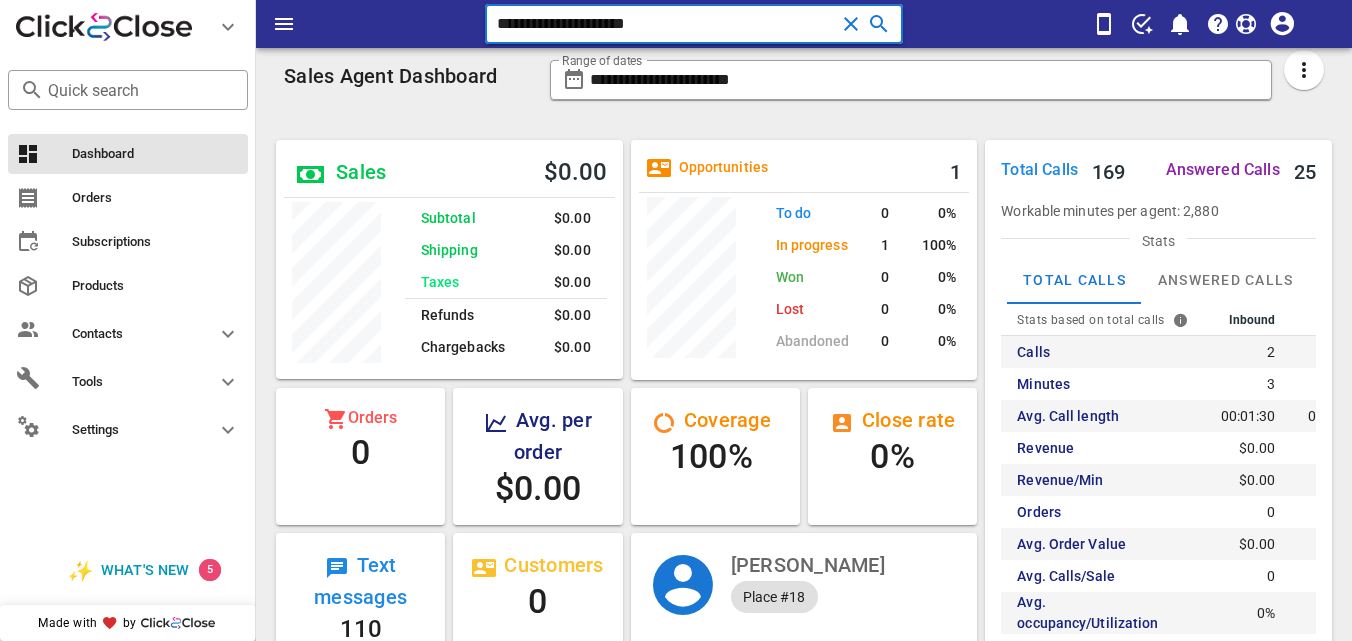 type on "**********" 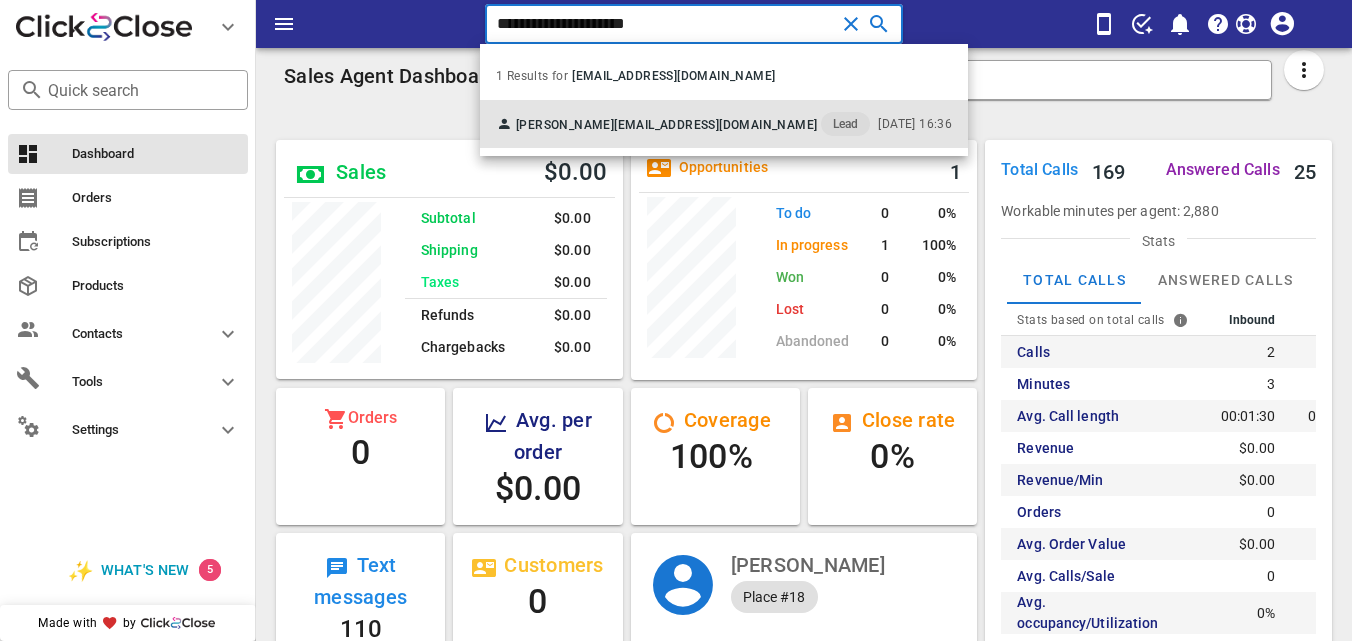 click on "Lead" at bounding box center (845, 124) 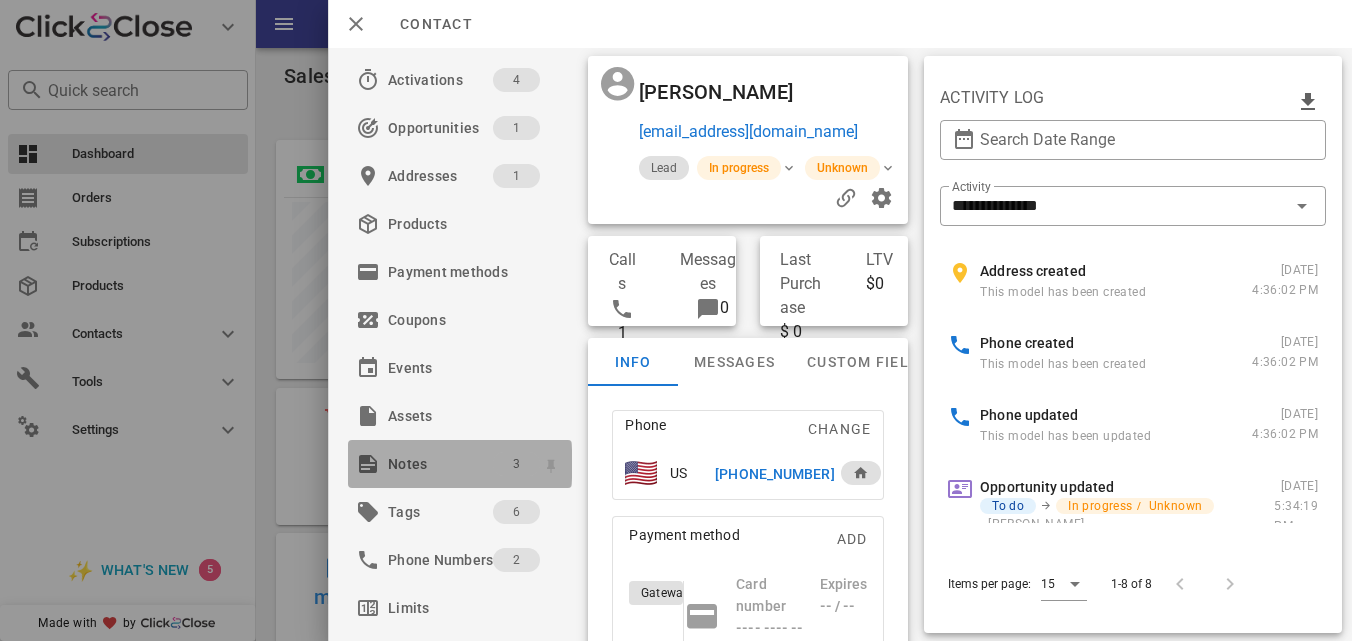 click on "3" at bounding box center [516, 464] 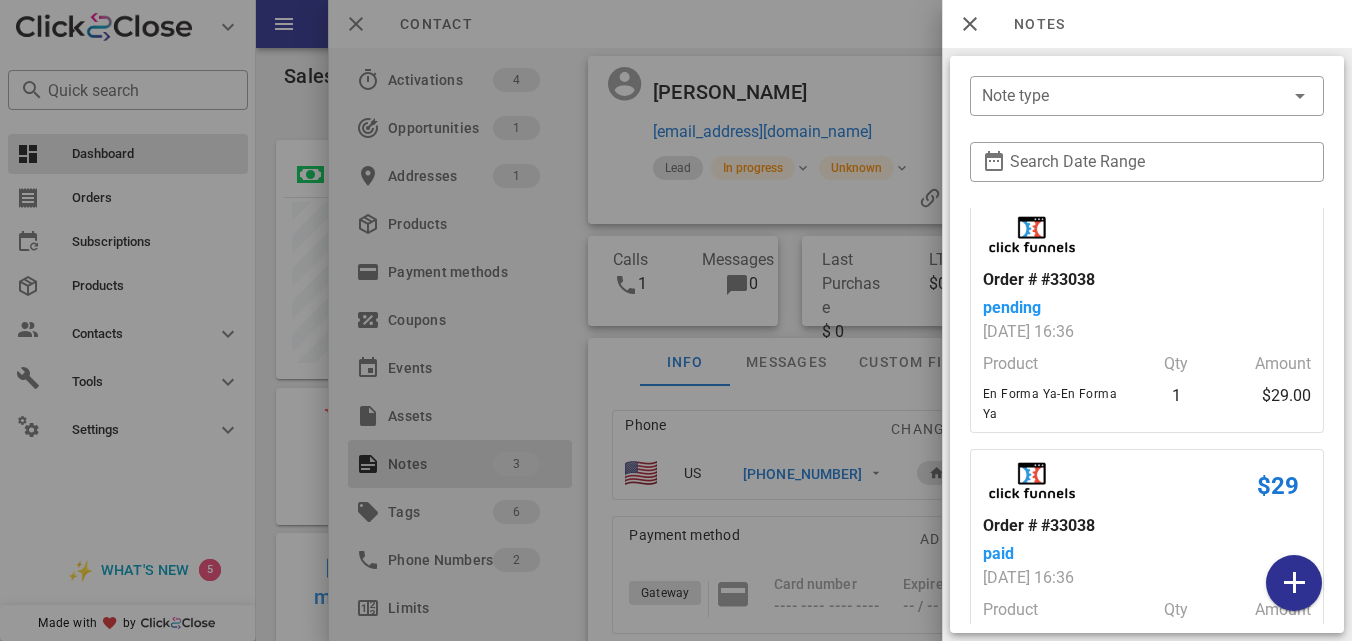 scroll, scrollTop: 231, scrollLeft: 0, axis: vertical 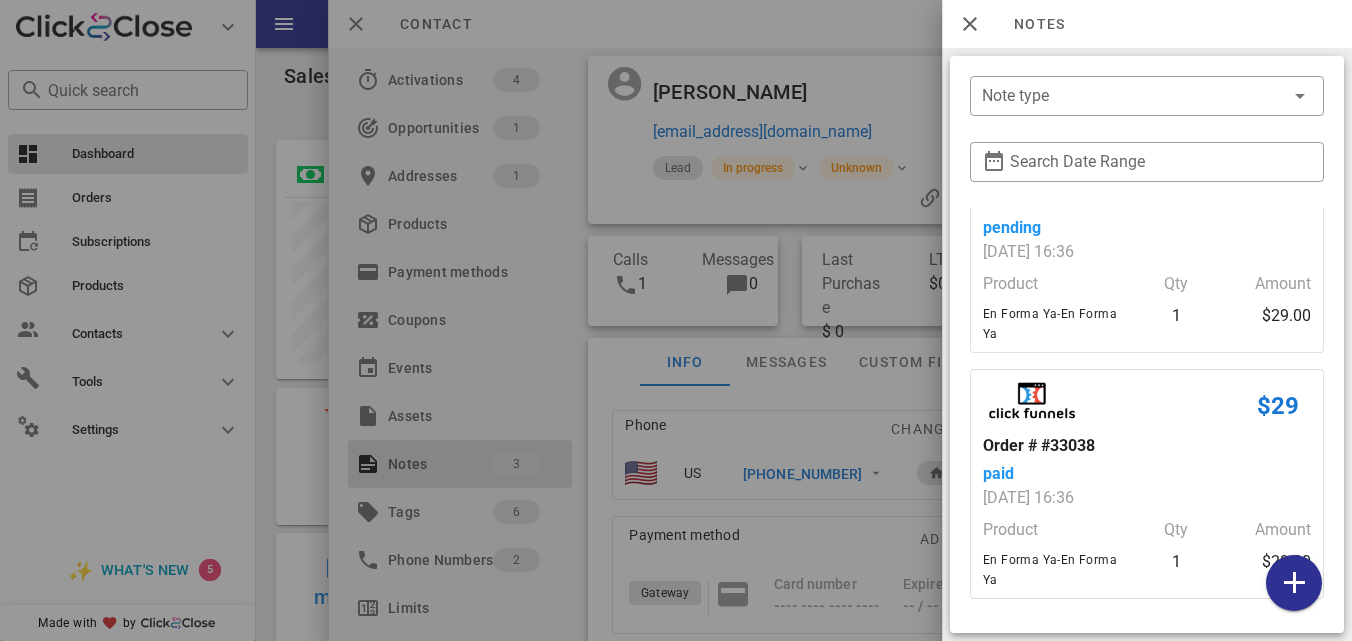 click at bounding box center [676, 320] 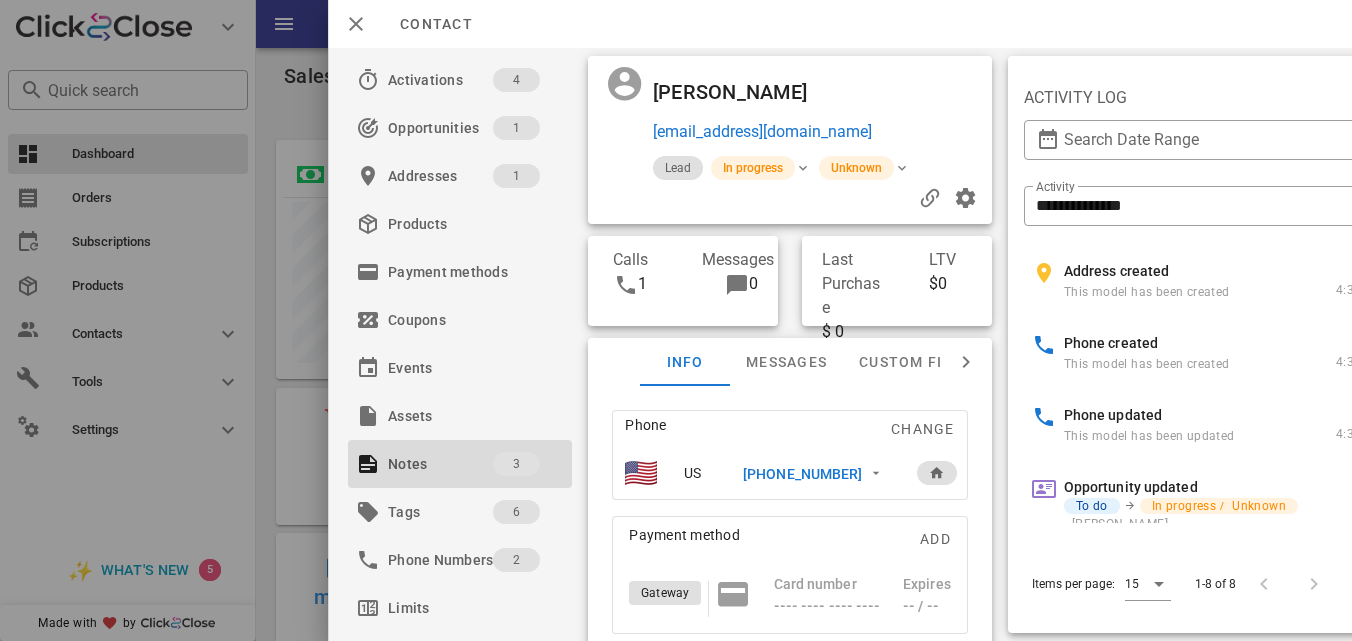 click on "+525559895373" at bounding box center (802, 474) 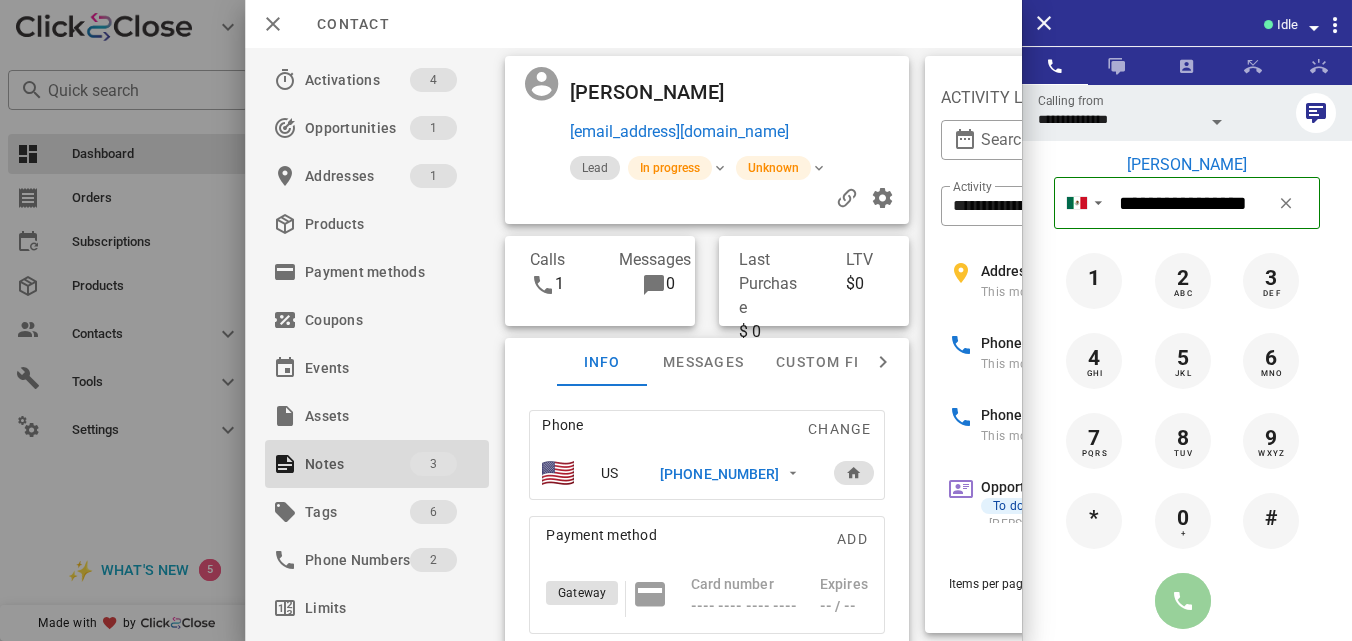 click at bounding box center [1183, 601] 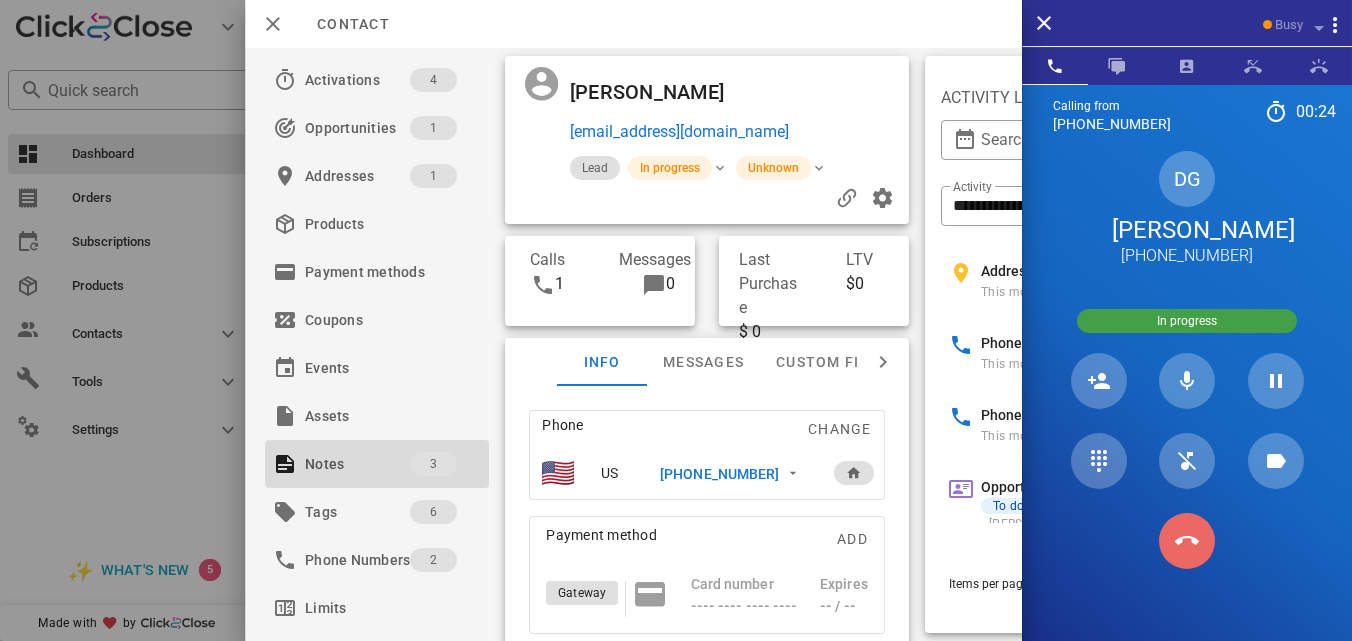 click at bounding box center (1187, 541) 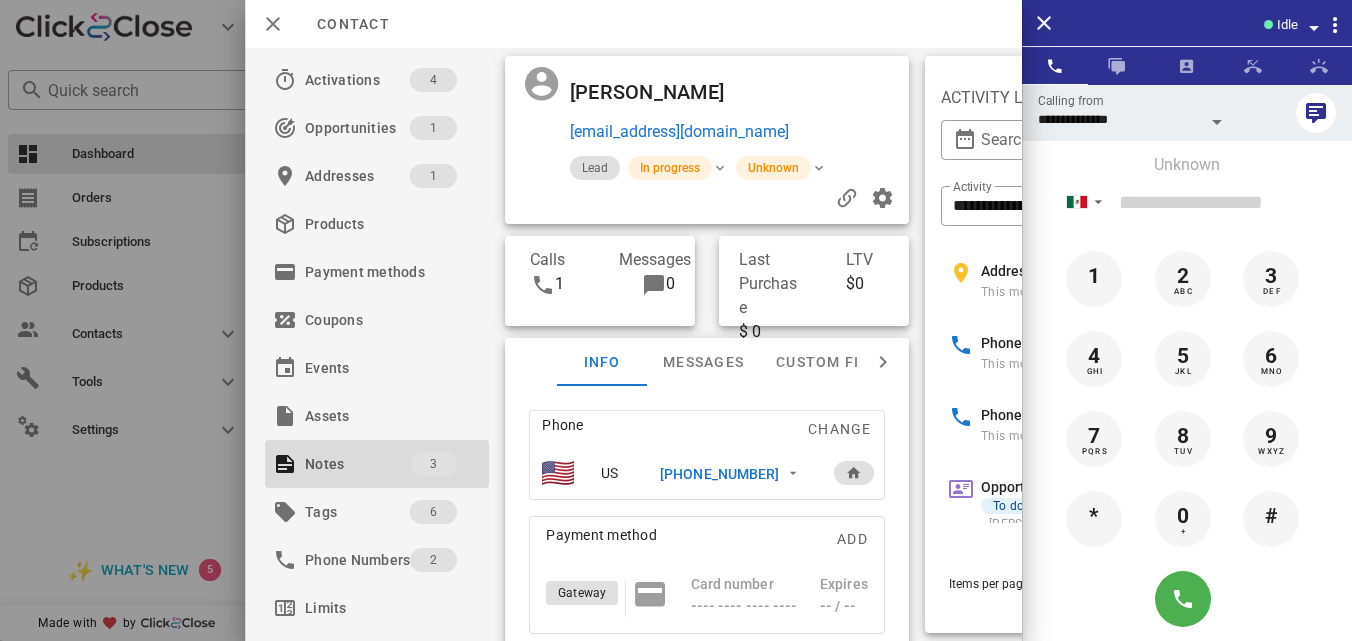click on "+525559895373" at bounding box center [719, 474] 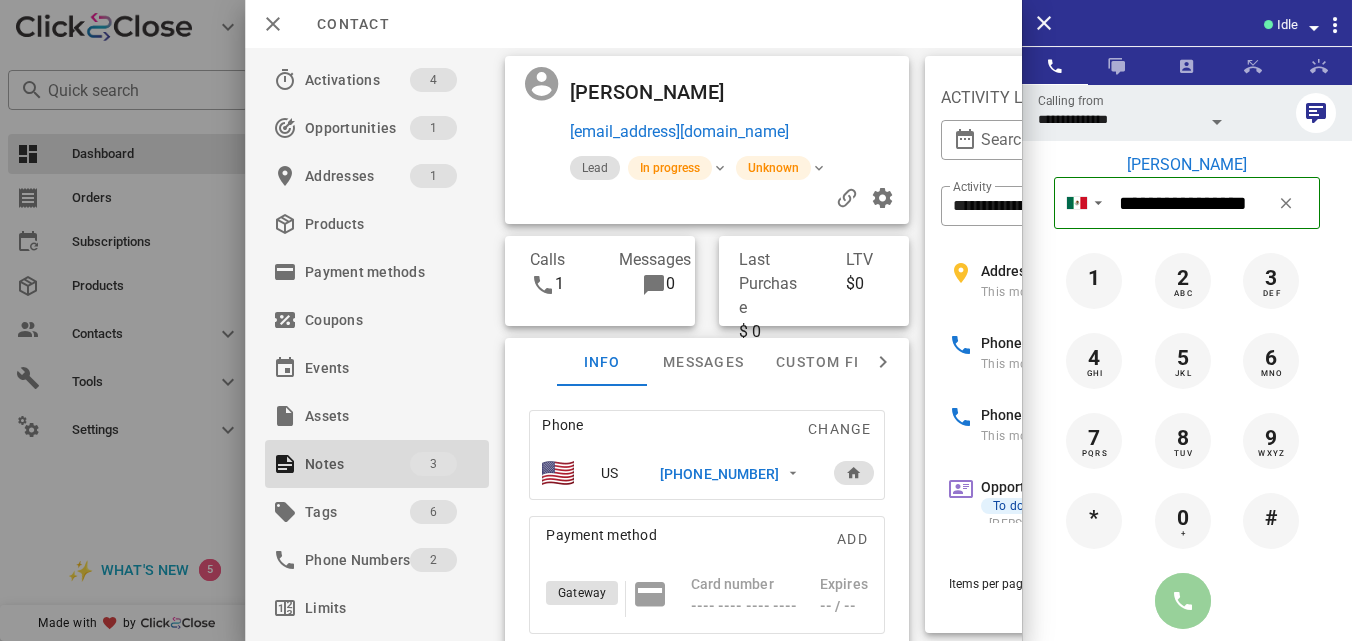 click at bounding box center (1183, 601) 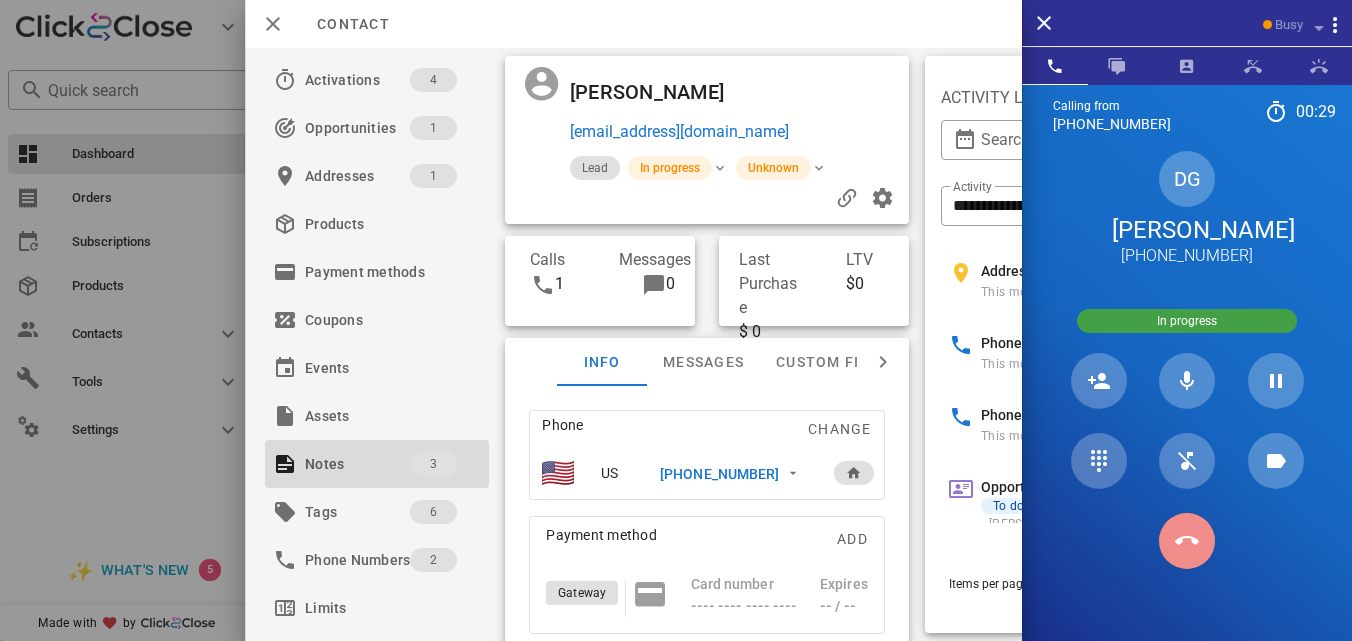 click at bounding box center (1187, 541) 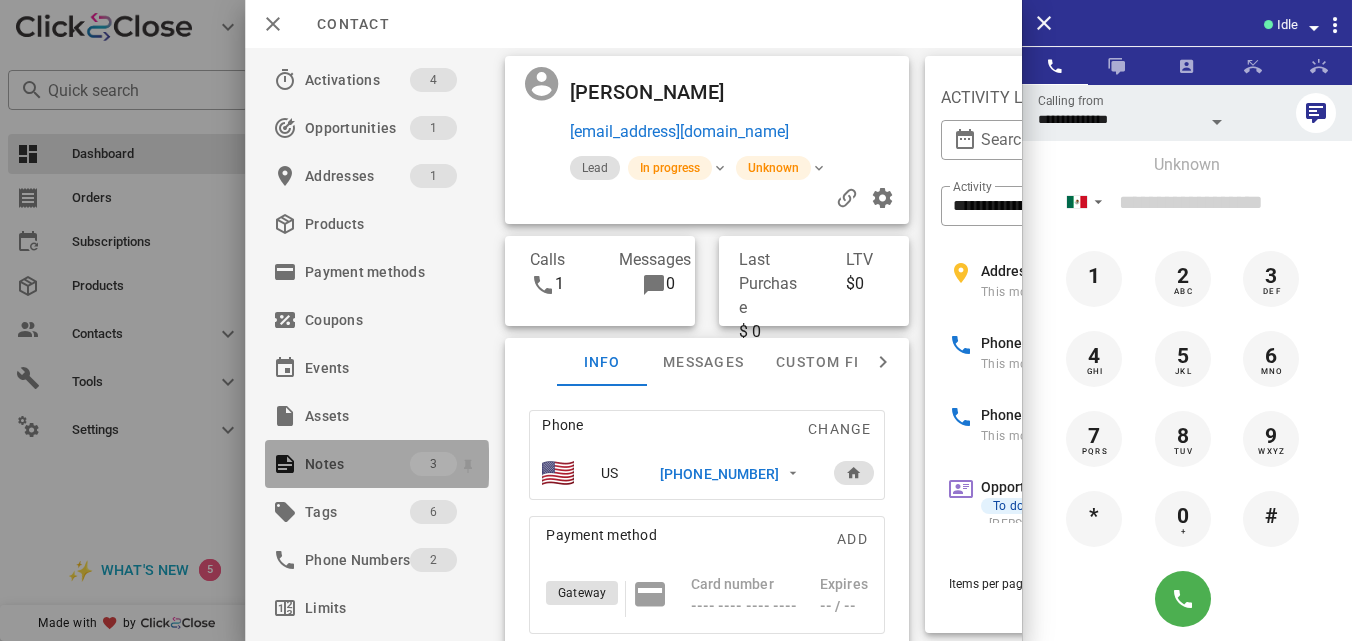 click on "Notes" at bounding box center [357, 464] 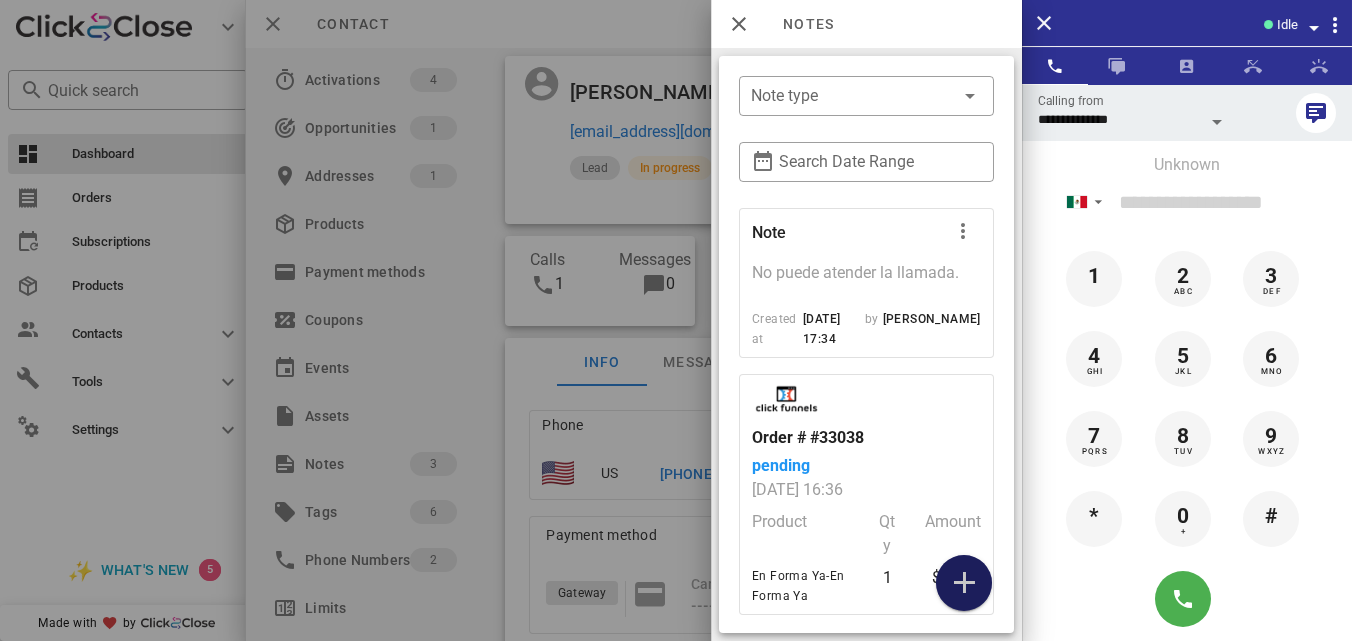 click at bounding box center (964, 583) 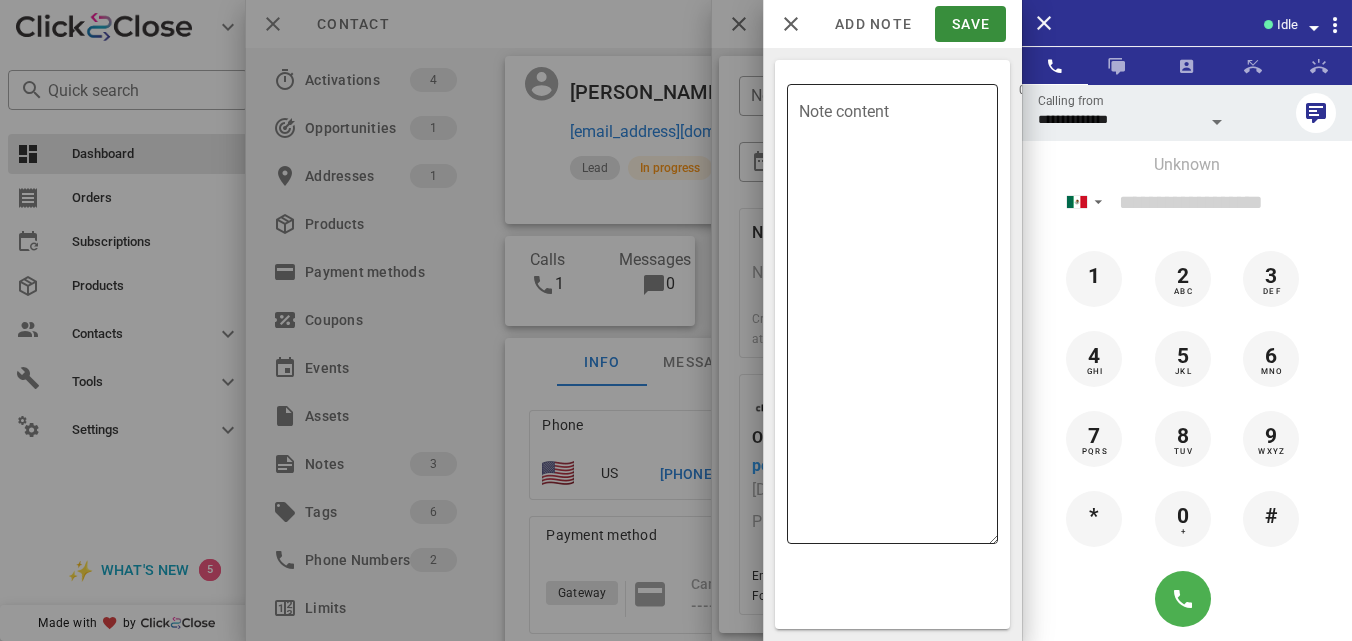 click on "Note content" at bounding box center [898, 319] 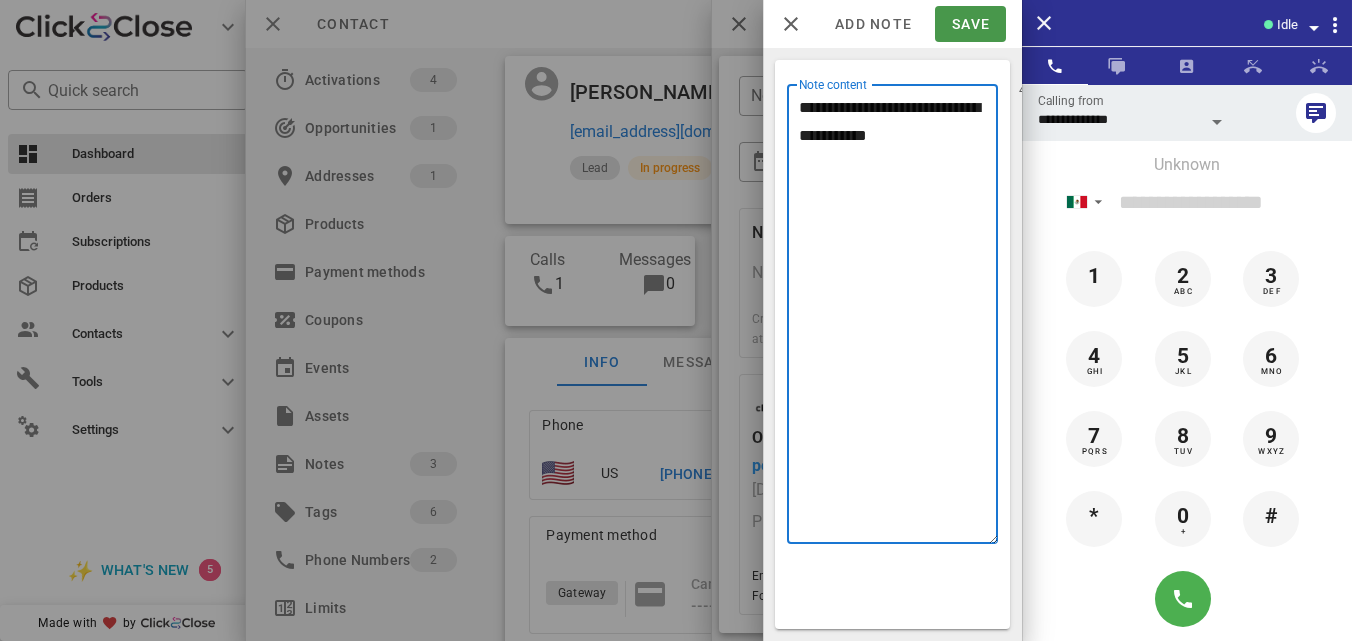 type on "**********" 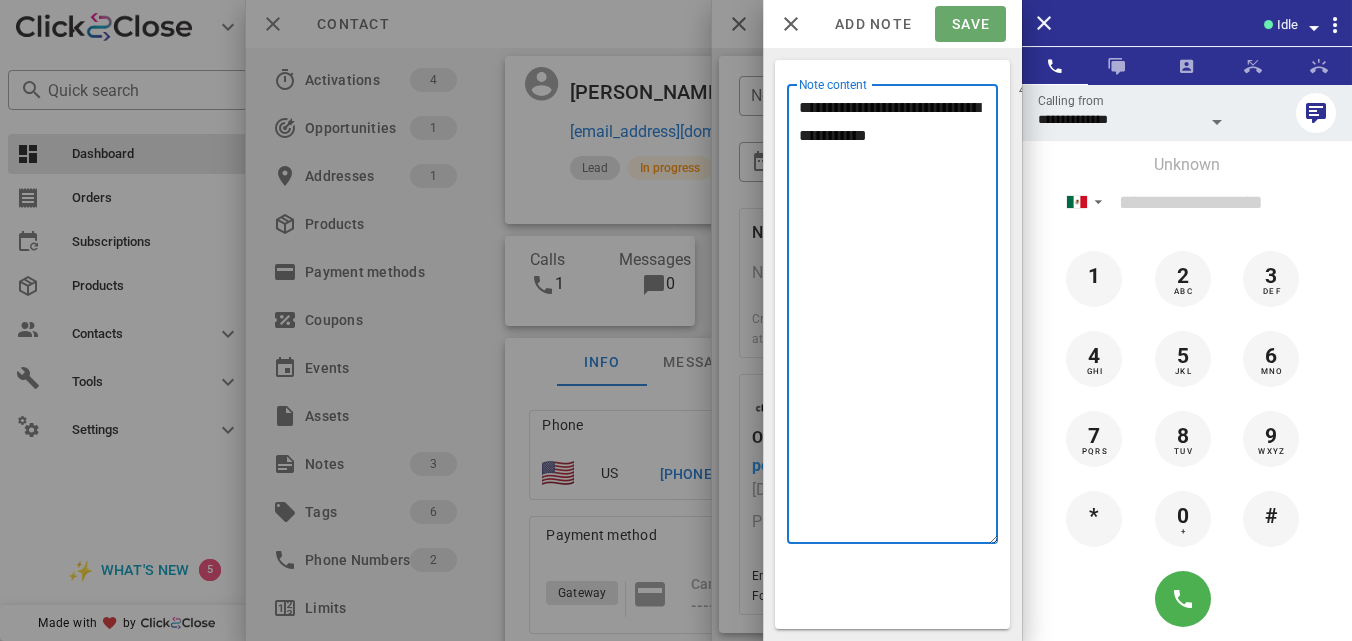 click on "Save" at bounding box center [970, 24] 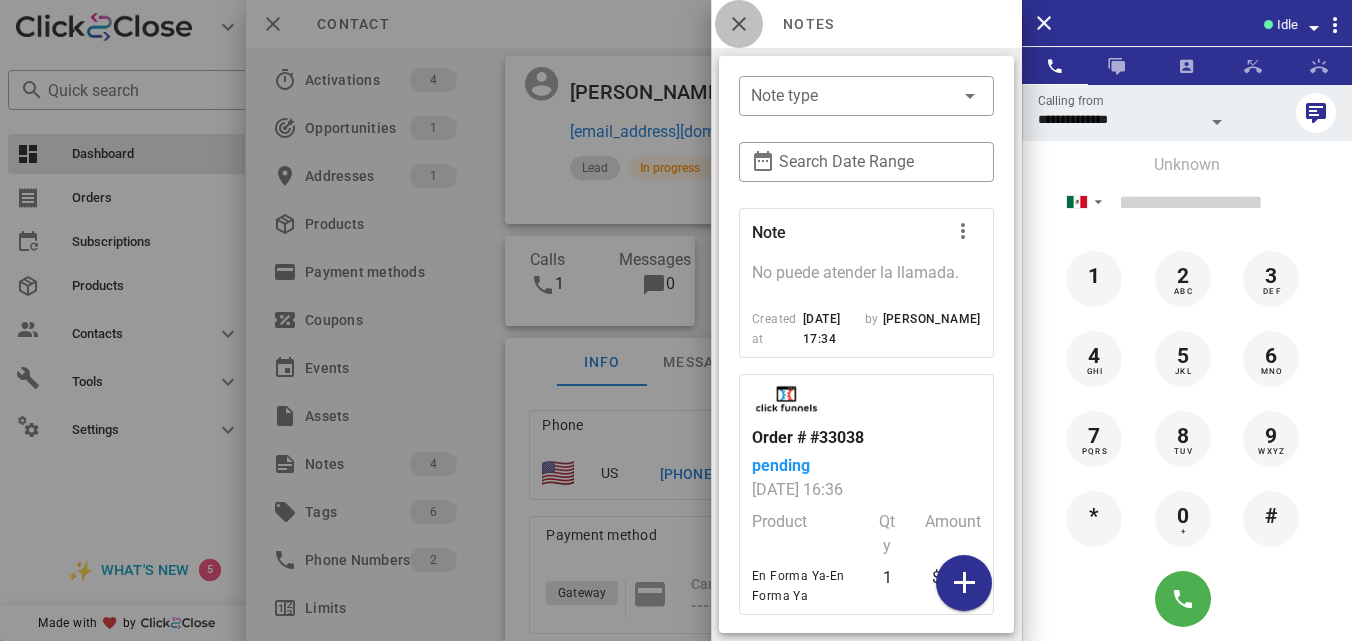 click at bounding box center (739, 24) 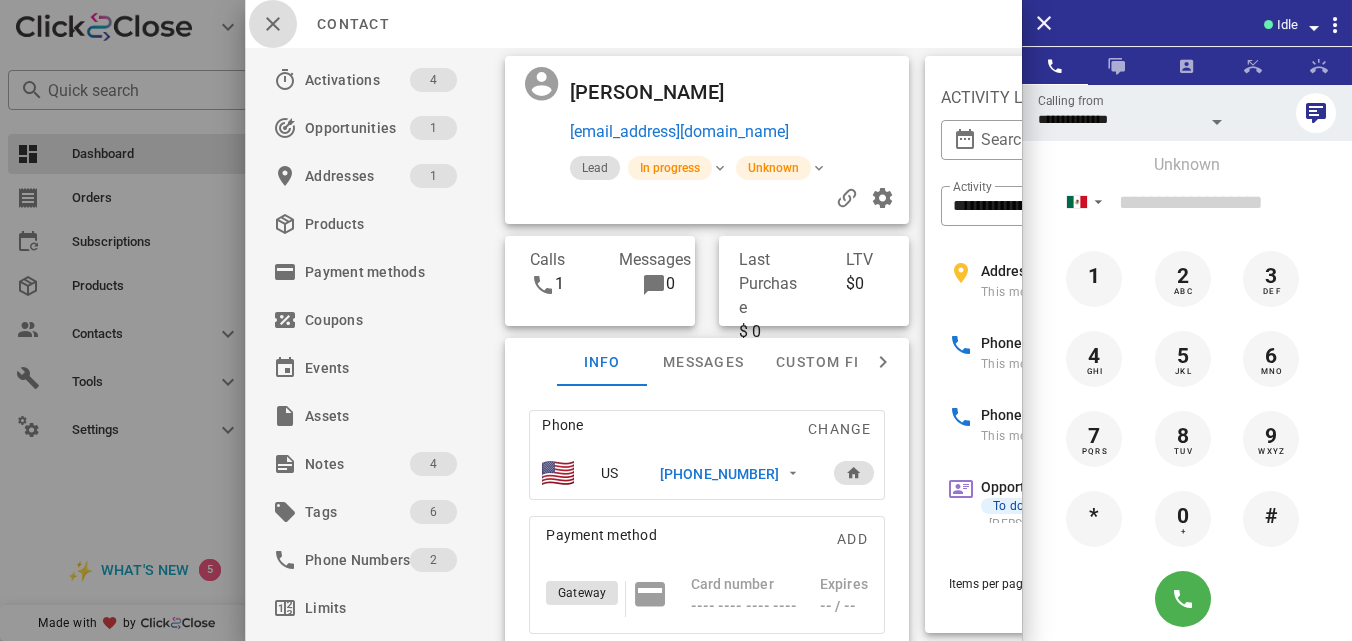 click at bounding box center (273, 24) 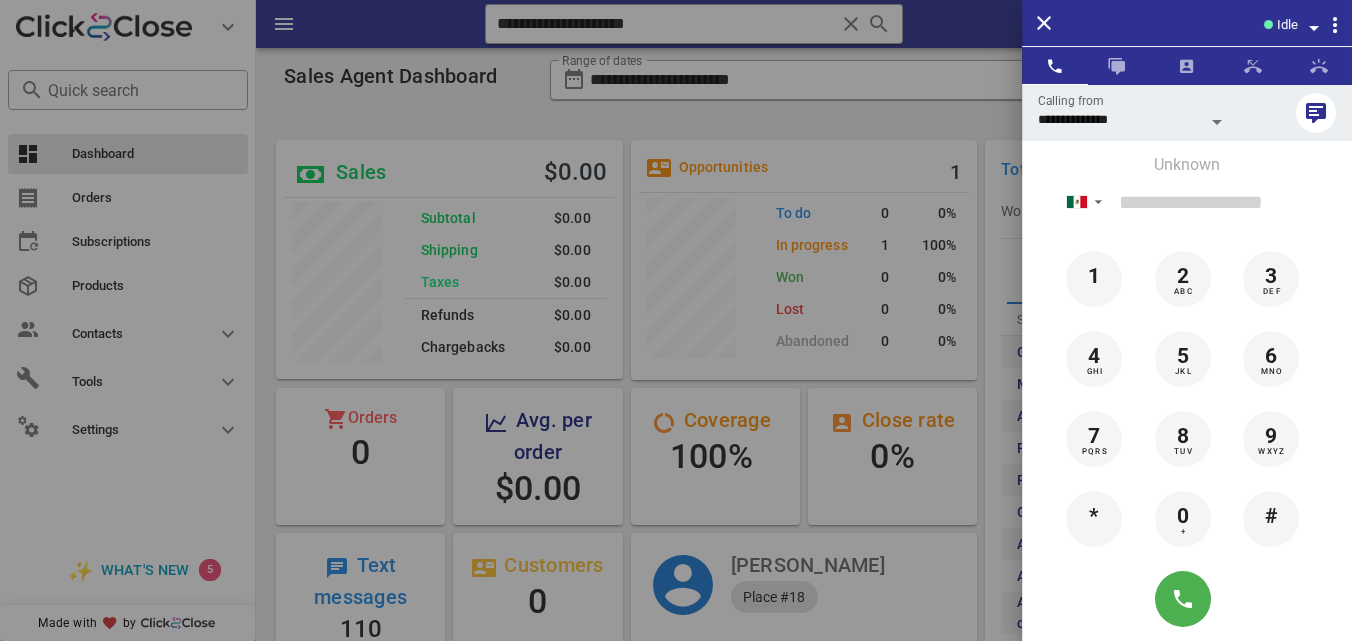 click at bounding box center (676, 320) 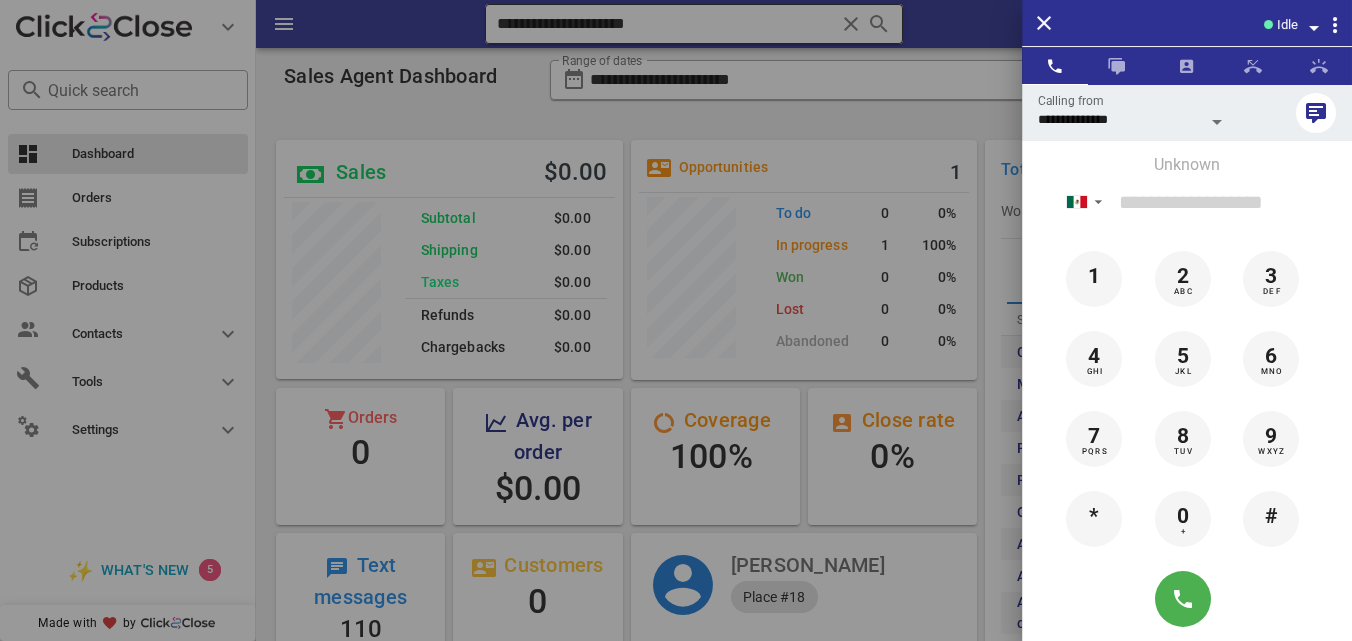 click at bounding box center [851, 24] 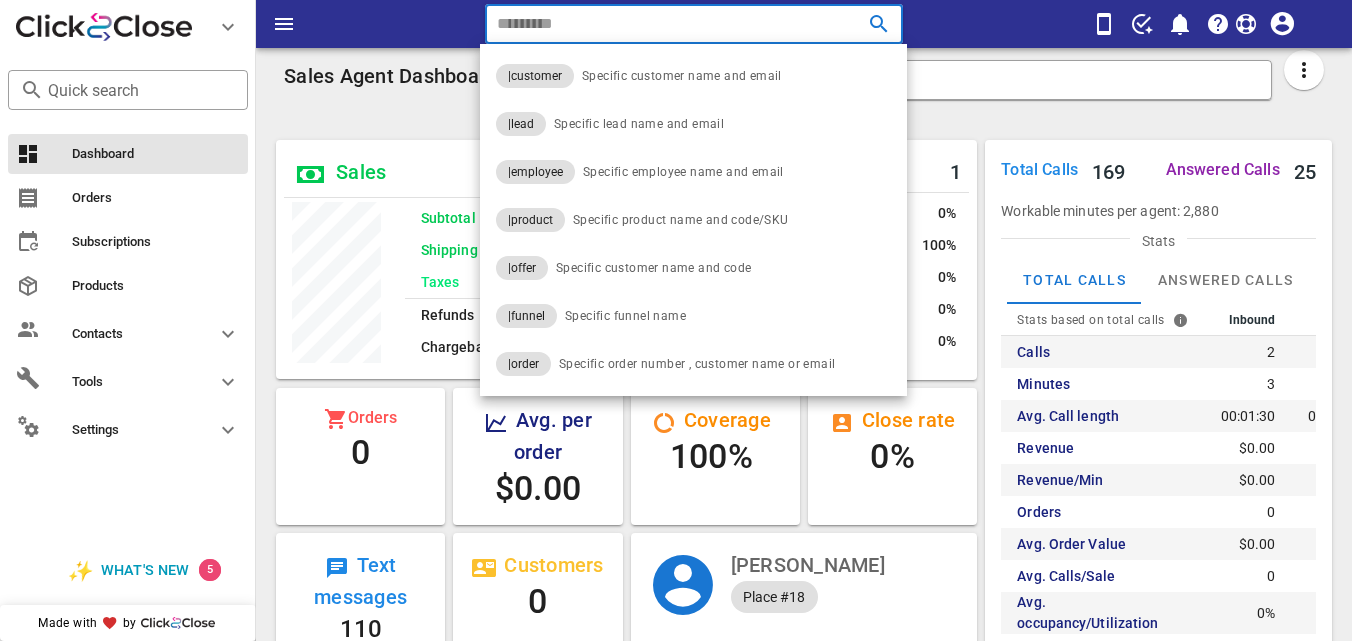 click at bounding box center (851, 24) 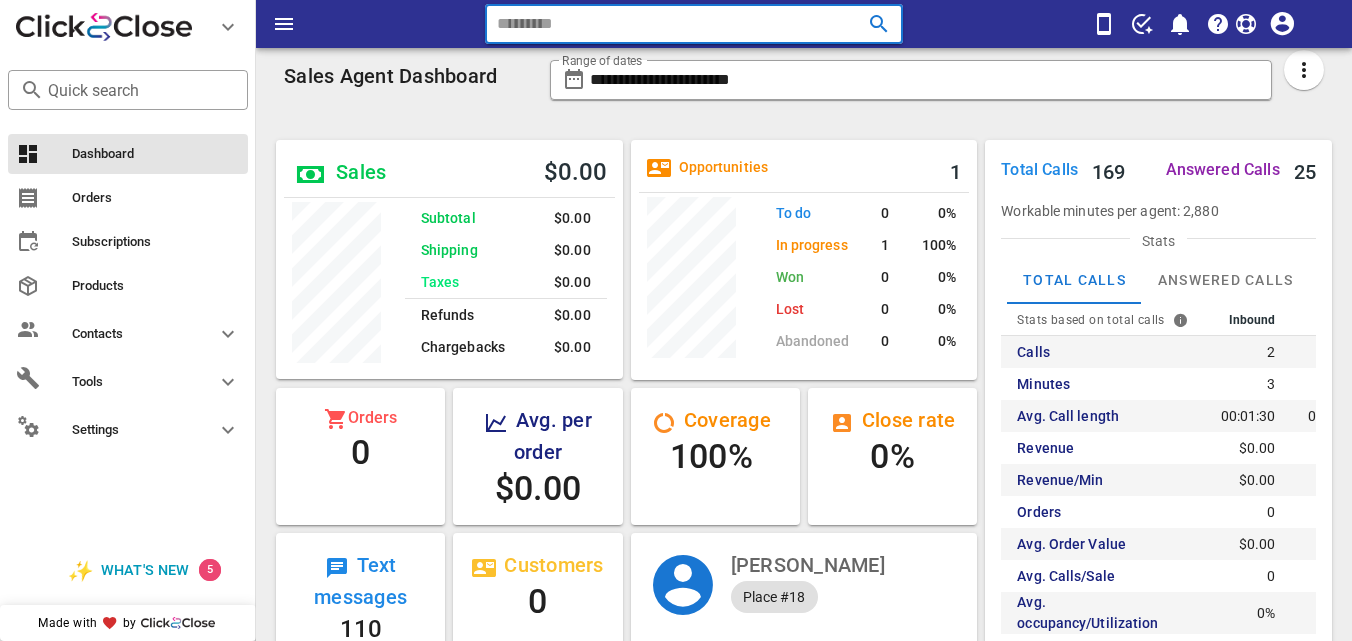 paste on "**********" 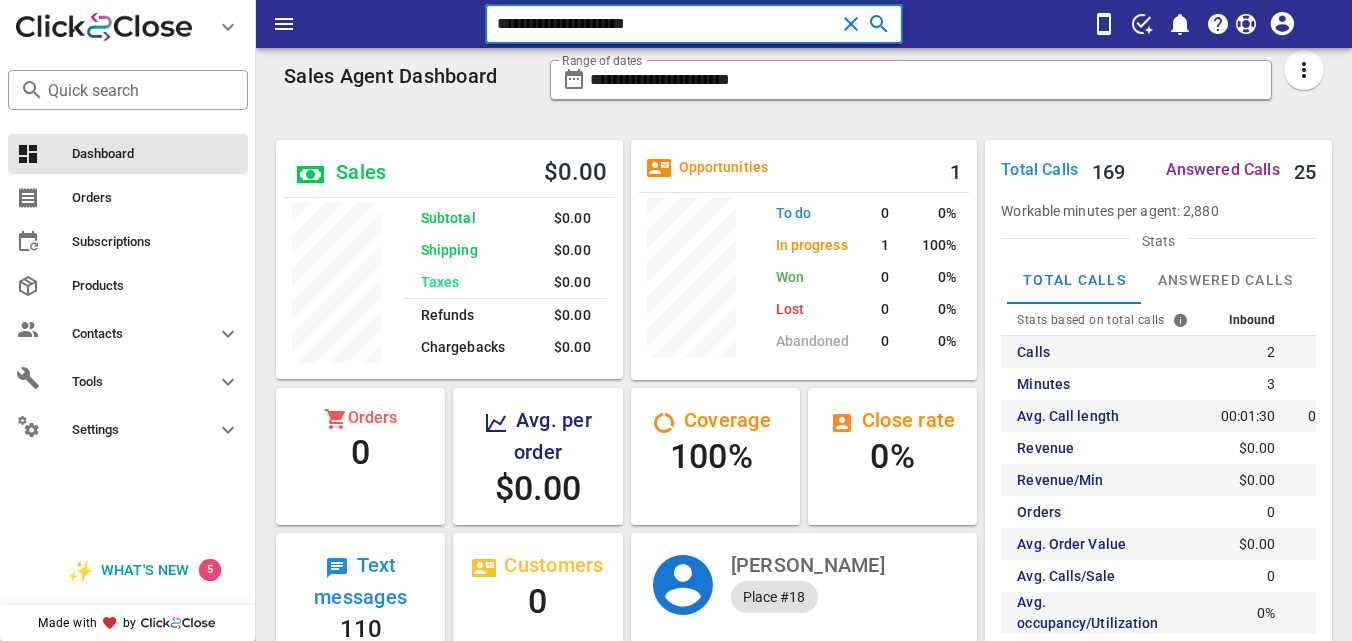 type on "**********" 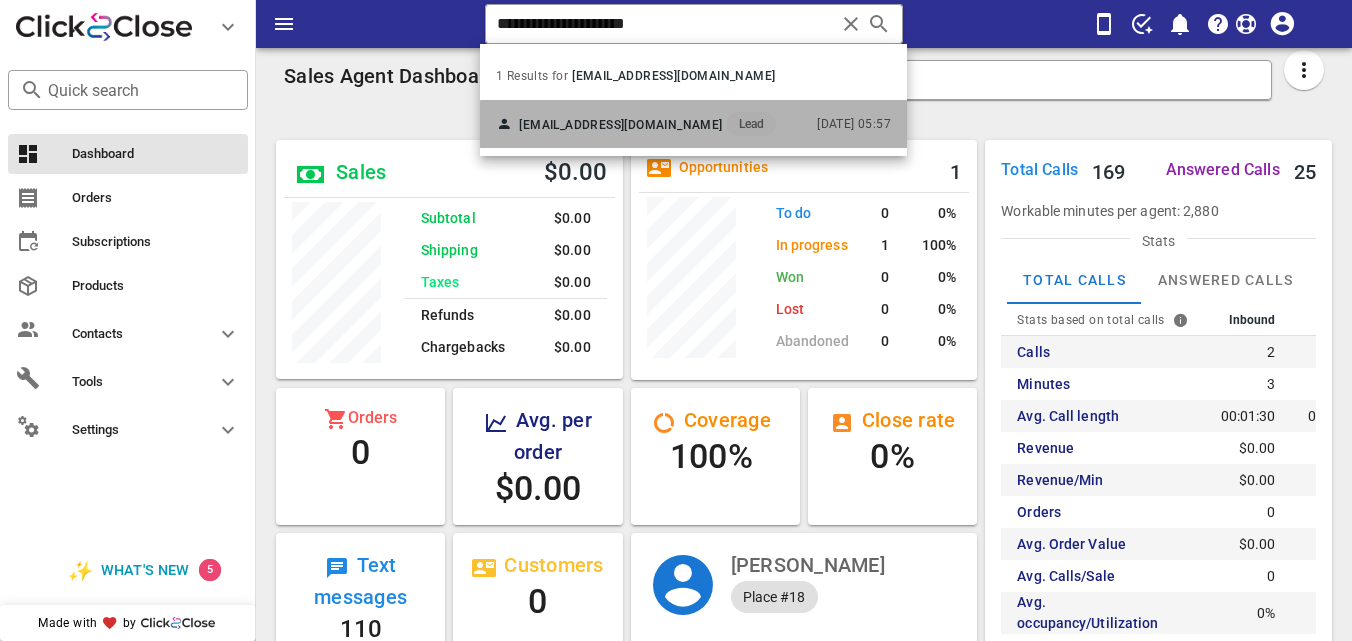 click on "rosarexroad@gmail.com" at bounding box center [620, 125] 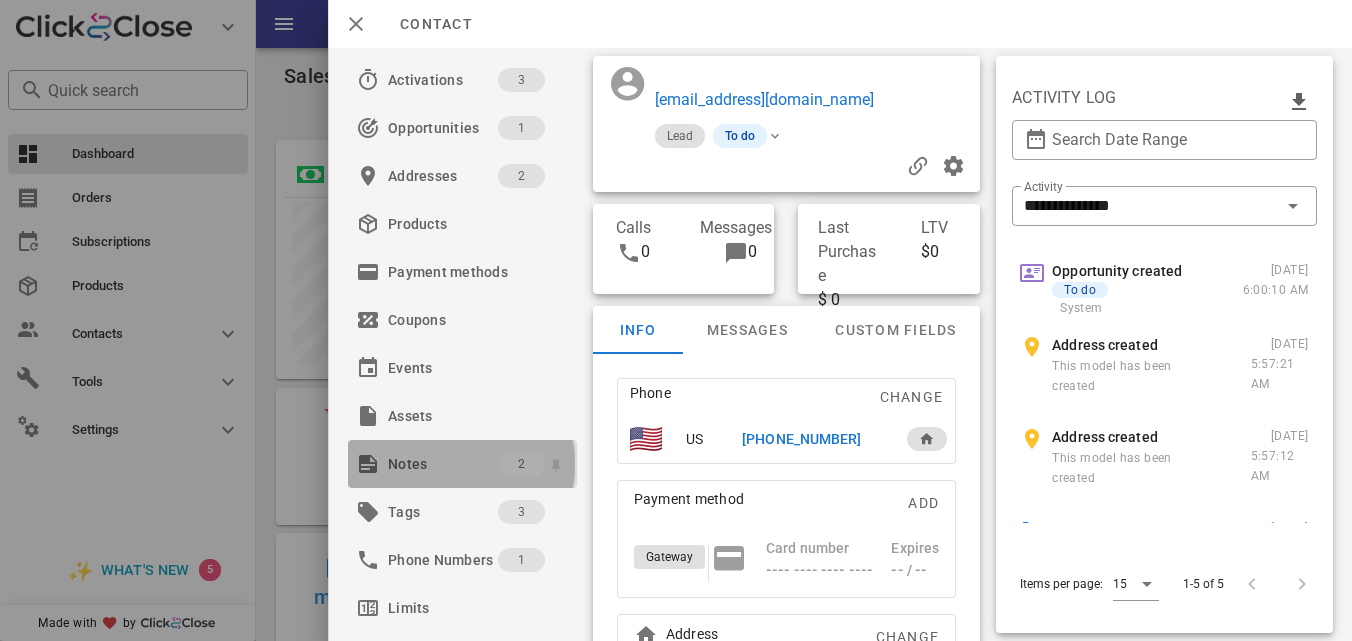 click on "Notes" at bounding box center [443, 464] 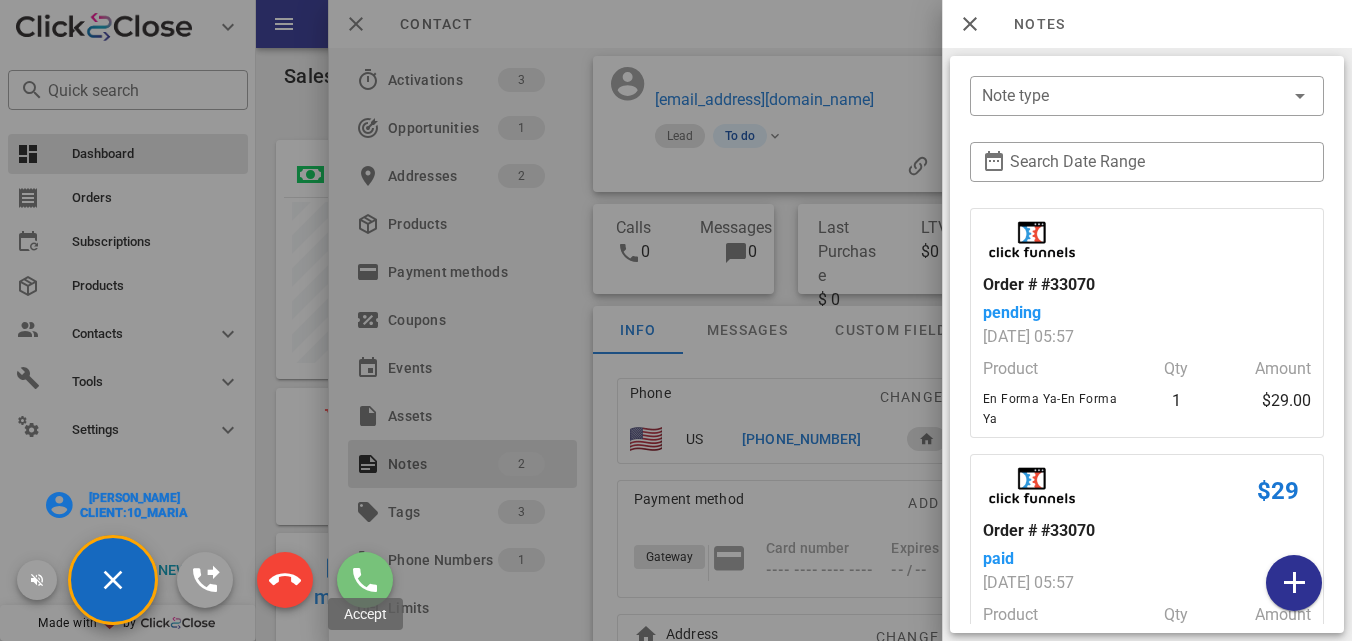 click at bounding box center (365, 580) 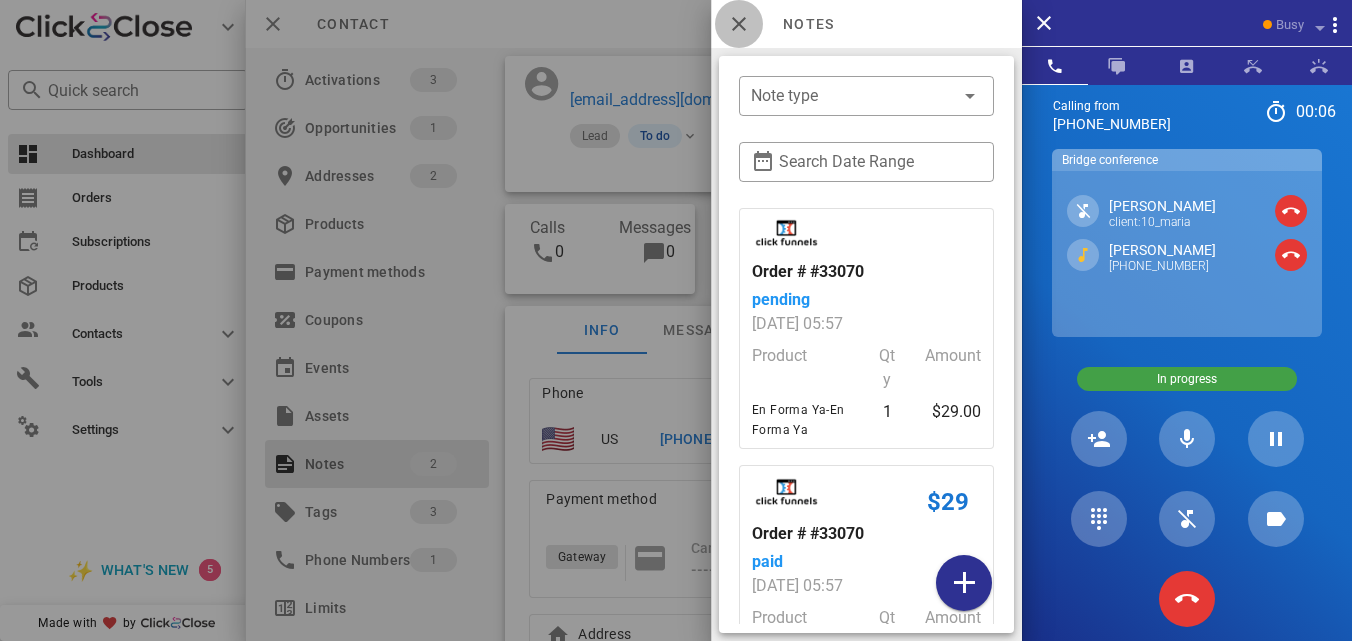 click at bounding box center (739, 24) 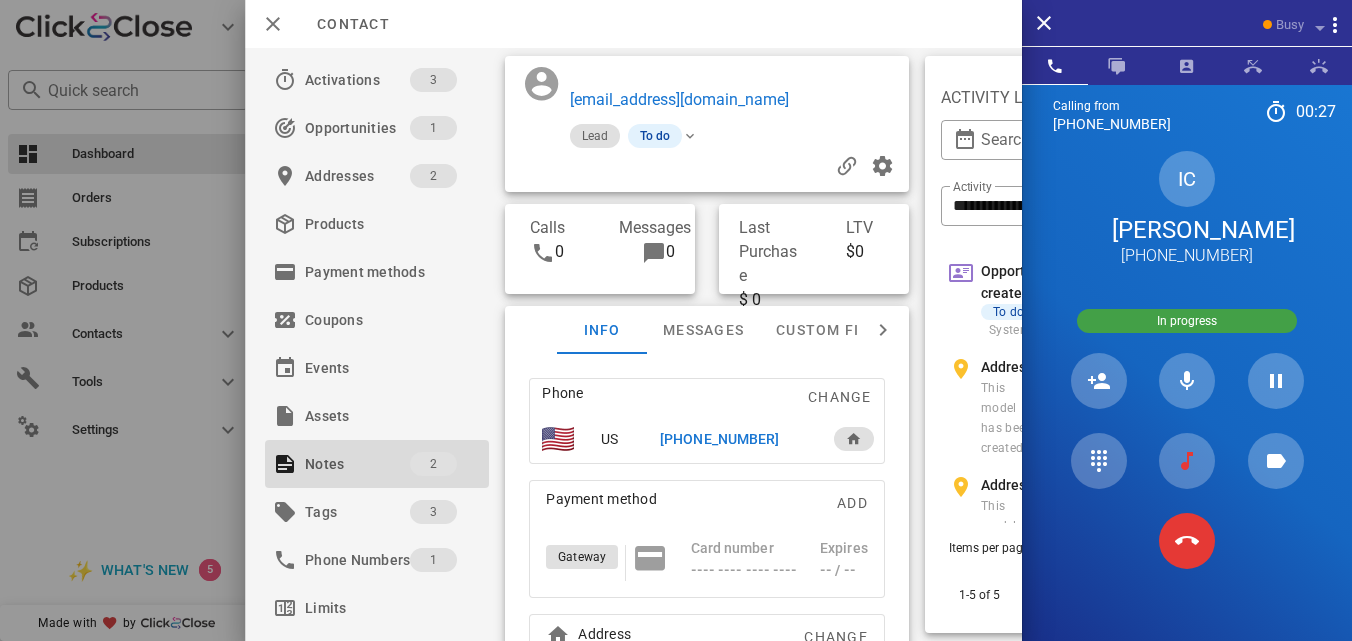 click on "IVETTE CUPELES" at bounding box center (1187, 230) 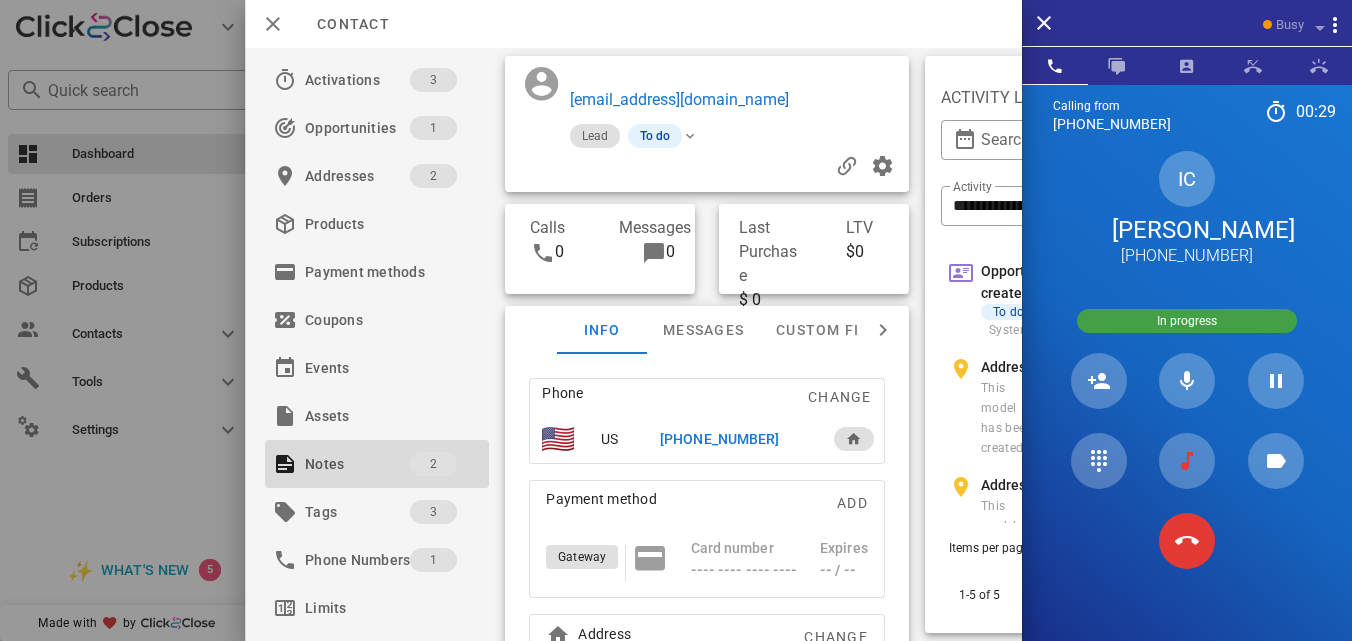 click on "IVETTE CUPELES" at bounding box center [1187, 230] 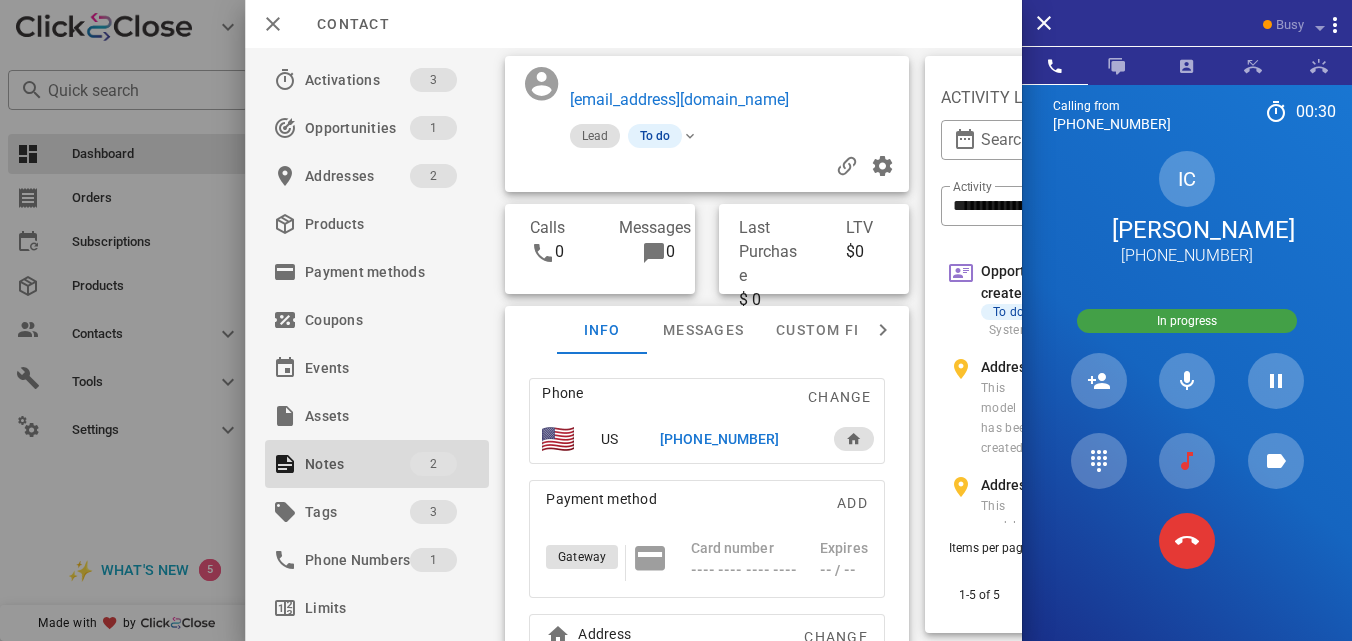 click on "IC" at bounding box center (1187, 179) 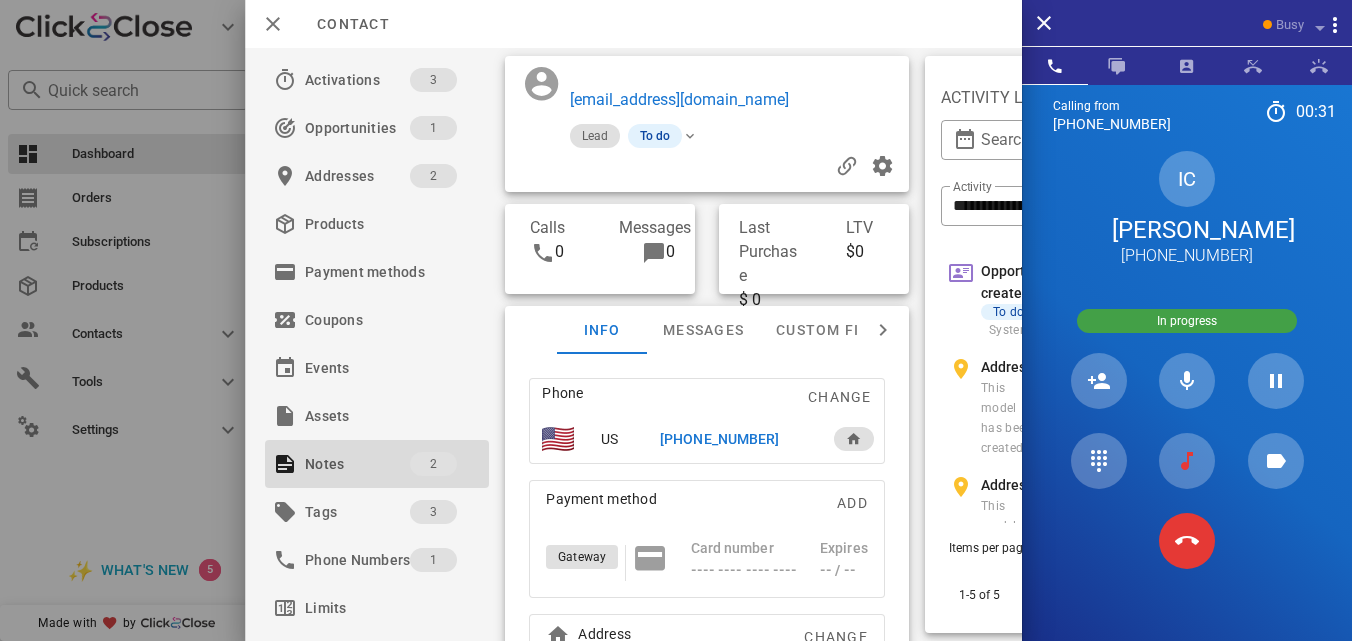 click on "IVETTE CUPELES" at bounding box center (1187, 230) 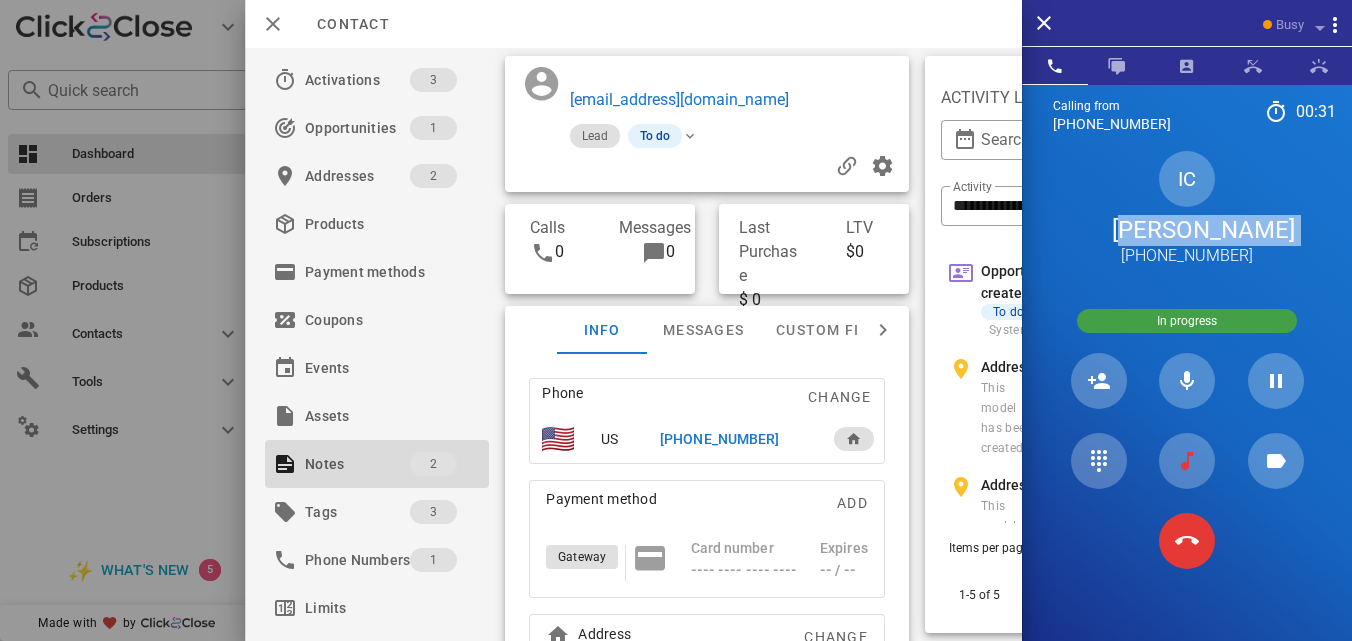 click on "IVETTE CUPELES" at bounding box center (1187, 230) 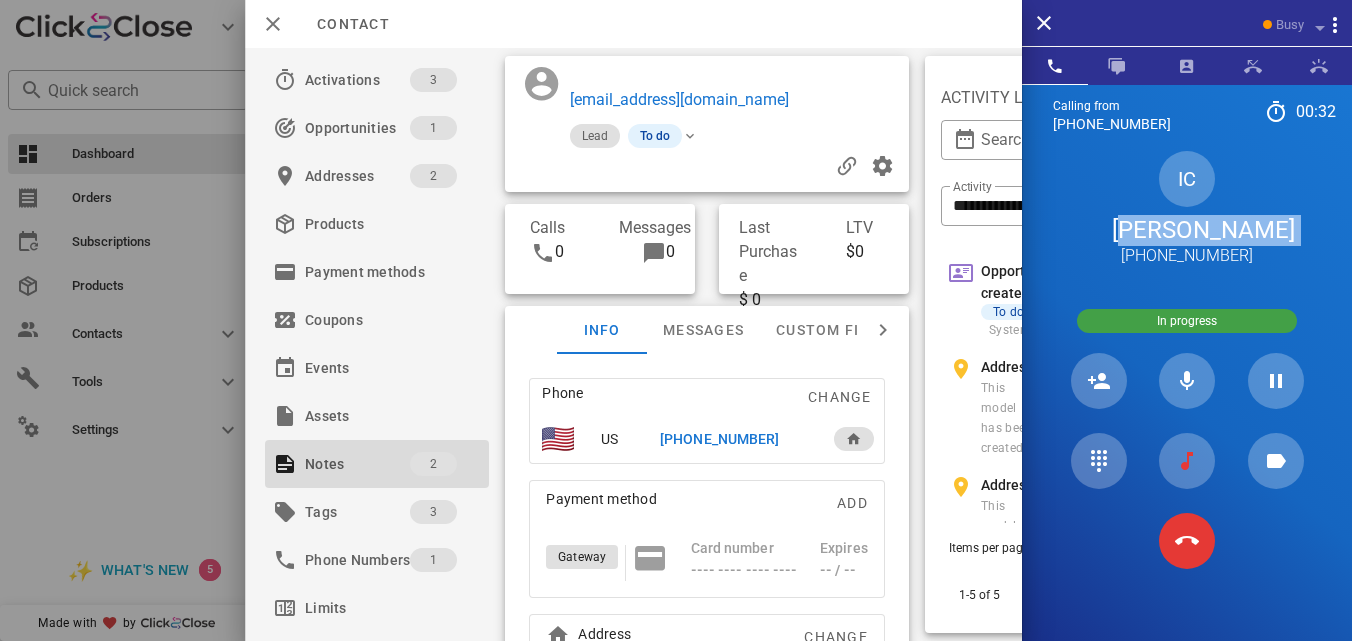 click on "IVETTE CUPELES" at bounding box center [1187, 230] 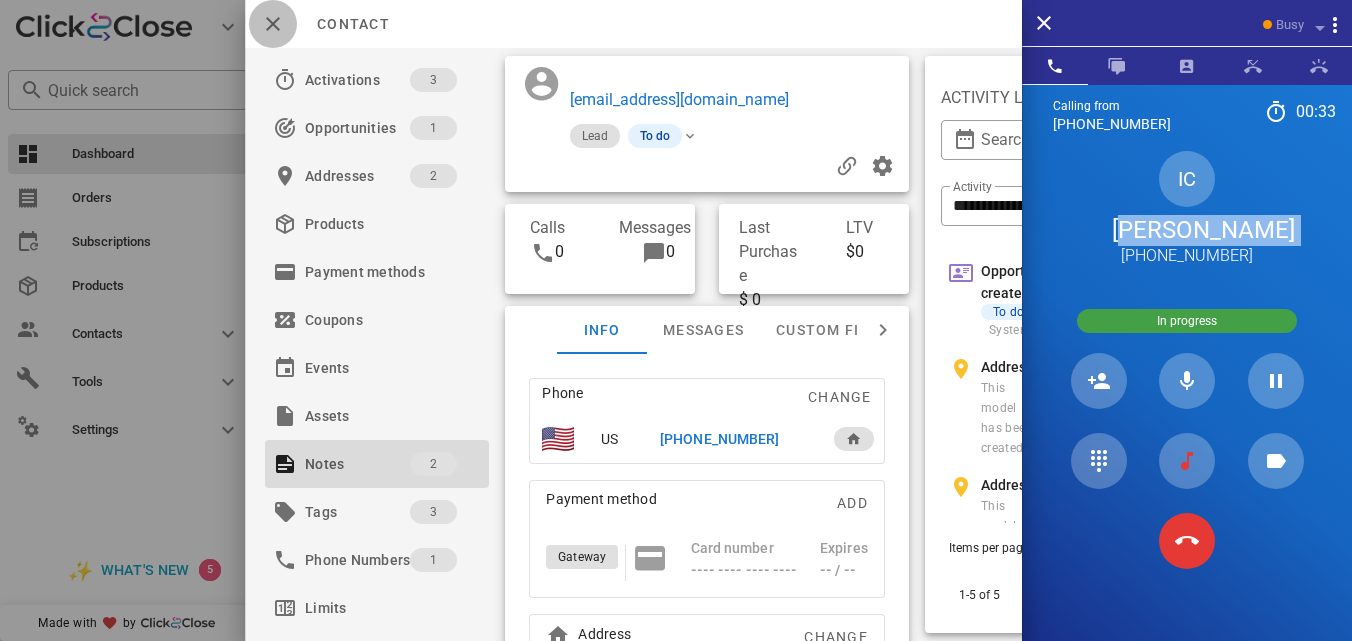 click at bounding box center [273, 24] 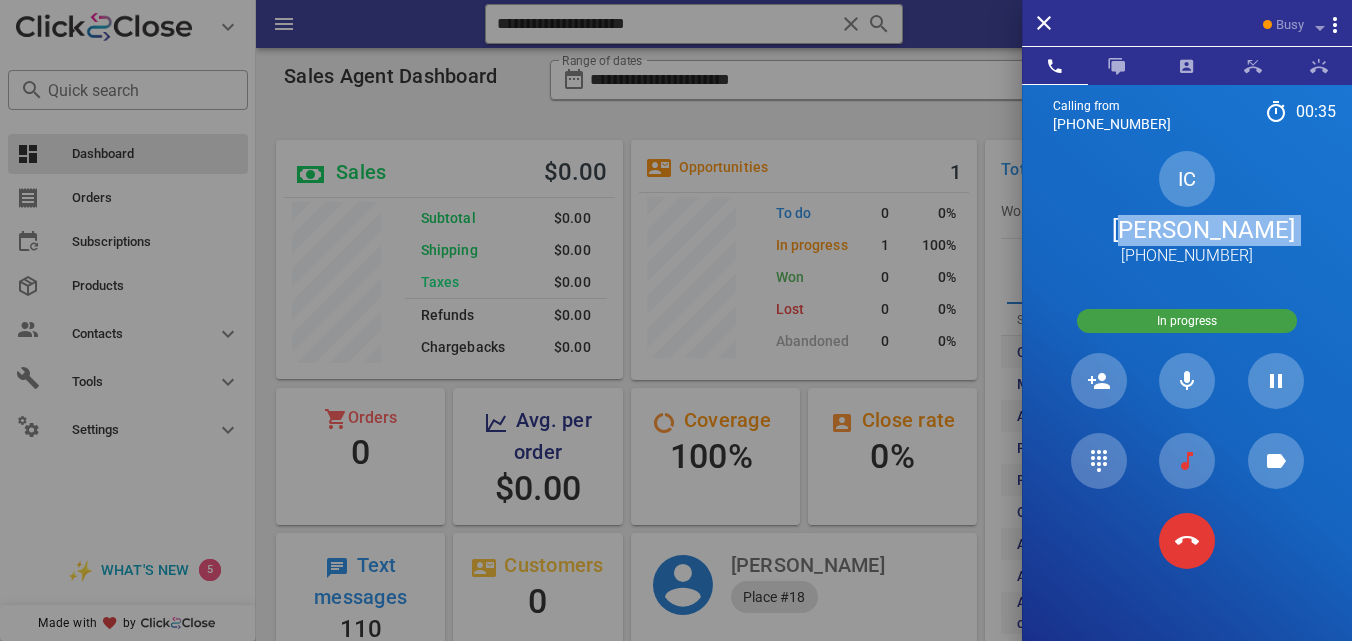 click on "IVETTE CUPELES" at bounding box center (1187, 230) 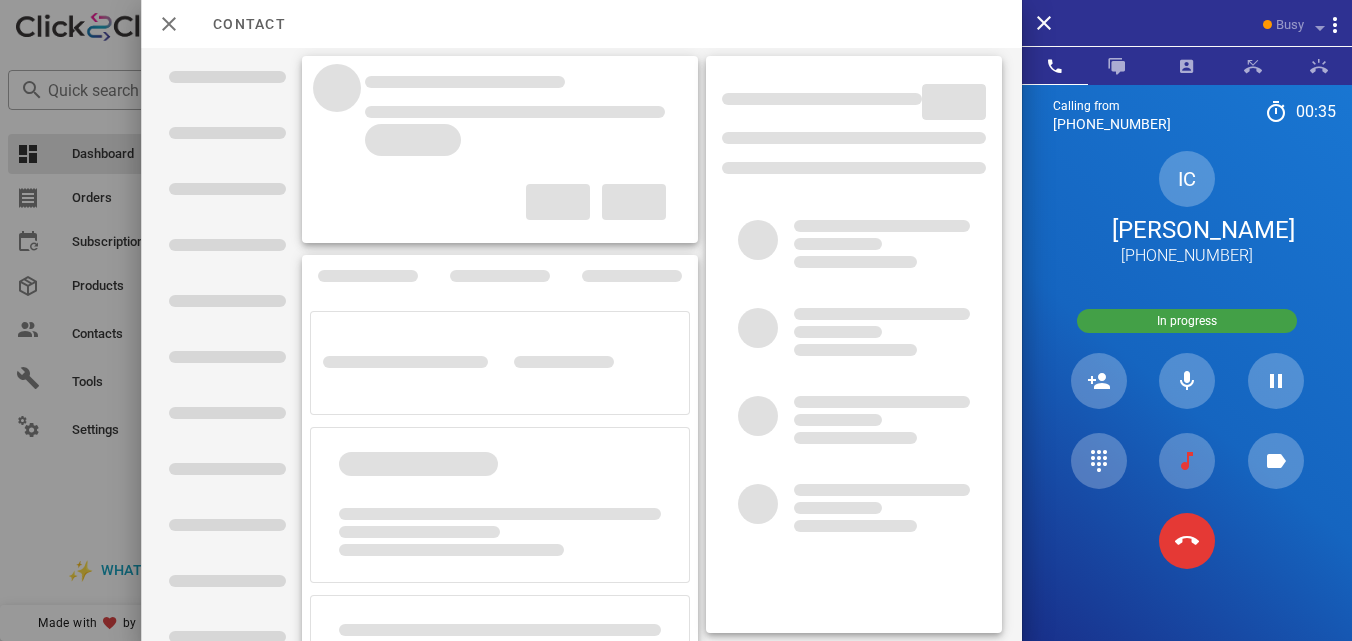 click on "IVETTE CUPELES" at bounding box center [1187, 230] 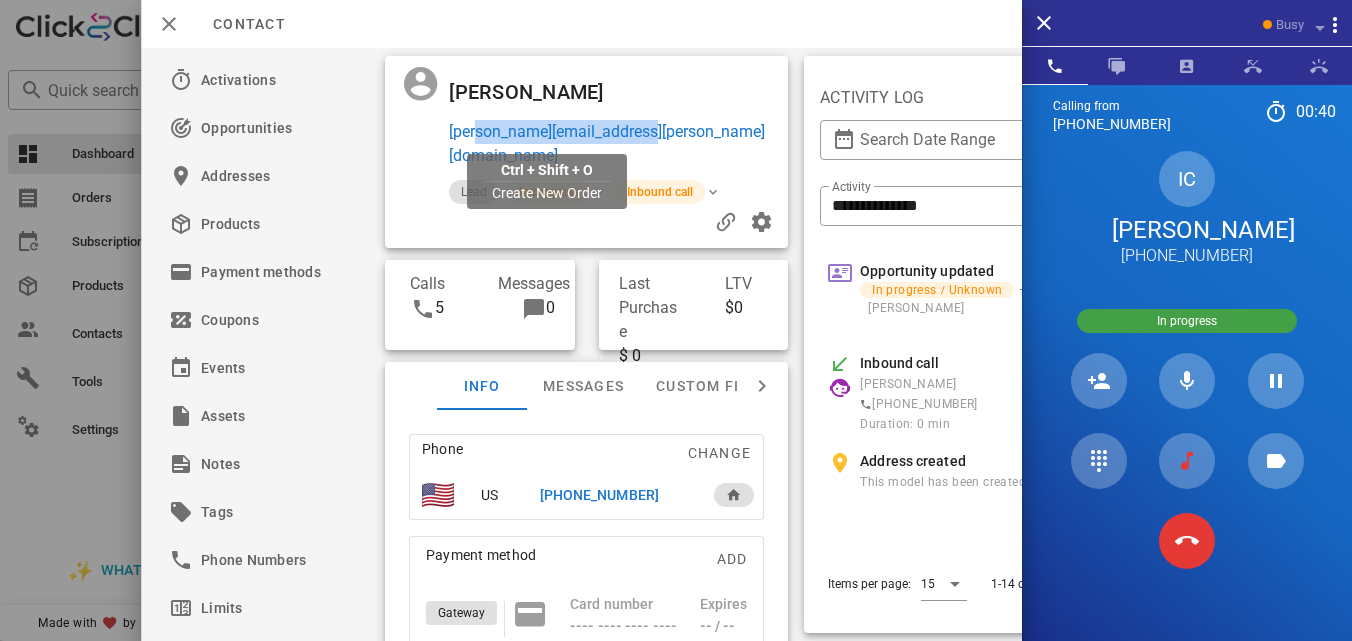 drag, startPoint x: 676, startPoint y: 133, endPoint x: 465, endPoint y: 135, distance: 211.00948 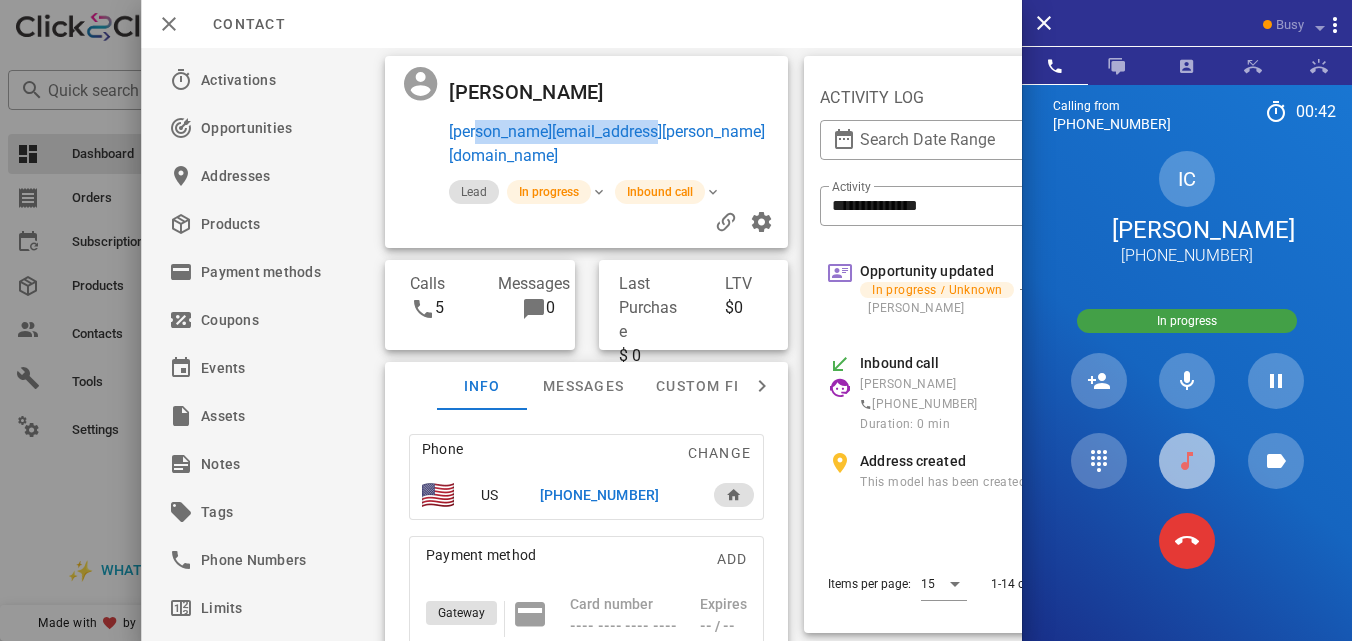 click at bounding box center (1187, 461) 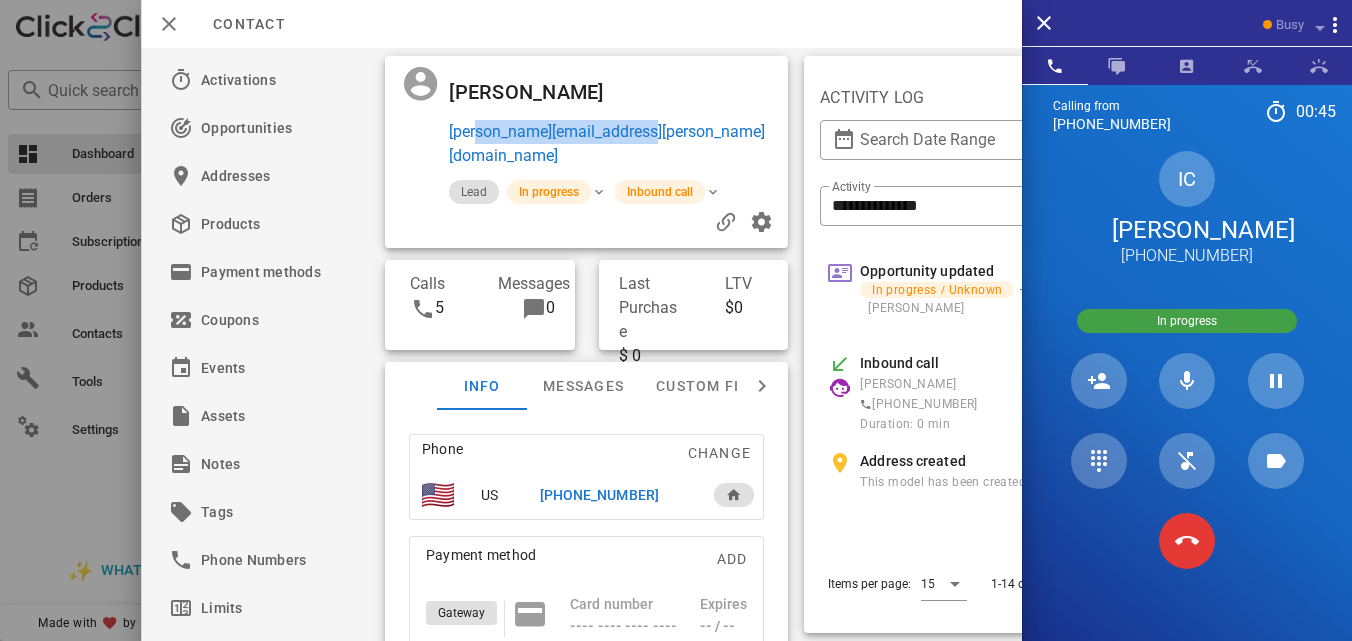 click on "ivette.r.cupeles@gmail.com" at bounding box center (615, 144) 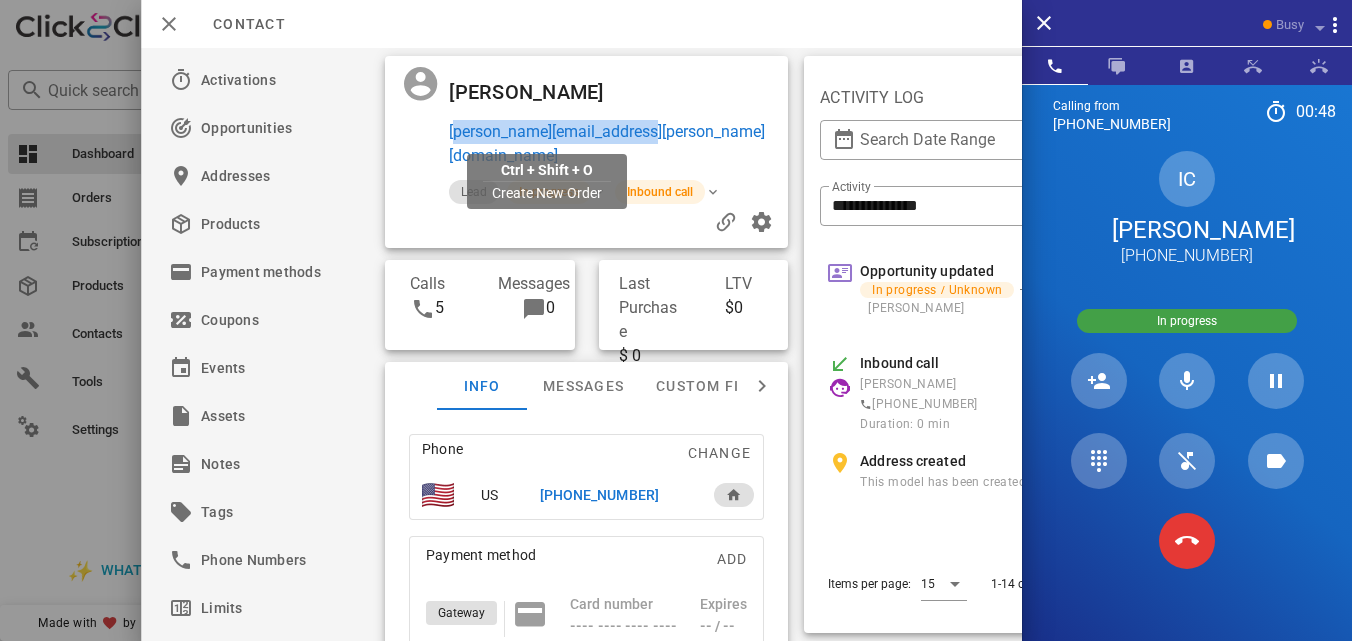 drag, startPoint x: 632, startPoint y: 127, endPoint x: 447, endPoint y: 135, distance: 185.1729 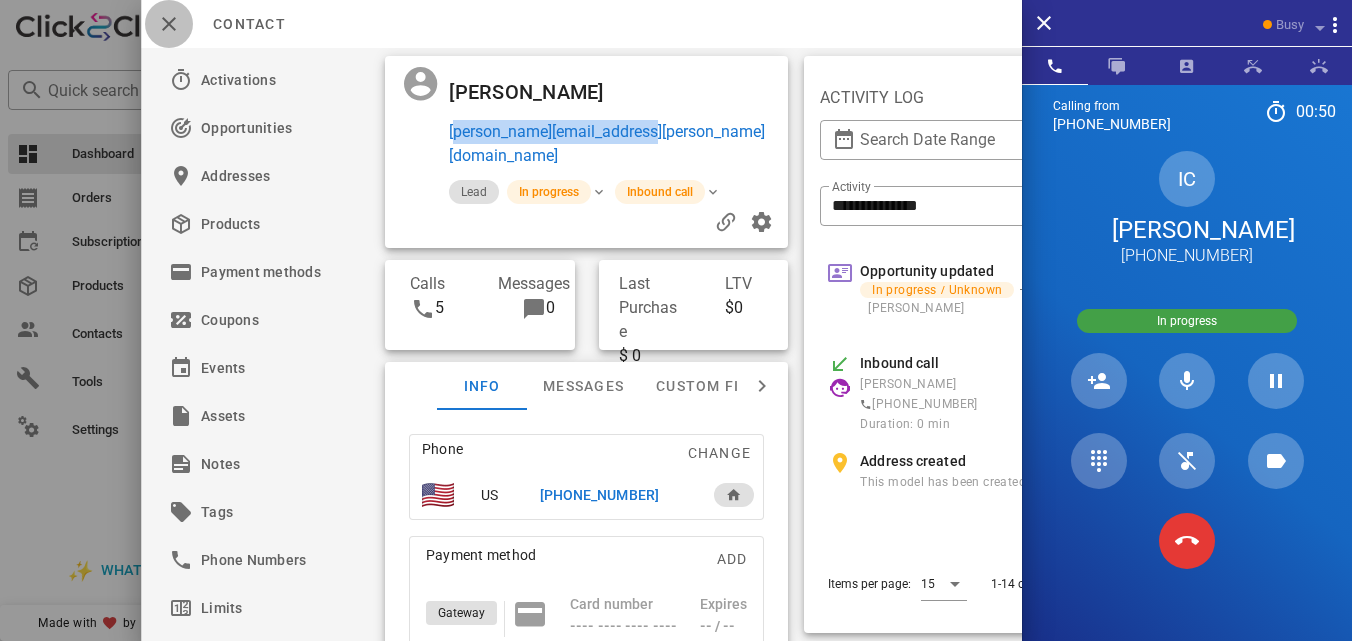 click at bounding box center (169, 24) 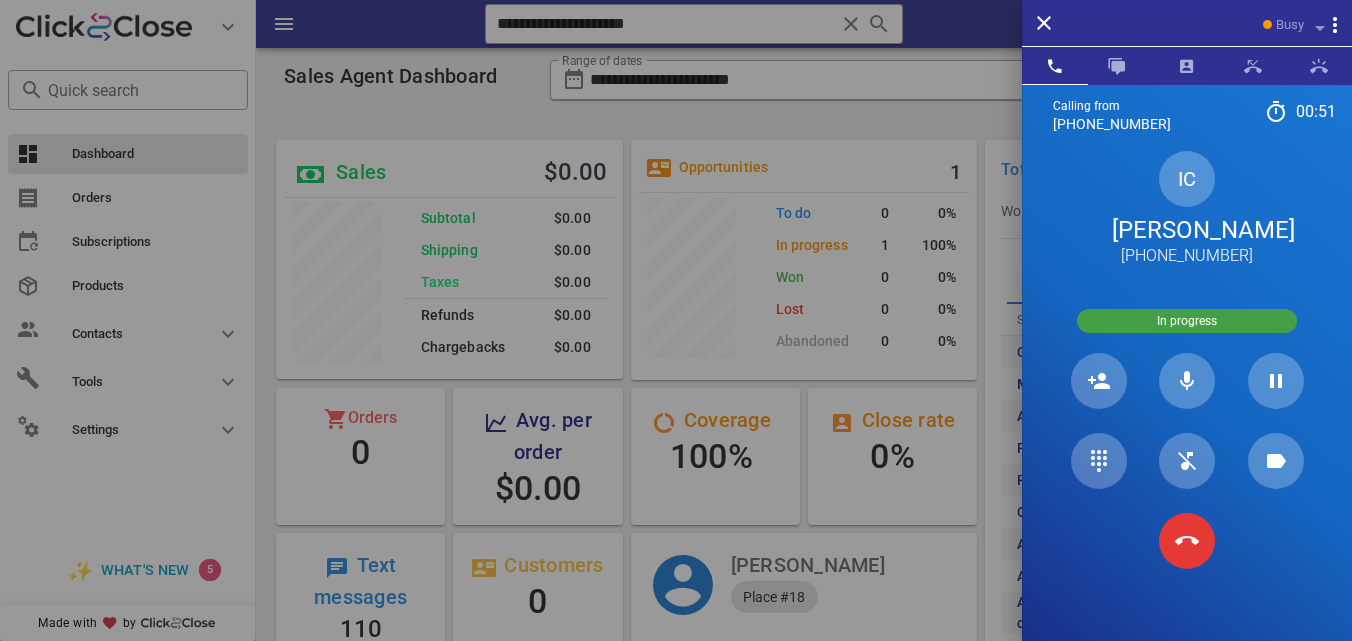 click at bounding box center [676, 320] 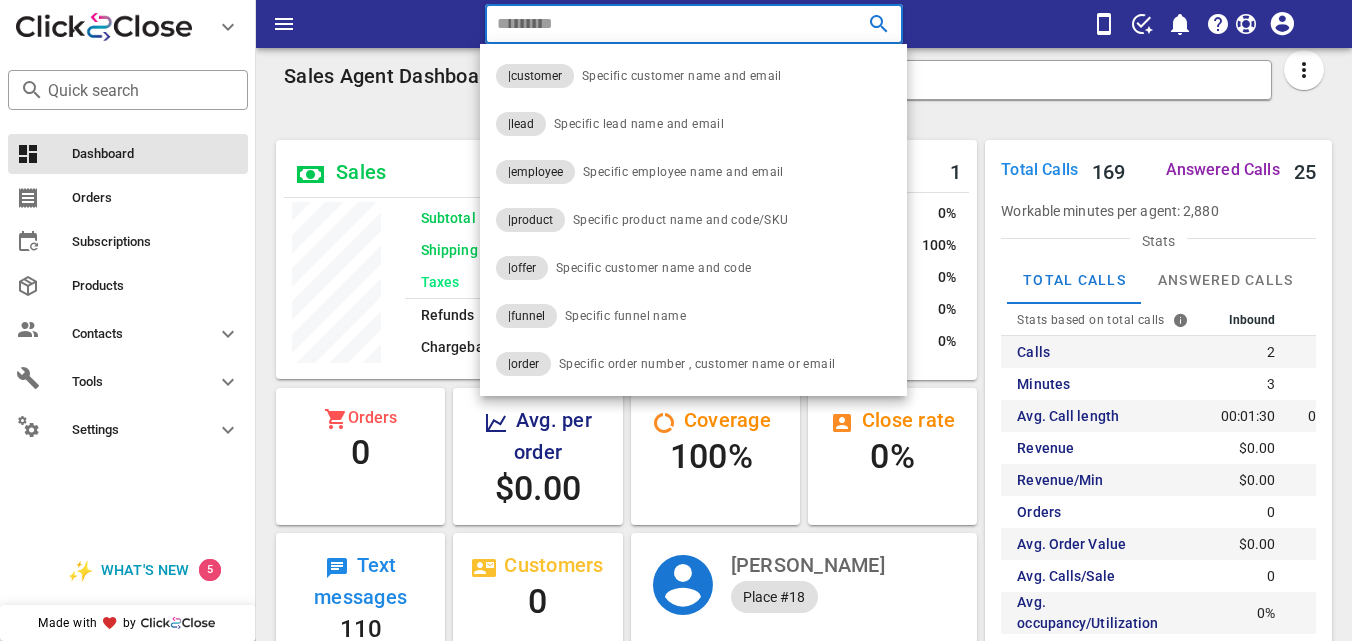 click at bounding box center (851, 24) 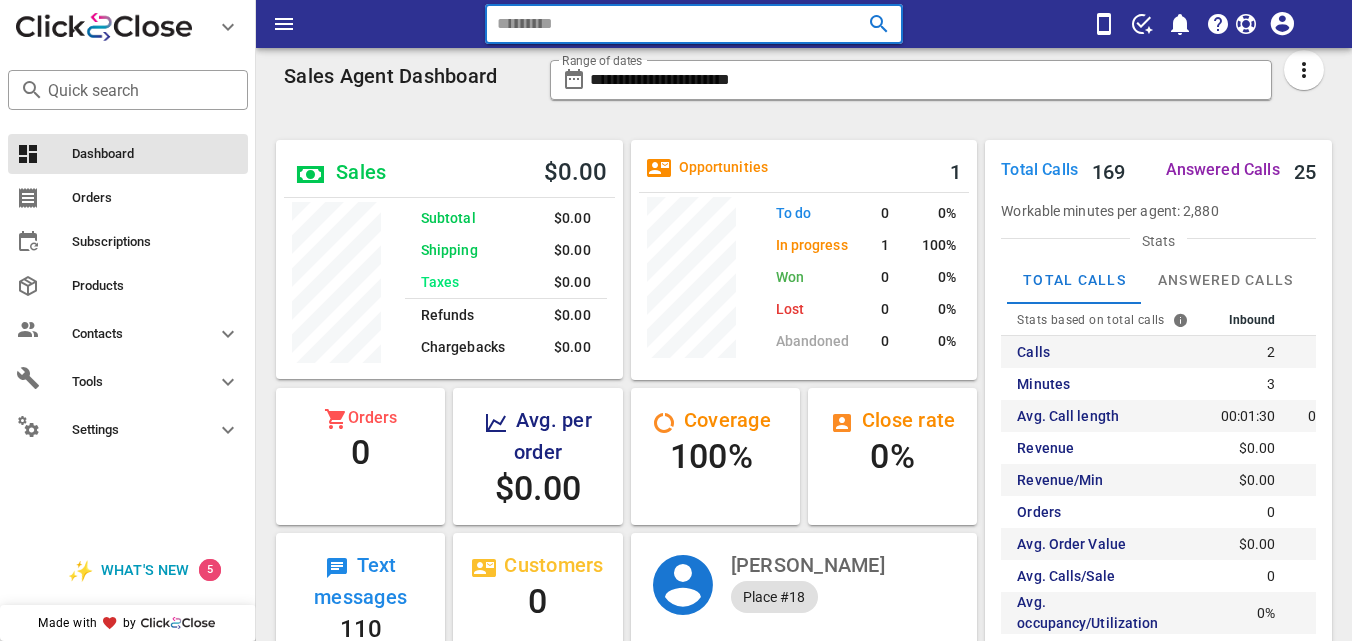 paste on "**********" 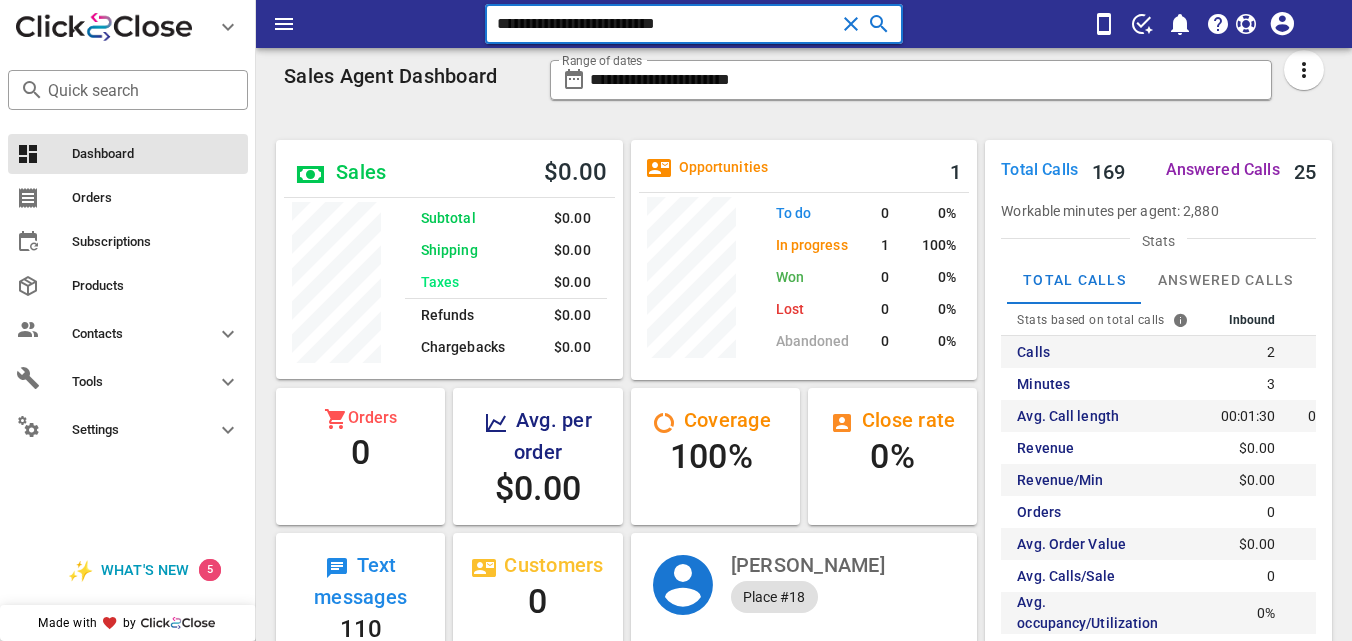 type on "**********" 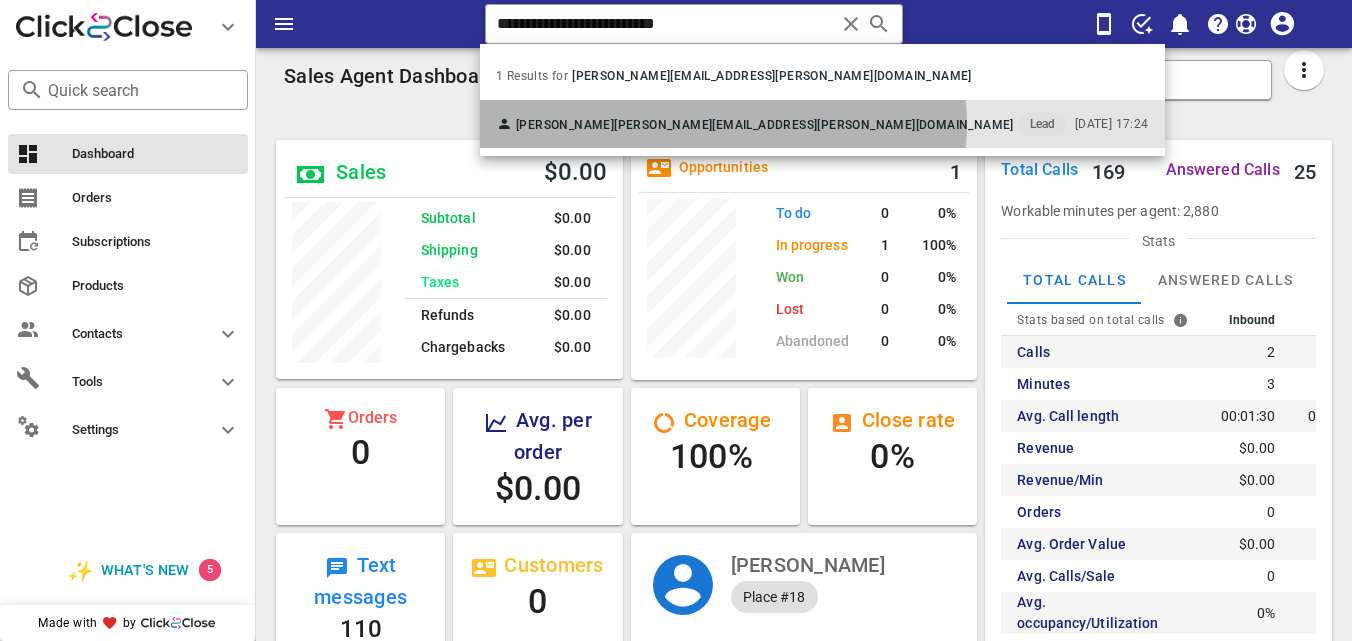 click on "IVETTE CUPELES   ivette.r.cupeles@gmail.com   Lead" at bounding box center (781, 124) 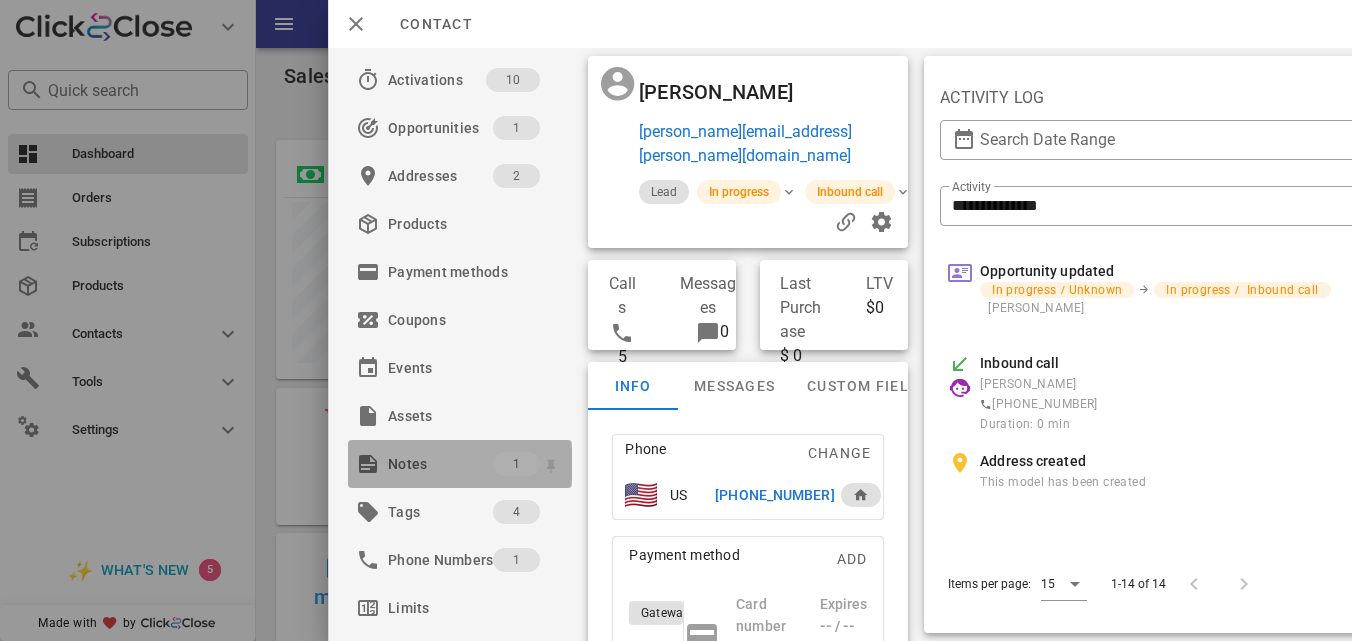 click on "Notes" at bounding box center (440, 464) 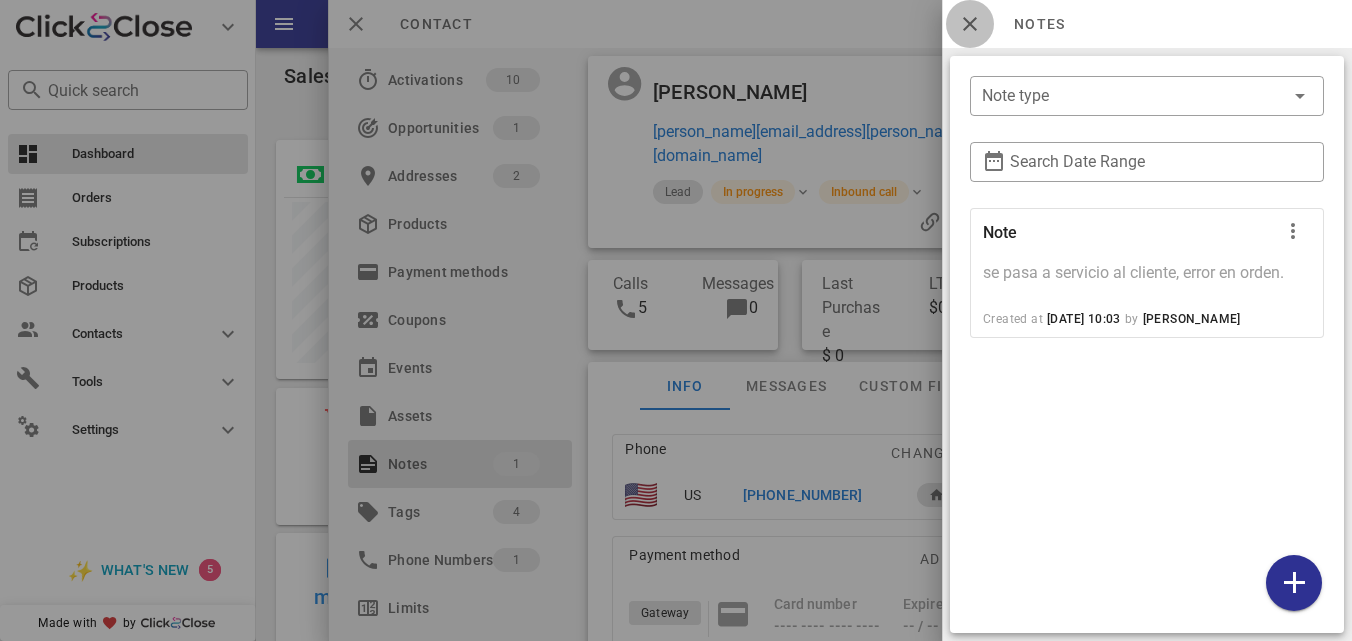 click at bounding box center [970, 24] 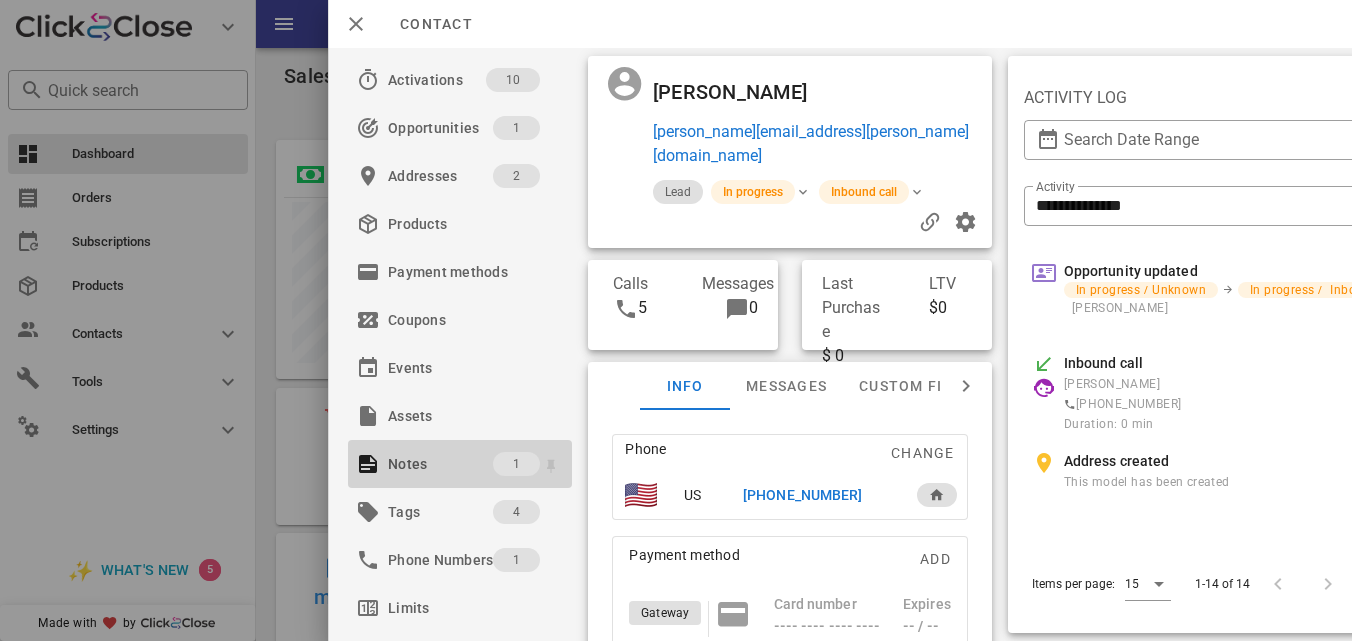 click on "Notes" at bounding box center [440, 464] 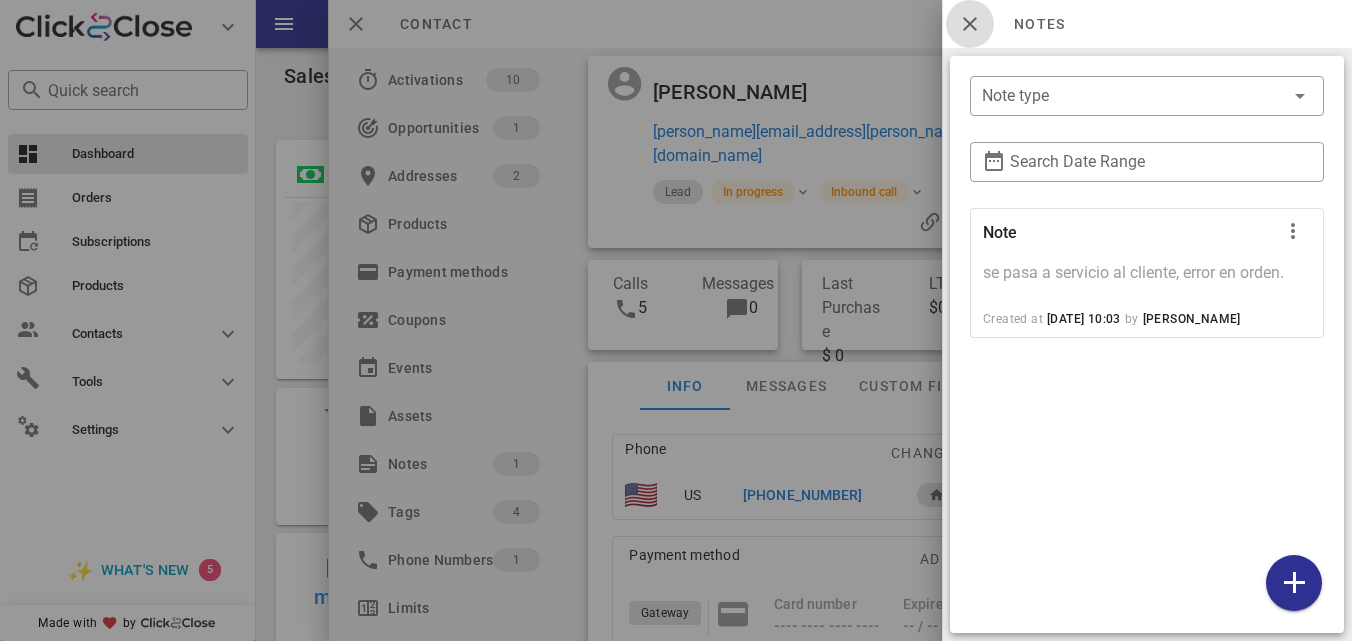 click at bounding box center [970, 24] 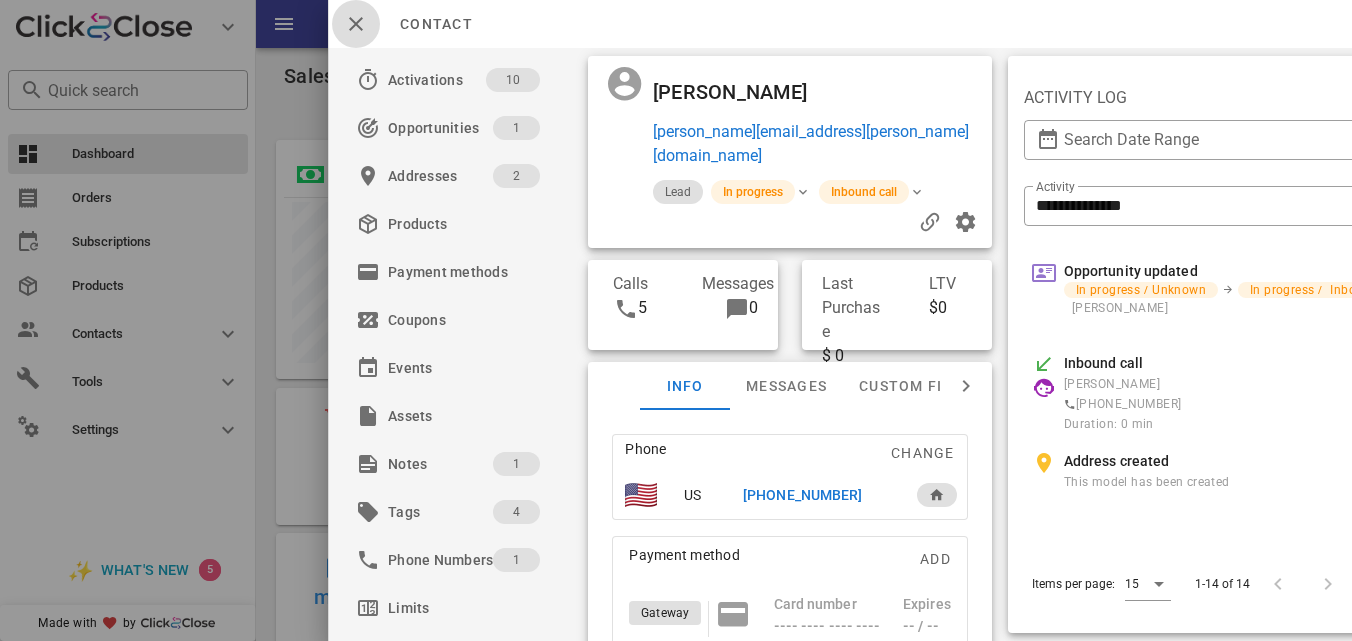 click at bounding box center (356, 24) 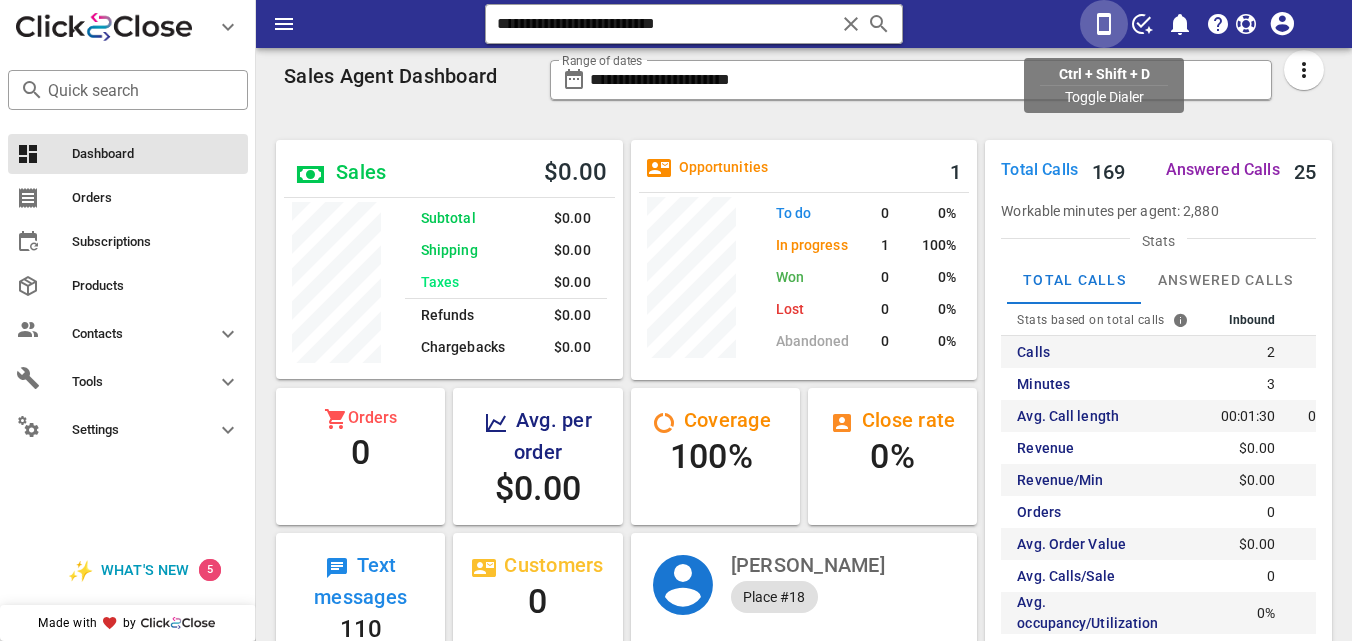 click at bounding box center [1104, 24] 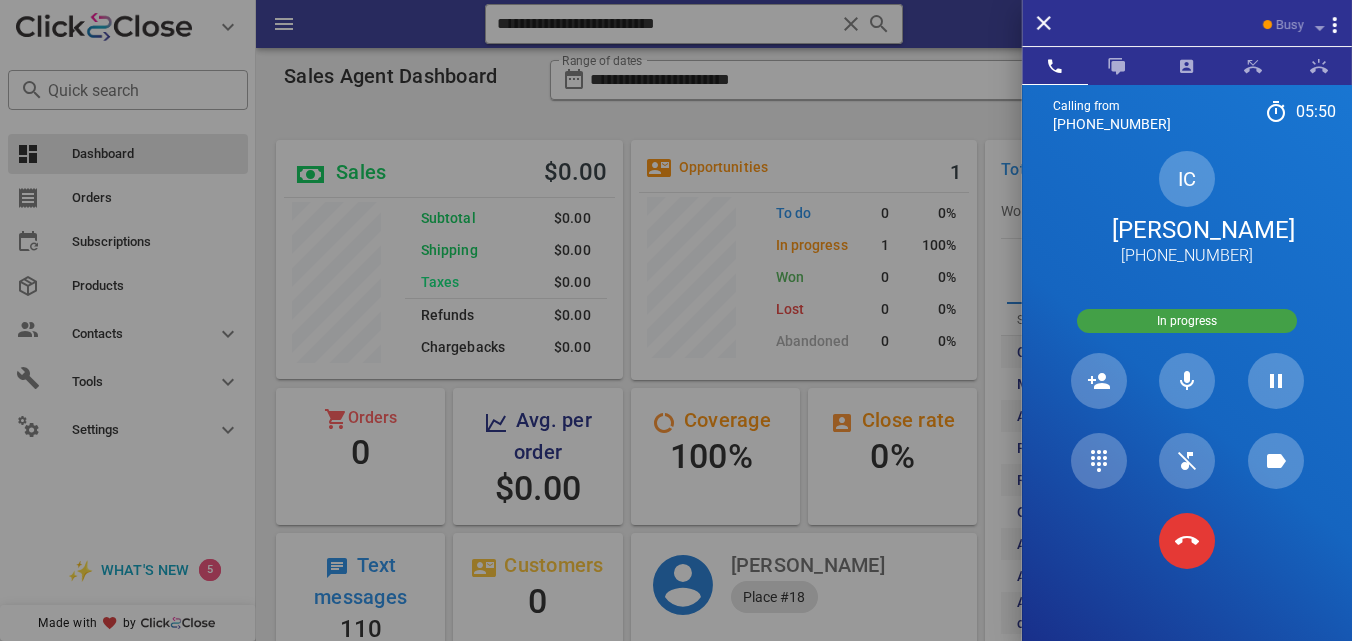 click on "IVETTE CUPELES" at bounding box center [1187, 230] 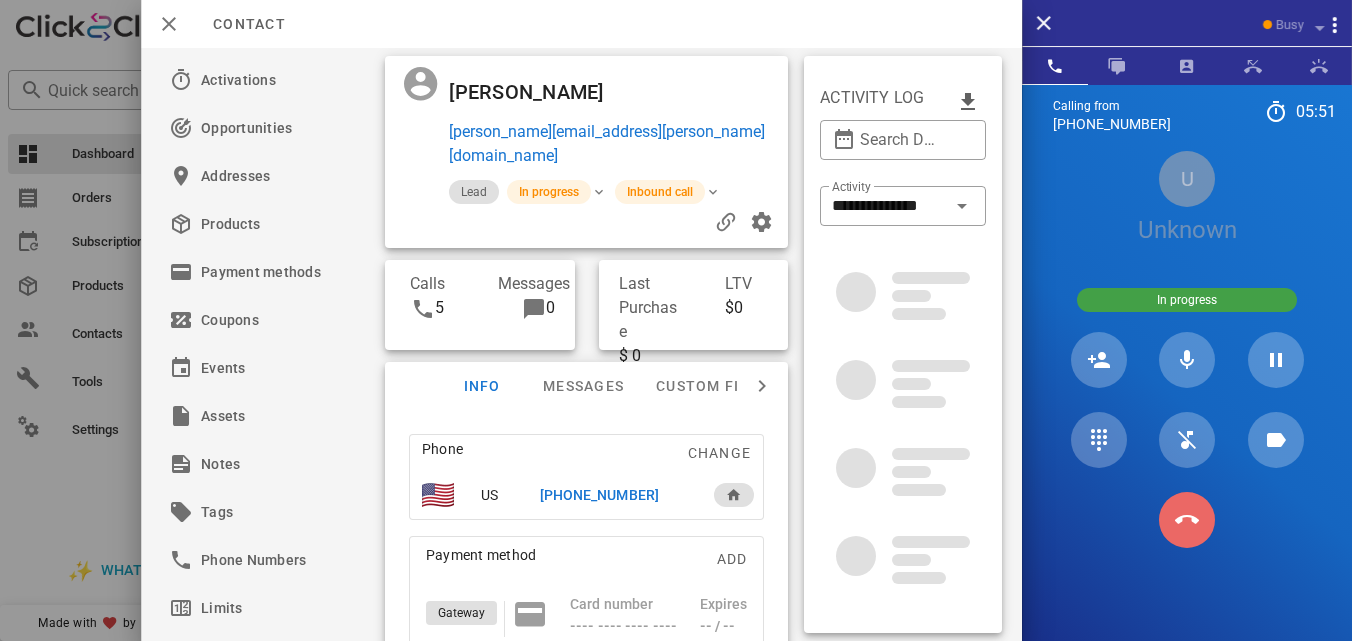 click on "Calling from (954) 248-3188 05: 51  Unknown      ▼     Andorra
+376
Argentina
+54
Aruba
+297
Australia
+61
Belgium (België)
+32
Bolivia
+591
Brazil (Brasil)
+55
Canada
+1
Chile
+56
Colombia
+57
Costa Rica
+506
Dominican Republic (República Dominicana)
+1
Ecuador
+593
El Salvador
+503
France
+33
Germany (Deutschland)
+49
Guadeloupe
+590
Guatemala
+502
Honduras
+504
Iceland (Ísland)
+354
India (भारत)
+91
Israel (‫ישראל‬‎)
+972
Italy (Italia)
+39" at bounding box center [1187, 405] 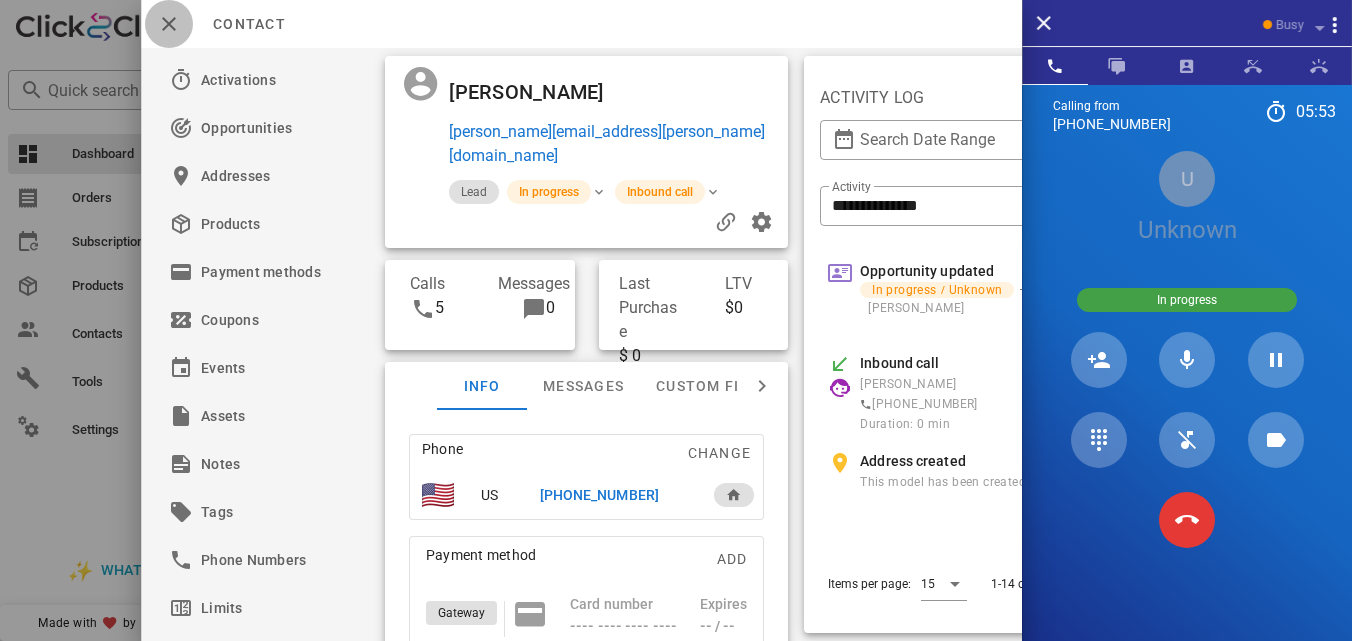 click at bounding box center (169, 24) 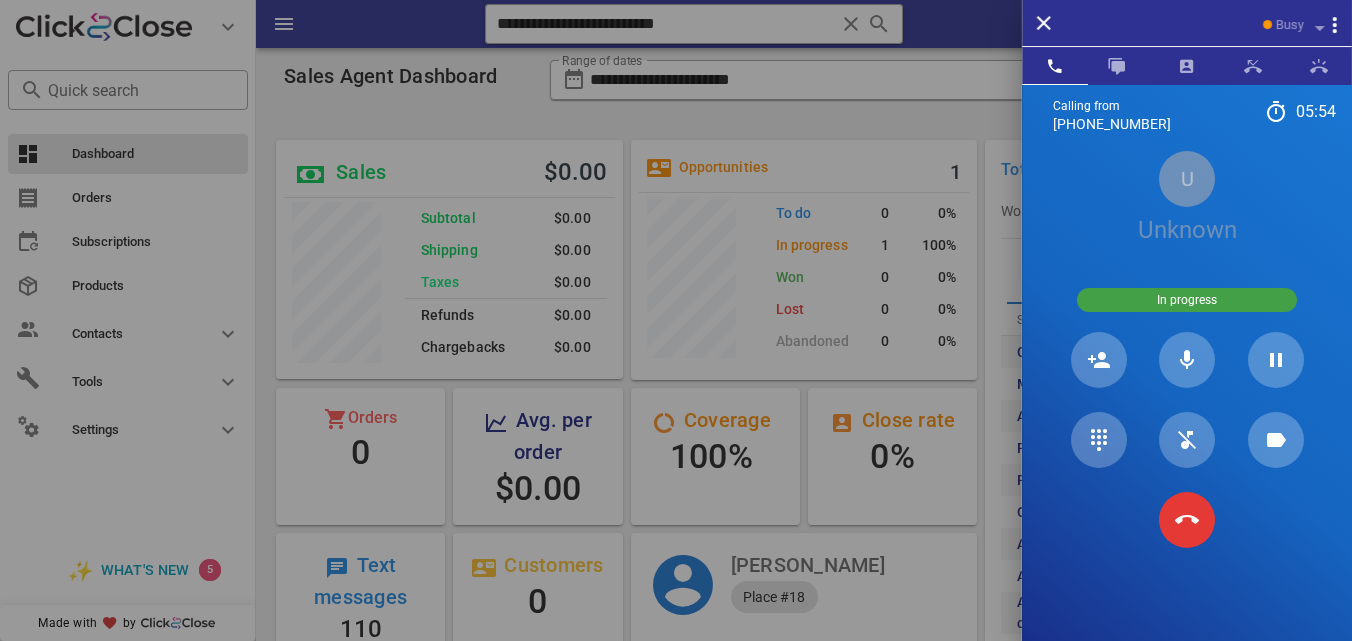 click at bounding box center [676, 320] 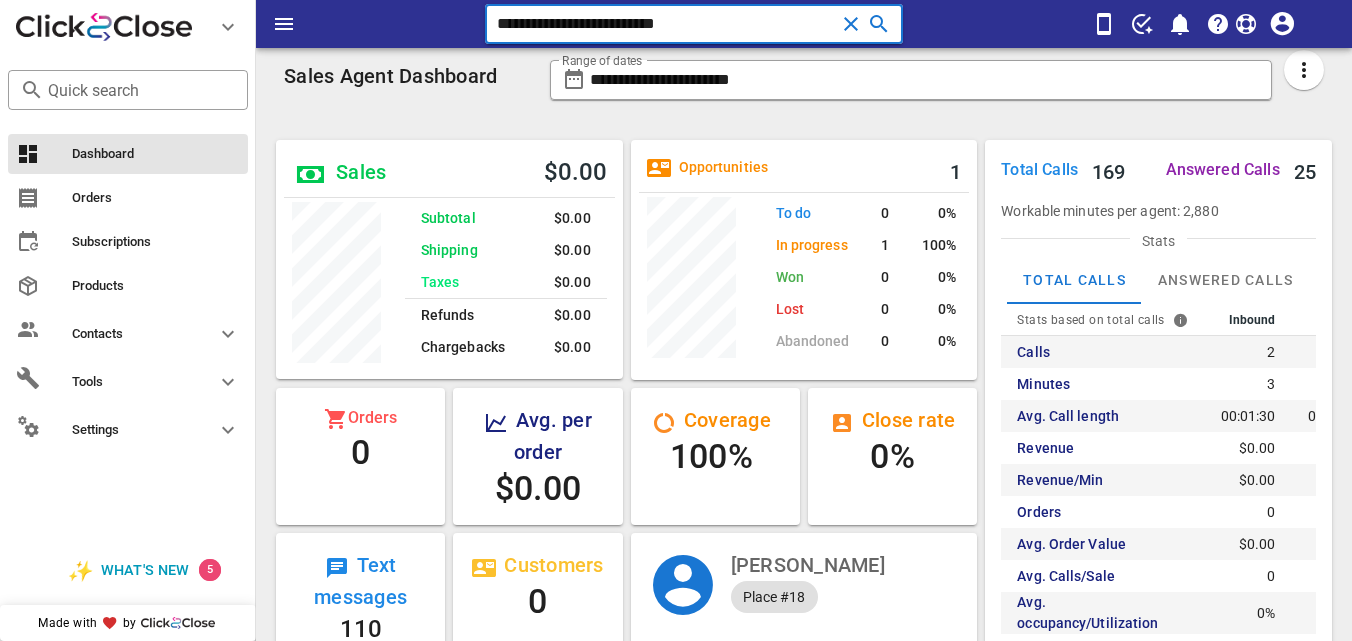 click on "**********" at bounding box center (665, 24) 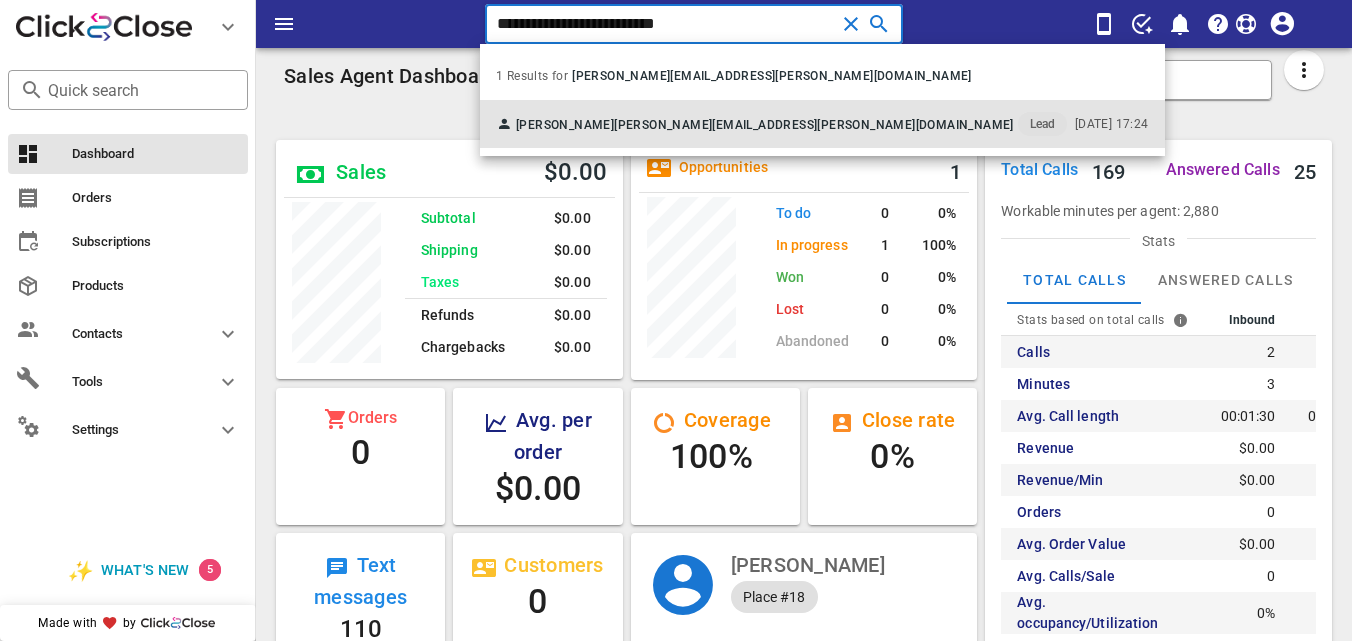 click on "IVETTE CUPELES   ivette.r.cupeles@gmail.com   Lead   07/07/2025 17:24" at bounding box center (822, 124) 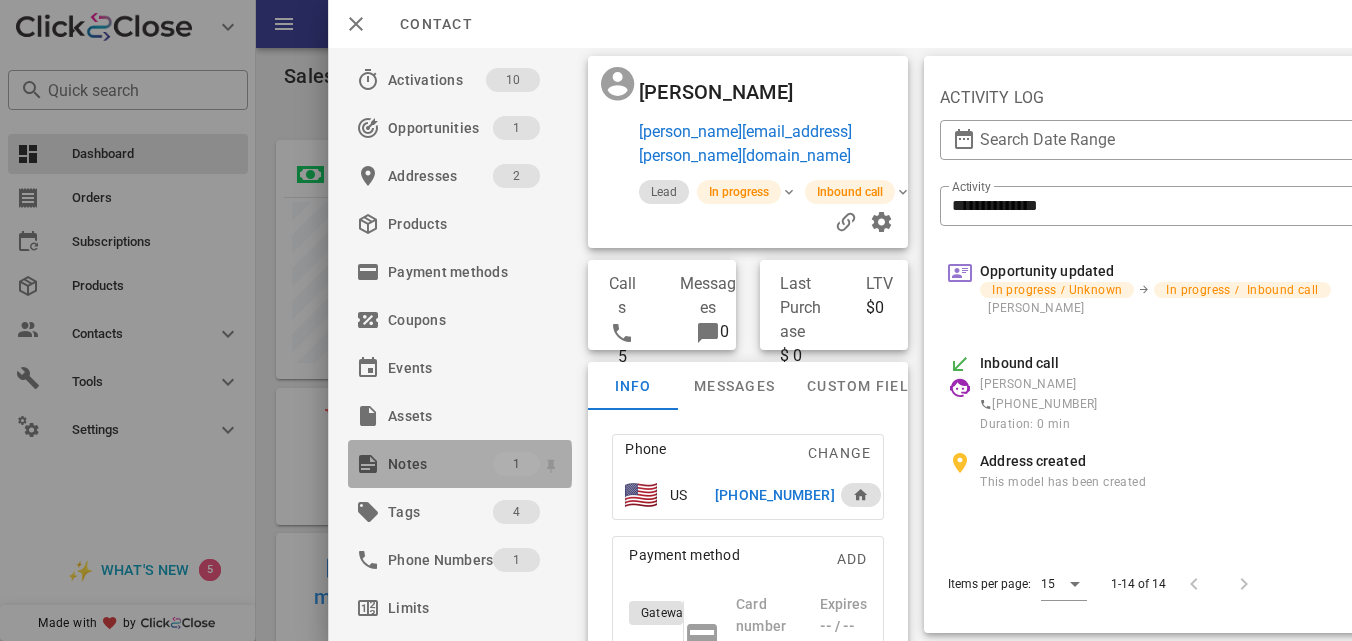 click on "Notes" at bounding box center [440, 464] 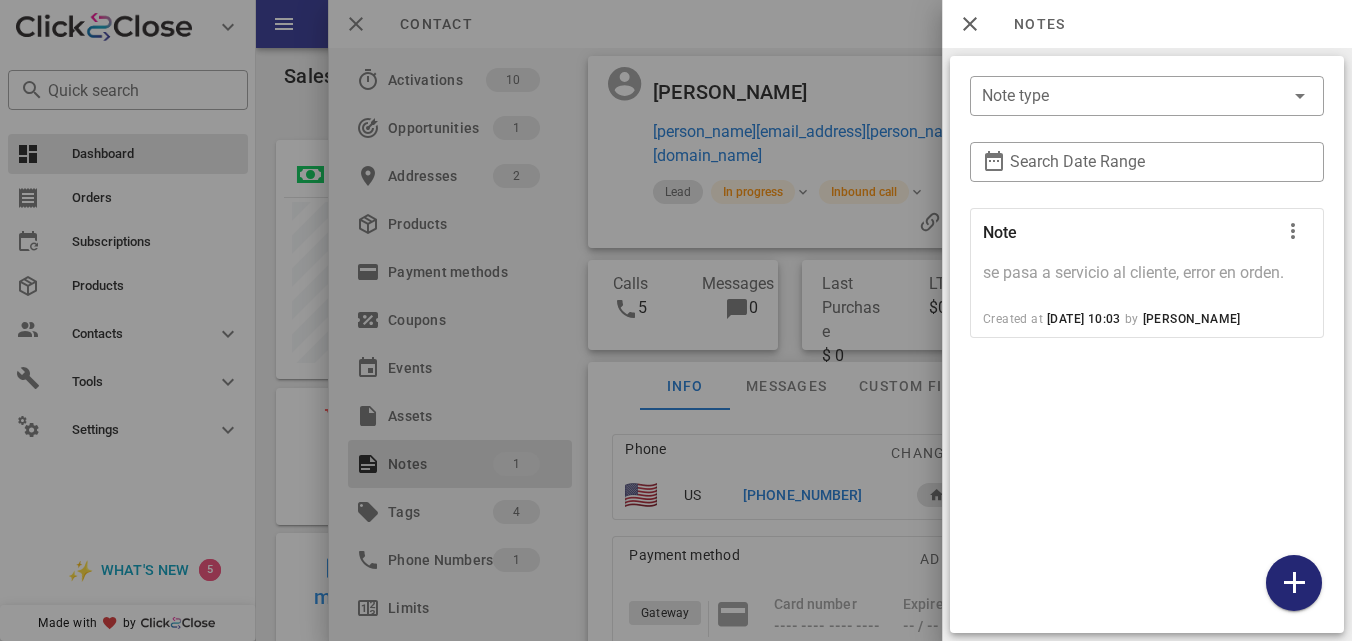 click at bounding box center [1294, 583] 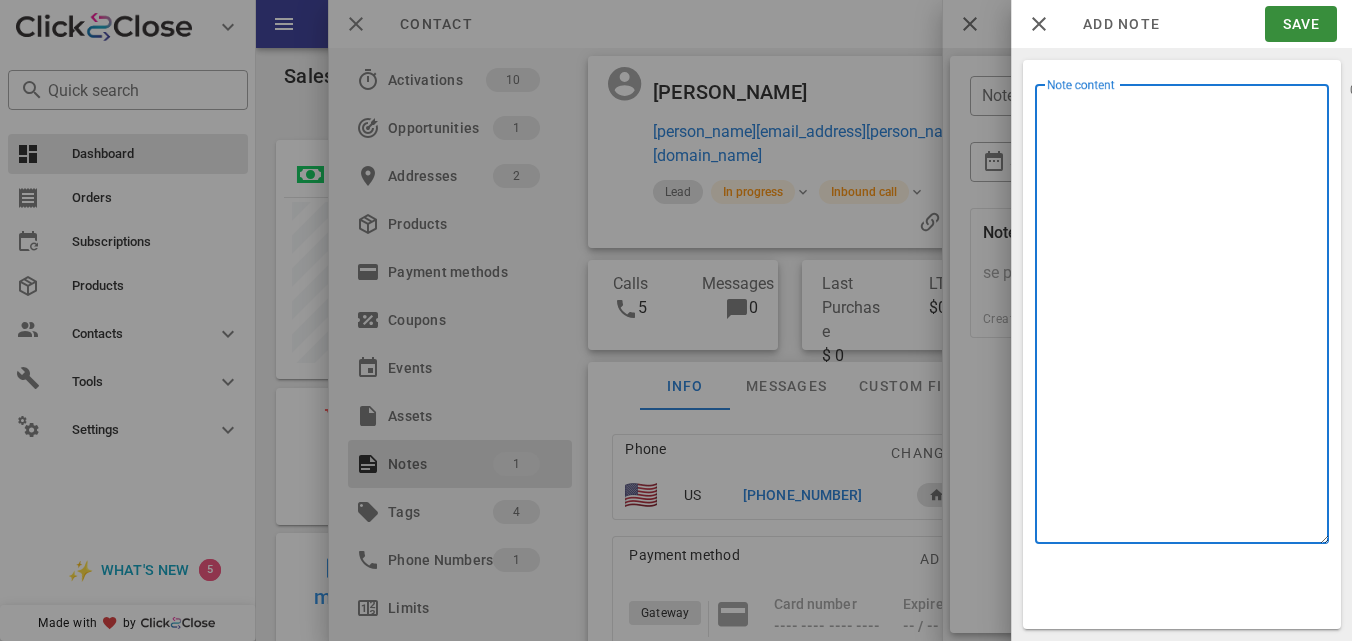 click on "Note content" at bounding box center [1188, 319] 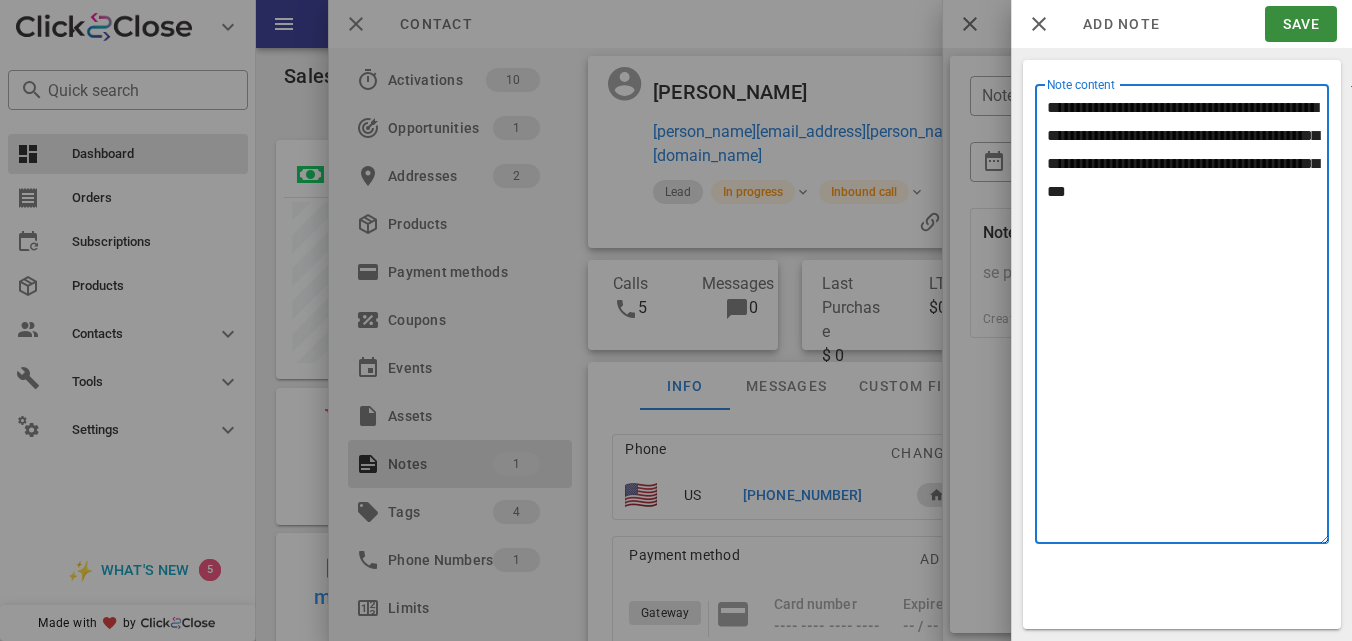 drag, startPoint x: 1275, startPoint y: 104, endPoint x: 1173, endPoint y: 109, distance: 102.122475 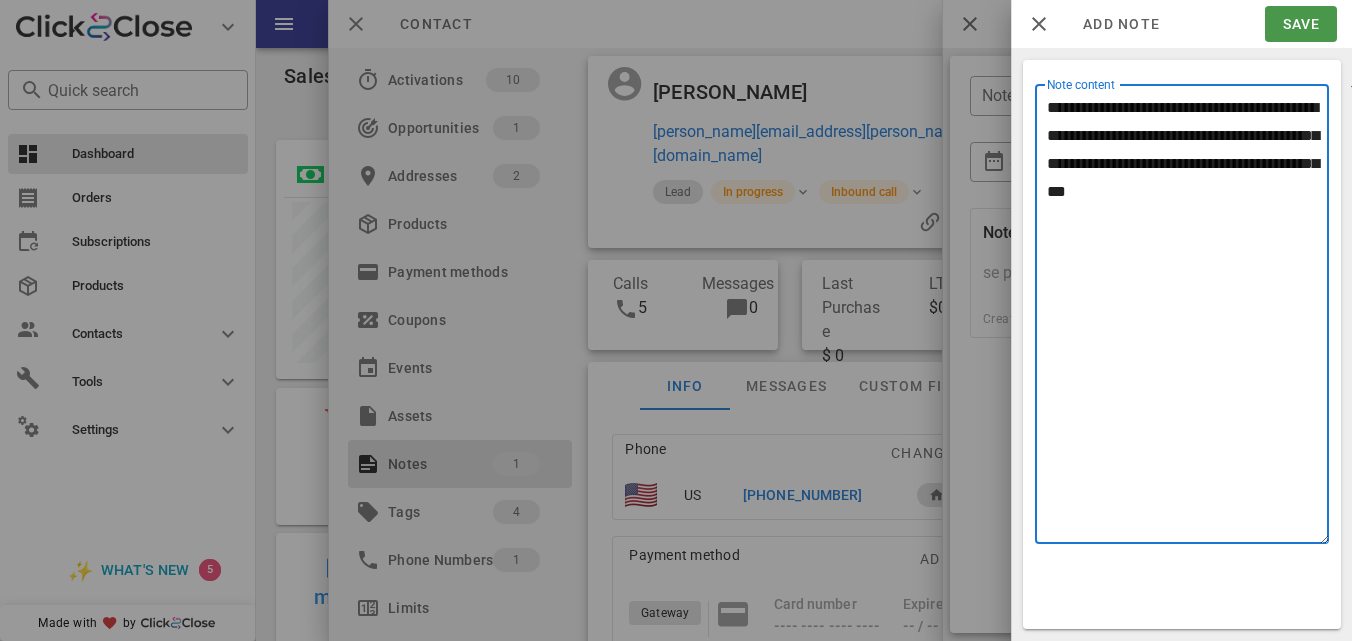 type on "**********" 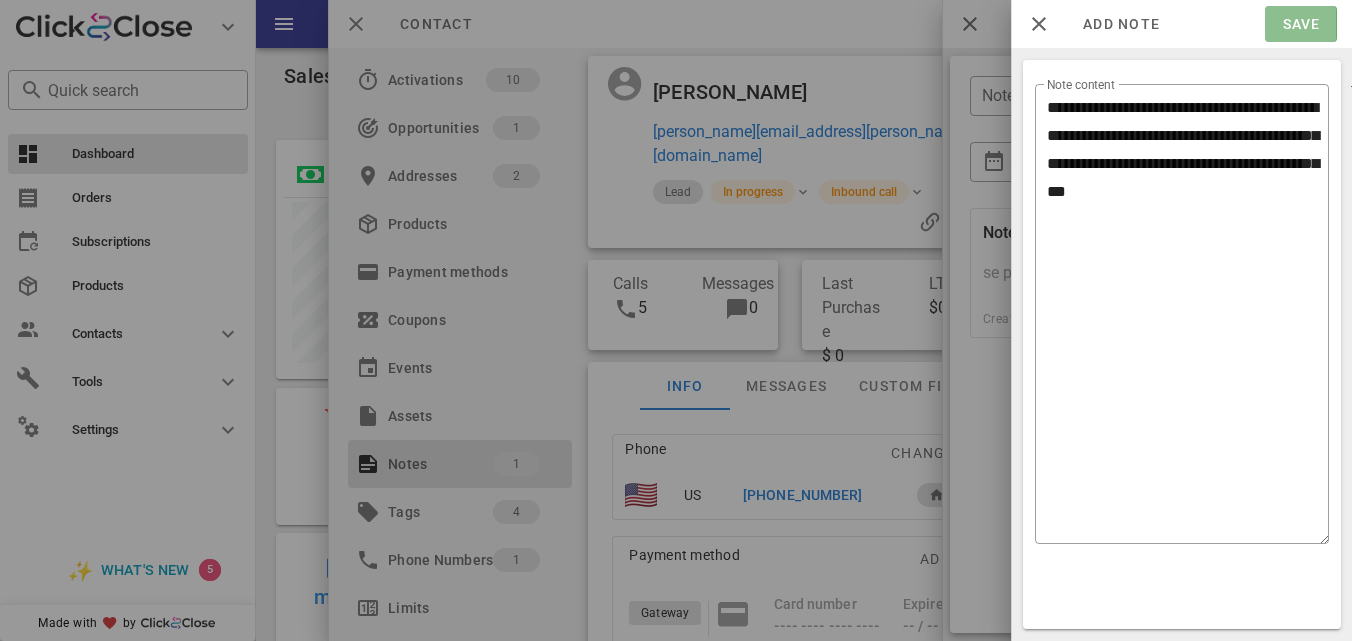 click on "Save" at bounding box center [1300, 24] 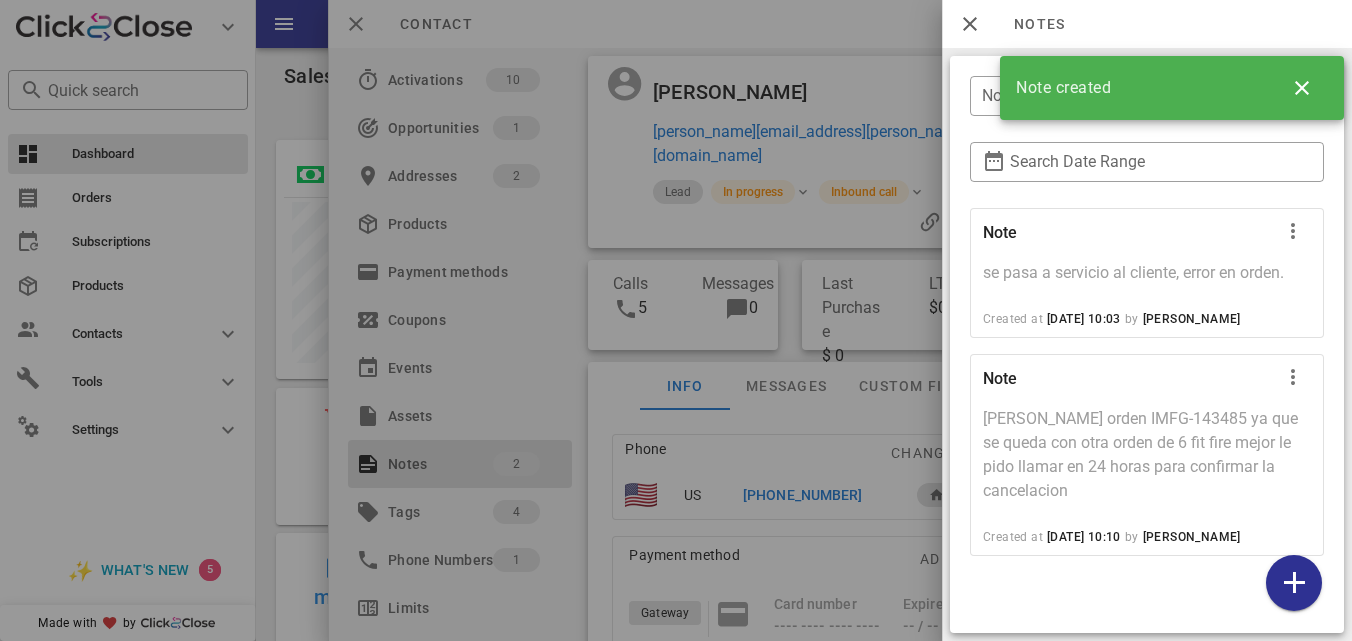 click at bounding box center (676, 320) 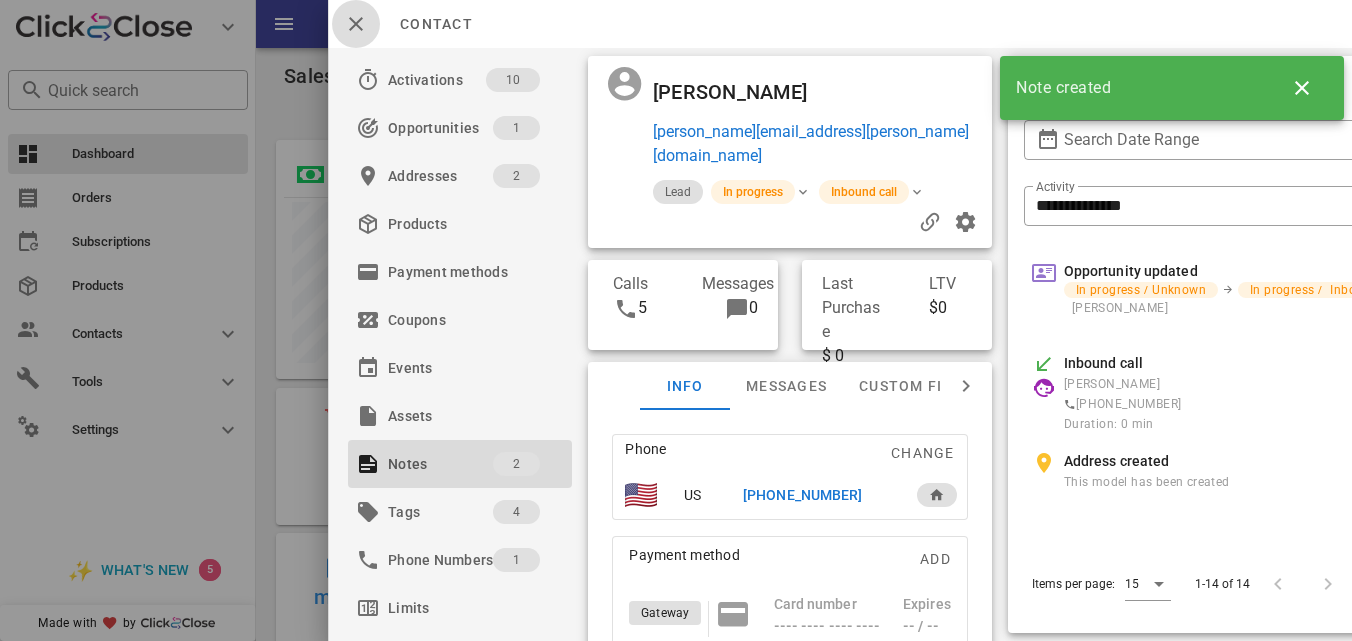 click at bounding box center [356, 24] 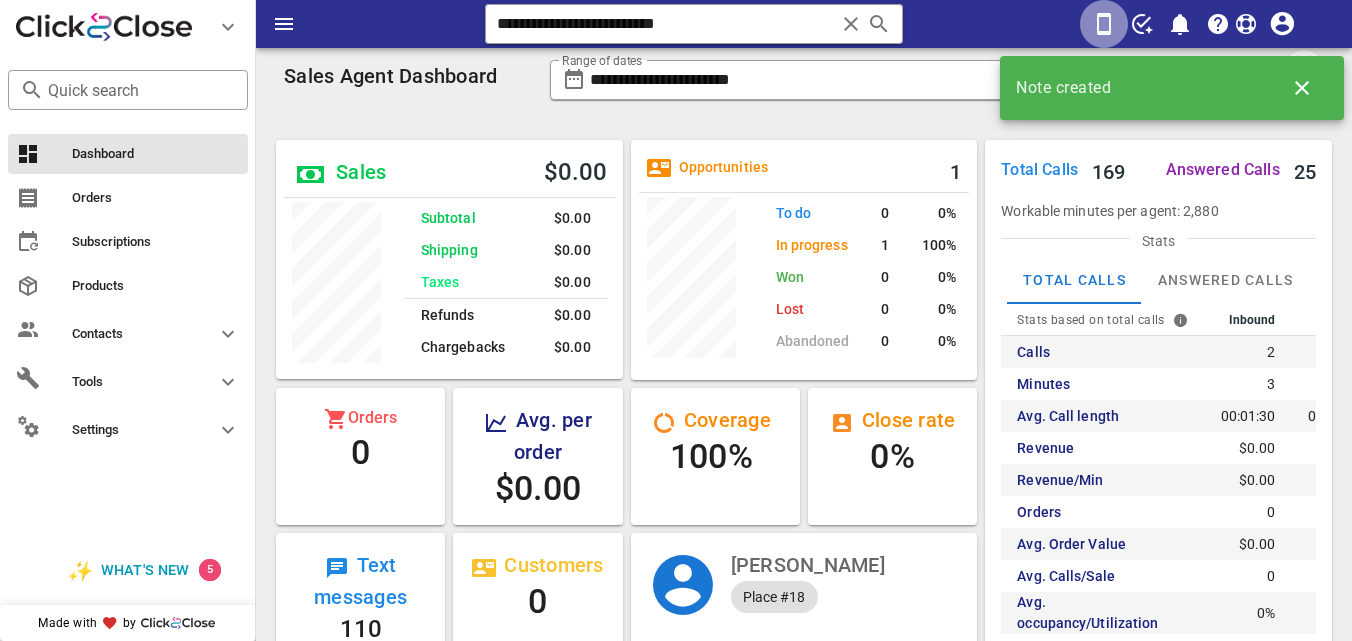 click at bounding box center (1104, 24) 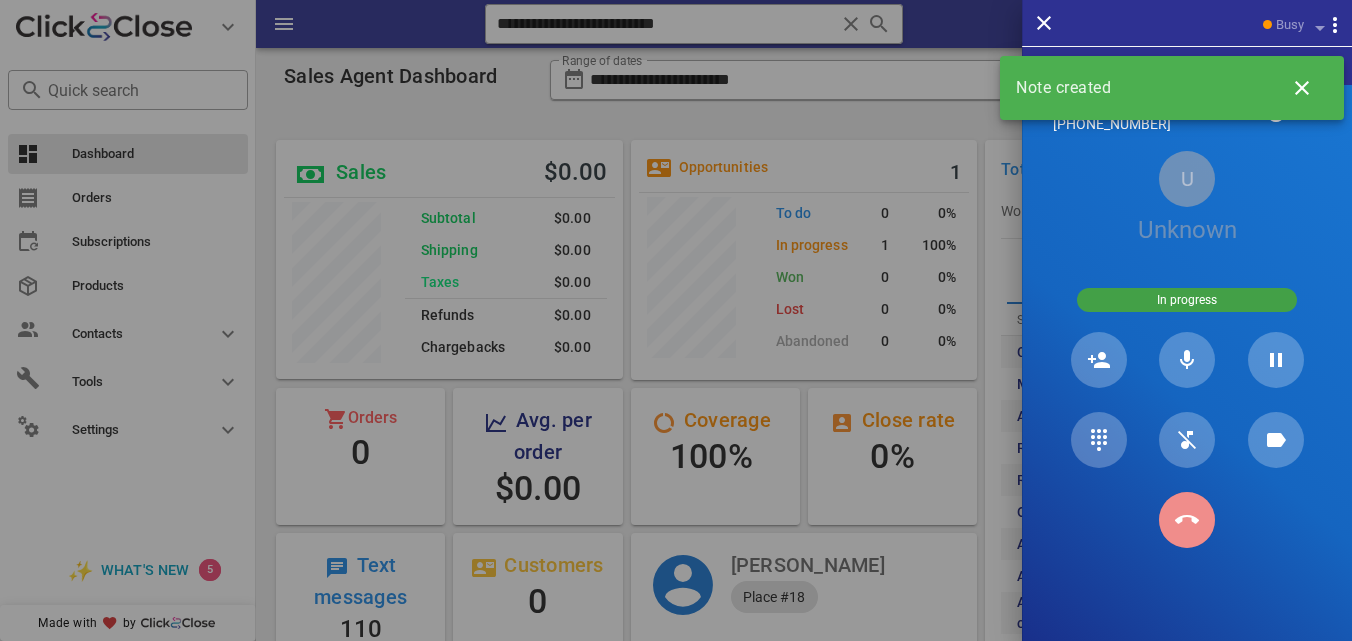 click at bounding box center (1187, 520) 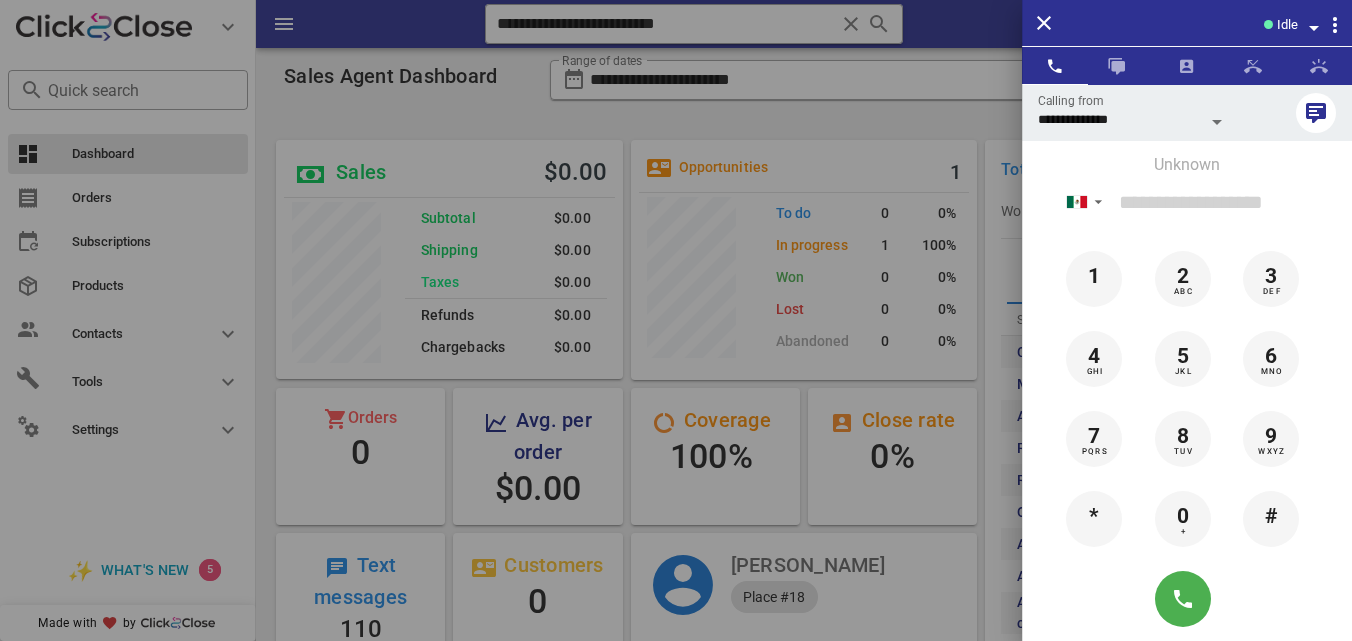 click at bounding box center (676, 320) 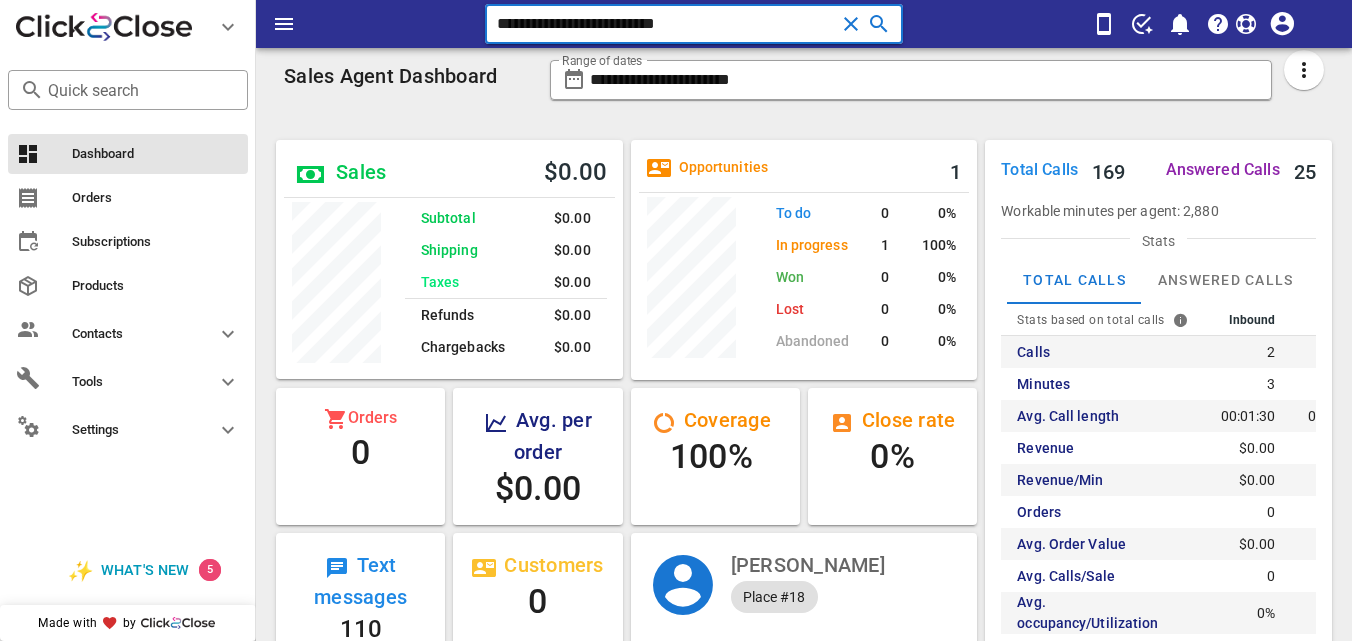 drag, startPoint x: 724, startPoint y: 28, endPoint x: 488, endPoint y: 26, distance: 236.00847 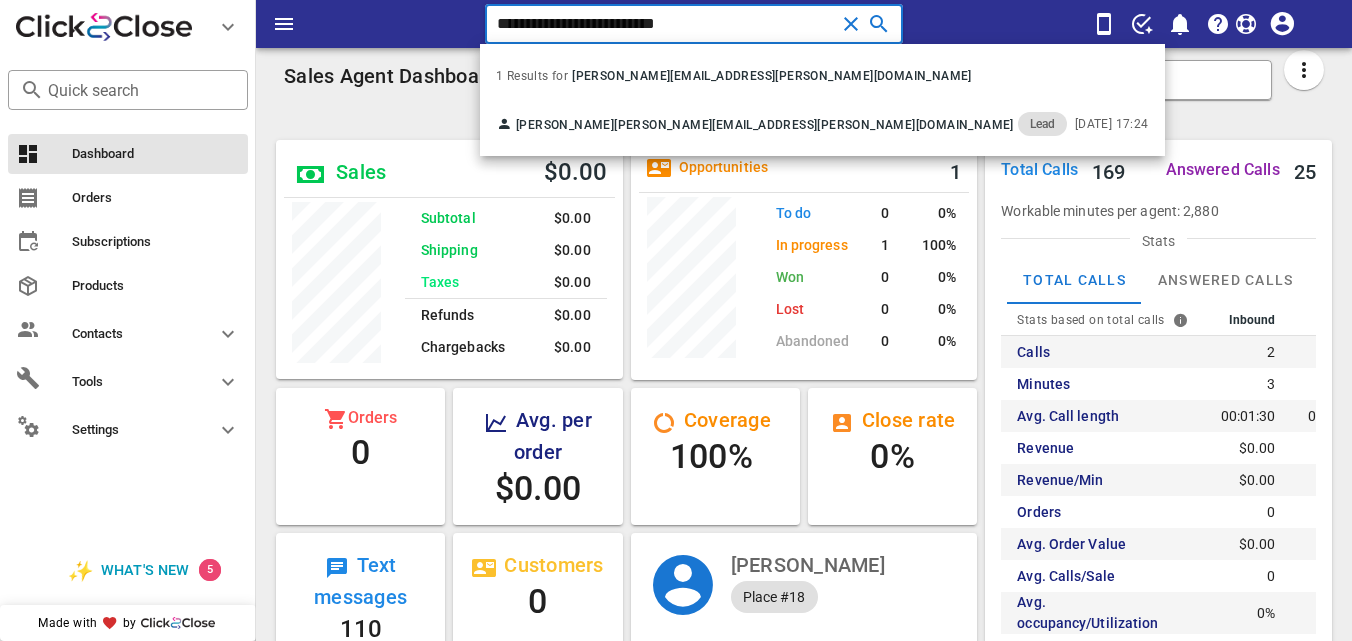 click at bounding box center (851, 24) 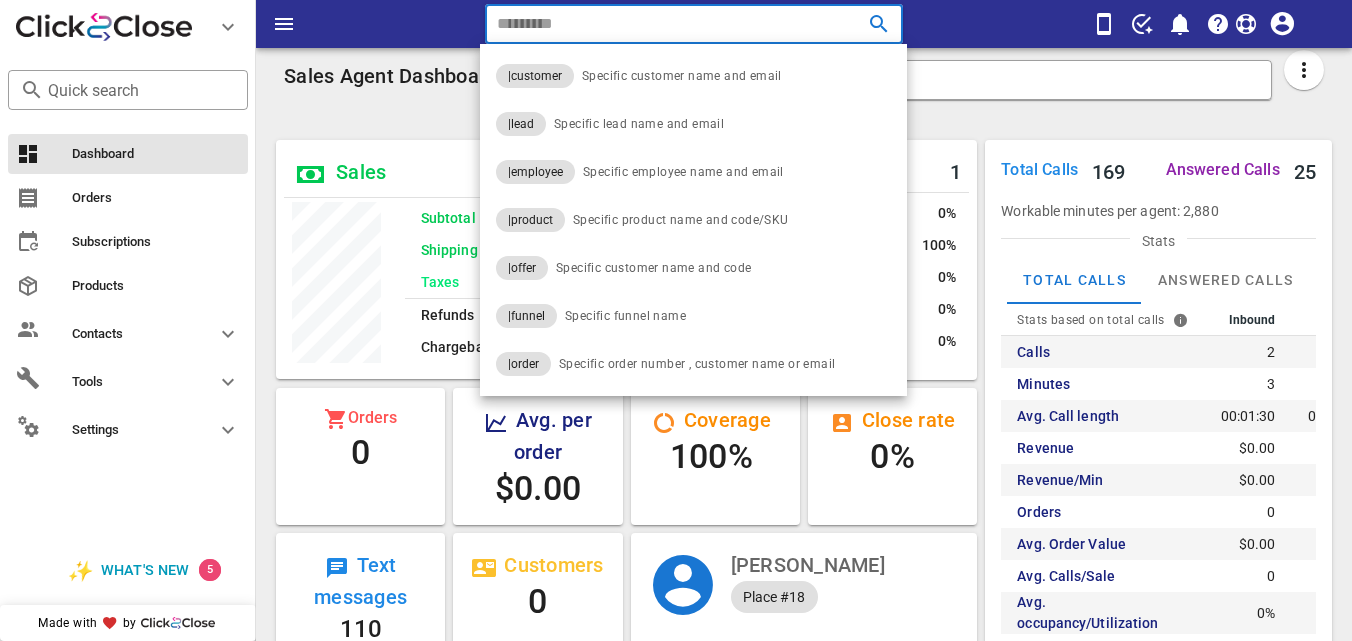 paste on "**********" 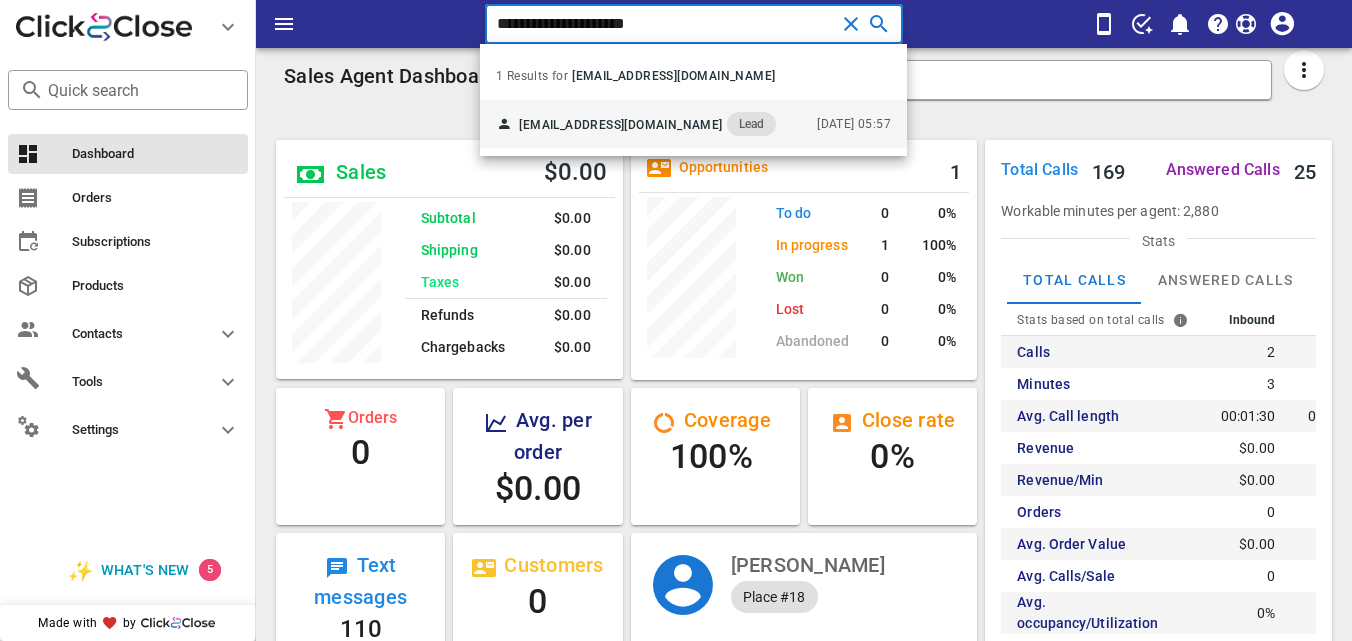 type on "**********" 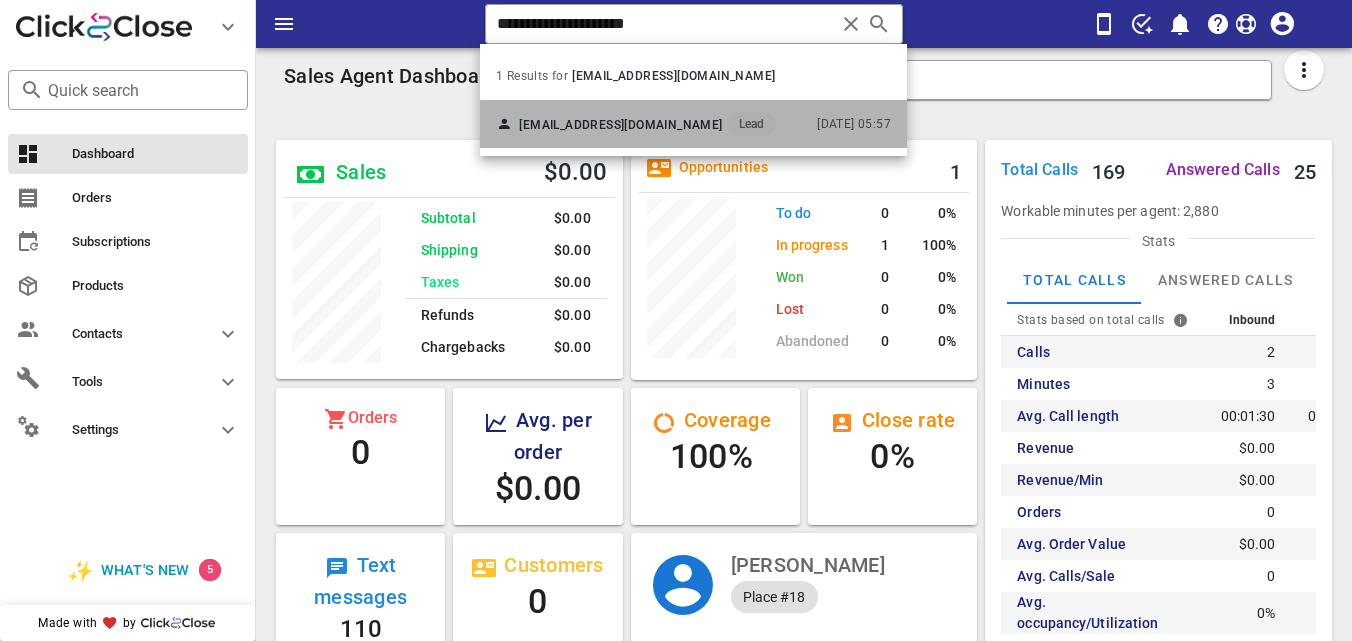 click on "rosarexroad@gmail.com   Lead" at bounding box center [636, 124] 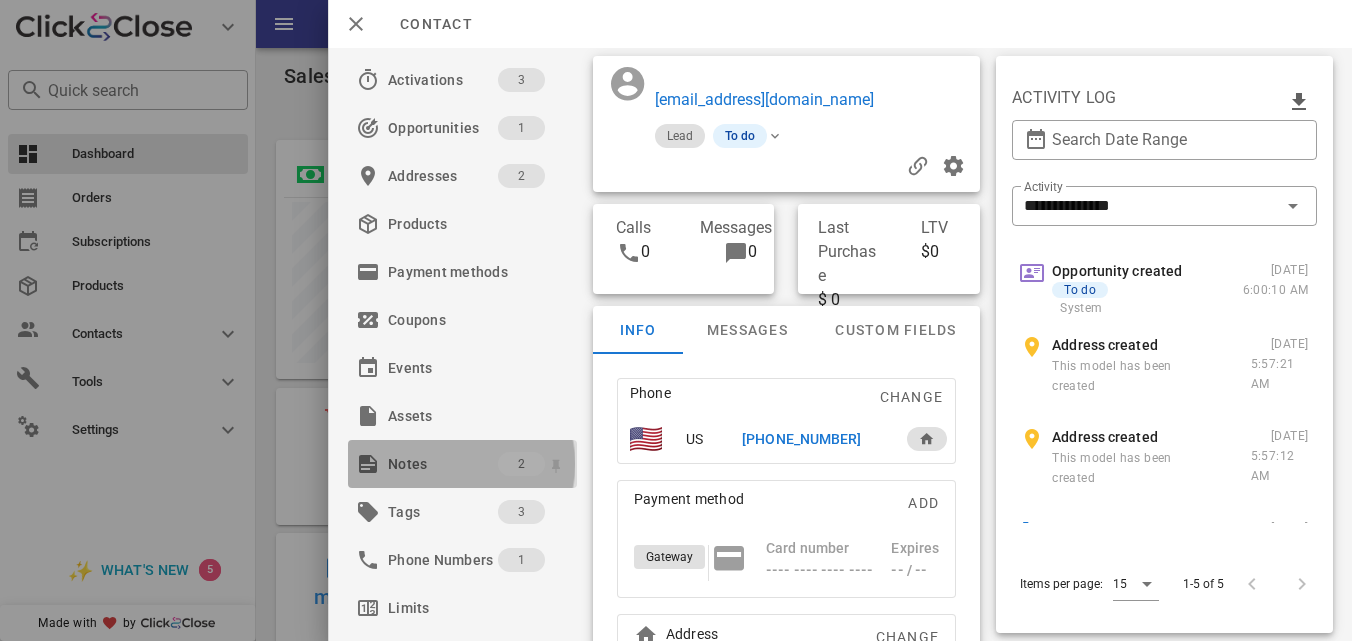 click on "Notes" at bounding box center (443, 464) 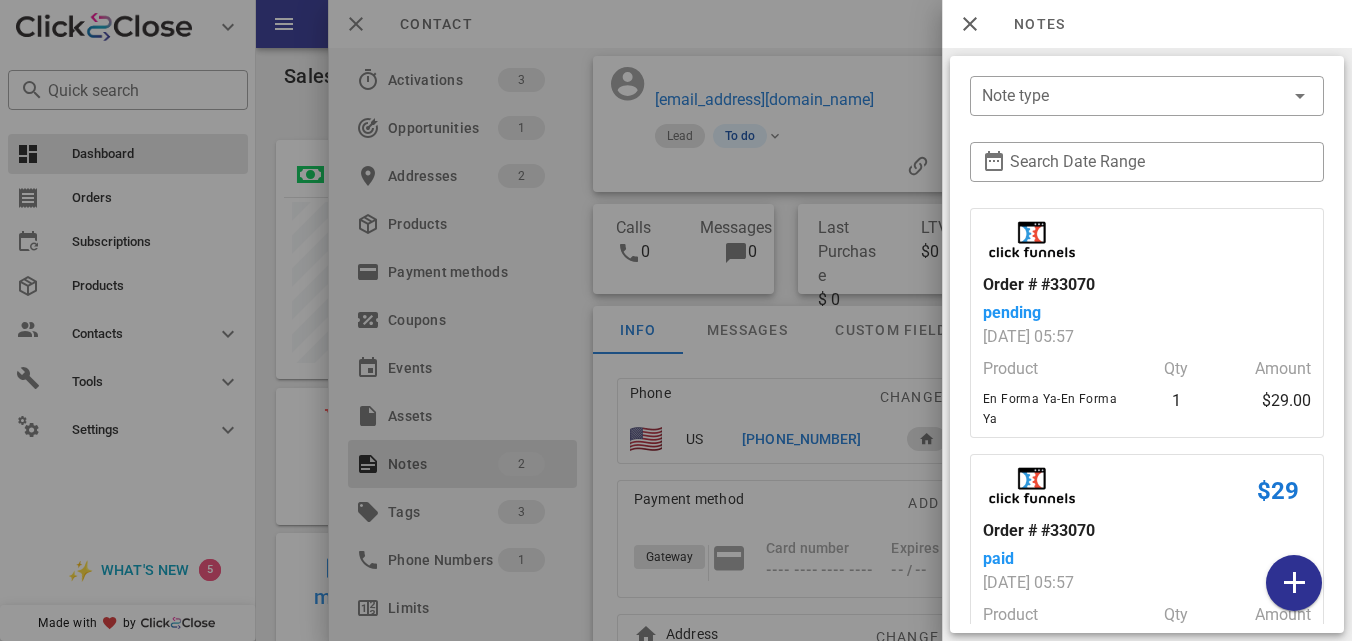 click at bounding box center (676, 320) 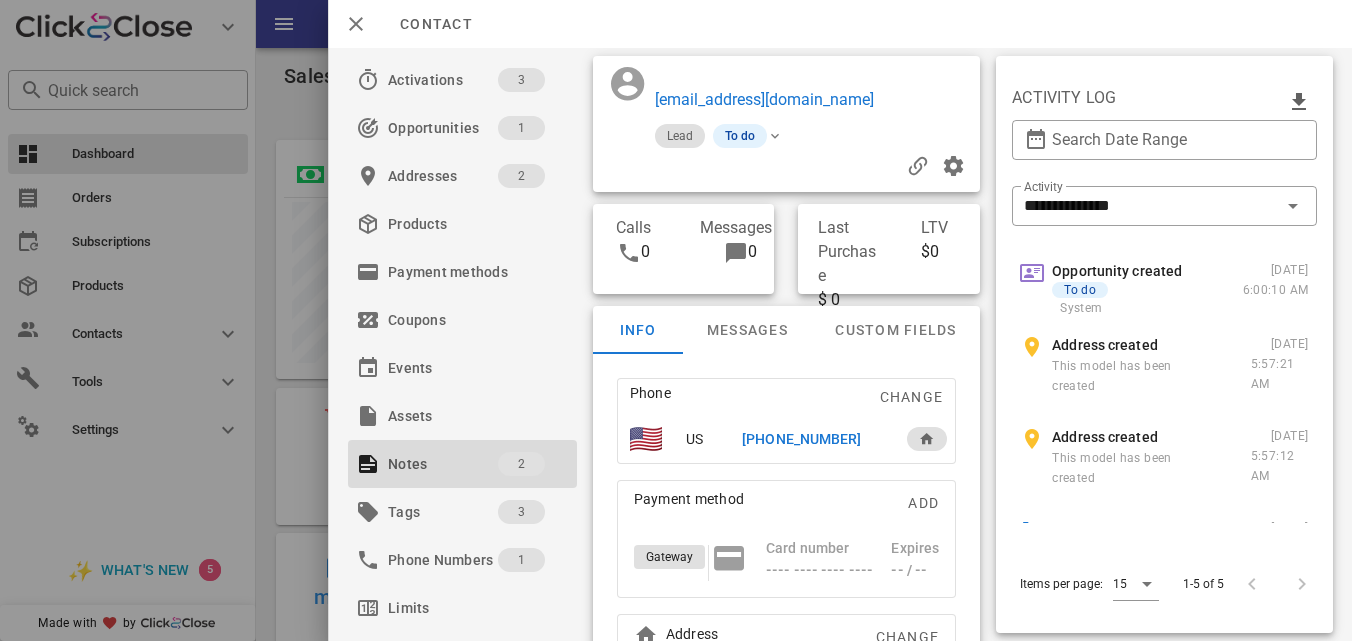 click on "+18139563956" at bounding box center [801, 439] 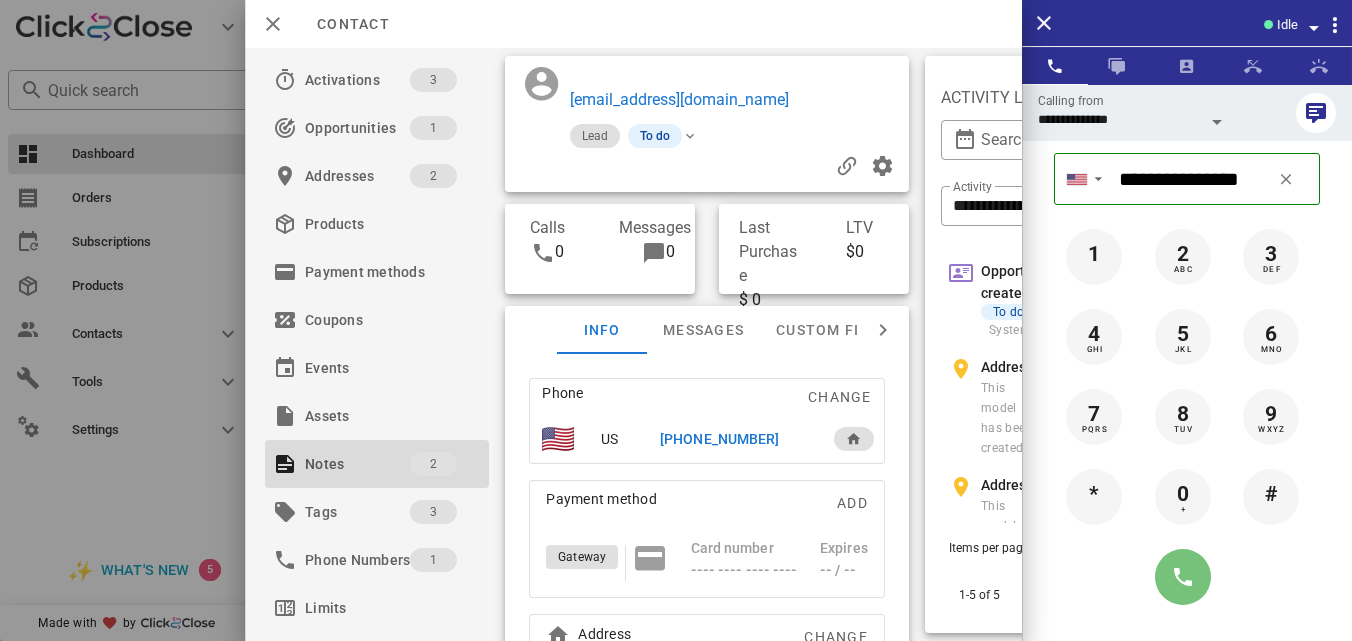 click at bounding box center (1183, 577) 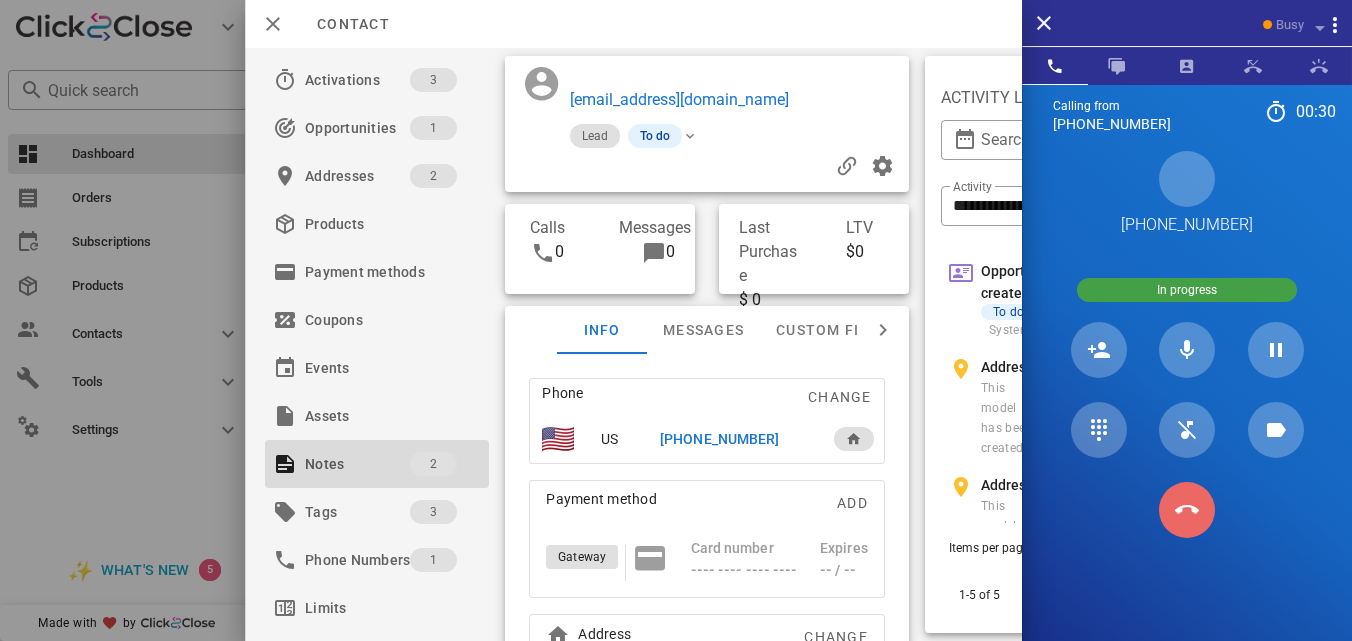 click at bounding box center [1187, 510] 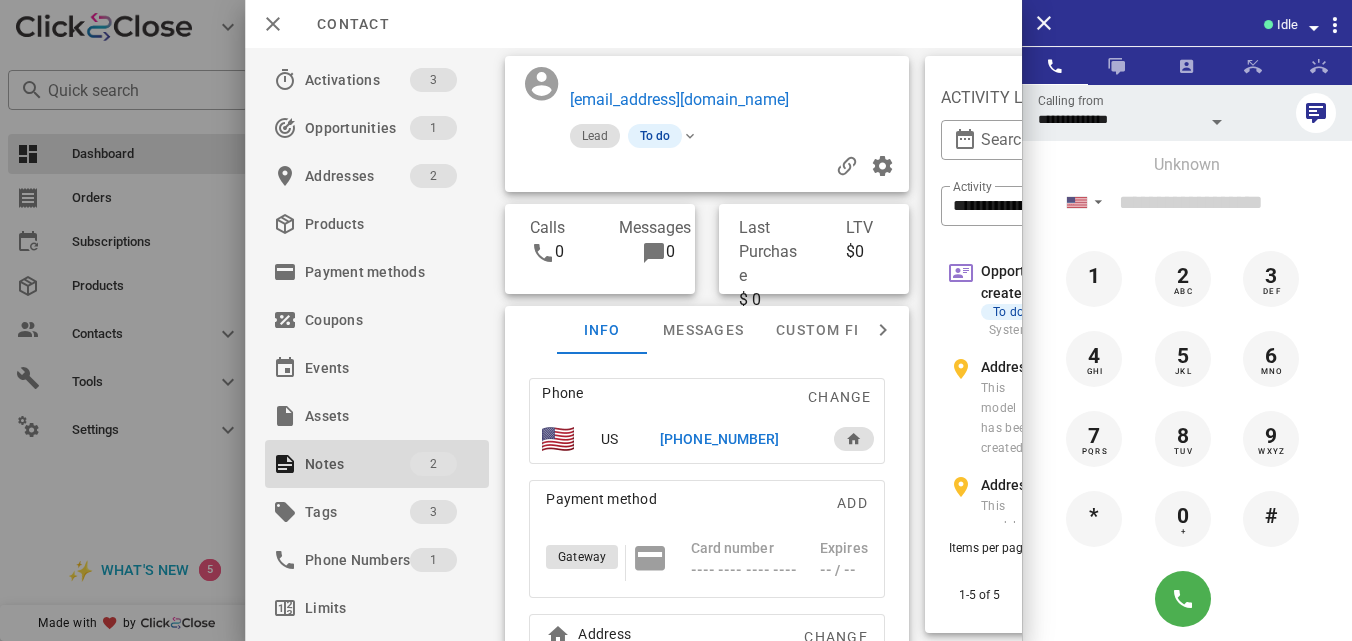click on "+18139563956" at bounding box center (719, 439) 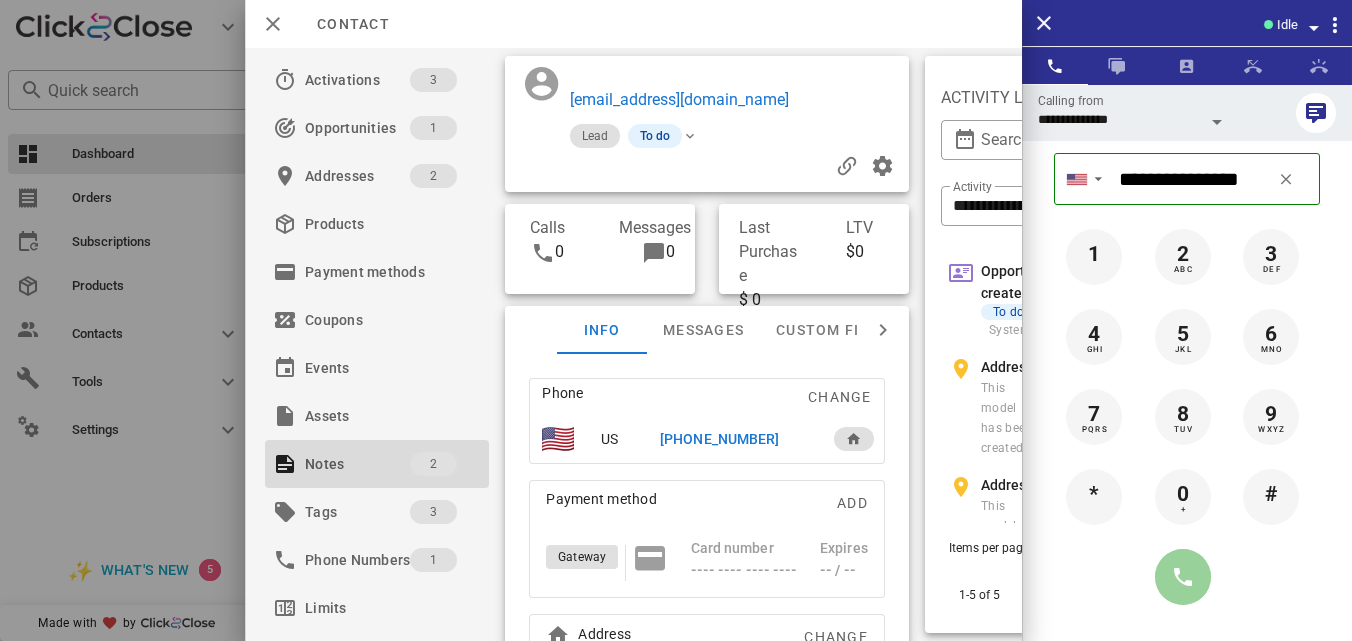 click at bounding box center [1183, 577] 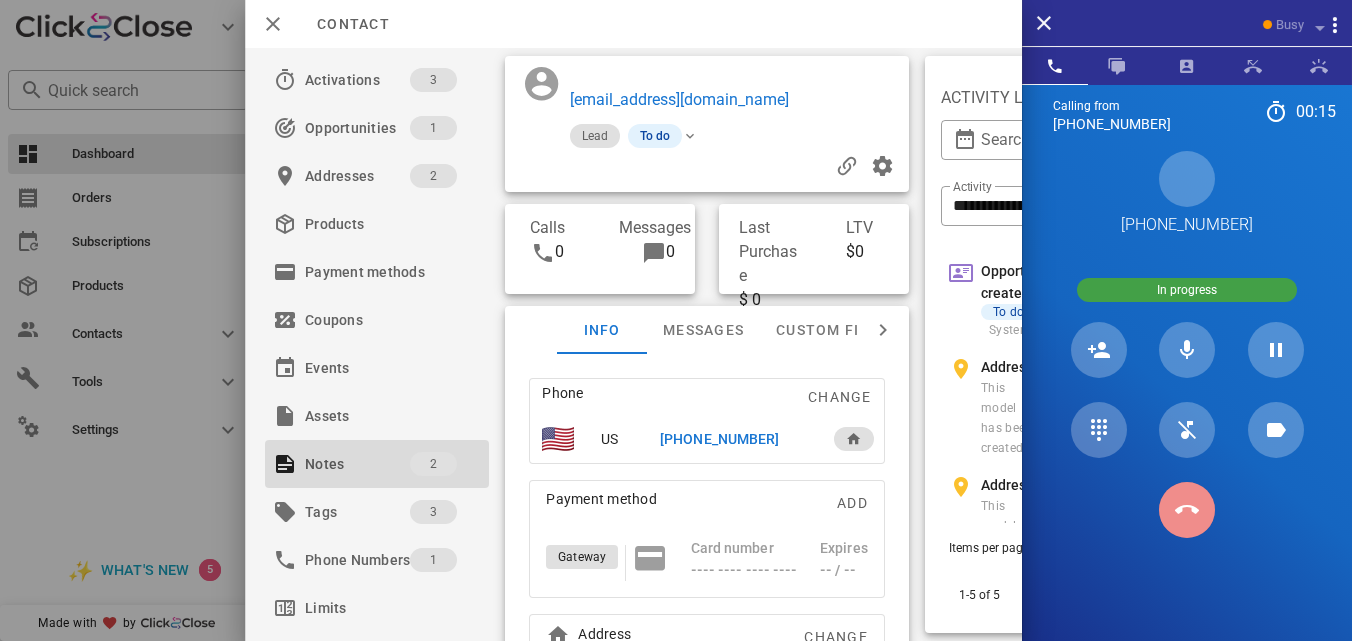 click at bounding box center (1187, 510) 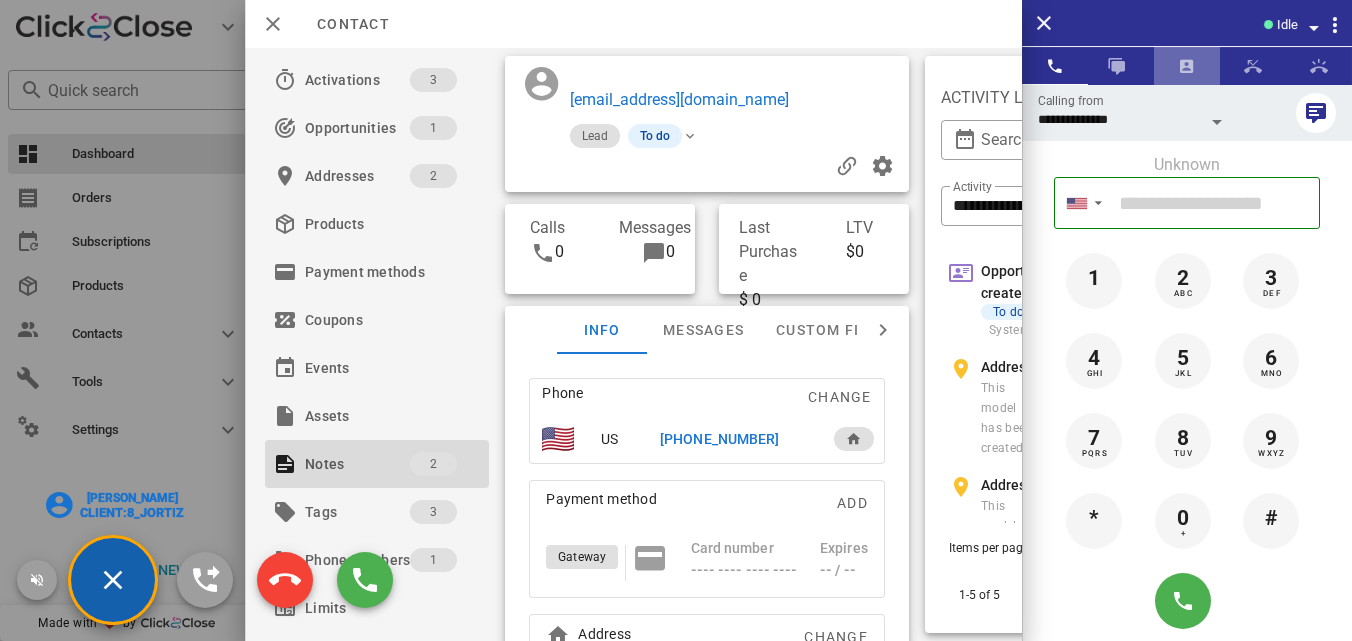 click at bounding box center [1187, 66] 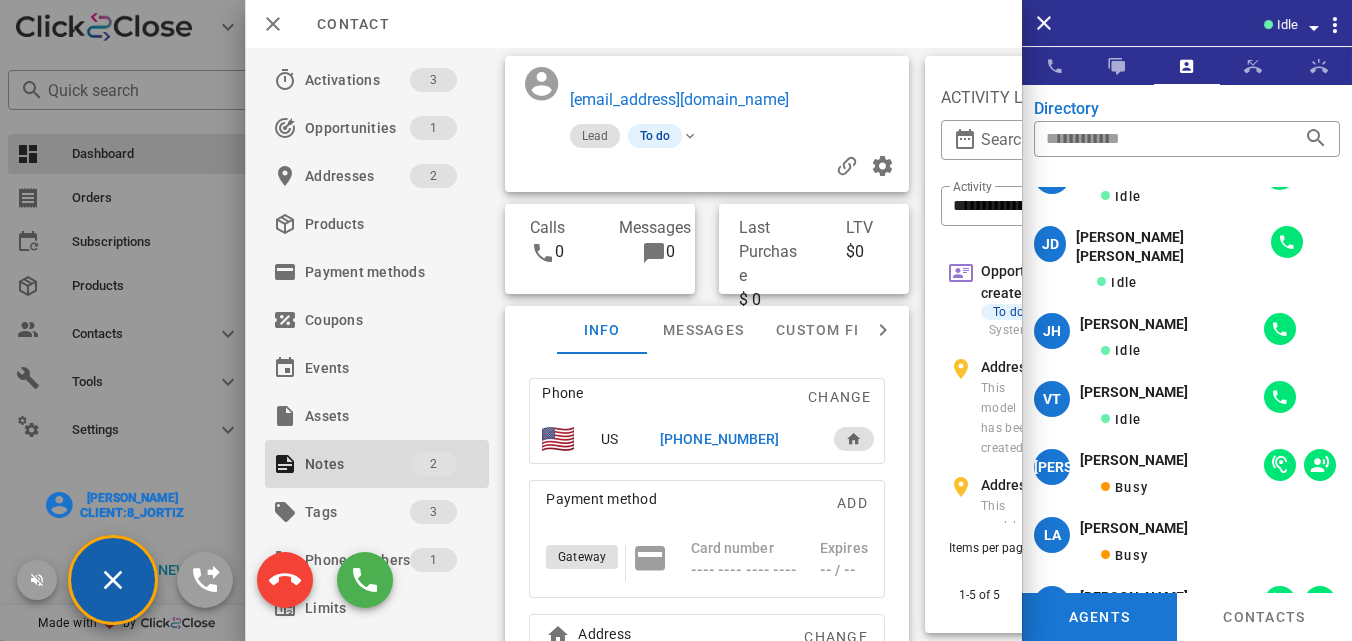 scroll, scrollTop: 0, scrollLeft: 0, axis: both 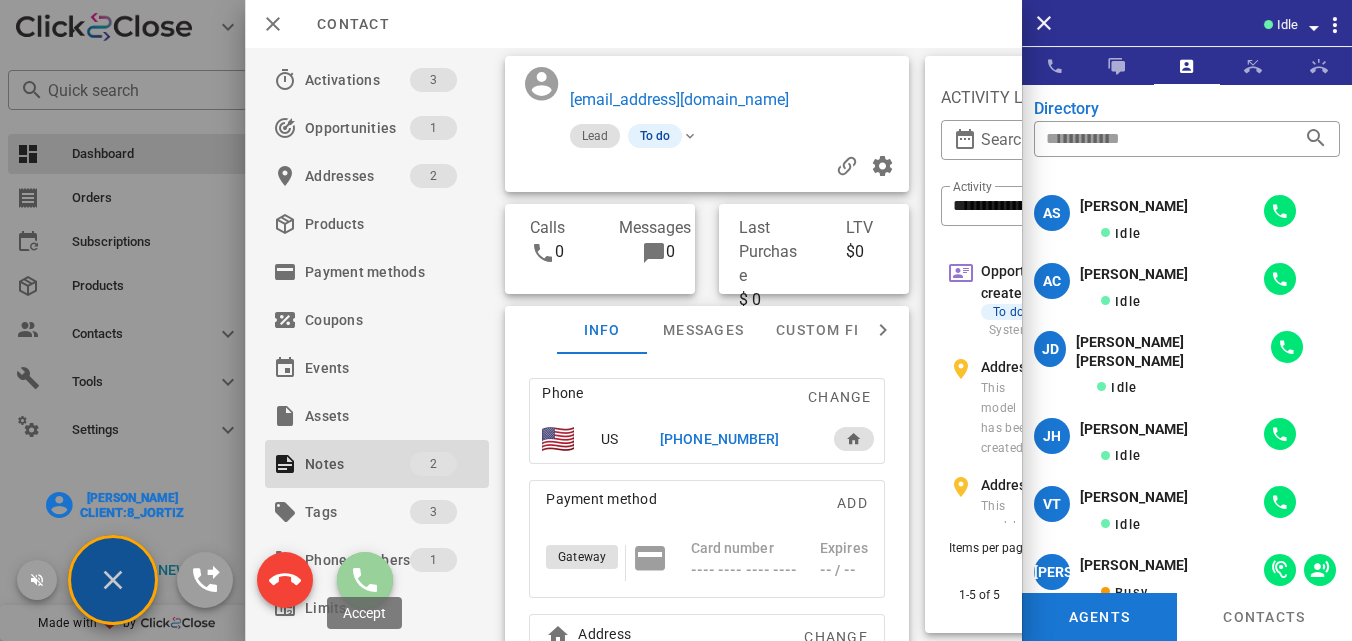click at bounding box center [365, 580] 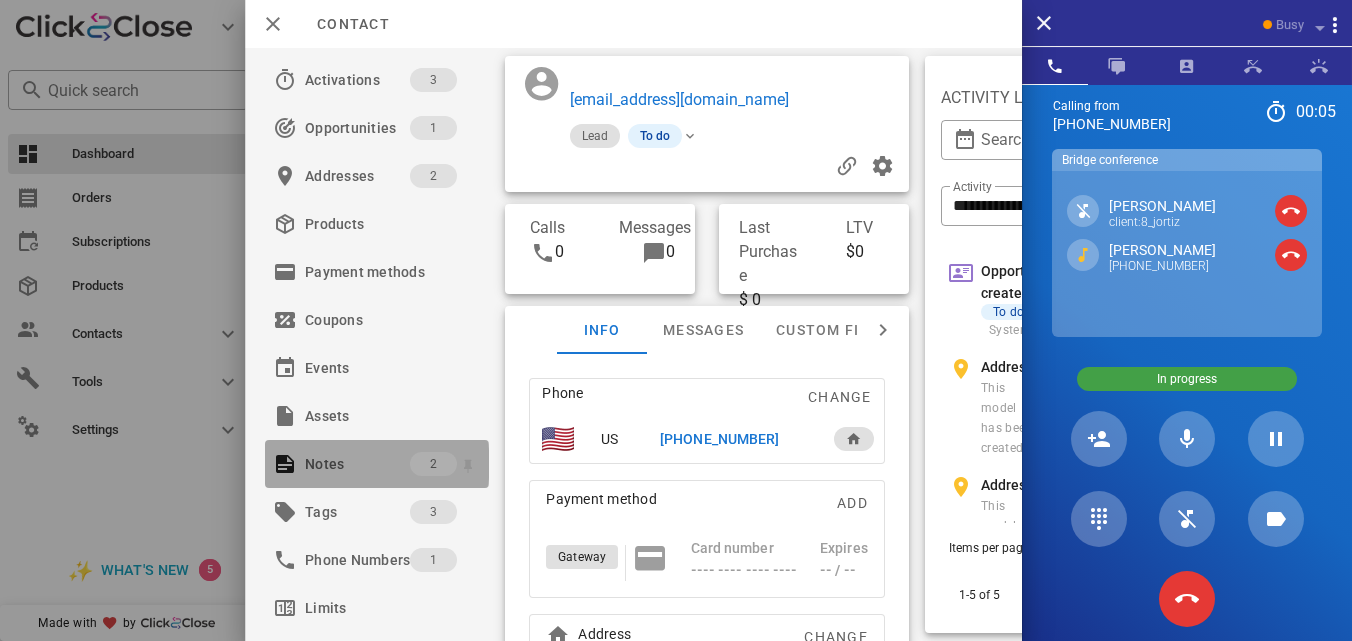 click on "Notes" at bounding box center [357, 464] 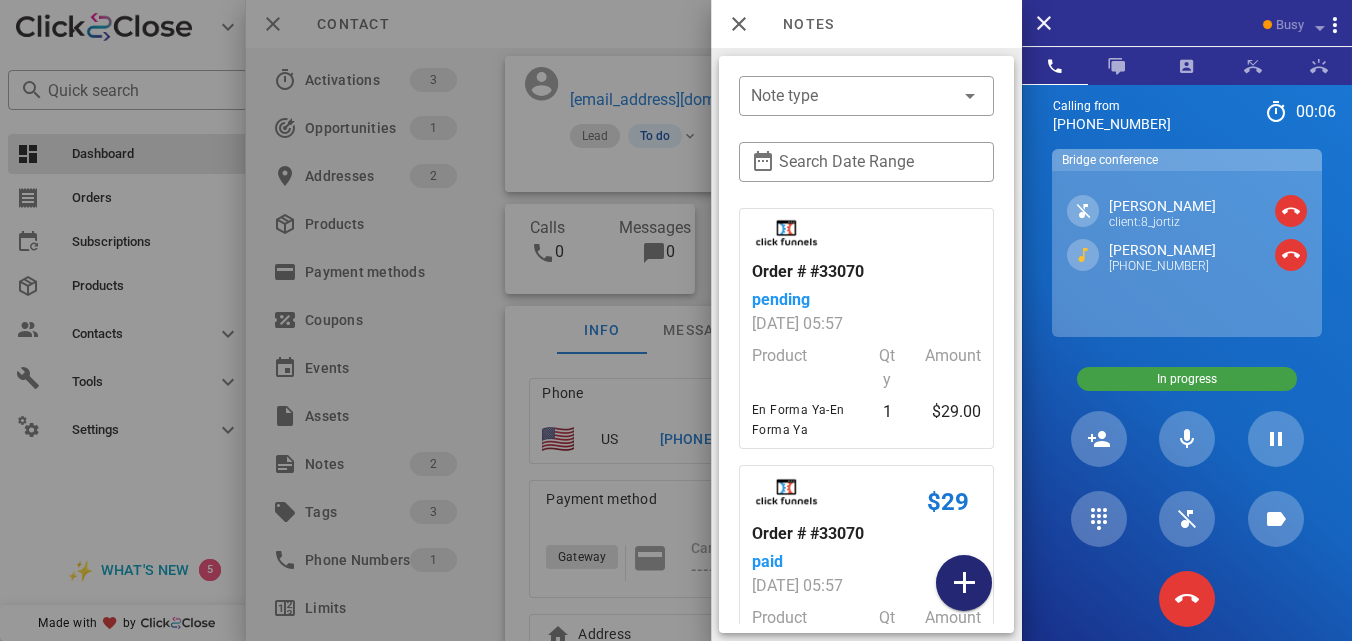 click at bounding box center [964, 583] 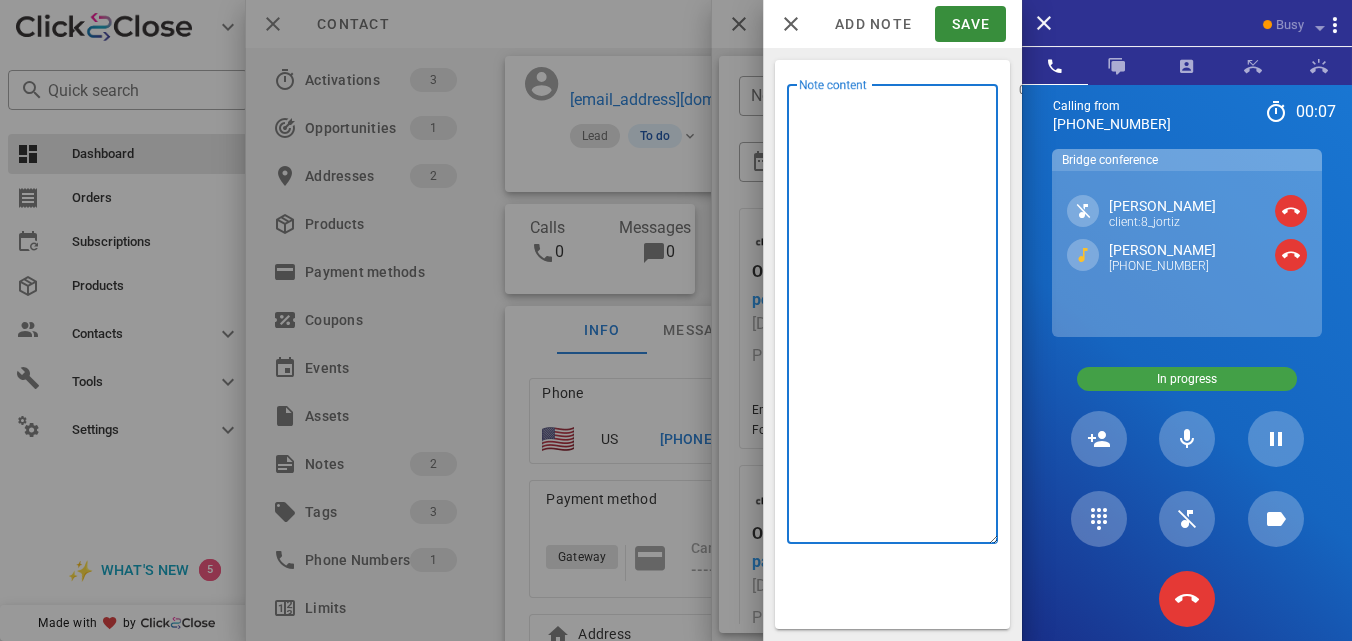 click on "Note content" at bounding box center (898, 319) 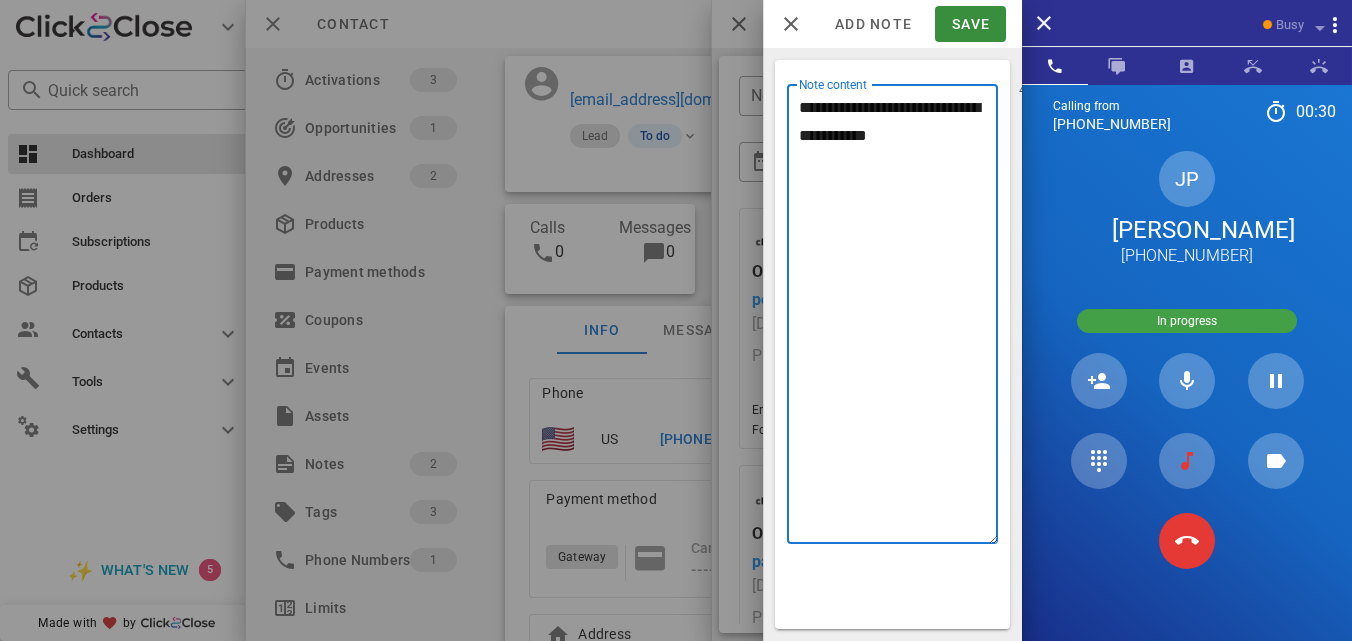 type on "**********" 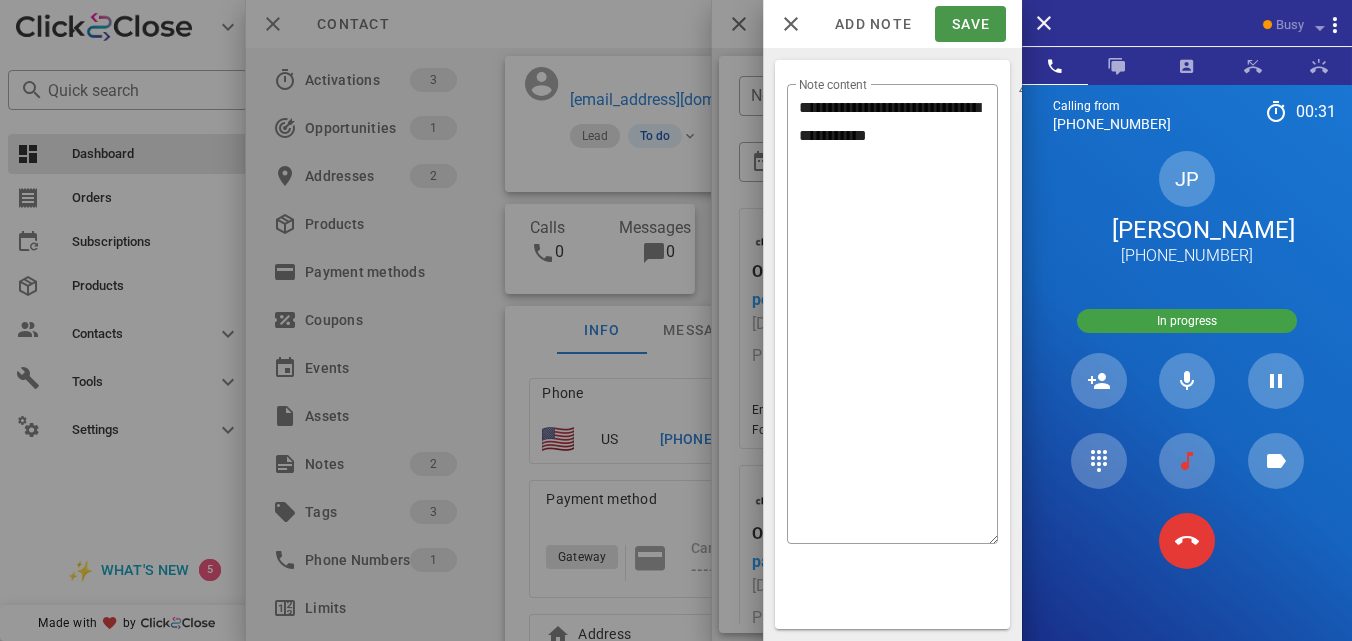 click on "Add note Save" at bounding box center (892, 24) 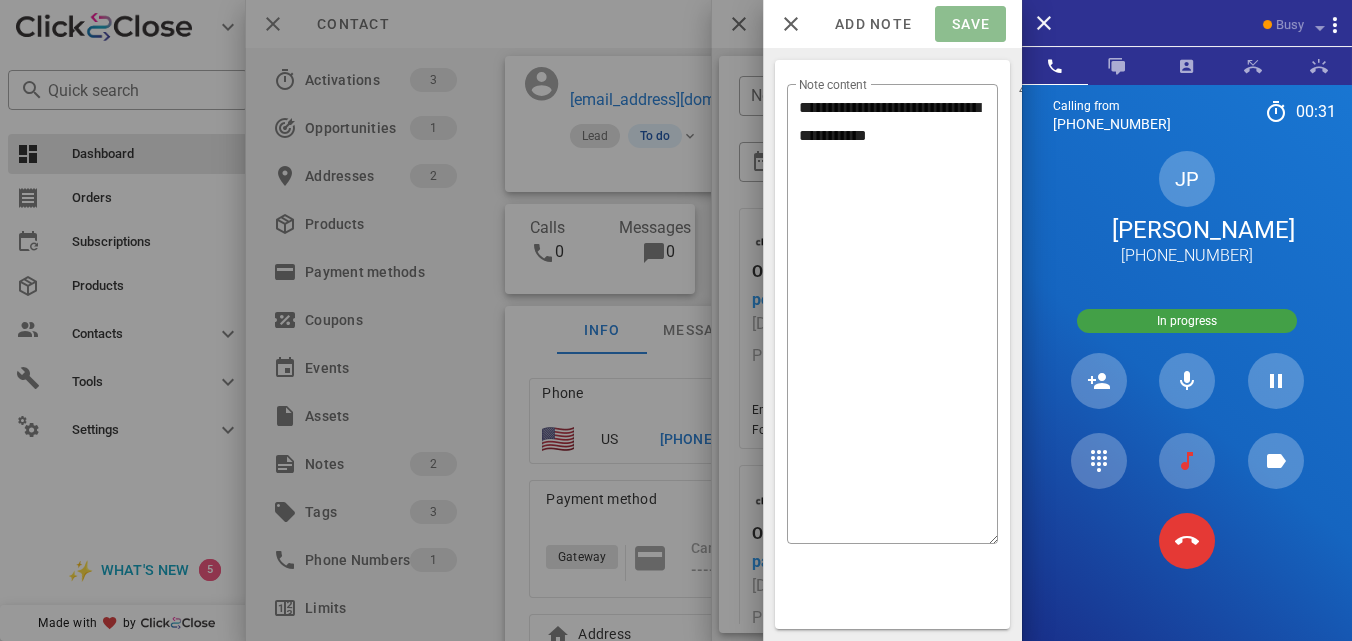 click on "Save" at bounding box center [970, 24] 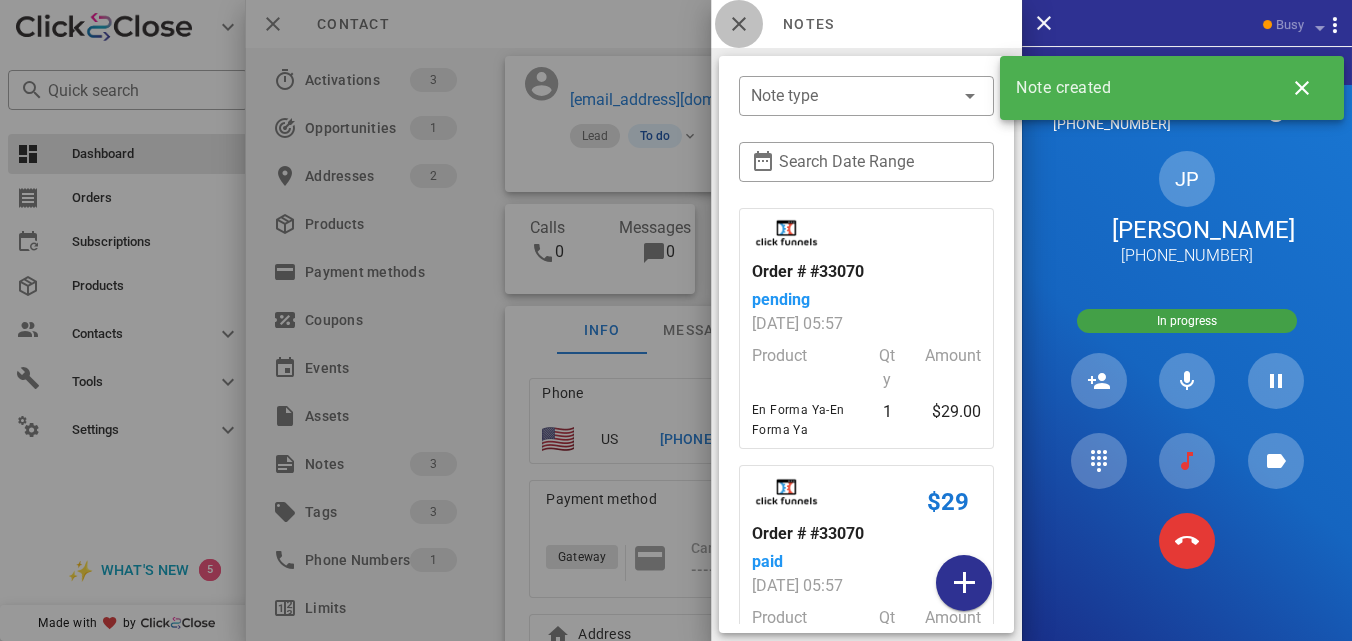 click at bounding box center (739, 24) 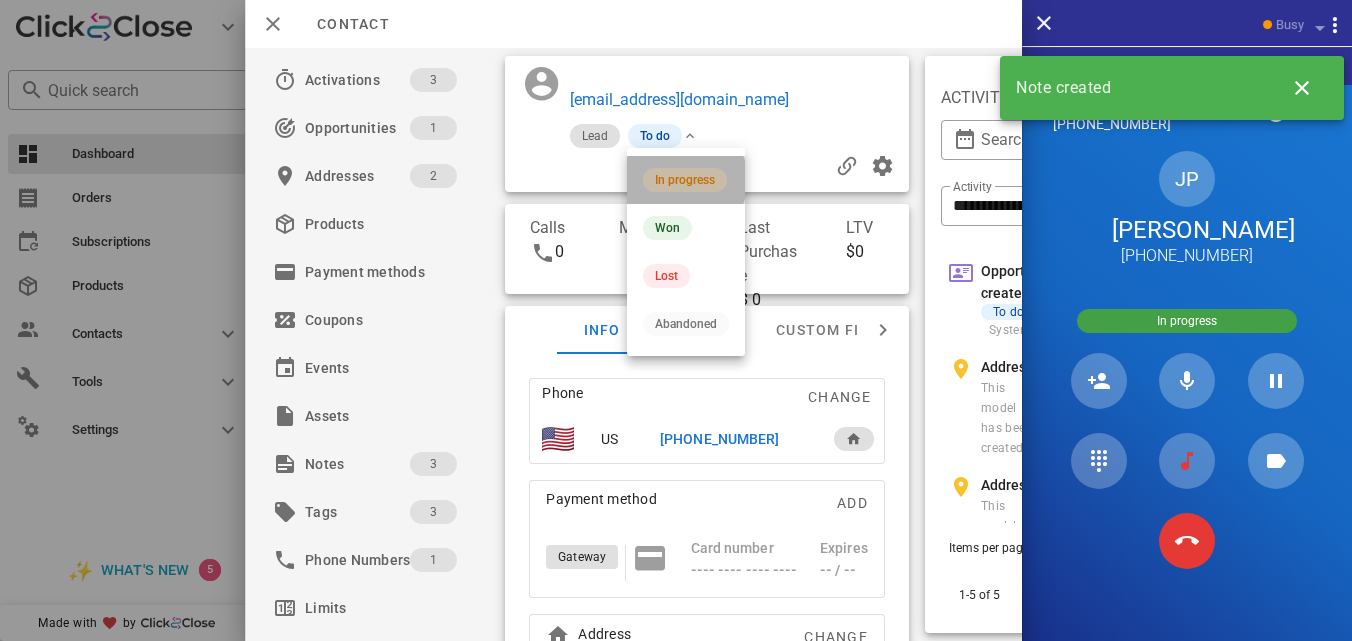 click on "In progress" at bounding box center [685, 180] 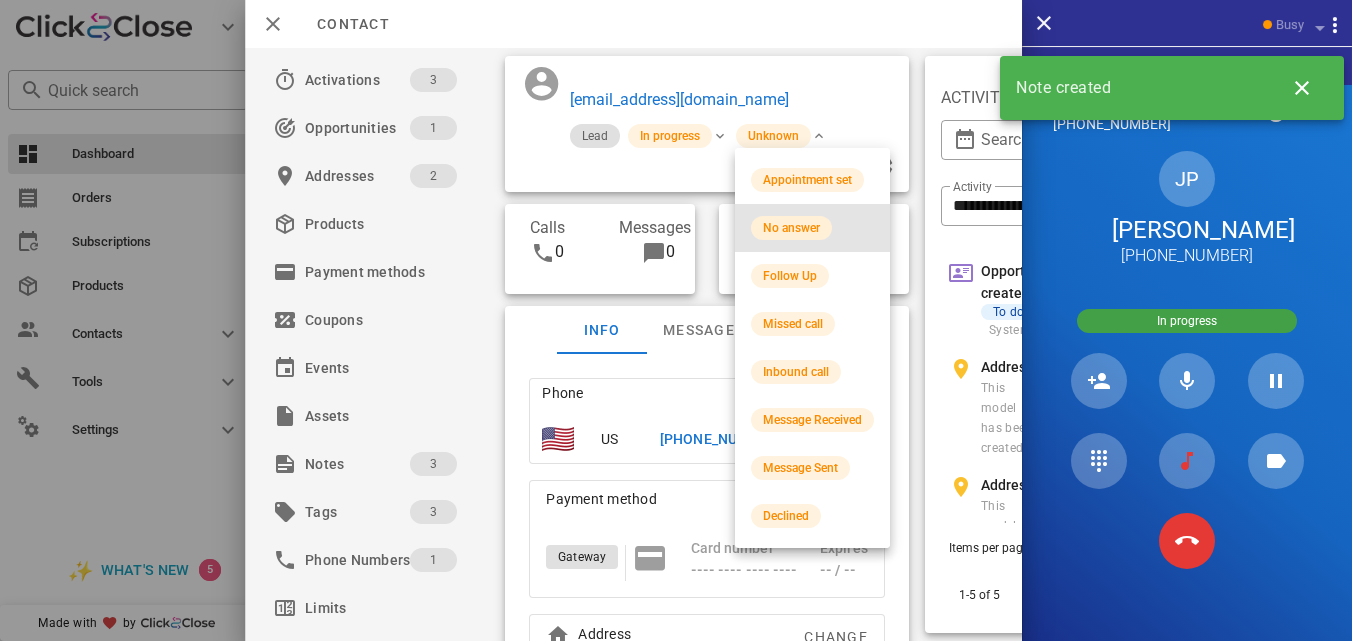 click on "No answer" at bounding box center (791, 228) 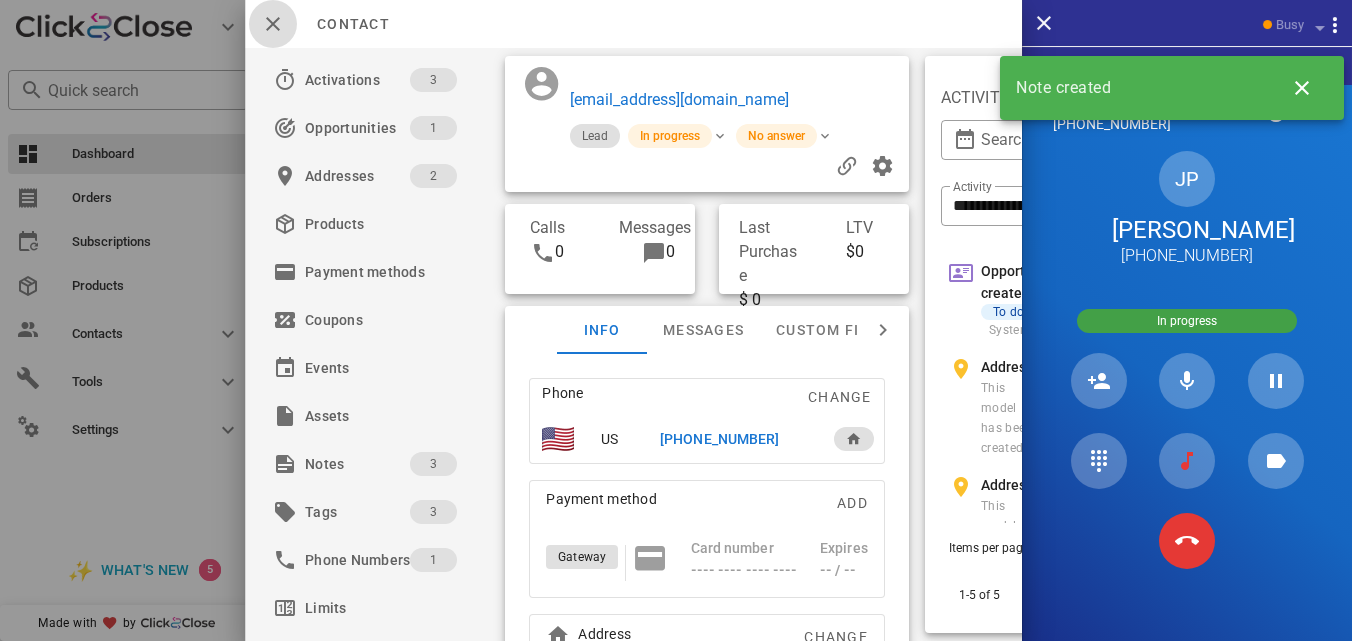 click at bounding box center [273, 24] 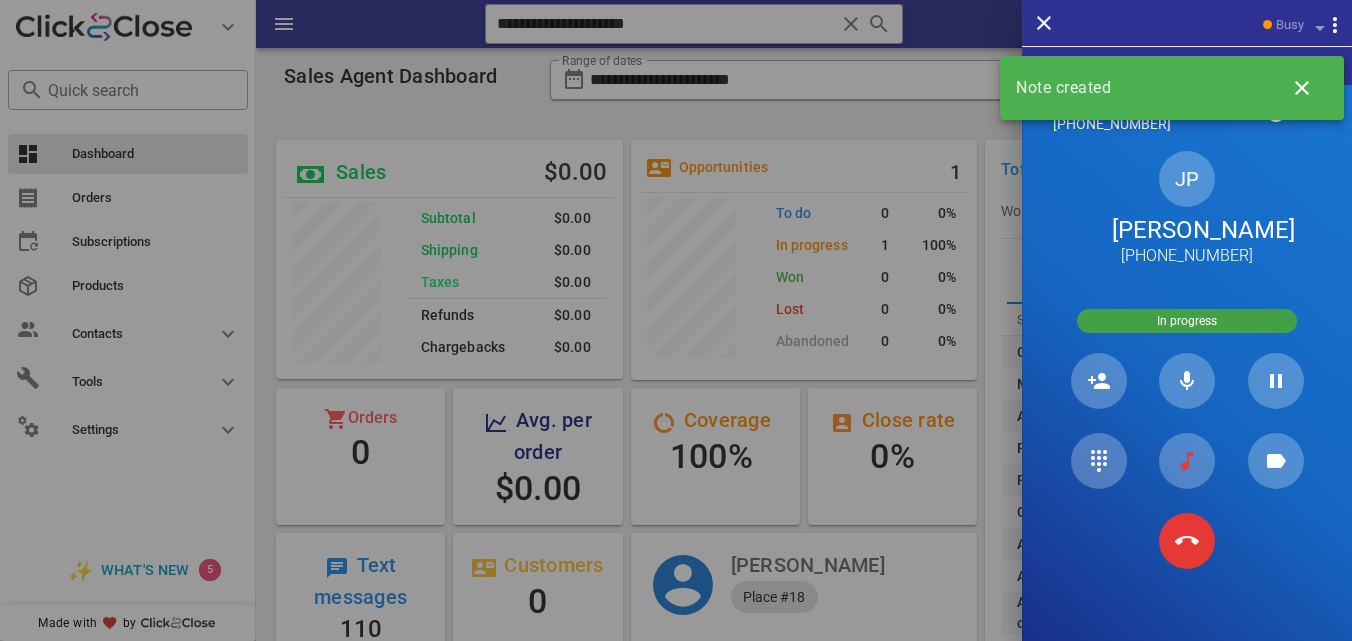 click on "Judith Perez" at bounding box center (1187, 230) 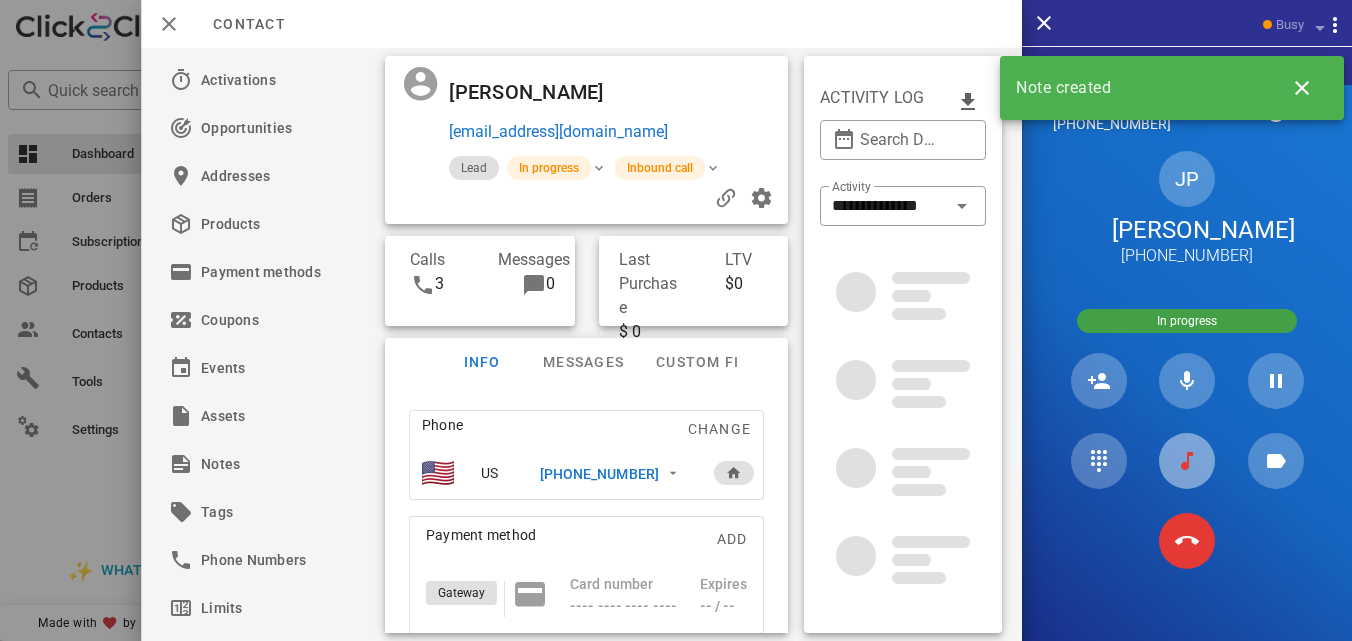 click at bounding box center [1187, 461] 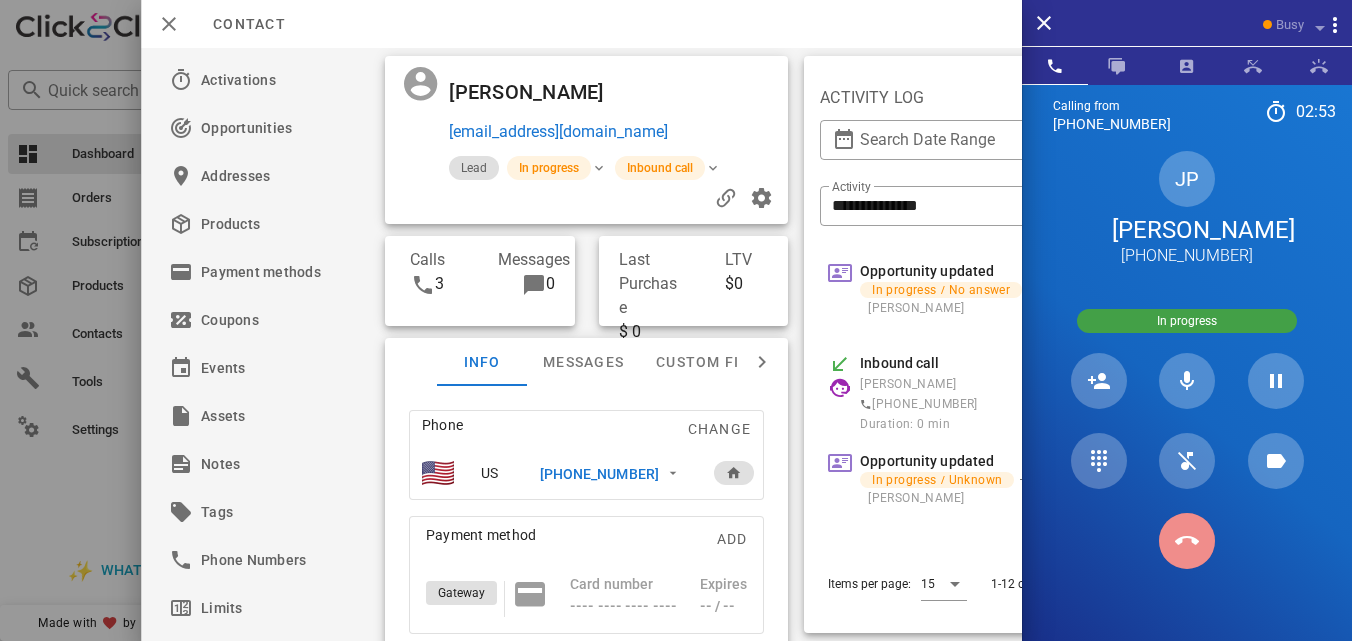 click at bounding box center (1187, 541) 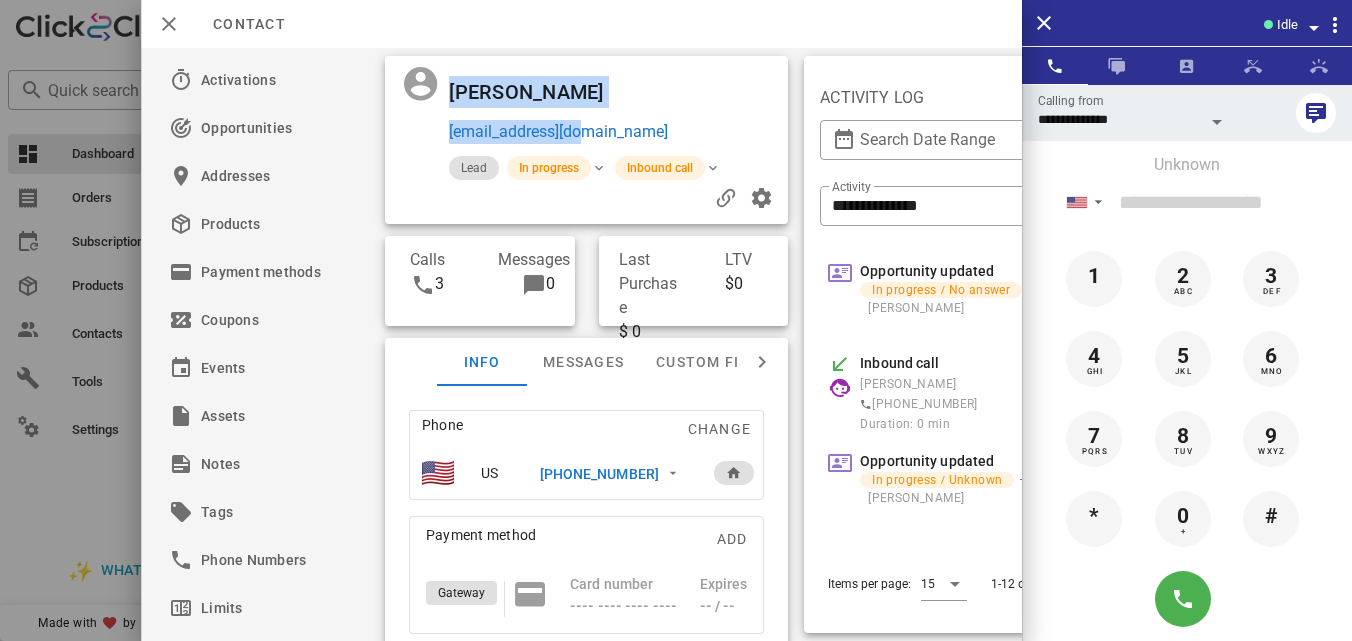 drag, startPoint x: 607, startPoint y: 130, endPoint x: 445, endPoint y: 128, distance: 162.01234 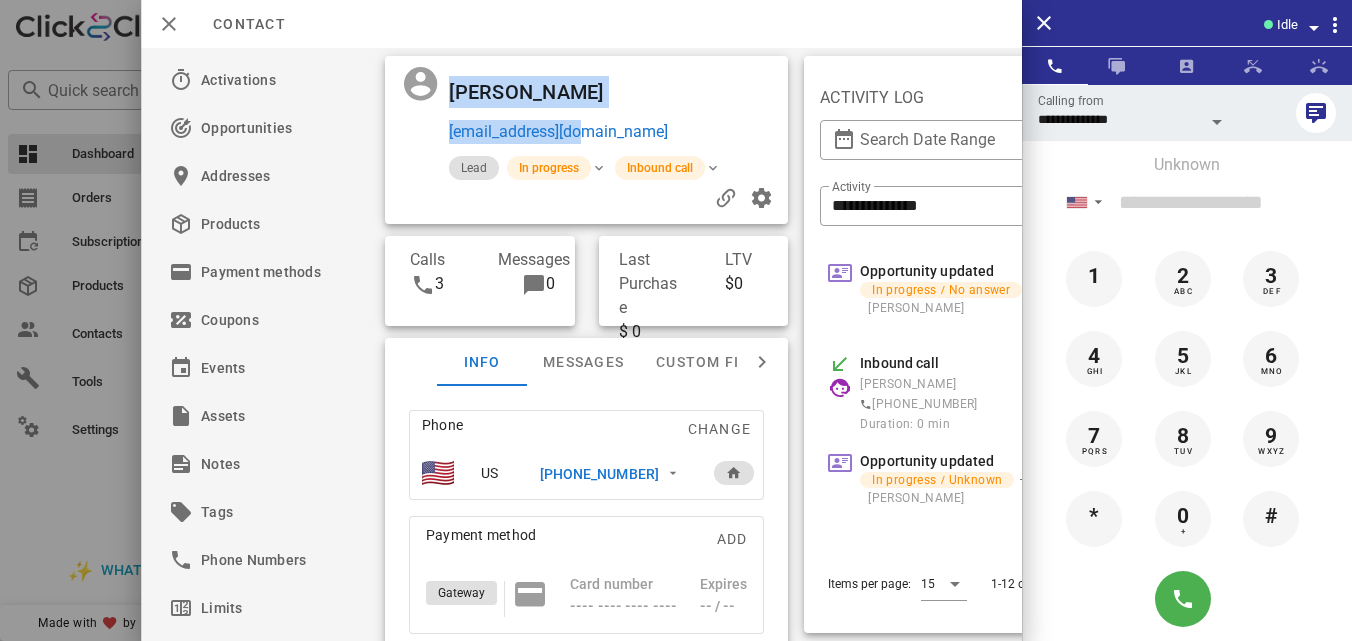 click on "judiyu3@yahoo.com" at bounding box center (615, 132) 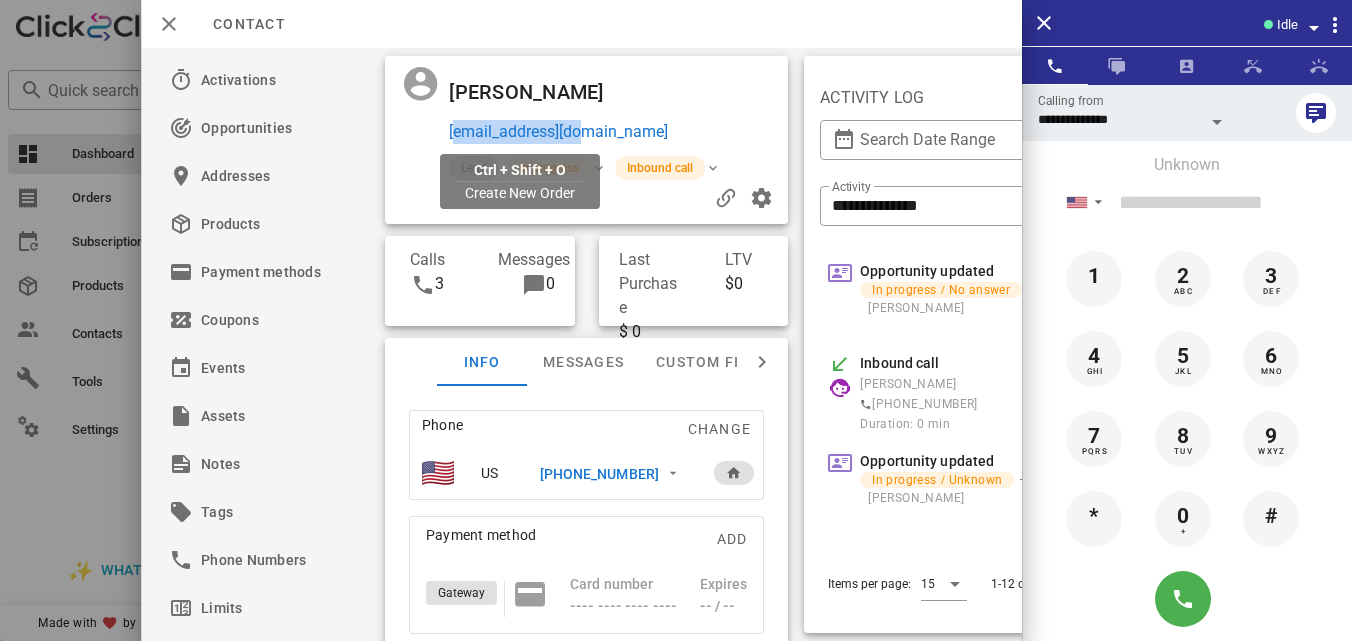 drag, startPoint x: 605, startPoint y: 129, endPoint x: 448, endPoint y: 133, distance: 157.05095 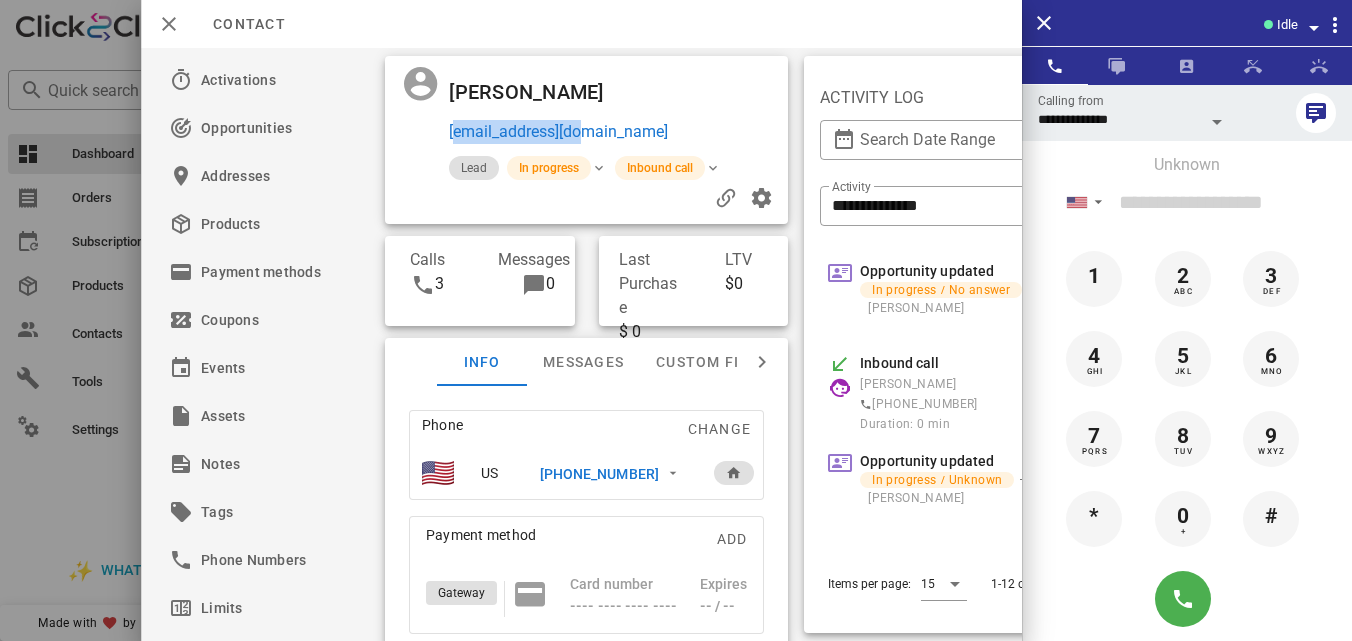 copy on "judiyu3@yahoo.com" 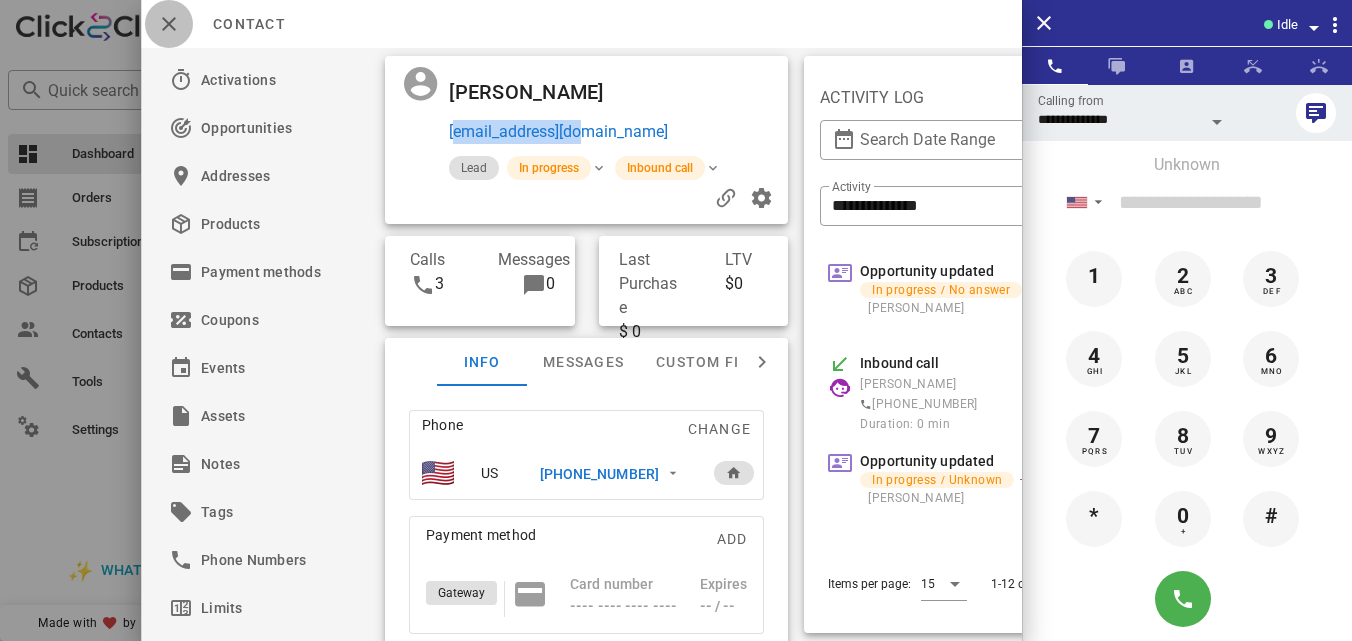 click at bounding box center (169, 24) 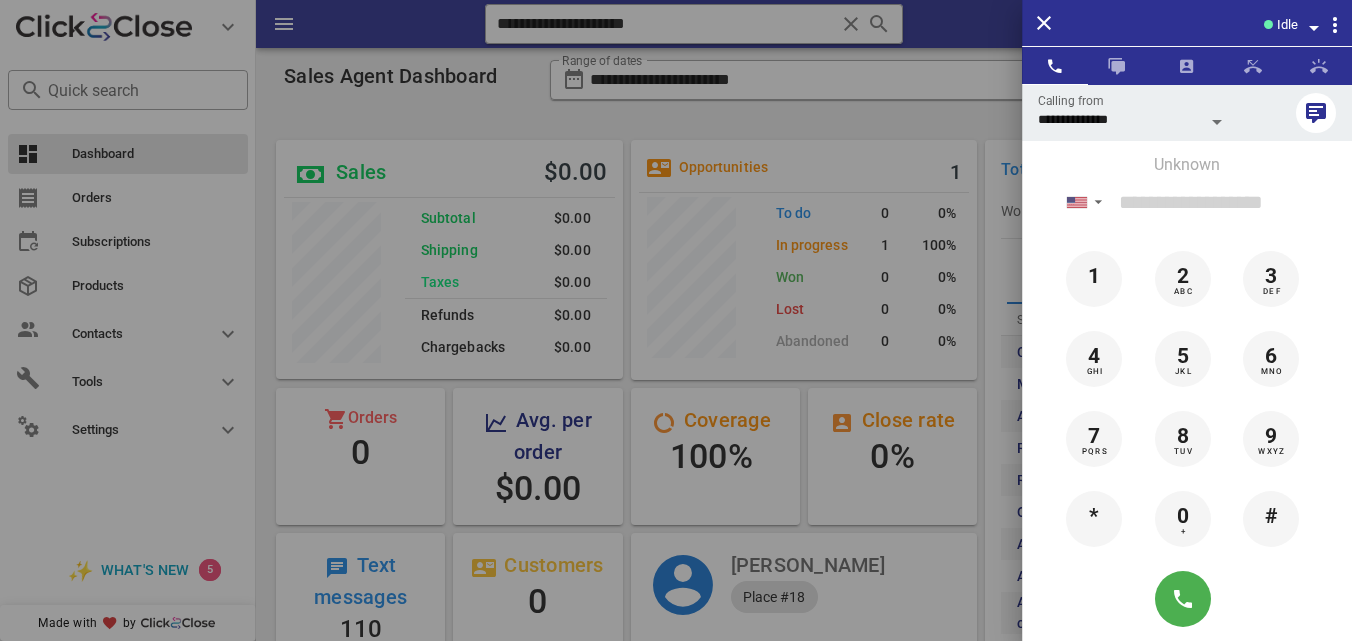 click at bounding box center [676, 320] 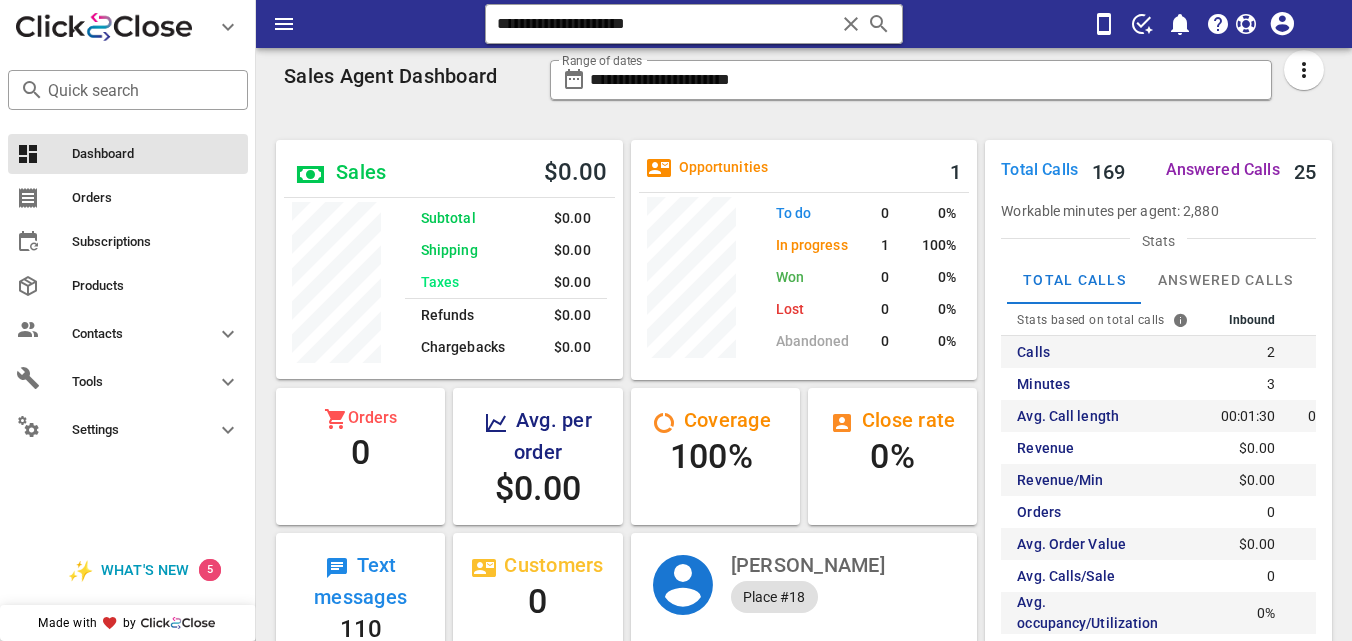 click at bounding box center [851, 24] 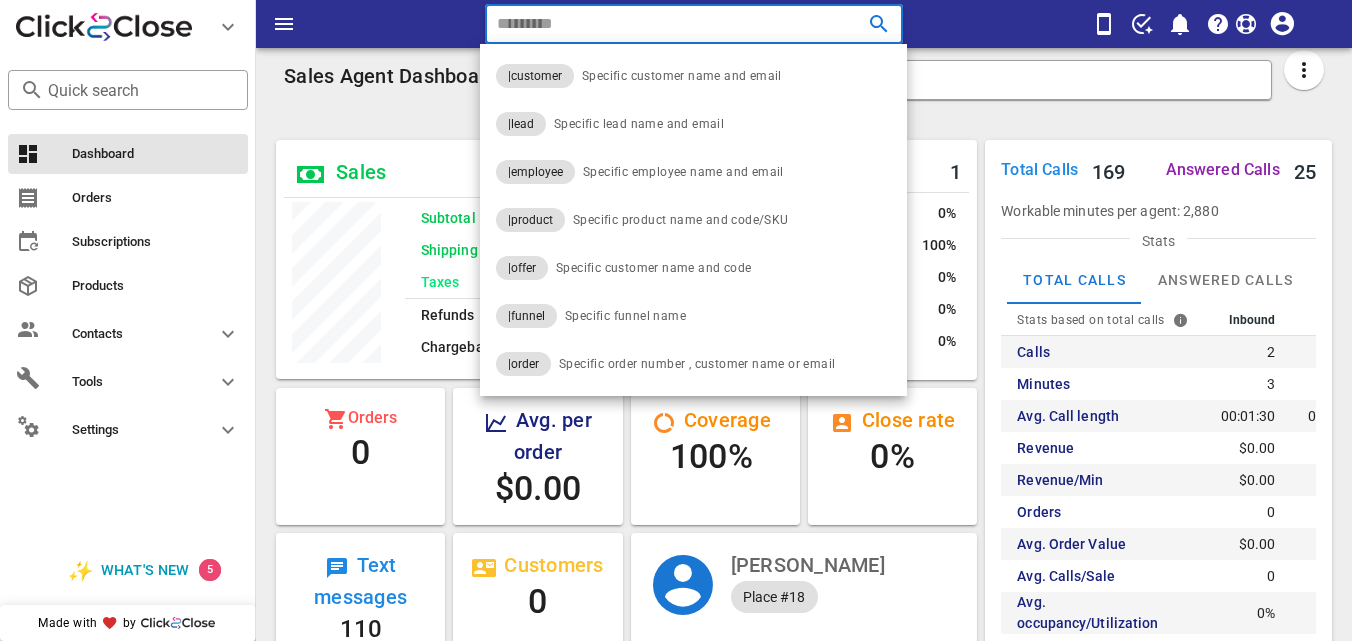 paste on "**********" 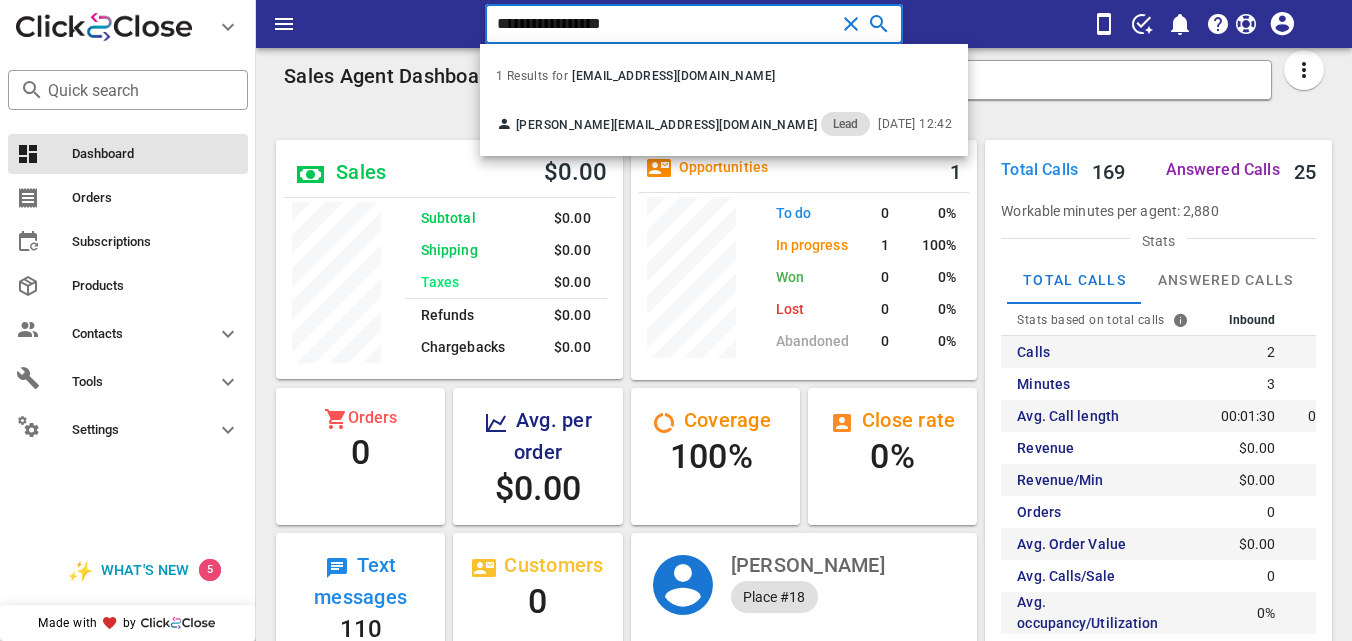 type on "**********" 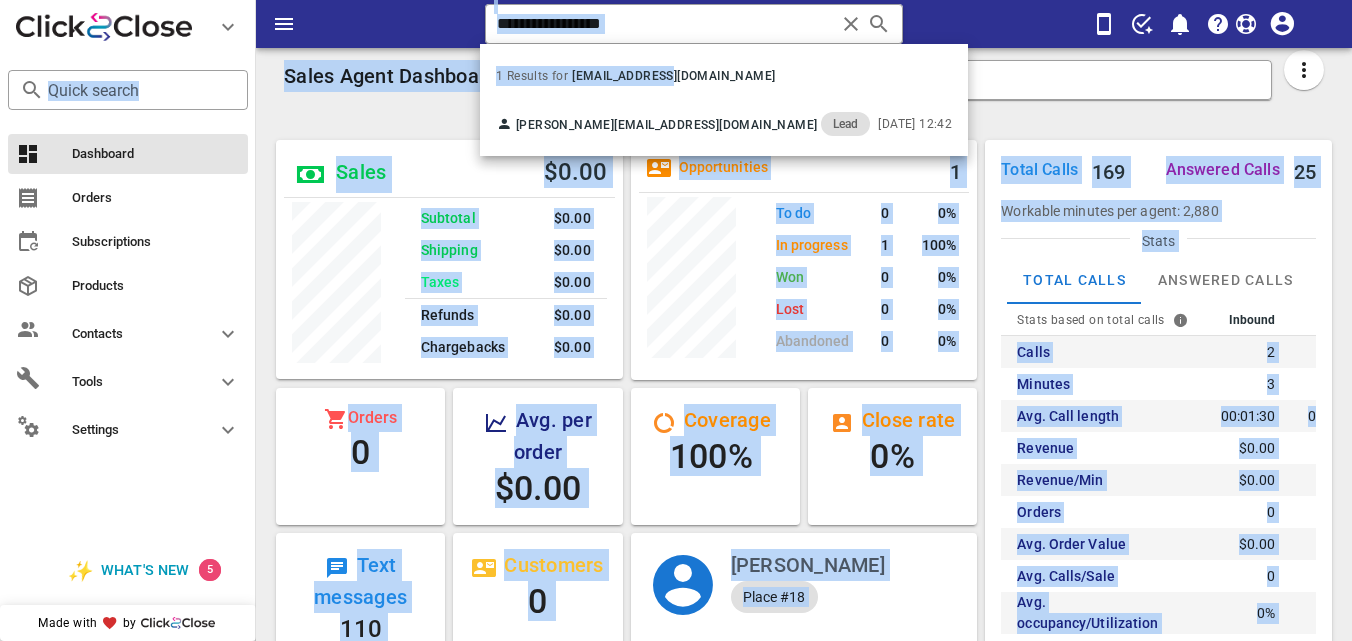 click on "1 Results for    judiyu3@yahoo.com   Judith Perez   judiyu3@yahoo.com   Lead   07/07/2025 12:42" at bounding box center [724, 100] 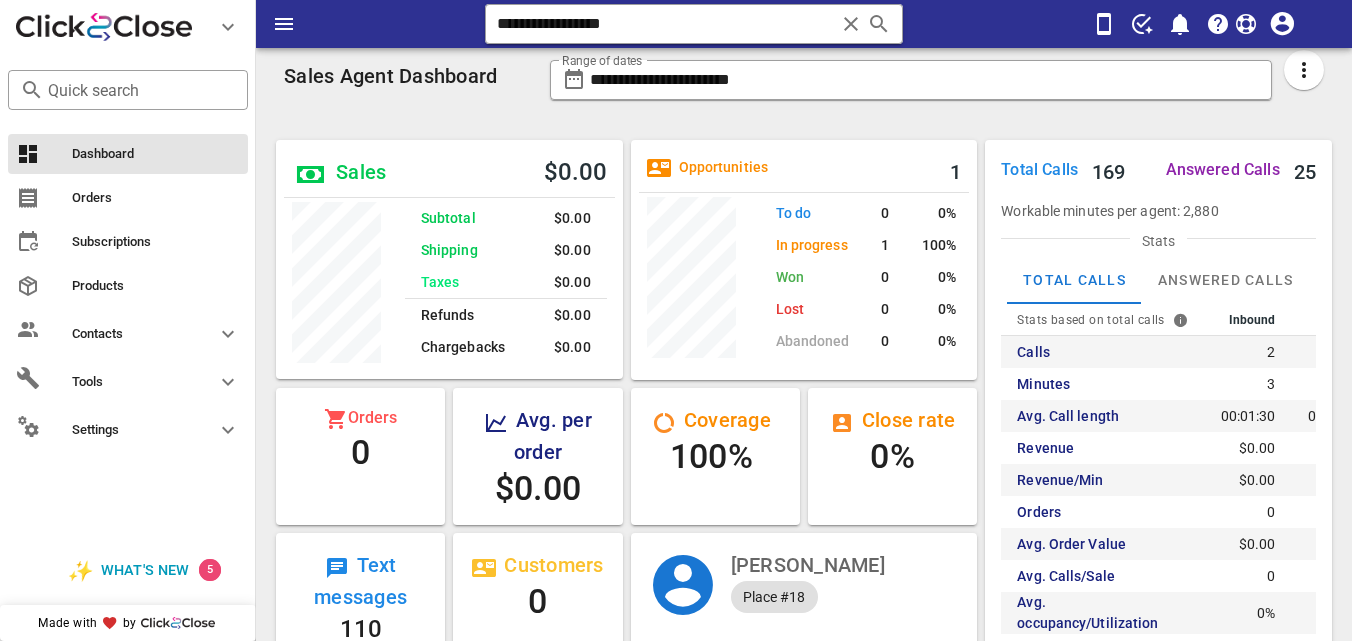 click on "**********" at bounding box center [911, 86] 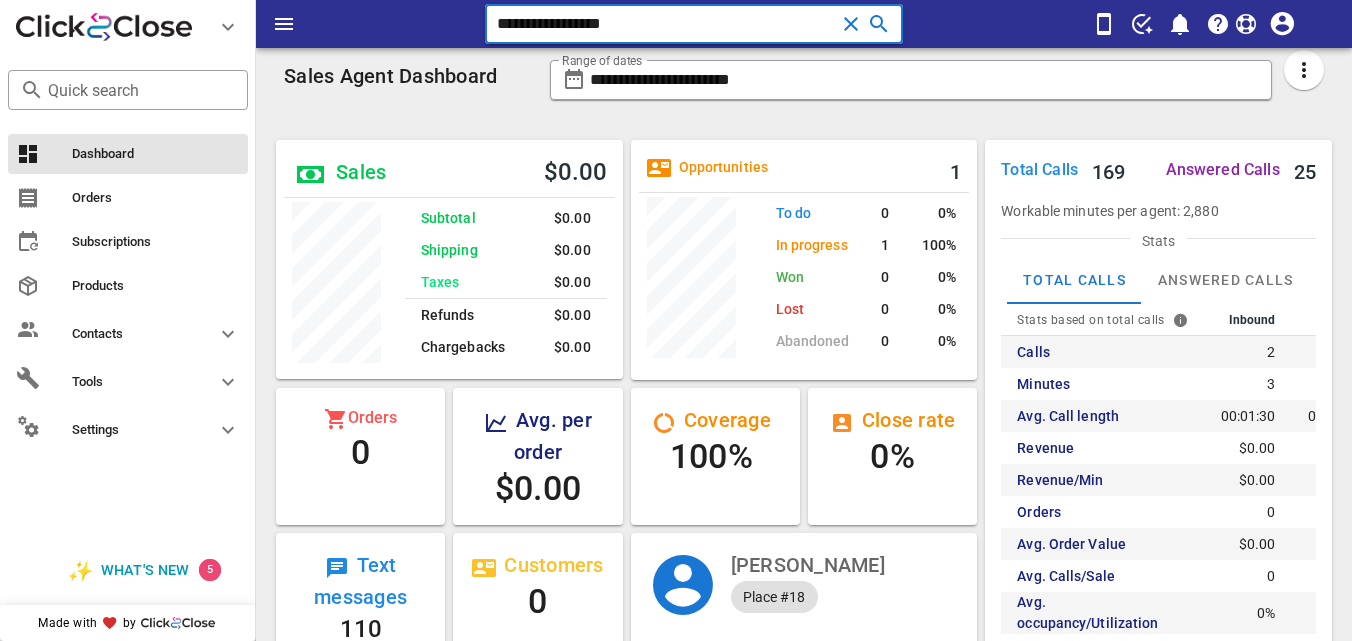 click on "**********" at bounding box center (665, 24) 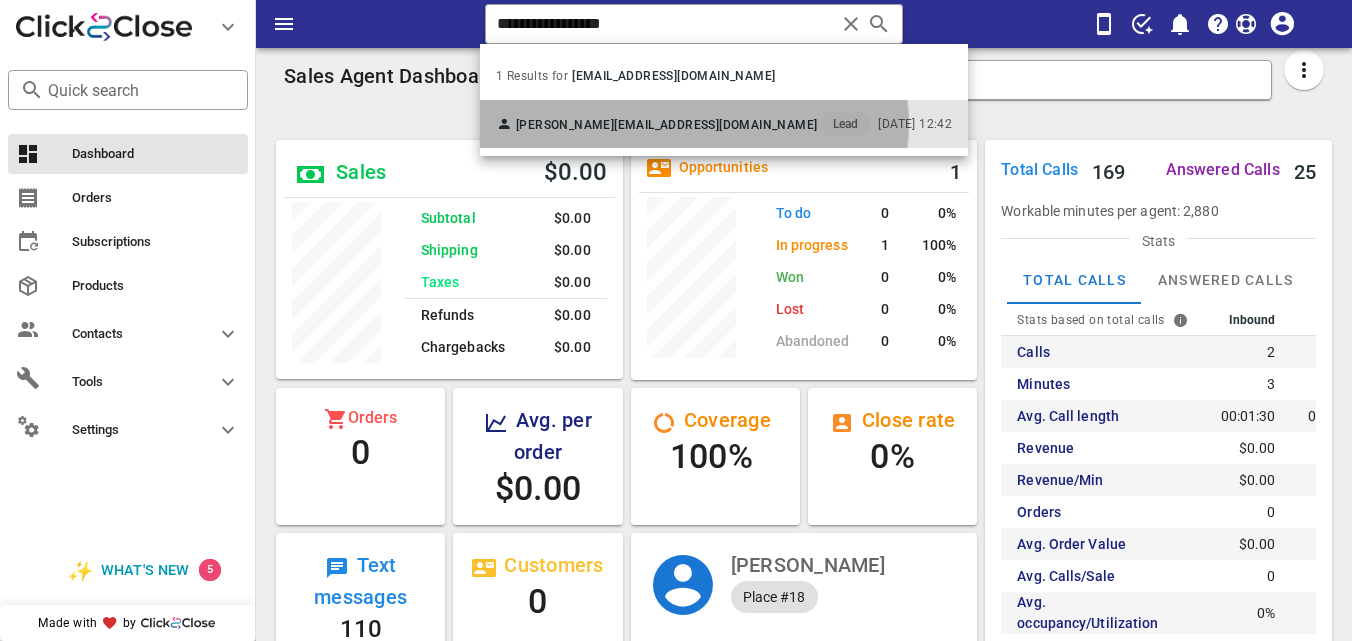 click on "judiyu3@yahoo.com" at bounding box center [715, 125] 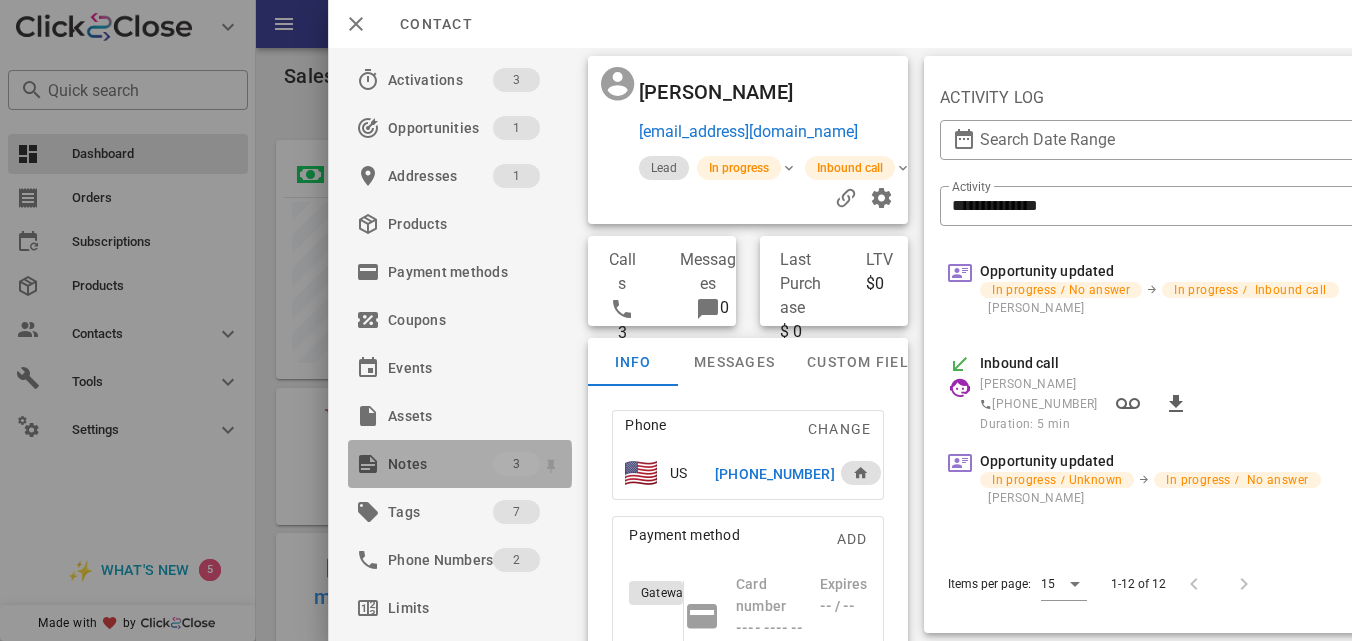 click on "Notes" at bounding box center (440, 464) 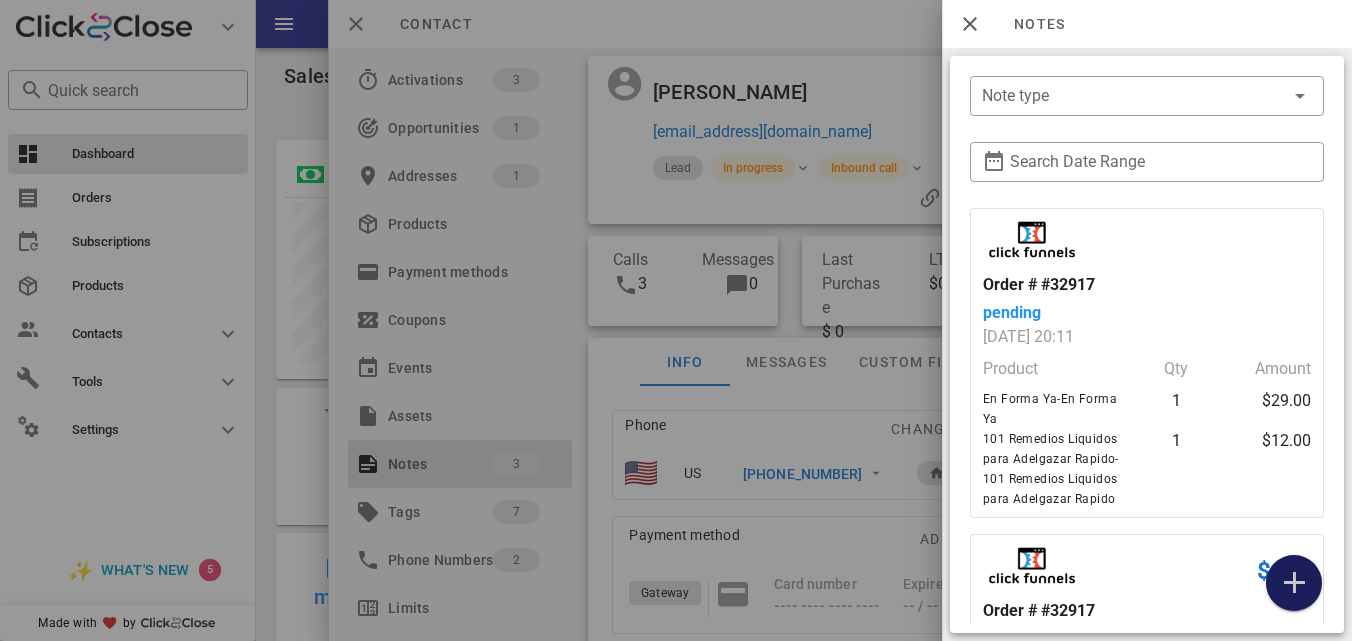 click at bounding box center [1294, 583] 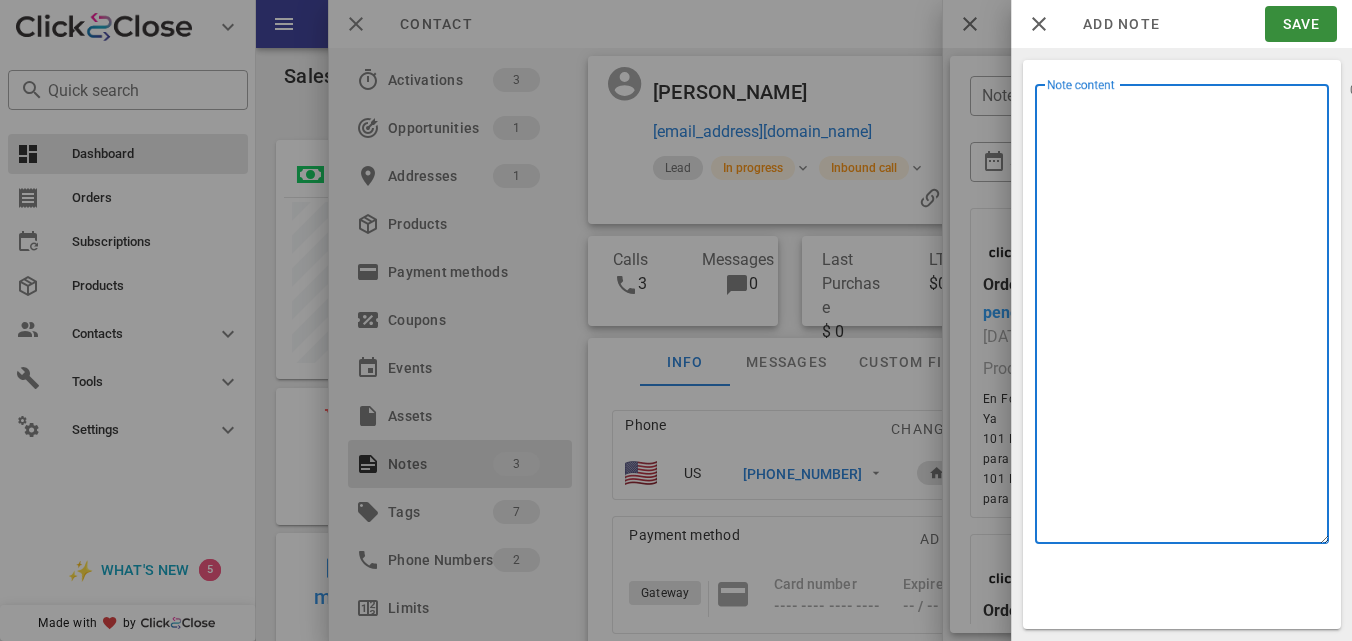 click on "Note content" at bounding box center (1188, 319) 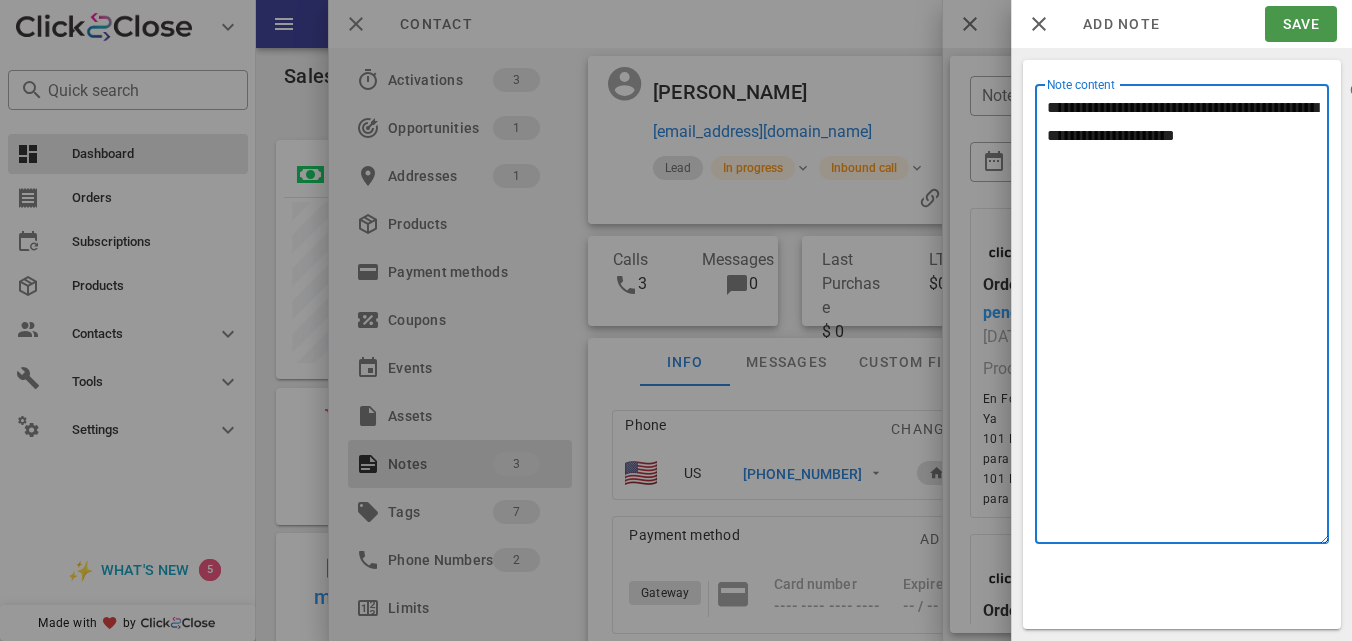 type on "**********" 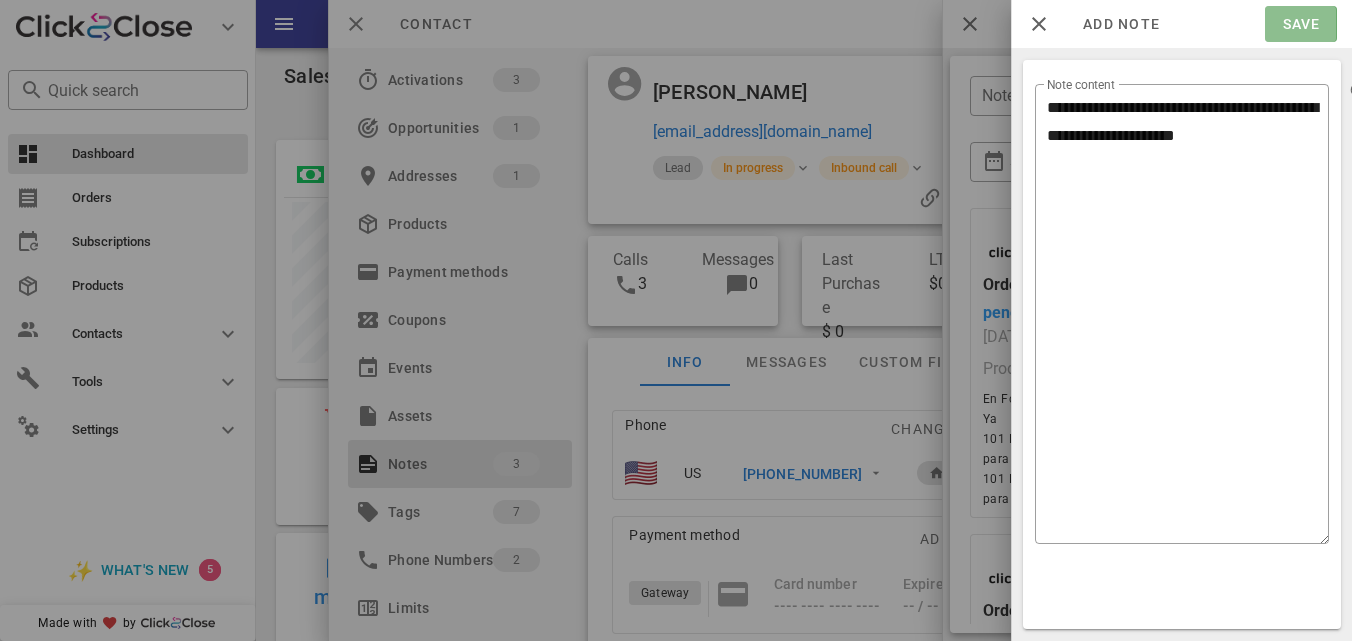 click on "Save" at bounding box center (1300, 24) 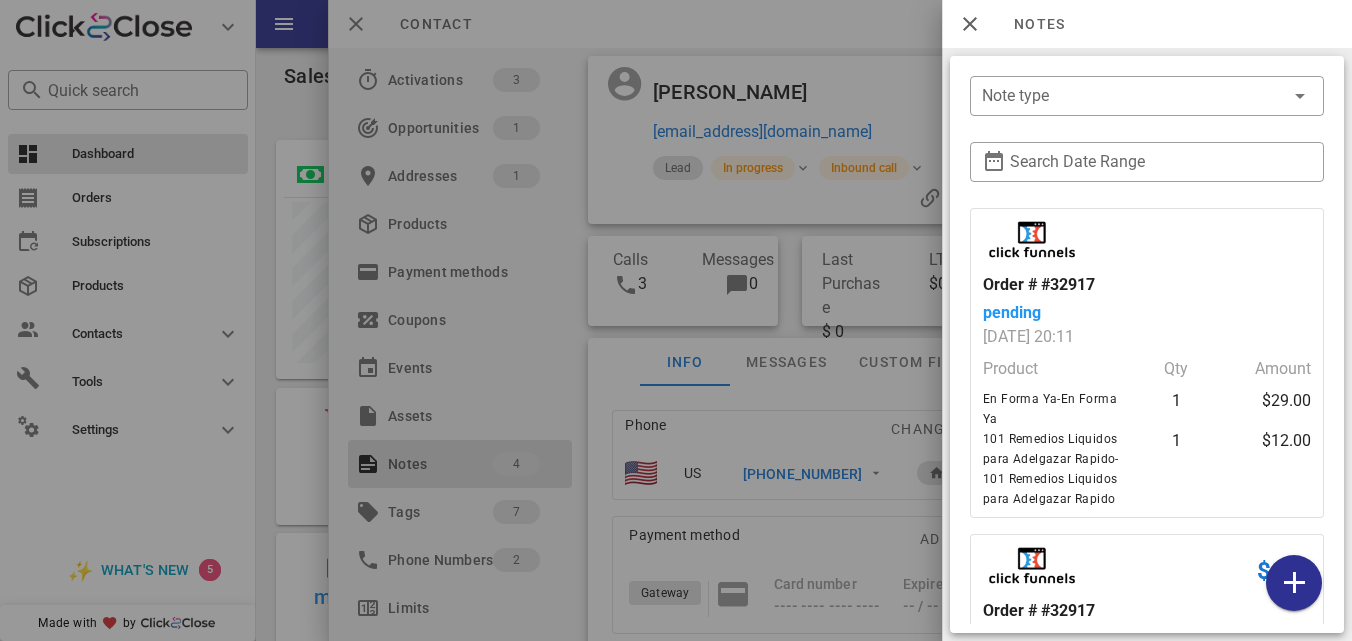 click at bounding box center [676, 320] 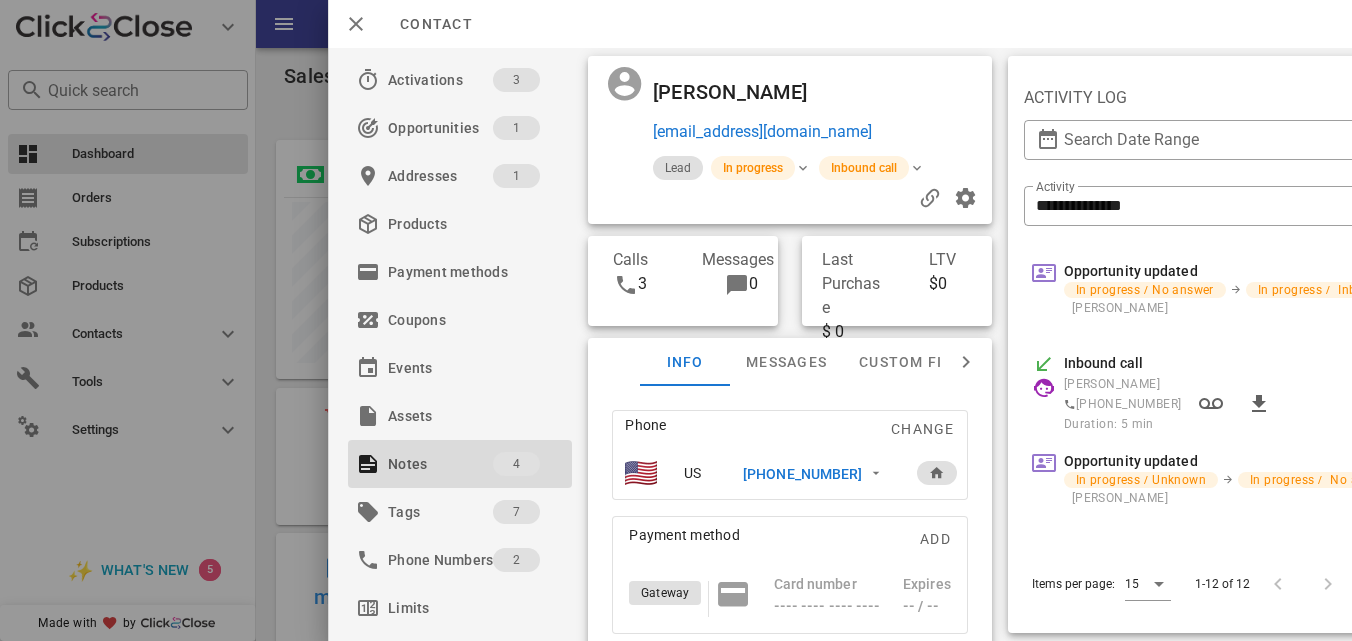 click on "Contact" at bounding box center [840, 24] 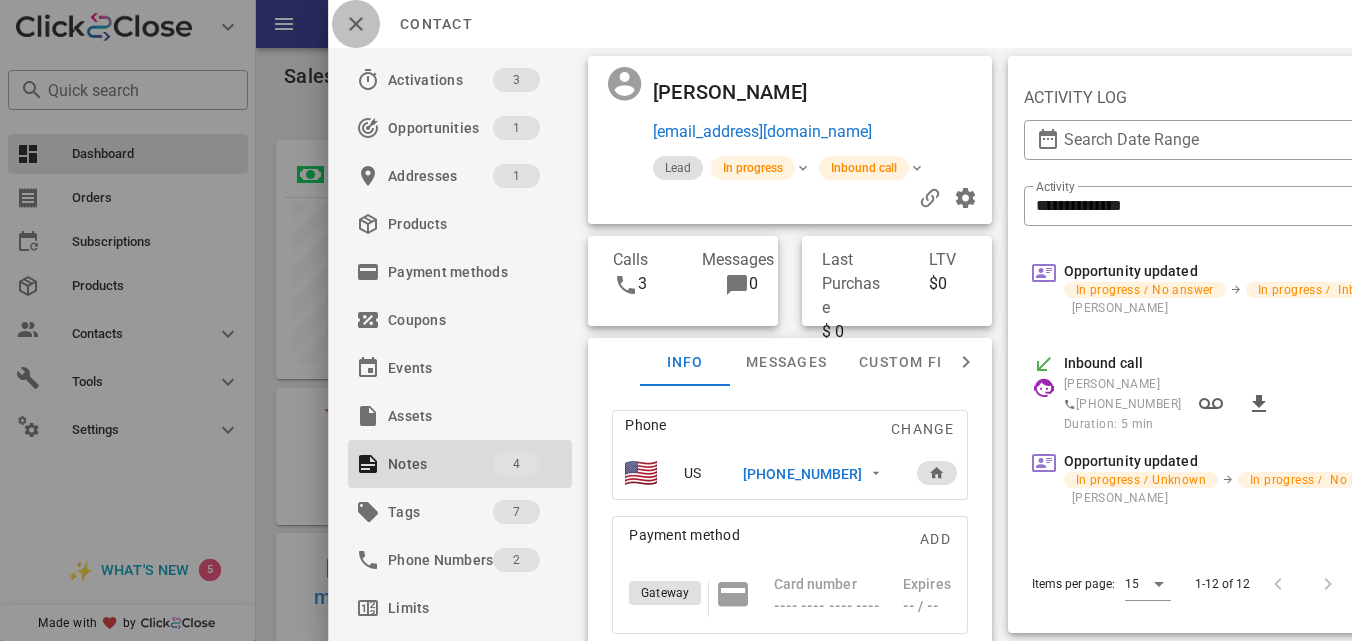 click at bounding box center (356, 24) 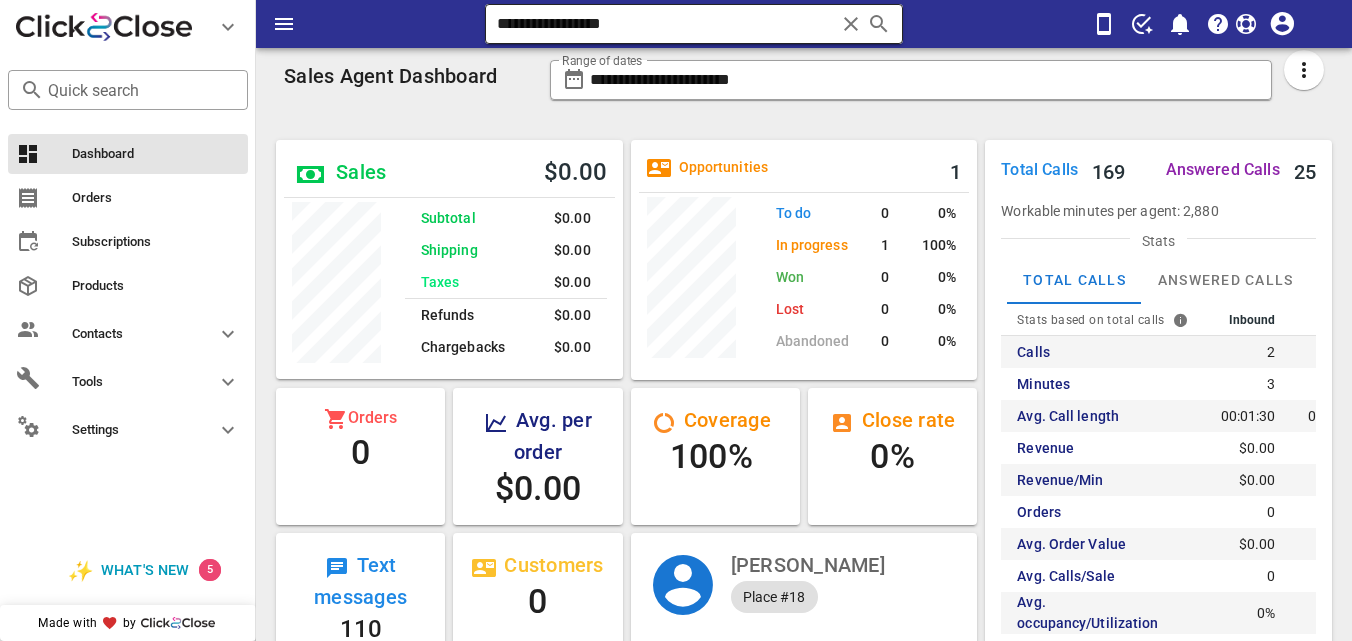 click at bounding box center (851, 24) 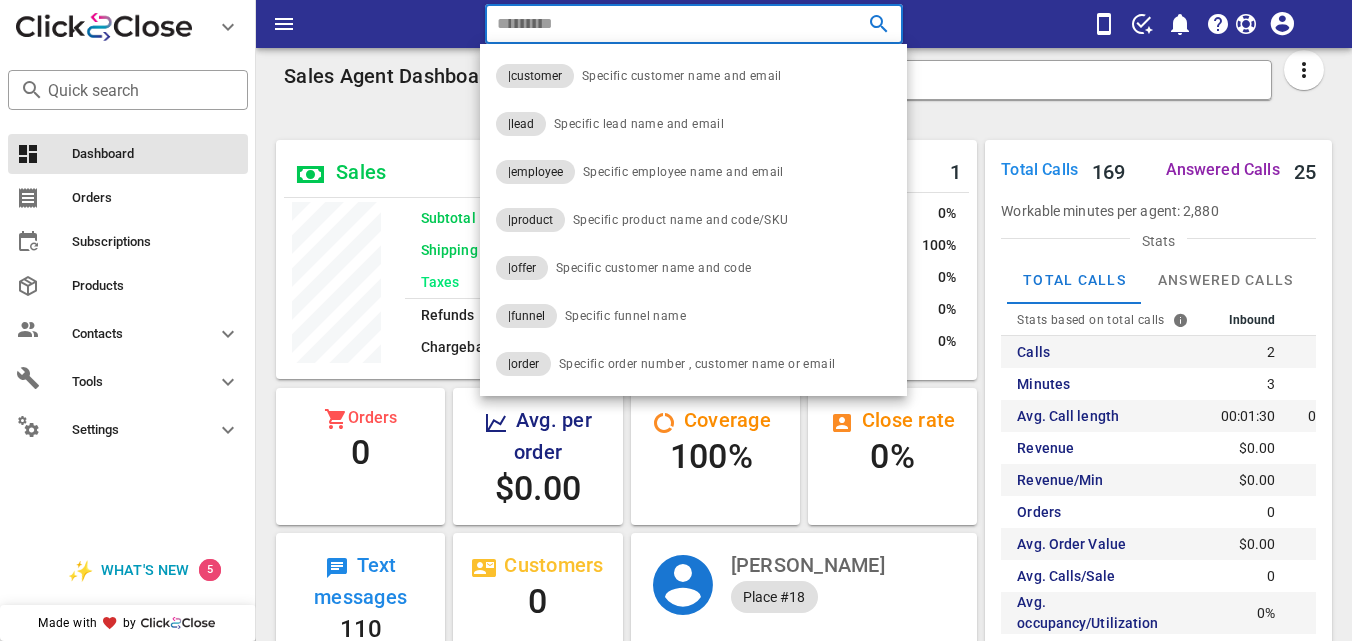 paste on "**********" 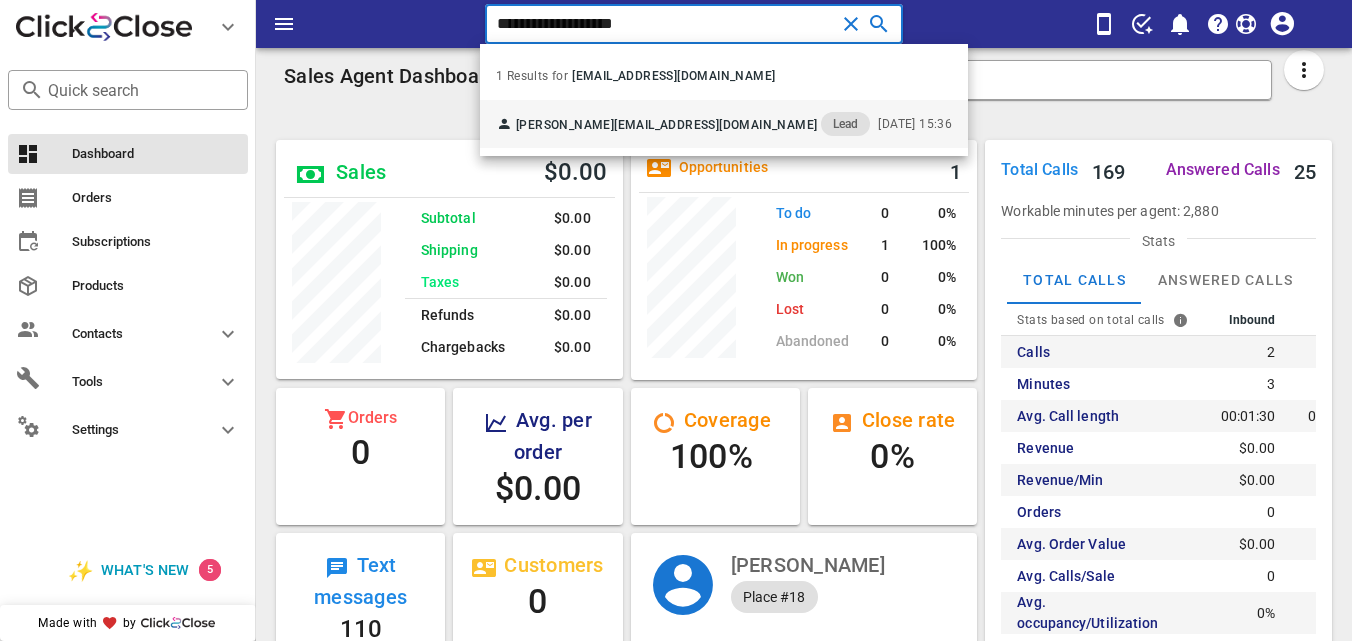 type on "**********" 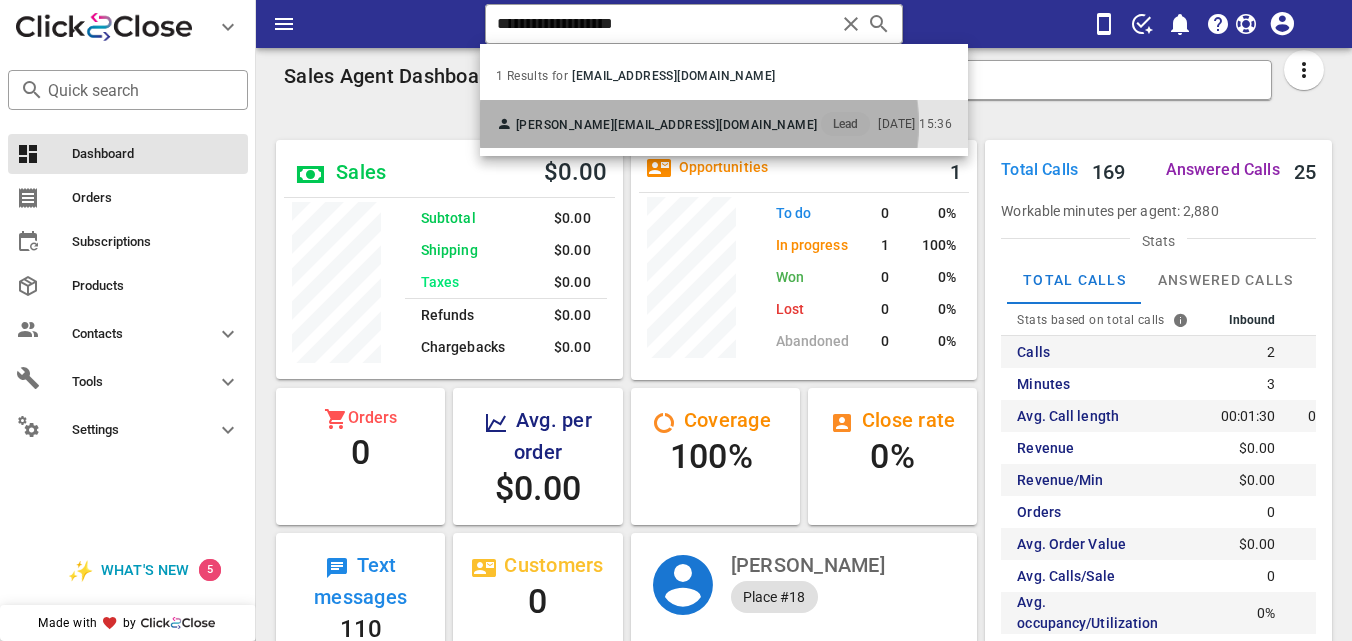 click on "Irma Ramirez   girma4881@gmail.com   Lead" at bounding box center [683, 124] 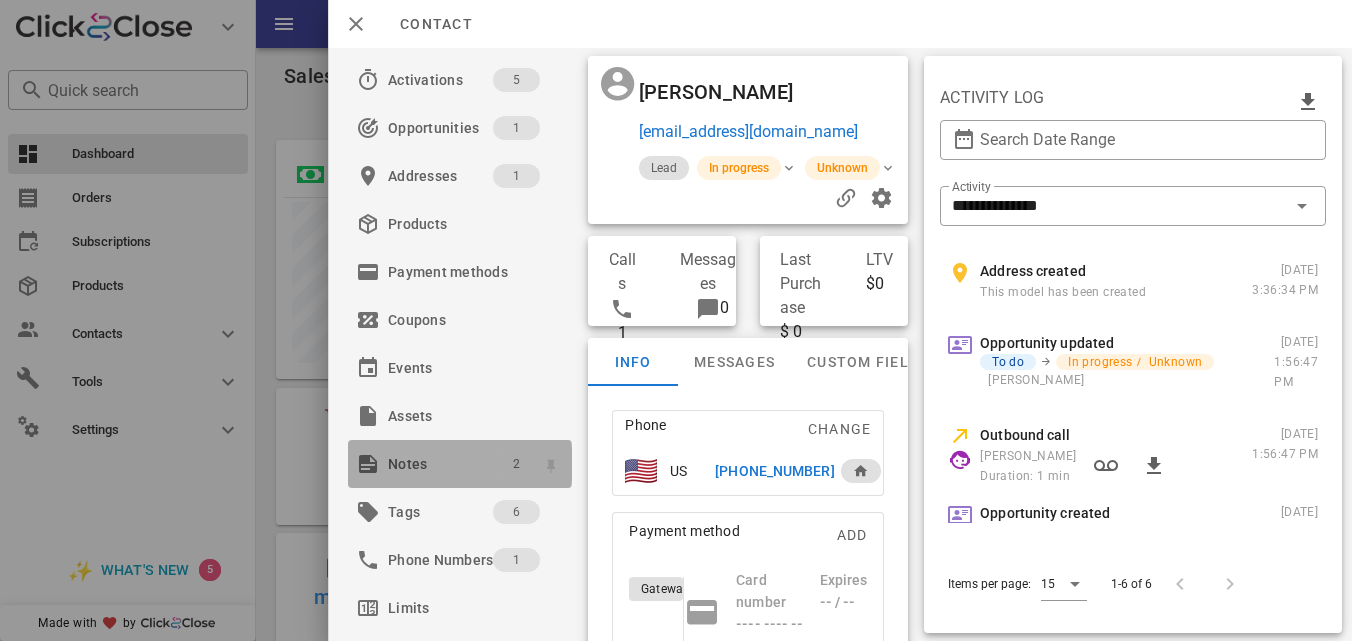 click on "2" at bounding box center (516, 464) 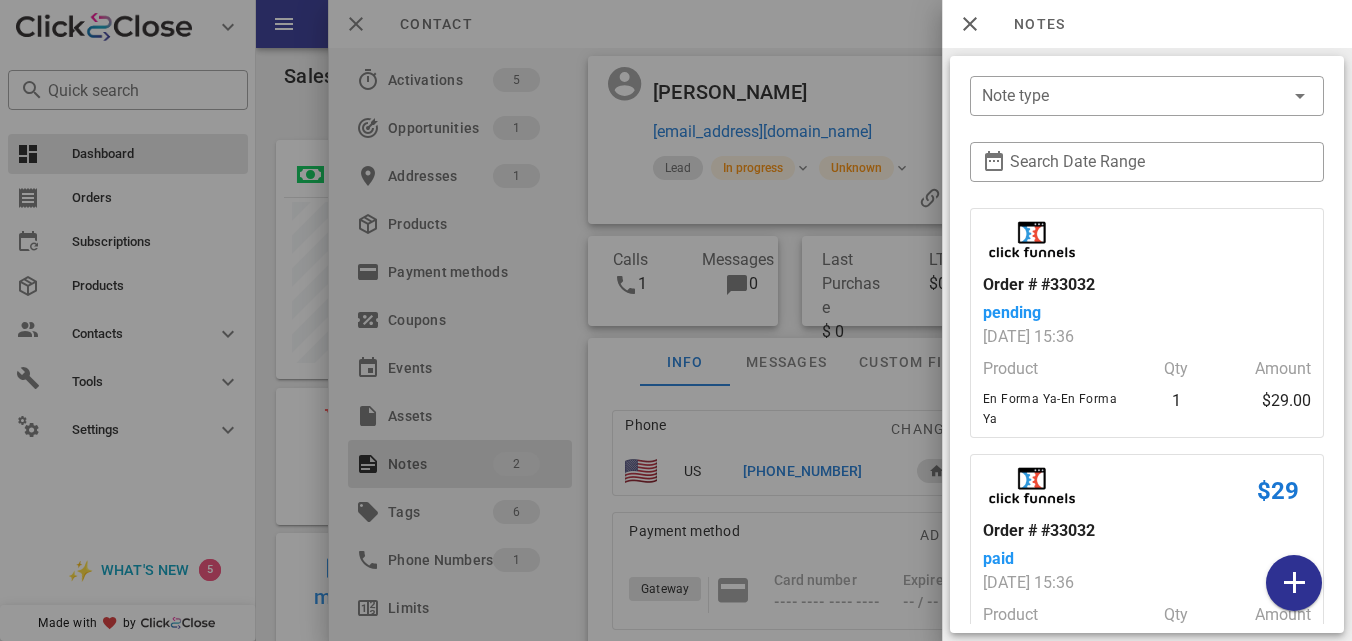 click at bounding box center [676, 320] 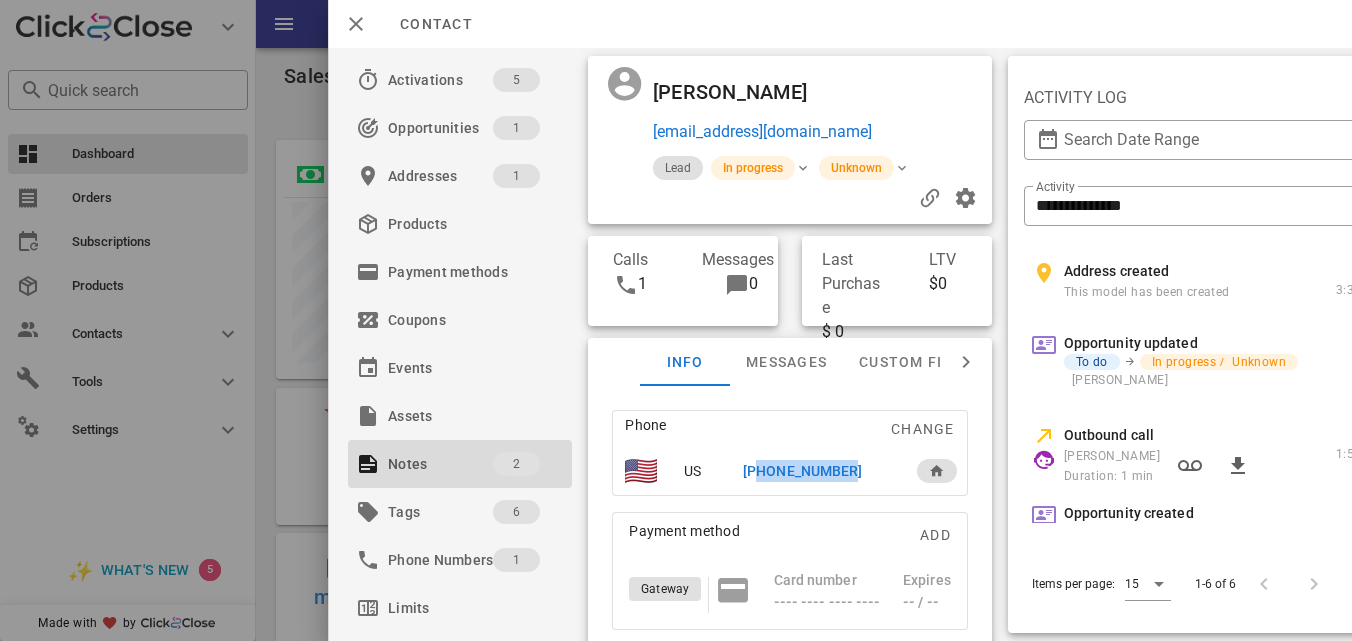click on "+13195308337" at bounding box center (802, 471) 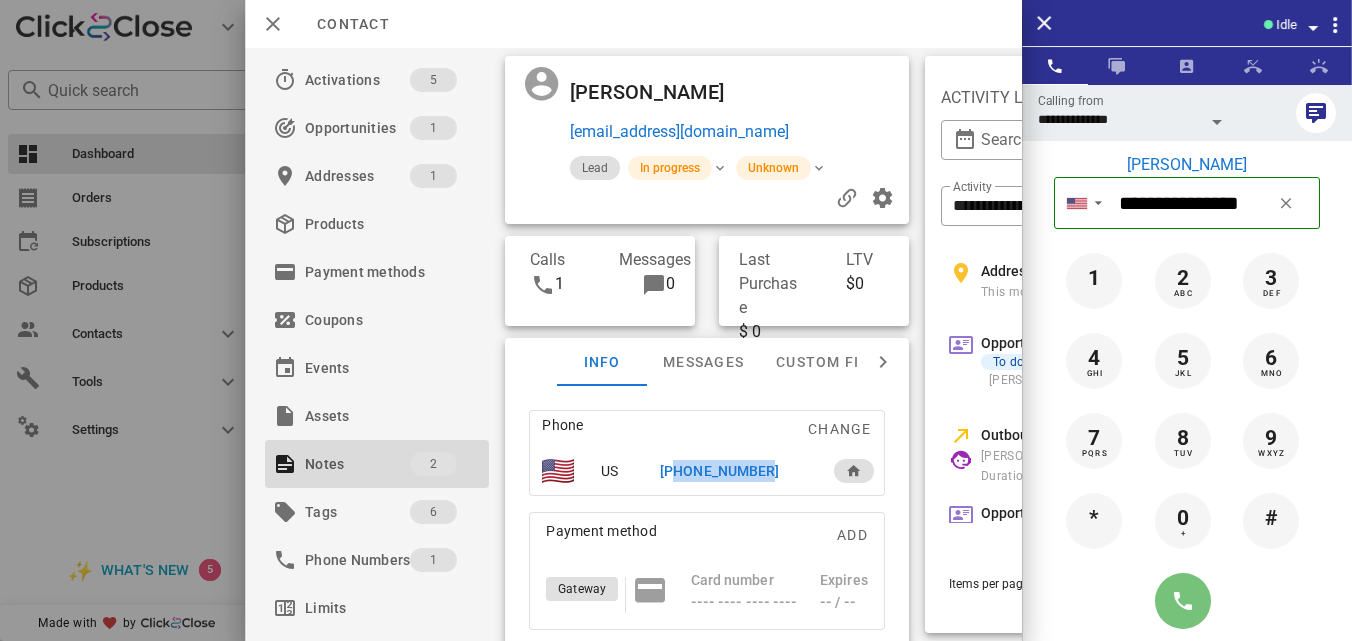 click at bounding box center [1183, 601] 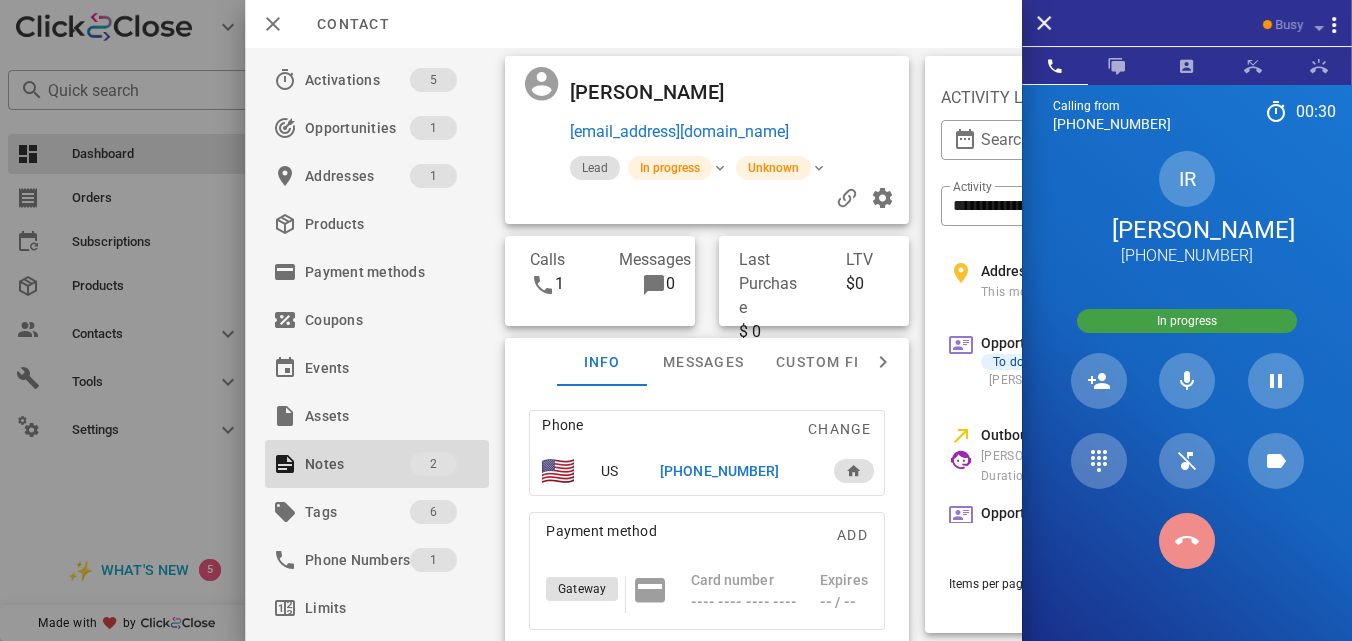 click at bounding box center [1187, 541] 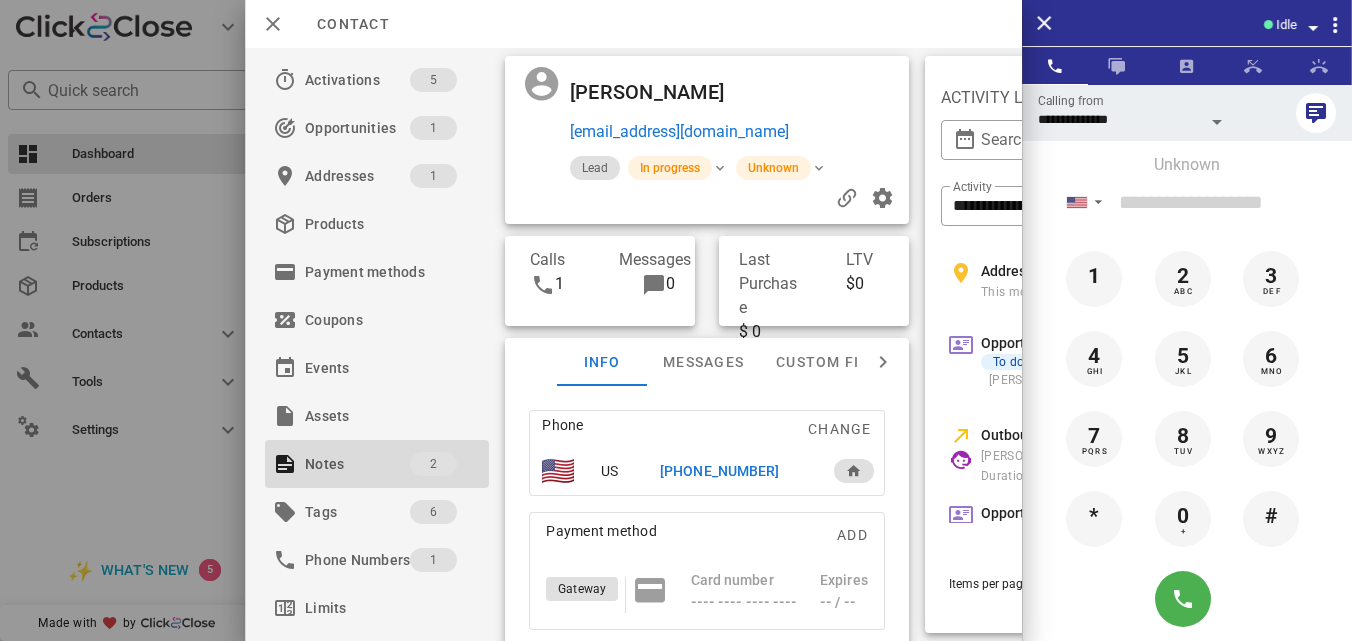 click on "+13195308337" at bounding box center (736, 471) 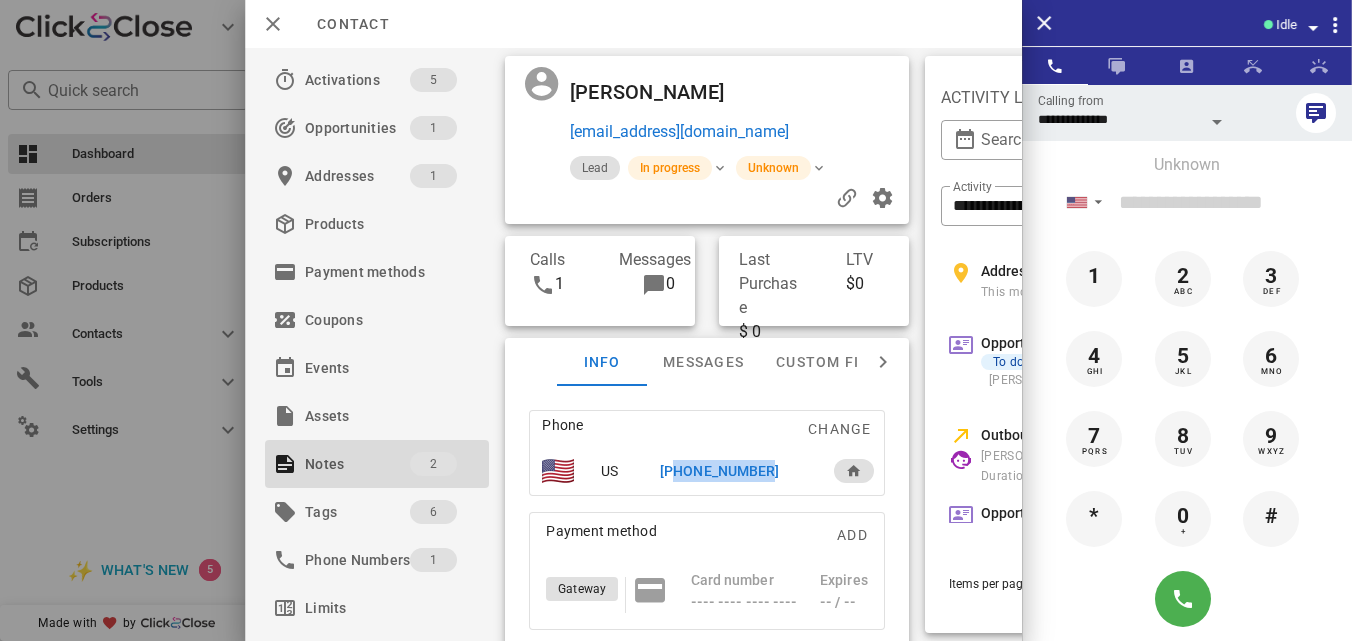 click on "+13195308337" at bounding box center [719, 471] 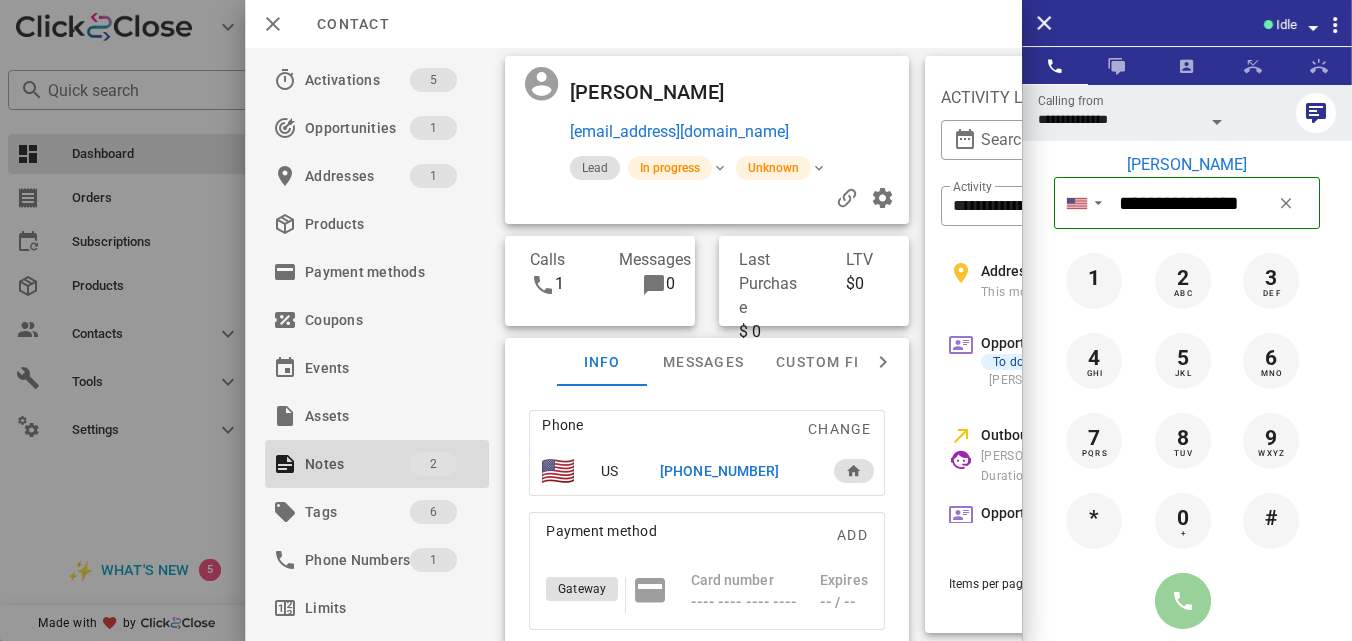 click at bounding box center [1183, 601] 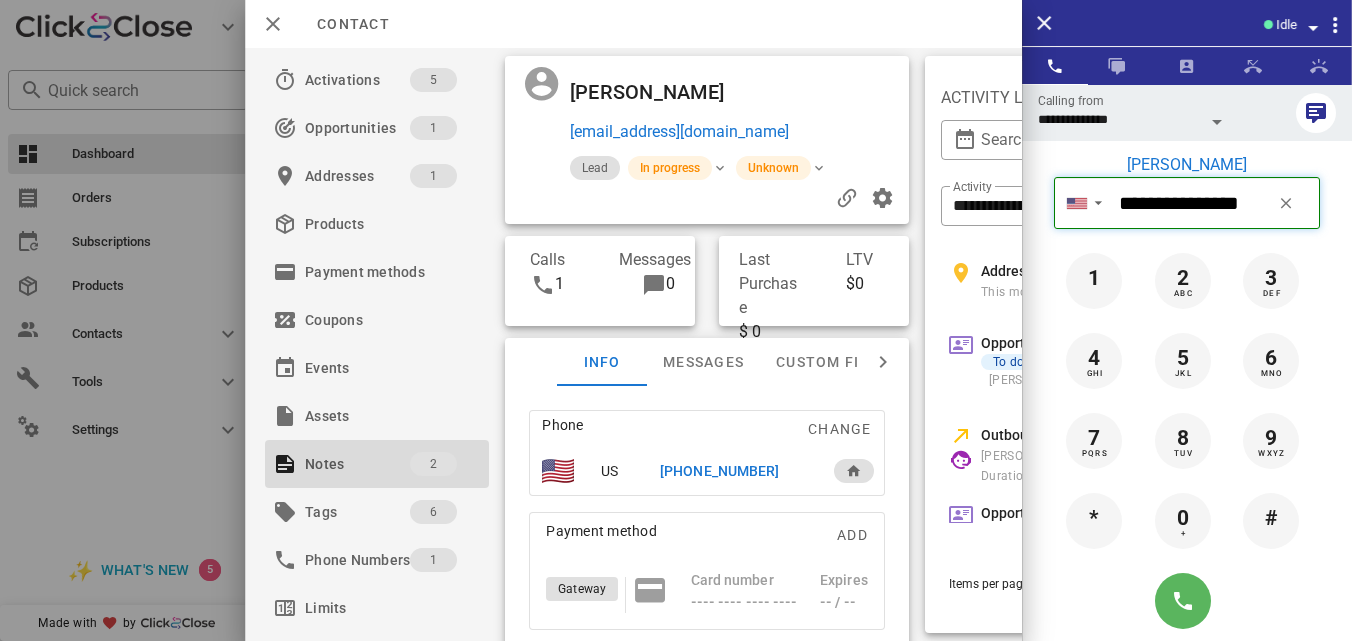type 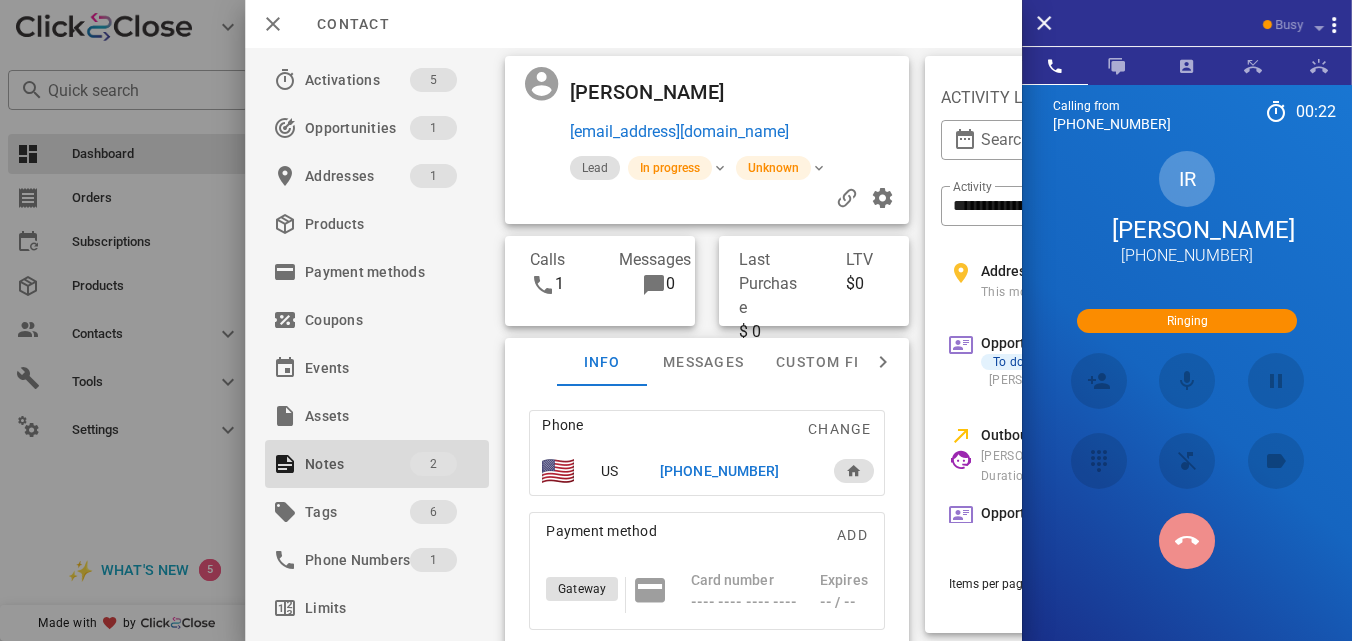 click at bounding box center [1187, 541] 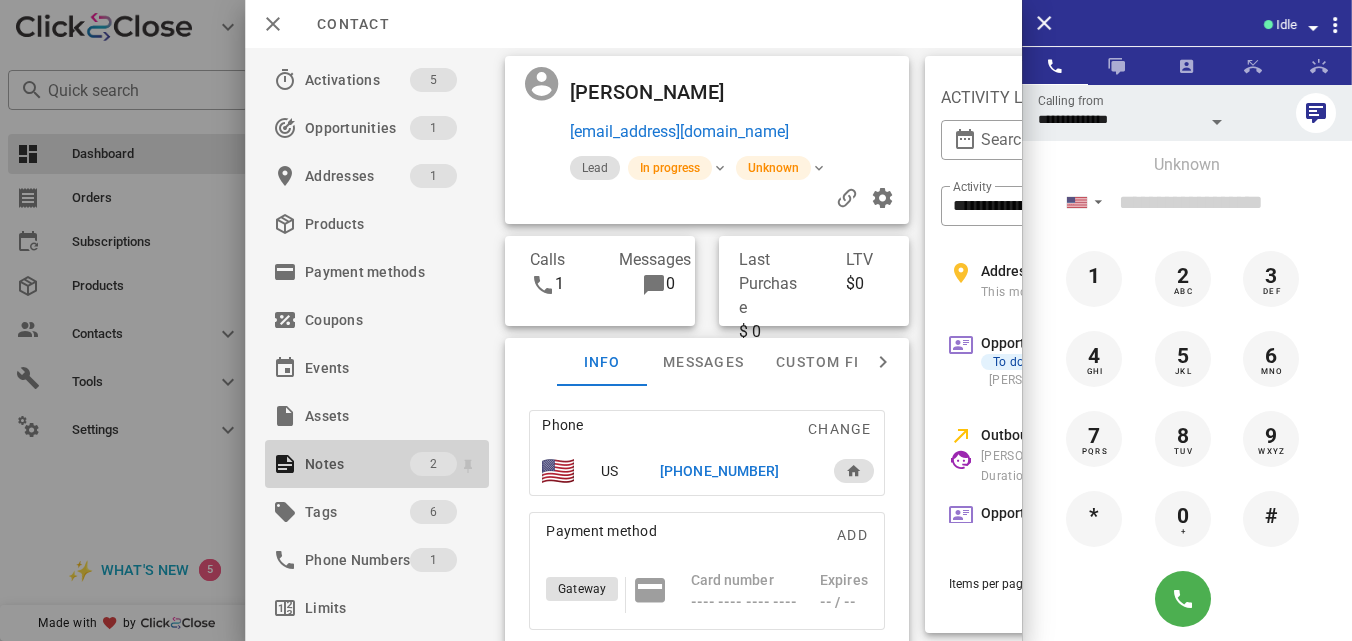 click on "Notes" at bounding box center [357, 464] 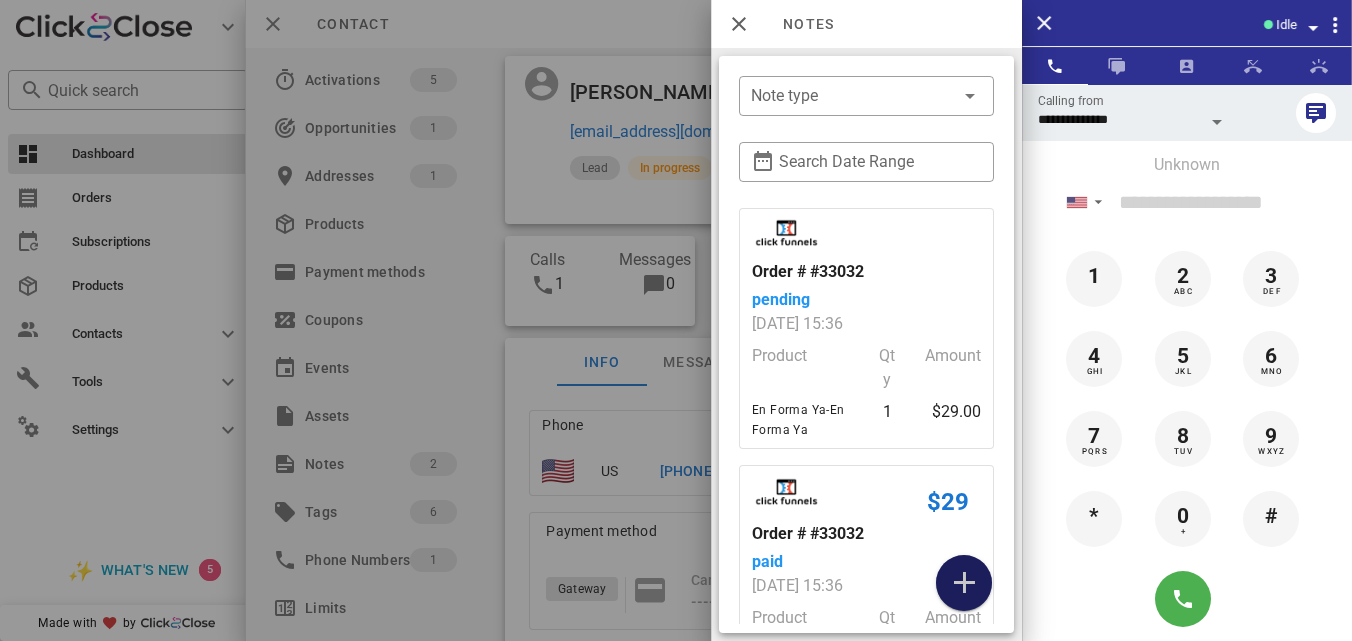 click at bounding box center [964, 583] 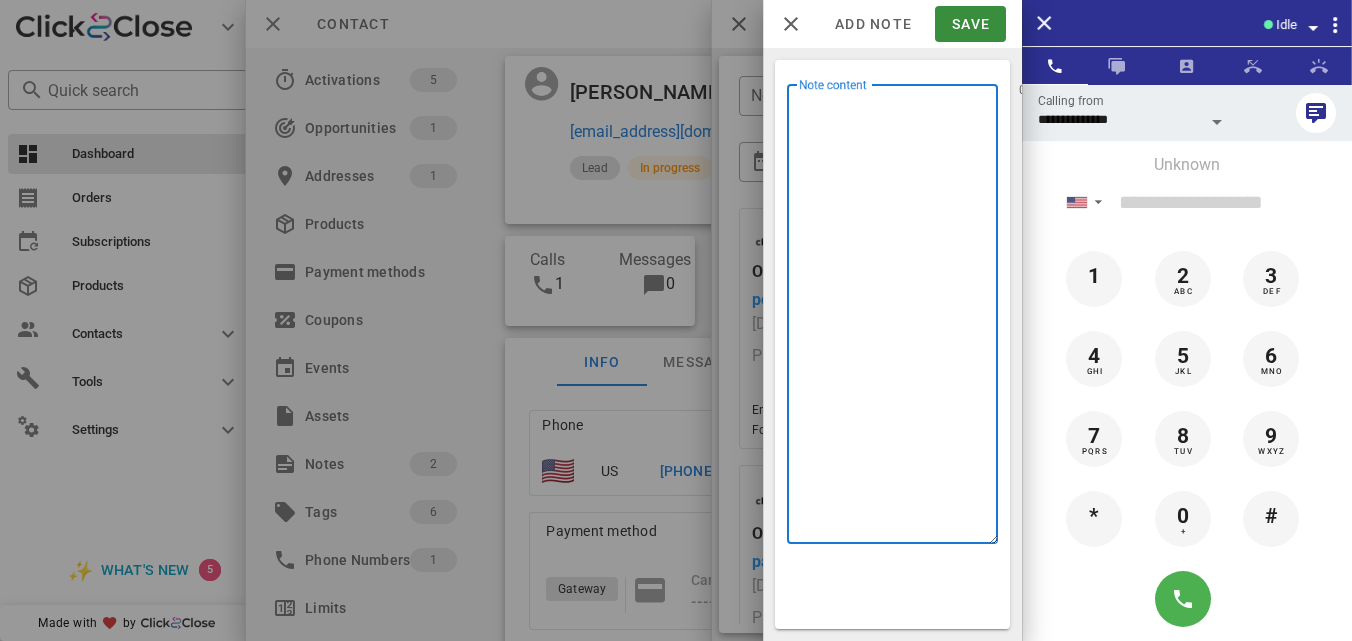 click on "Note content" at bounding box center (898, 319) 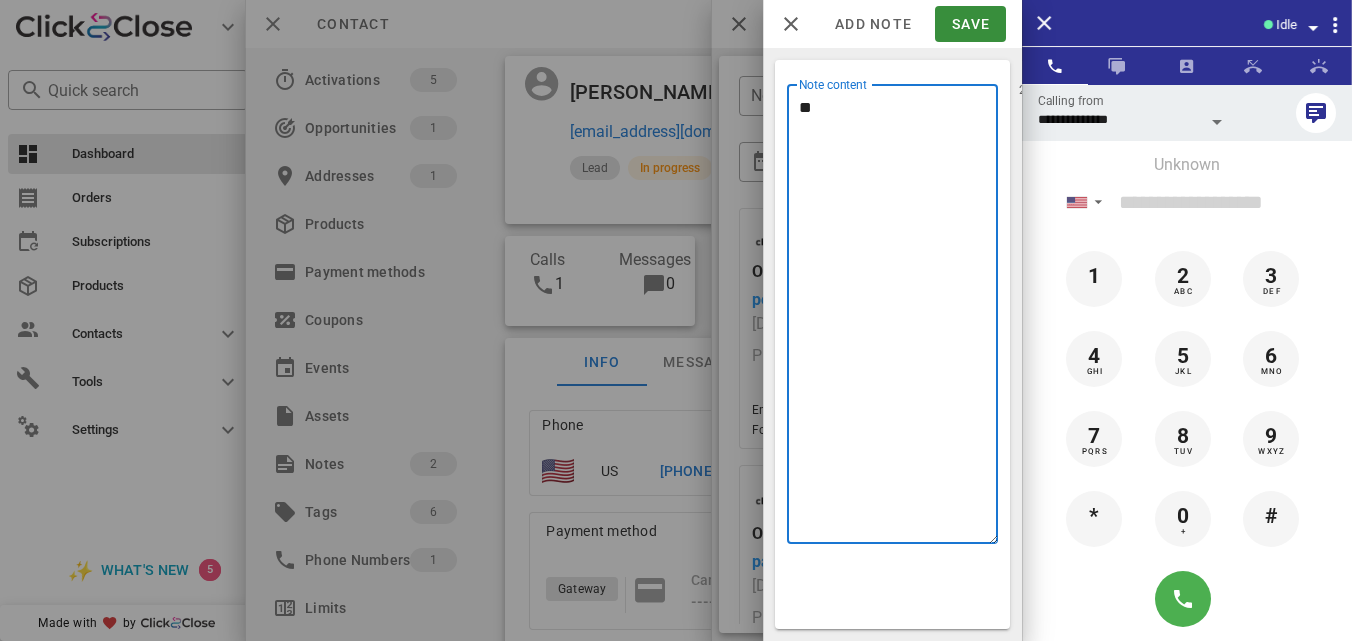 type on "*" 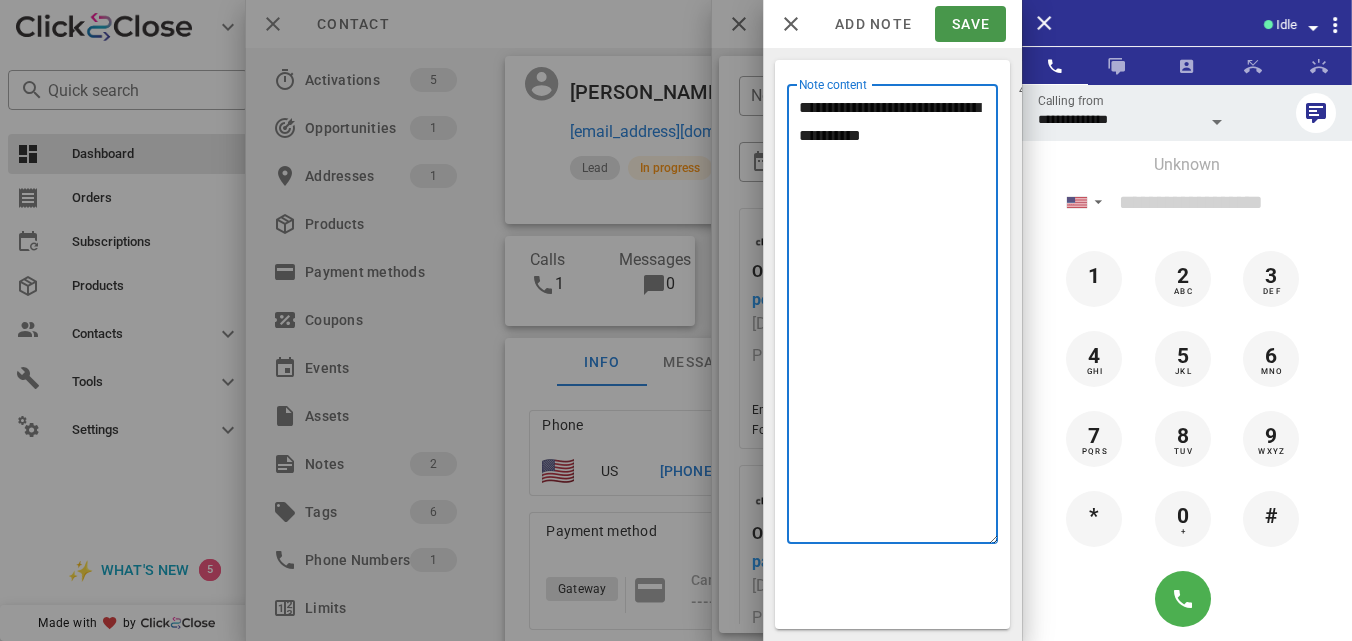 type on "**********" 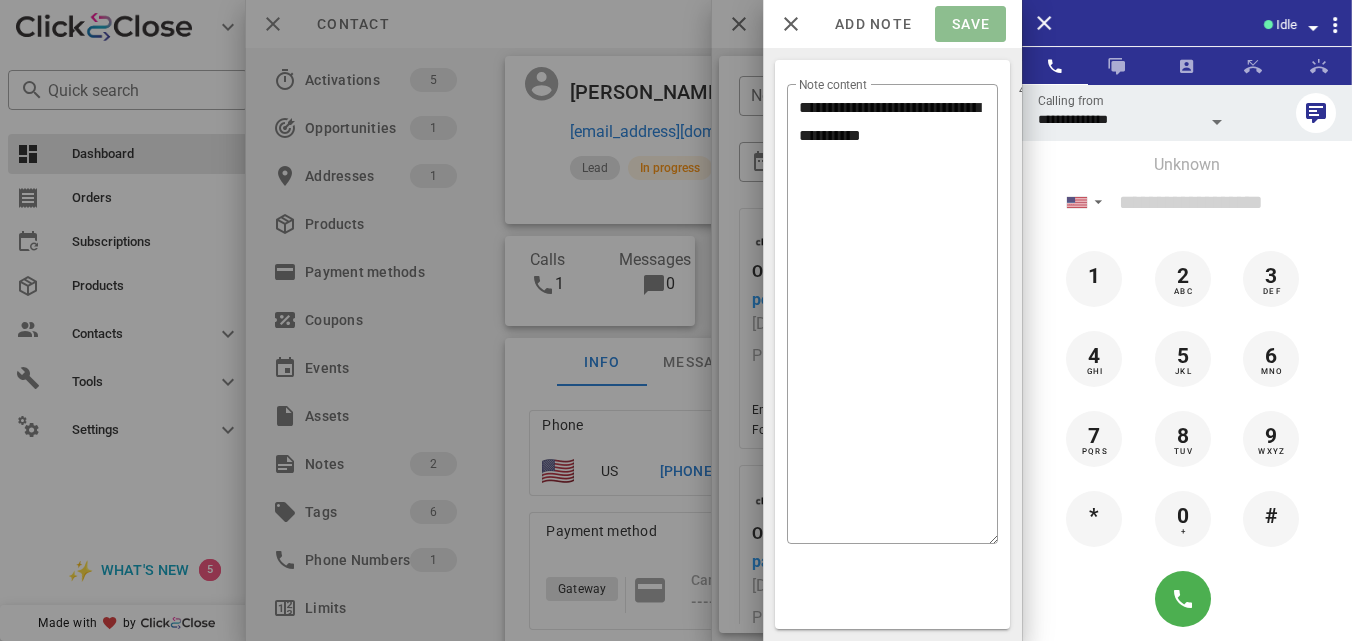 click on "Save" at bounding box center [970, 24] 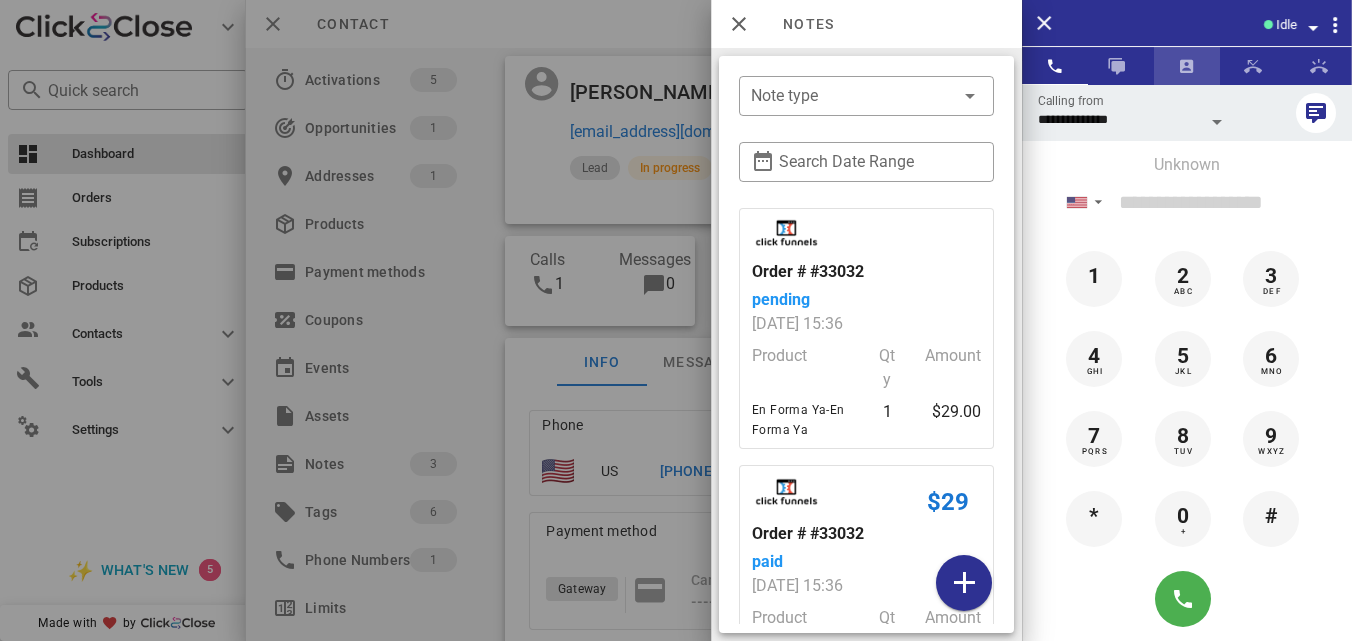 click at bounding box center (1187, 66) 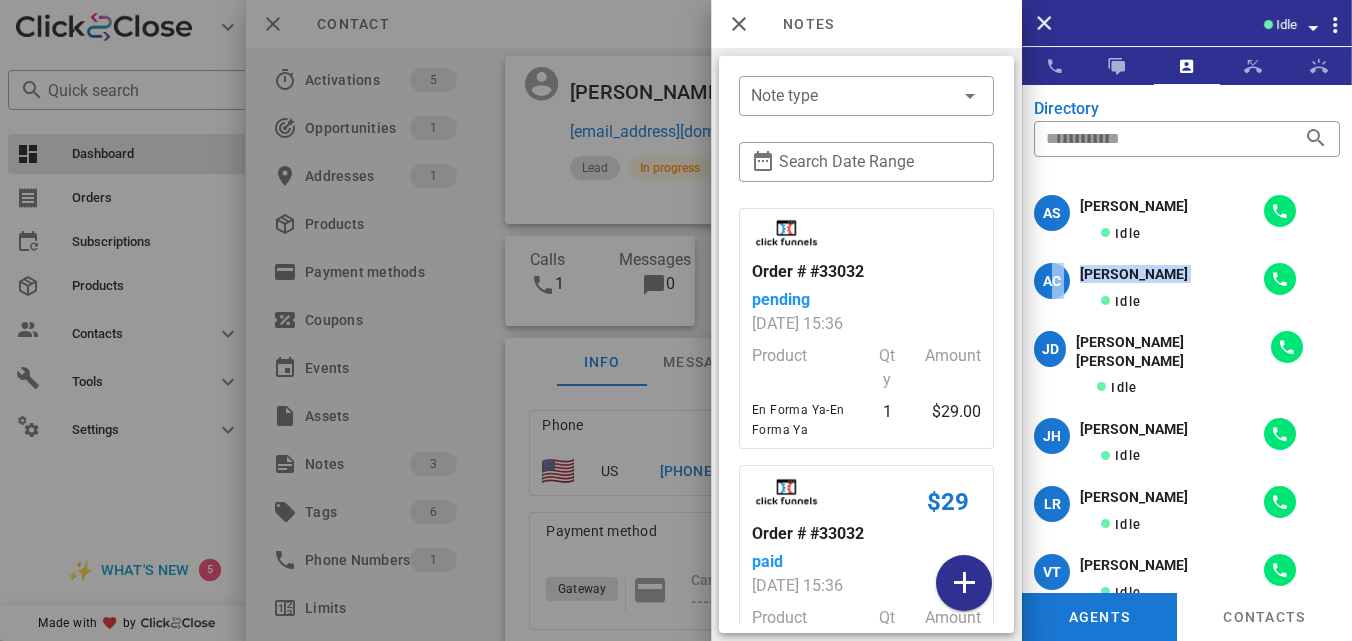 drag, startPoint x: 1326, startPoint y: 217, endPoint x: 1330, endPoint y: 281, distance: 64.12488 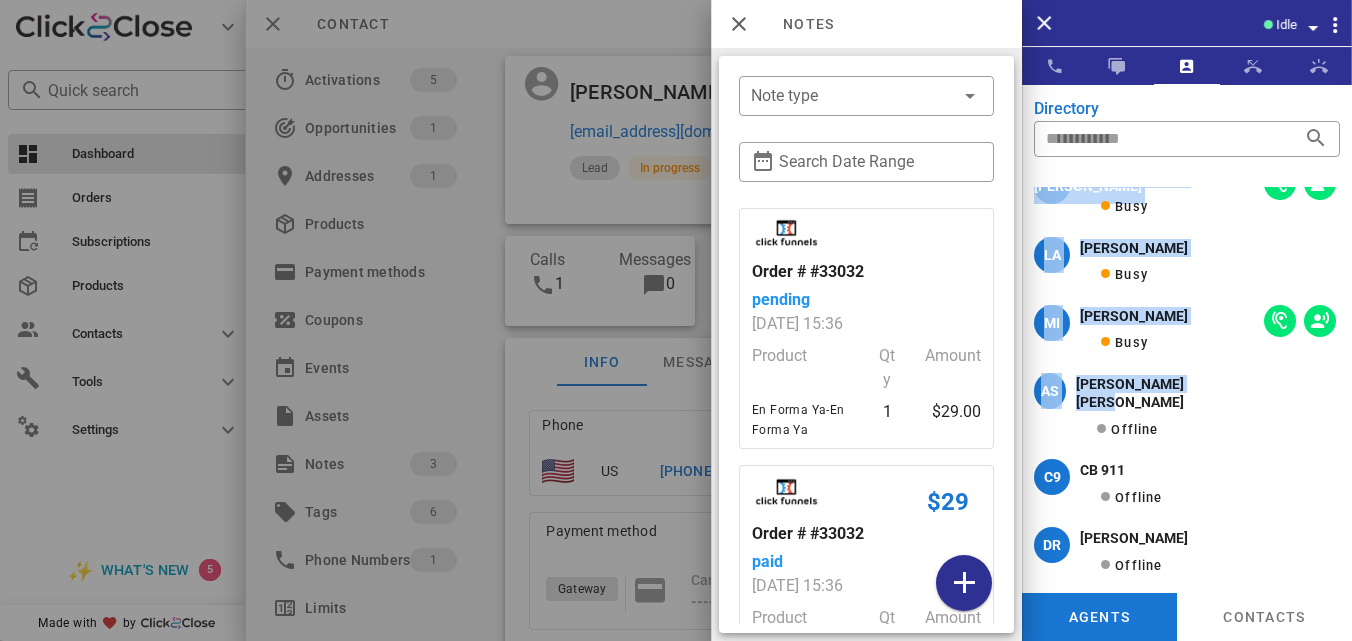 drag, startPoint x: 1342, startPoint y: 358, endPoint x: 1340, endPoint y: 178, distance: 180.01111 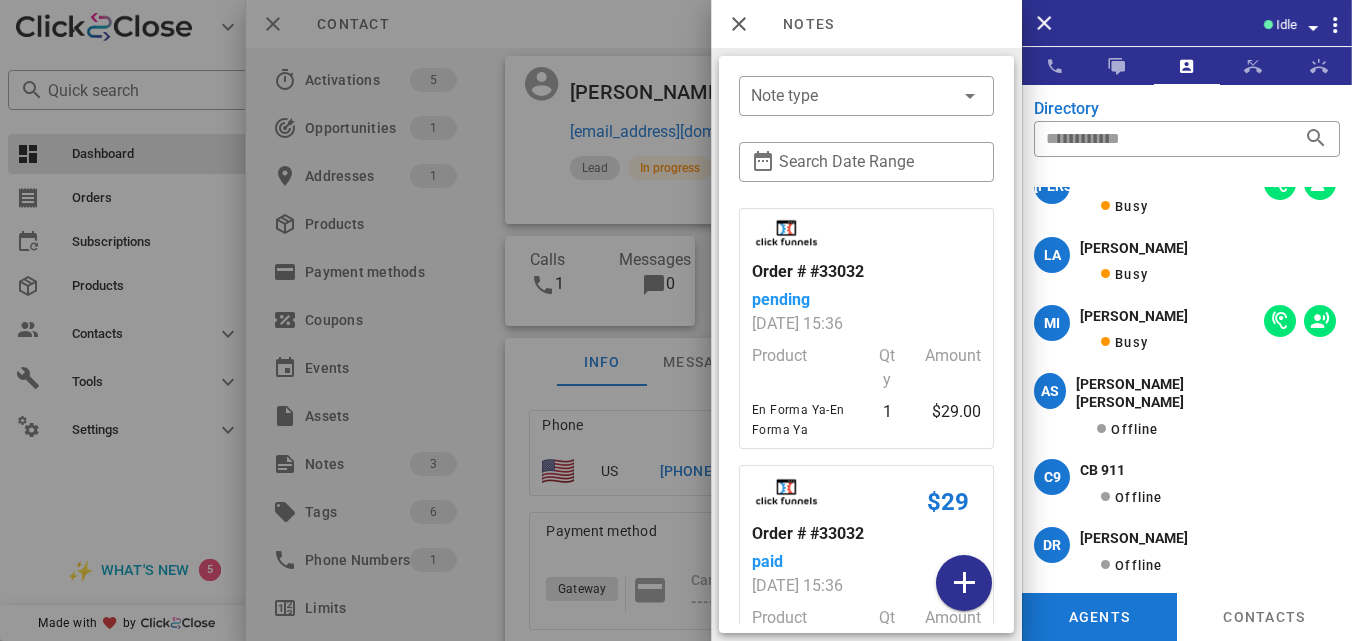 scroll, scrollTop: 0, scrollLeft: 0, axis: both 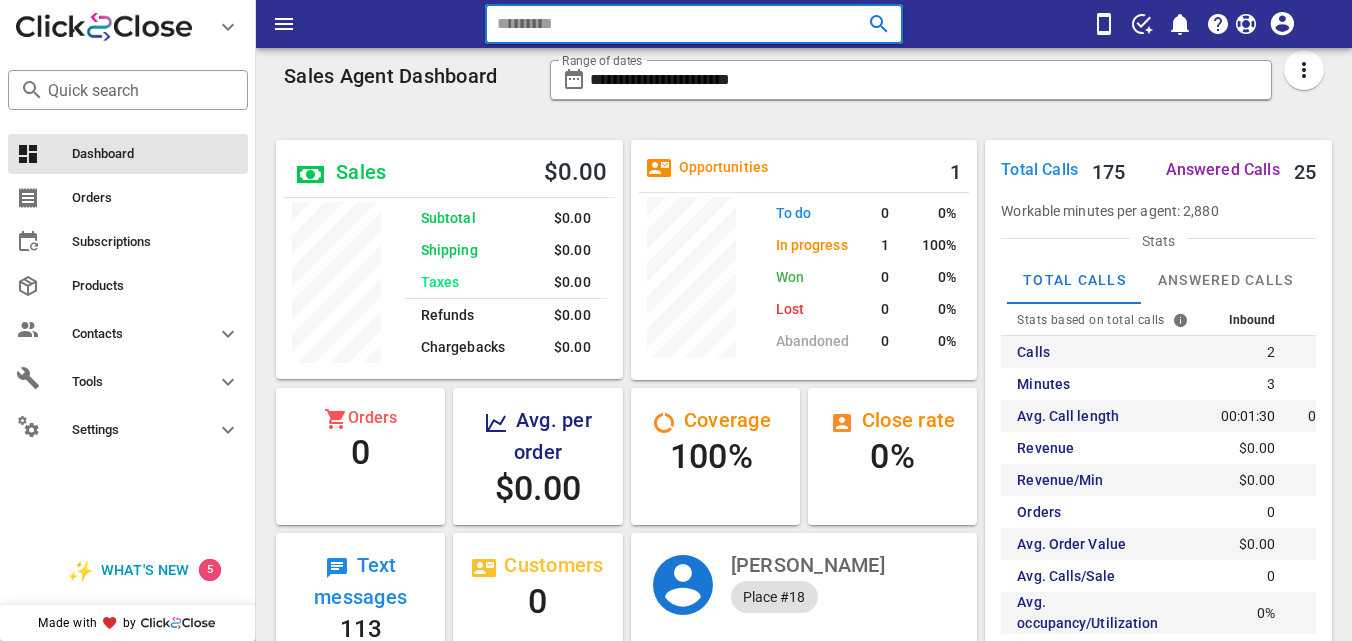 click at bounding box center (665, 24) 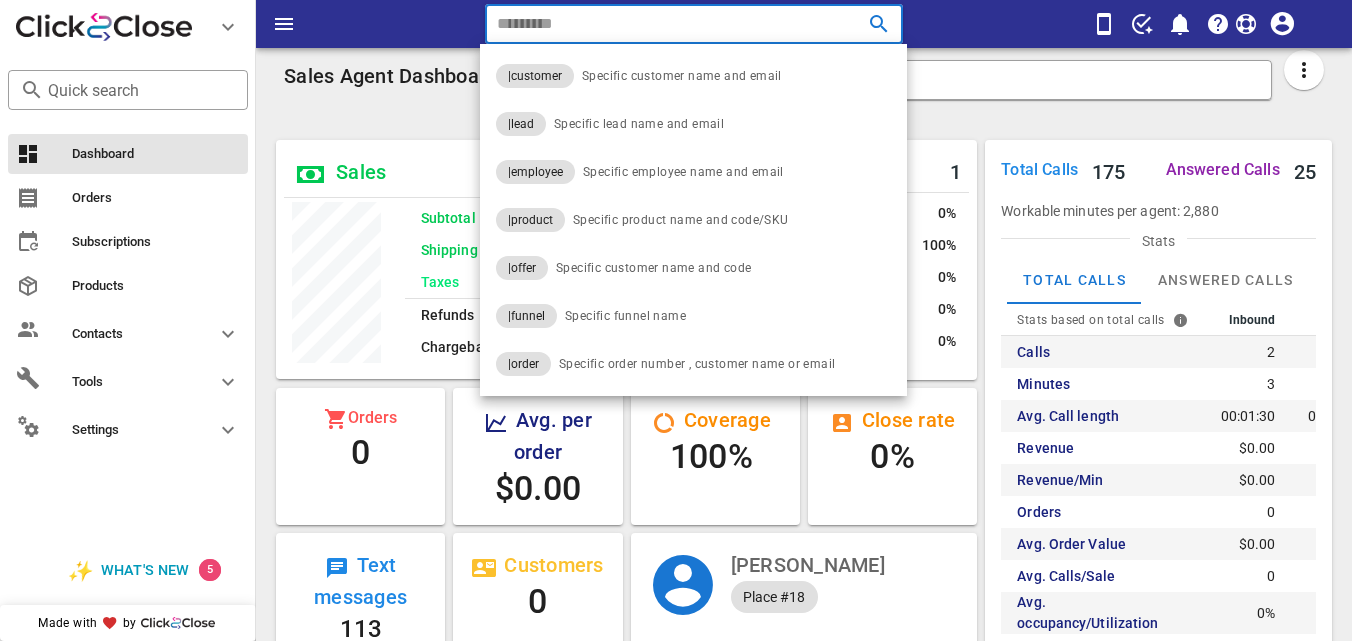paste on "**********" 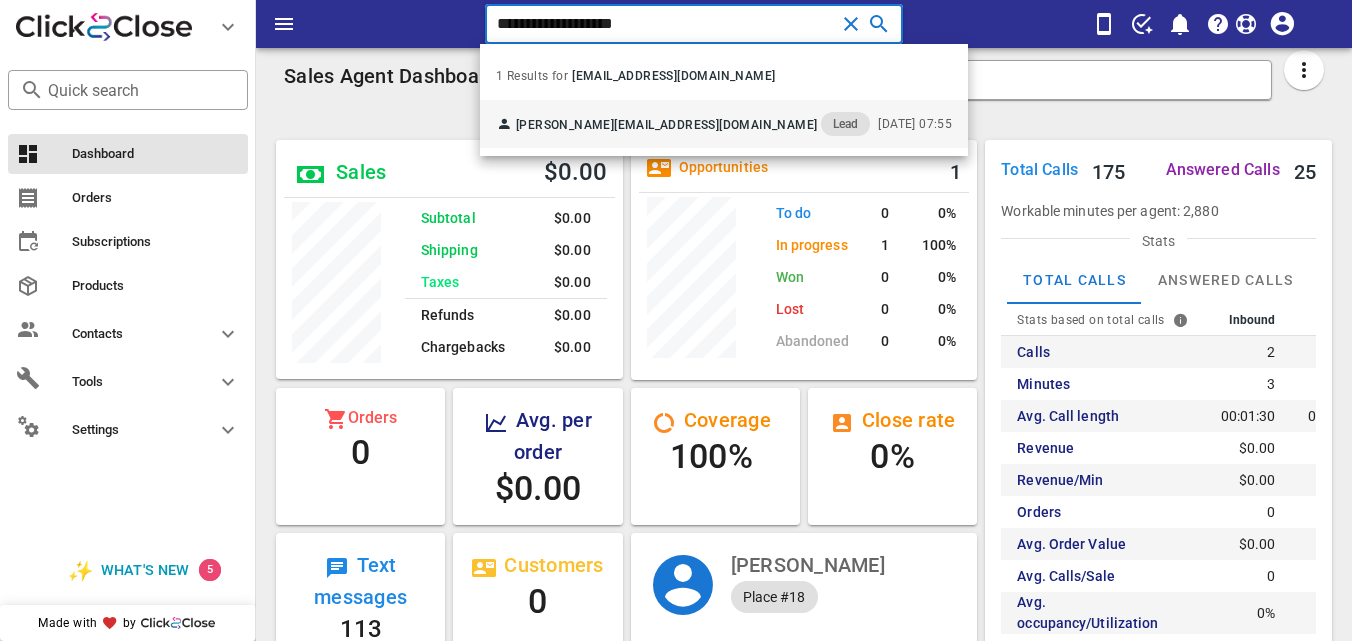 type on "**********" 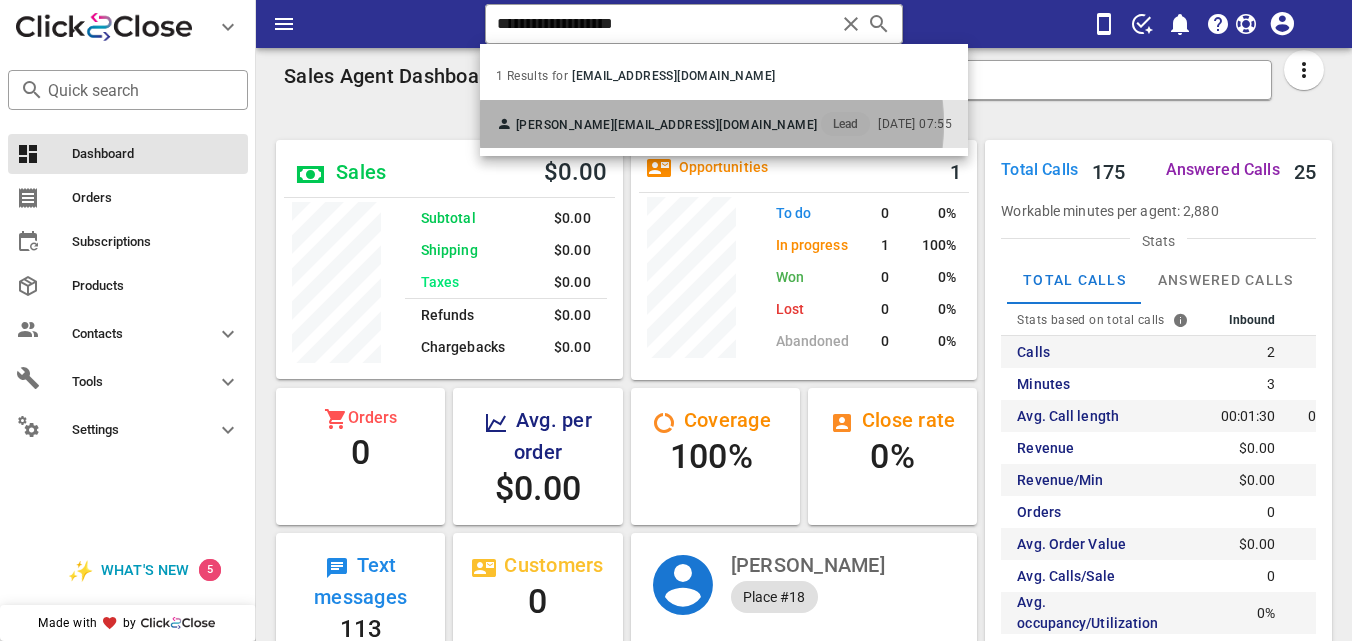 click on "[PERSON_NAME]" at bounding box center (565, 125) 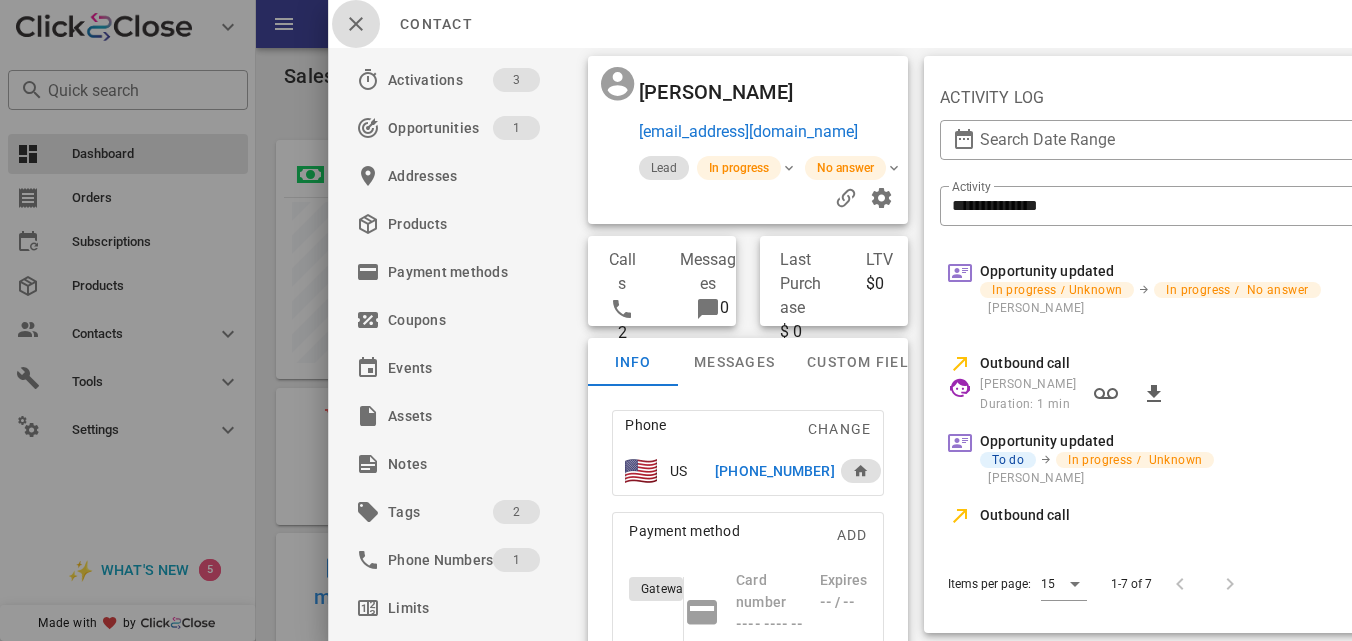 click at bounding box center (356, 24) 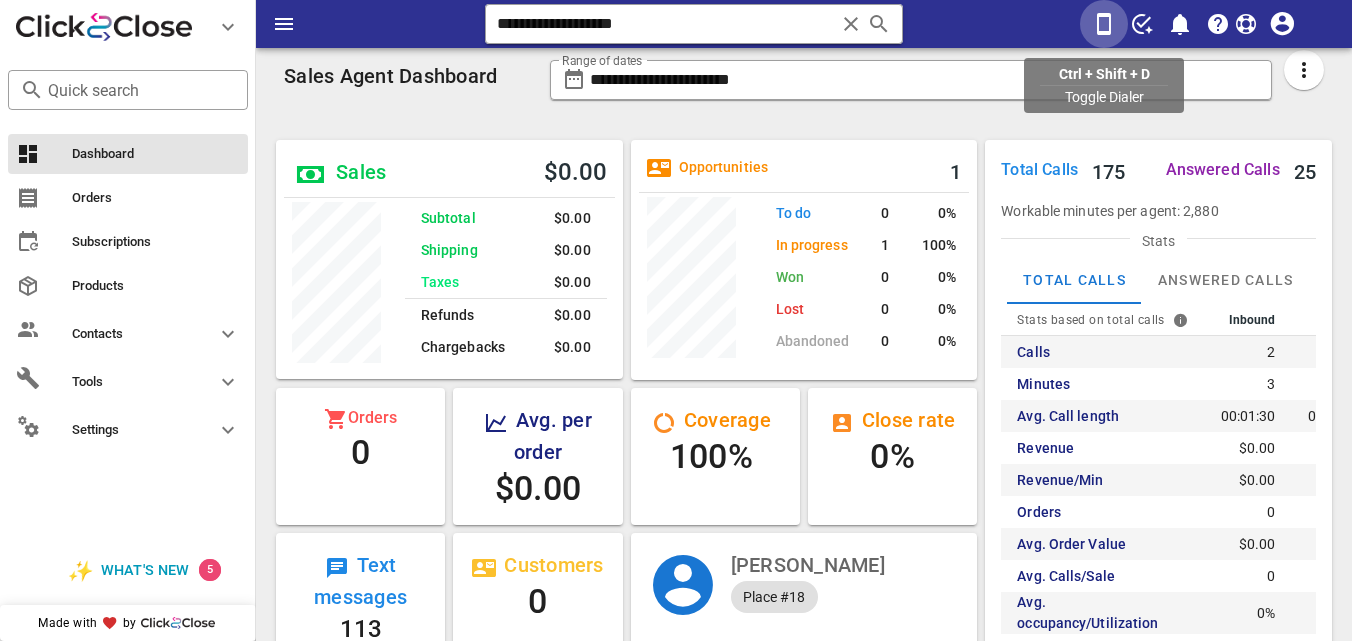 click at bounding box center [1104, 24] 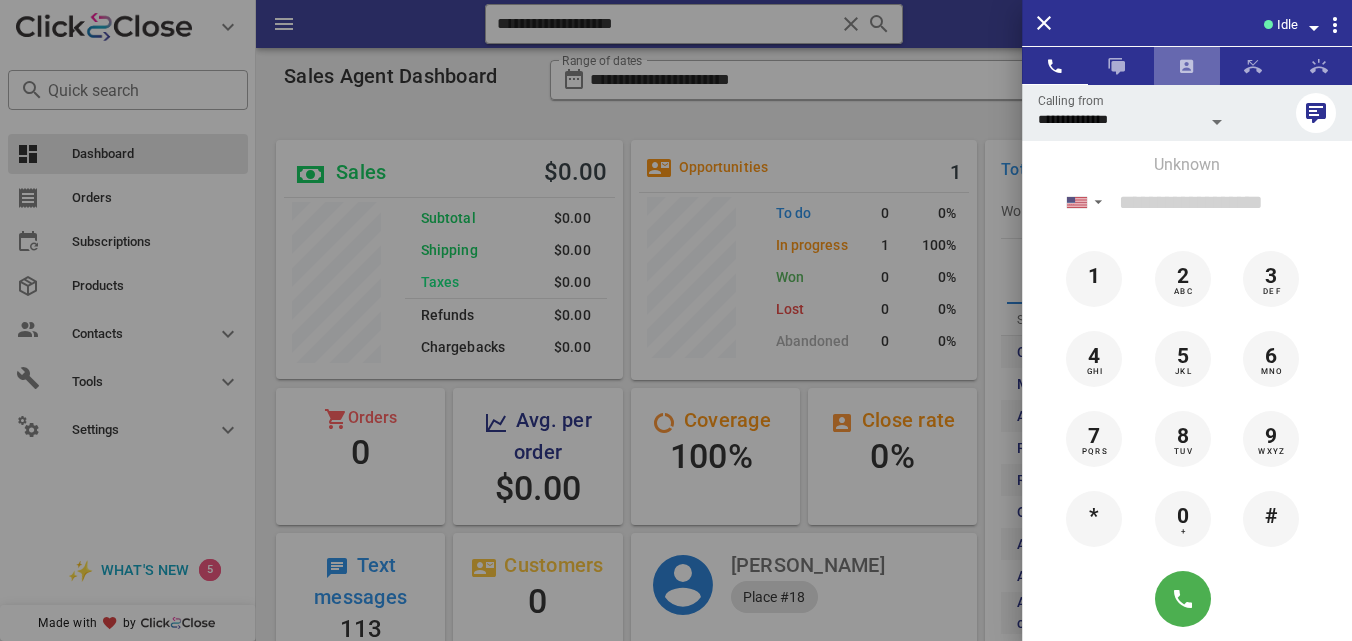 click at bounding box center (1187, 66) 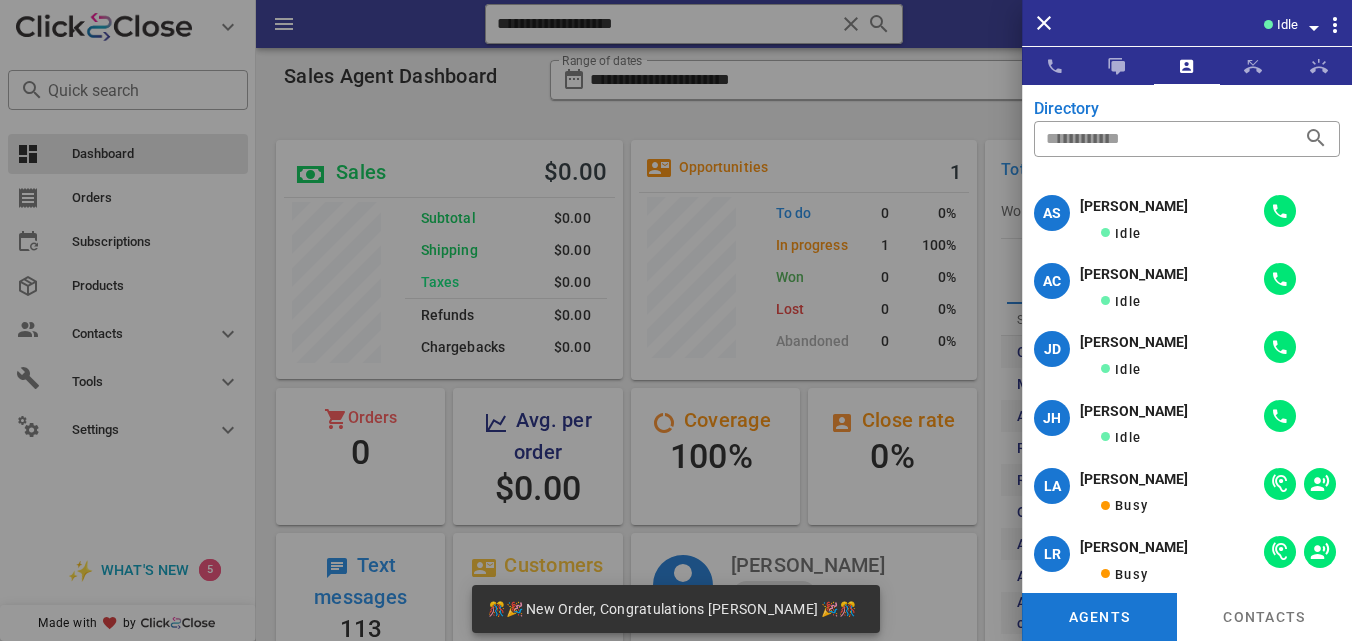 scroll, scrollTop: 999761, scrollLeft: 999653, axis: both 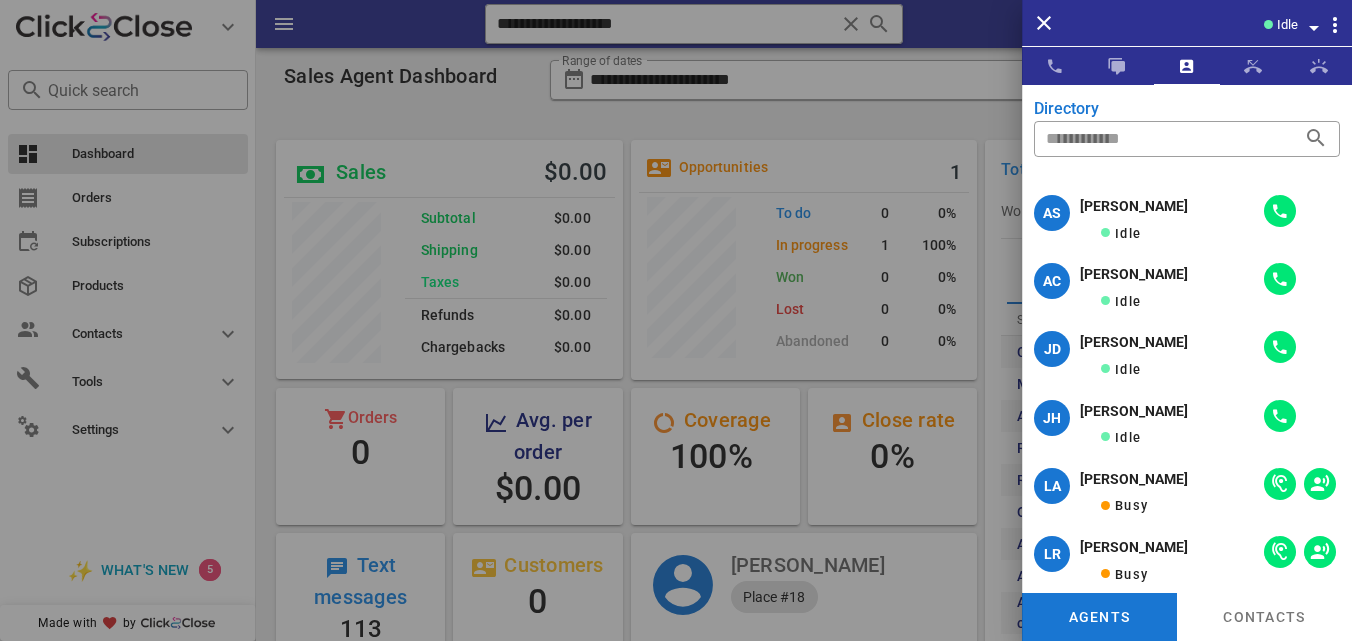 click at bounding box center [676, 320] 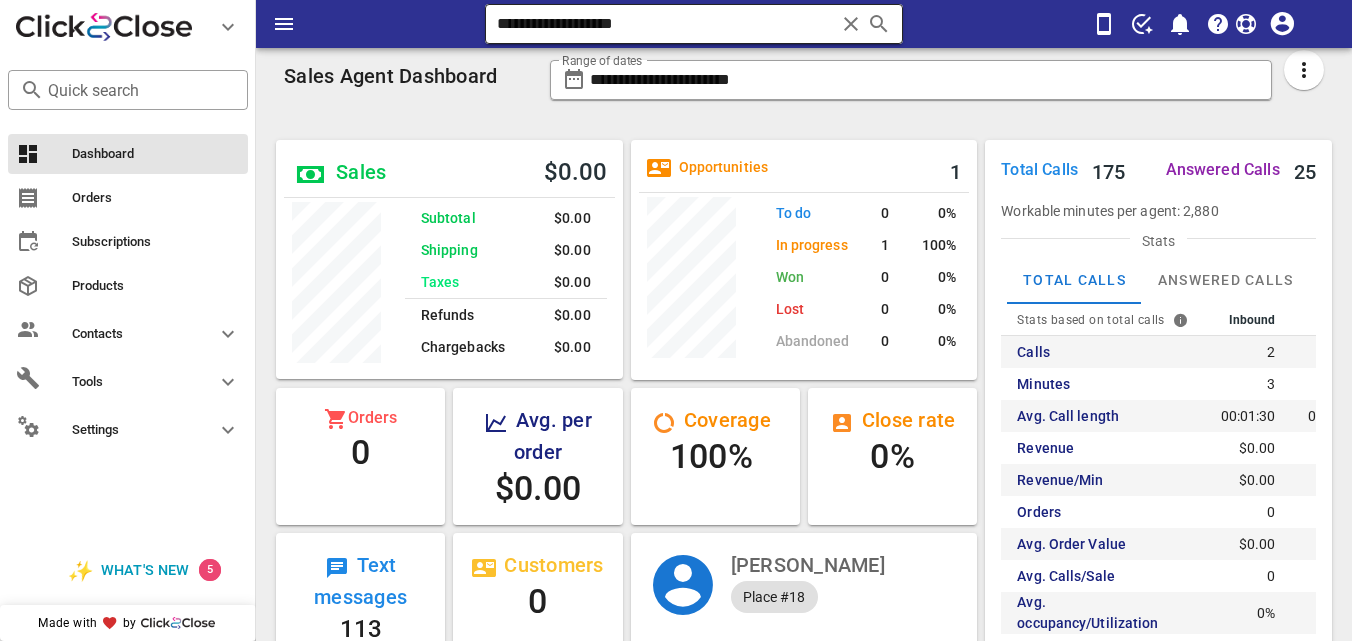 click at bounding box center [851, 24] 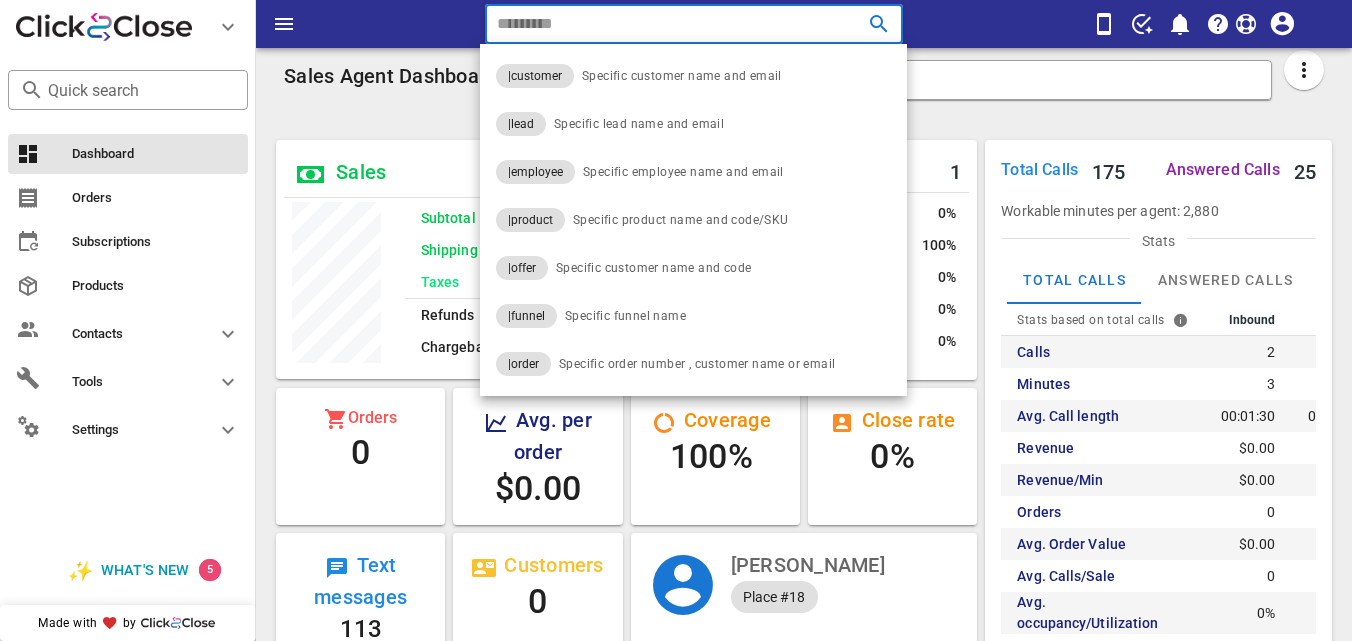paste on "**********" 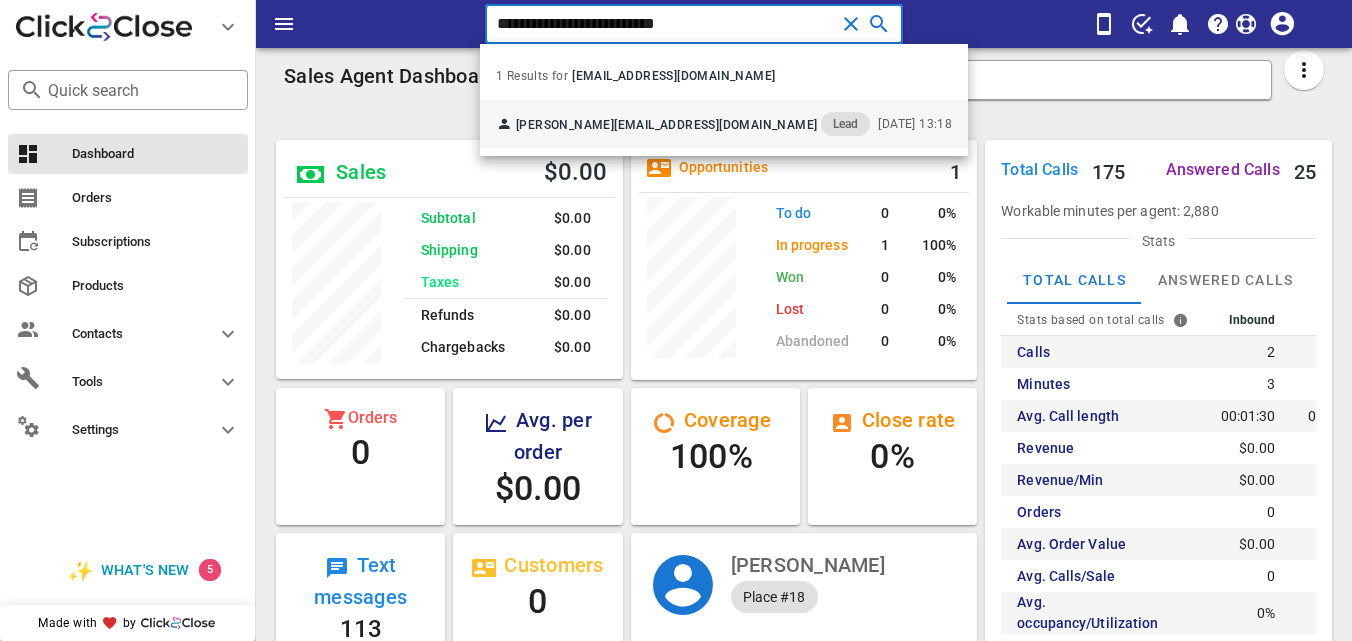 type on "**********" 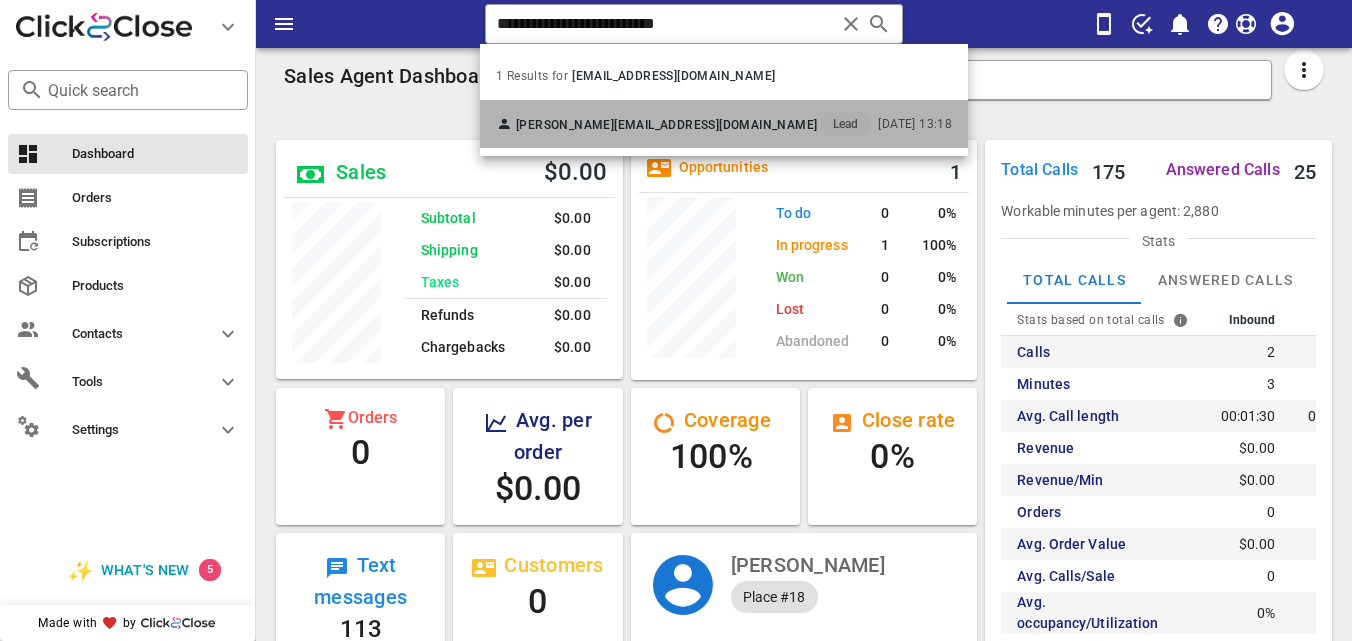 click on "[PERSON_NAME] Guerrero   [EMAIL_ADDRESS][DOMAIN_NAME]   Lead" at bounding box center [683, 124] 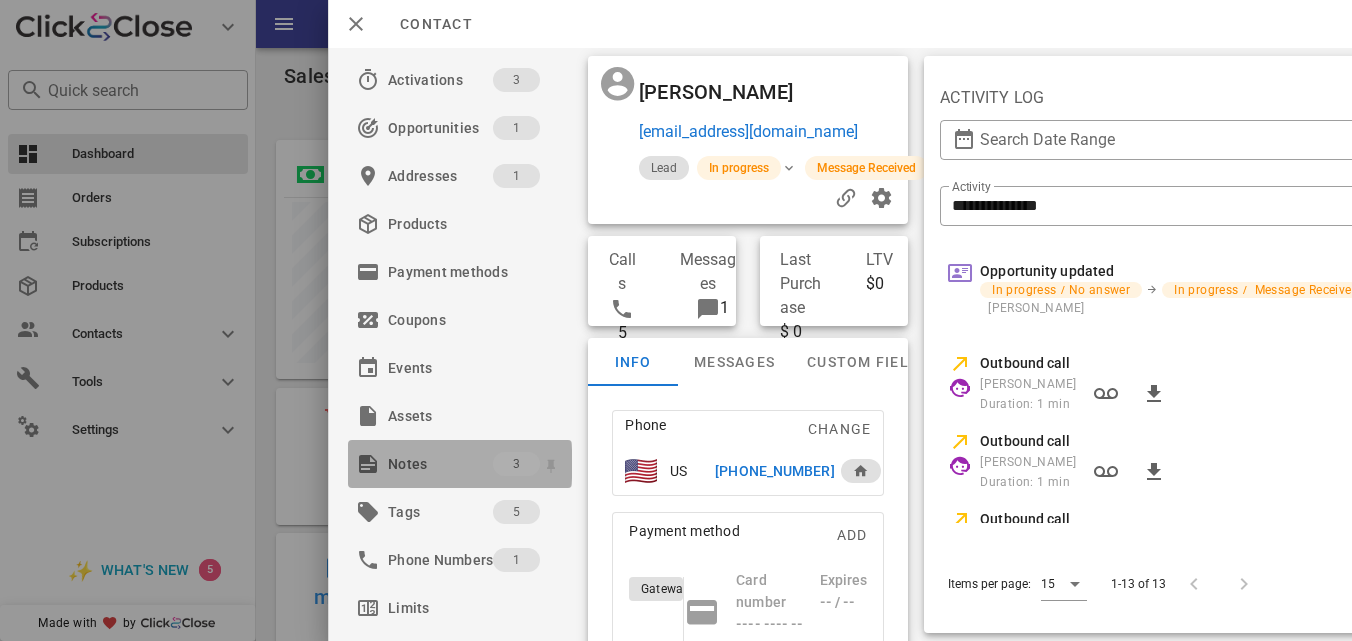 click on "Notes" at bounding box center (440, 464) 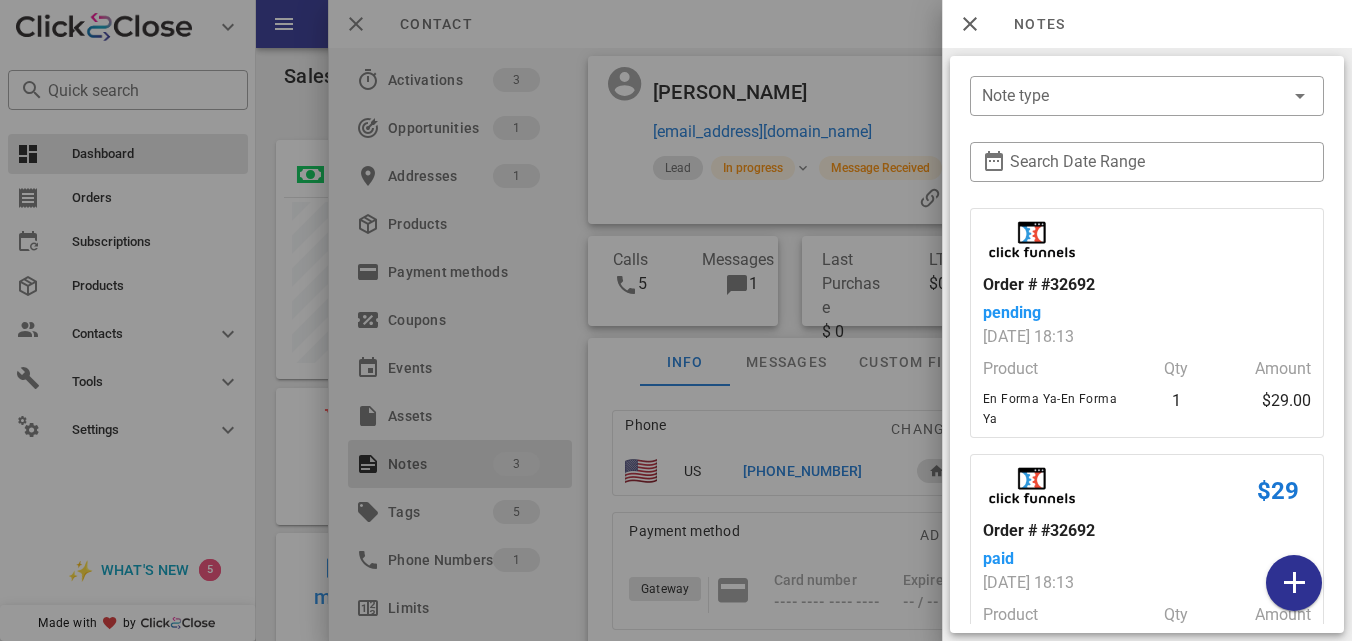 scroll, scrollTop: 255, scrollLeft: 0, axis: vertical 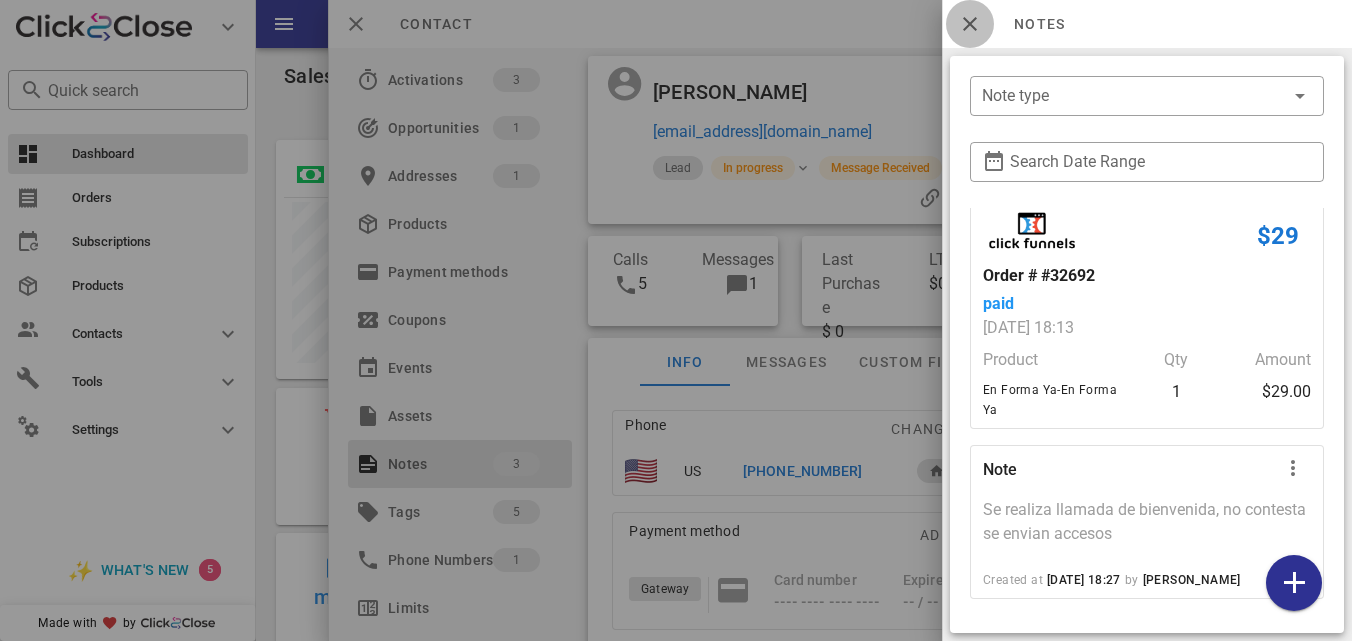 click at bounding box center (970, 24) 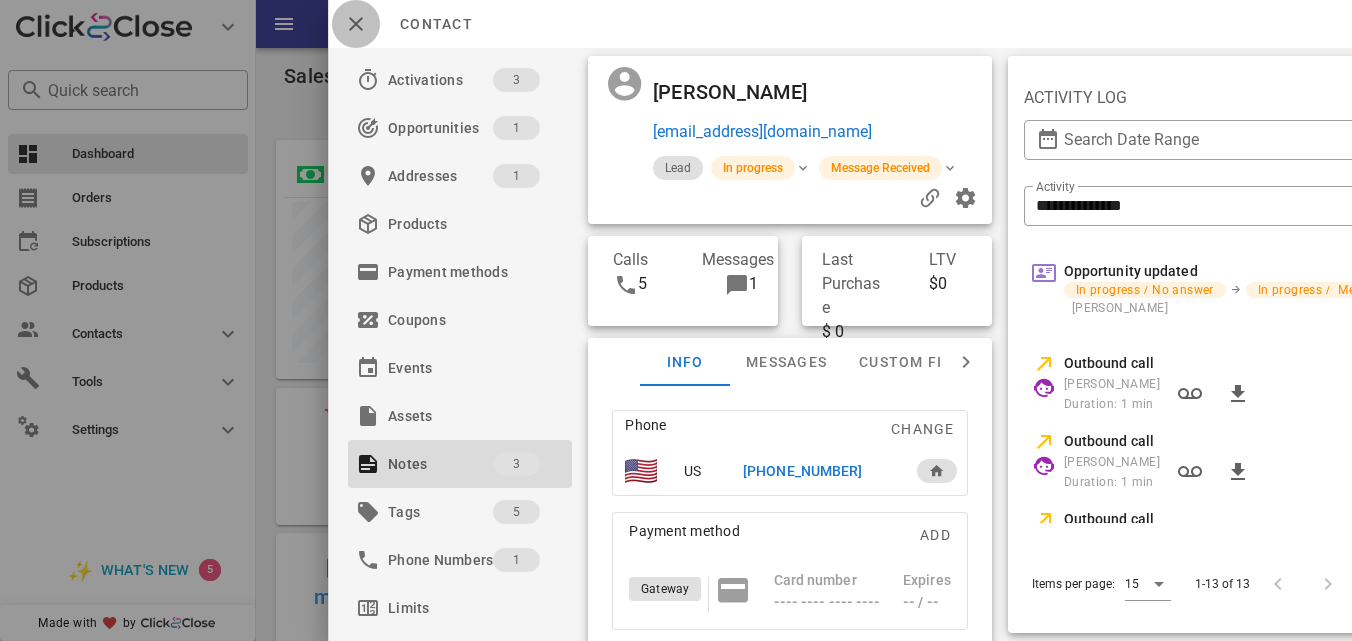 click at bounding box center [356, 24] 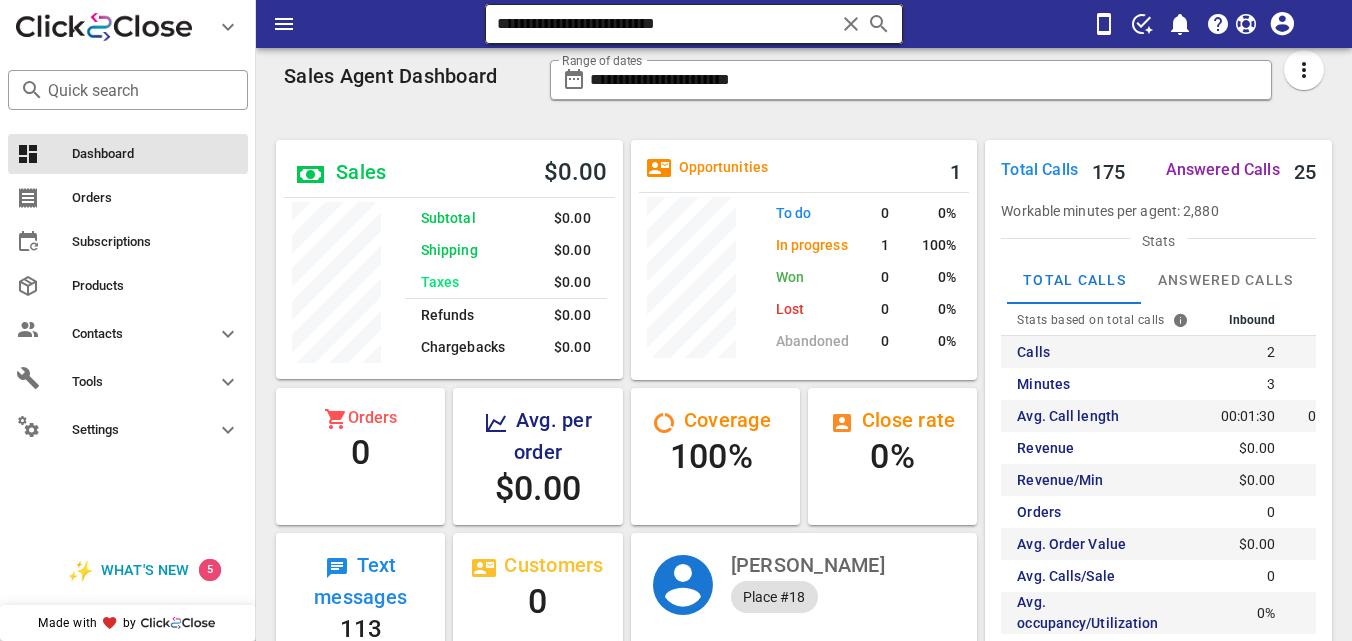 click at bounding box center (851, 24) 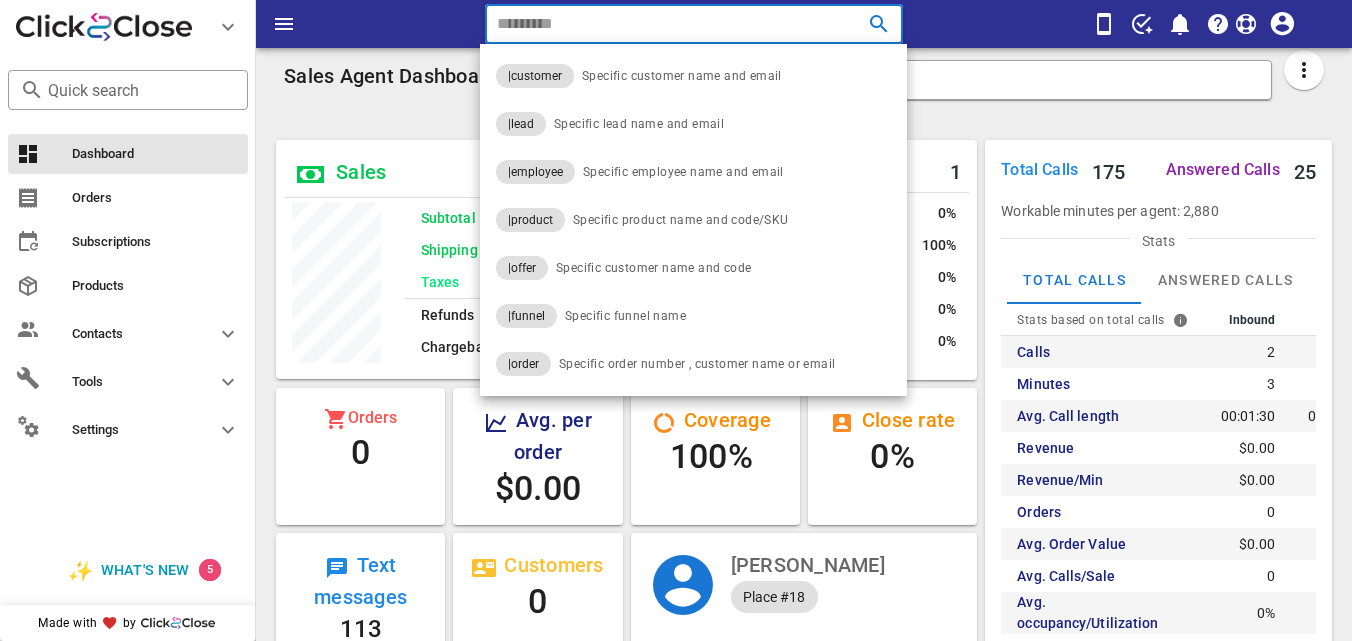 paste on "**********" 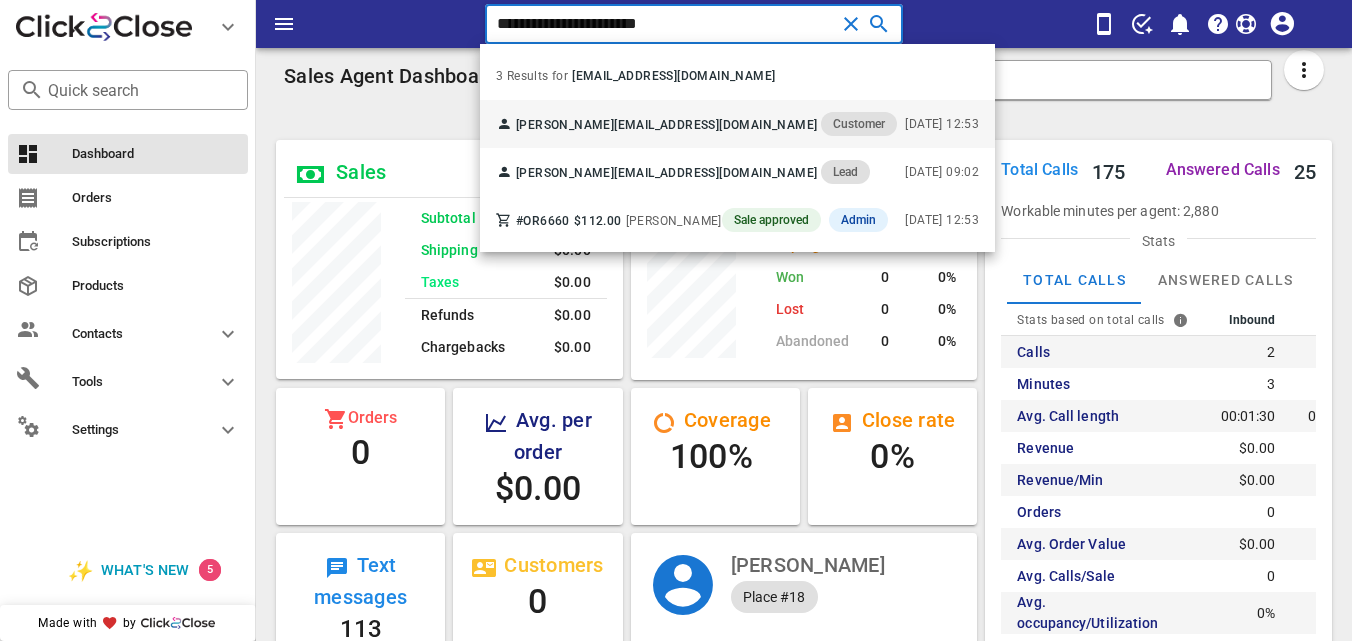 type on "**********" 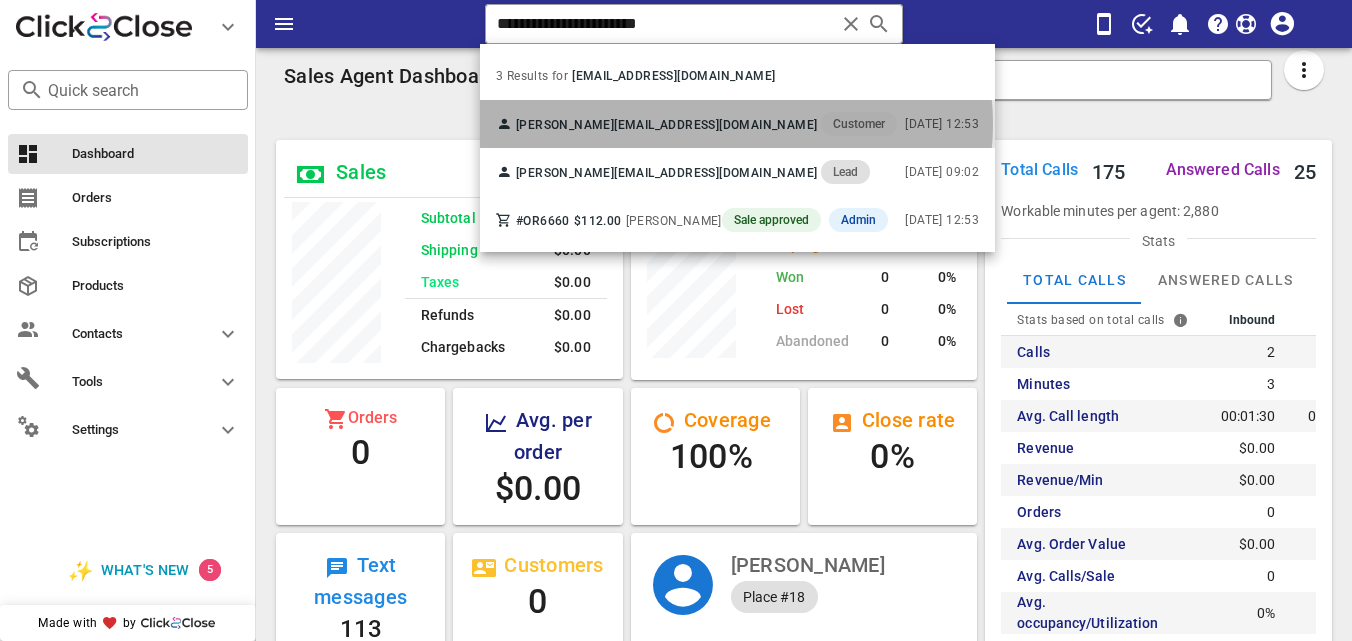 click on "[EMAIL_ADDRESS][DOMAIN_NAME]" at bounding box center (715, 125) 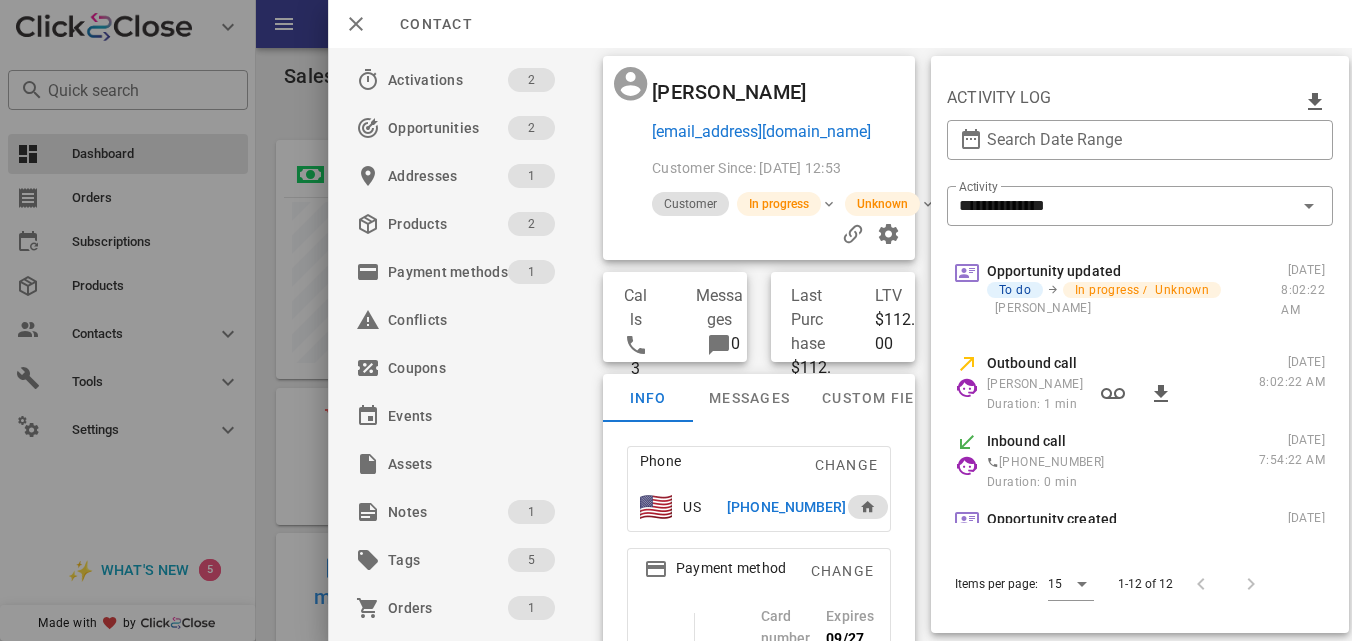 click on "[PERSON_NAME]  [EMAIL_ADDRESS][DOMAIN_NAME]   Customer Since:  [DATE] 12:53   Customer   In progress   Unknown   Calls   3   Messages   0   Last Purchase   $112.00   [DATE]   LTV   $112.00   Info   Messages   Custom fields   Phone   Change   US   [PHONE_NUMBER]   Payment method   Change   Card number   **** **** **** 7578   Expires  [CREDIT_CARD_DATA]  Address   Change   PO Box 1553 .
[GEOGRAPHIC_DATA], [US_STATE], 00769.
[GEOGRAPHIC_DATA]" at bounding box center (758, 344) 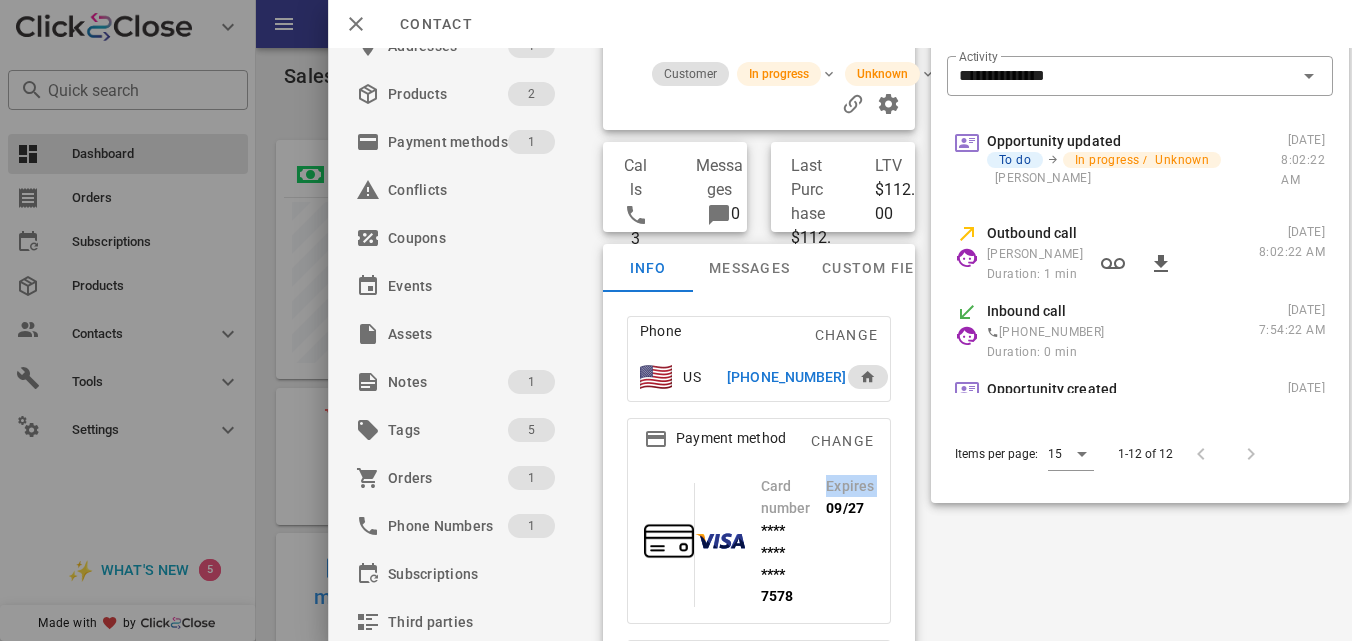 scroll, scrollTop: 317, scrollLeft: 0, axis: vertical 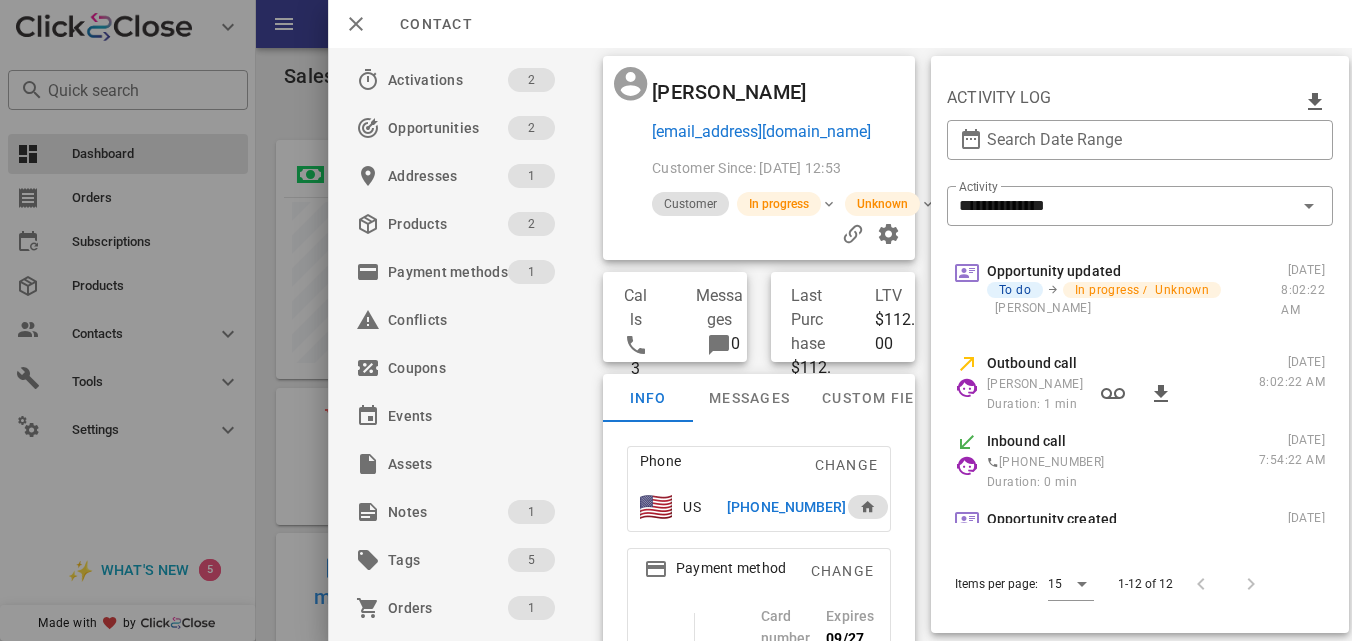 click on "Phone   Change   US   [PHONE_NUMBER]   Payment method   Change   Card number   **** **** **** 7578   Expires  [CREDIT_CARD_DATA]  Address   Change   PO Box 1553 .
[GEOGRAPHIC_DATA], [US_STATE], 00769.
[GEOGRAPHIC_DATA]" at bounding box center [758, 694] 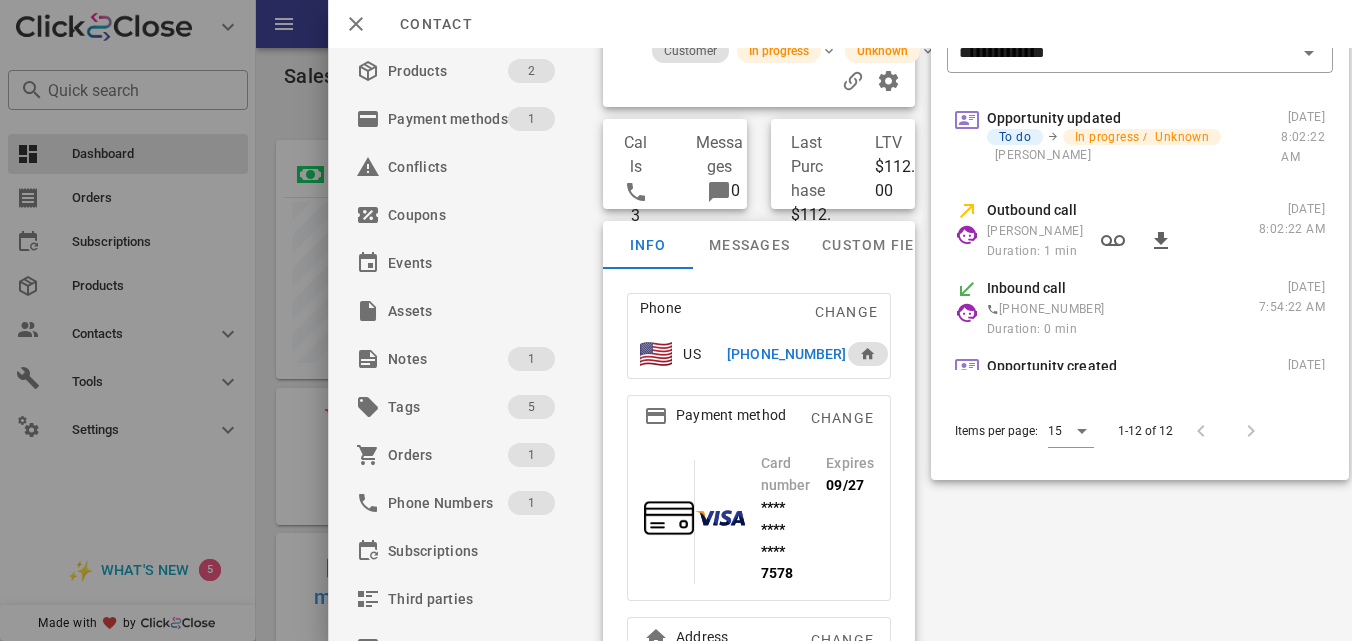 scroll, scrollTop: 318, scrollLeft: 0, axis: vertical 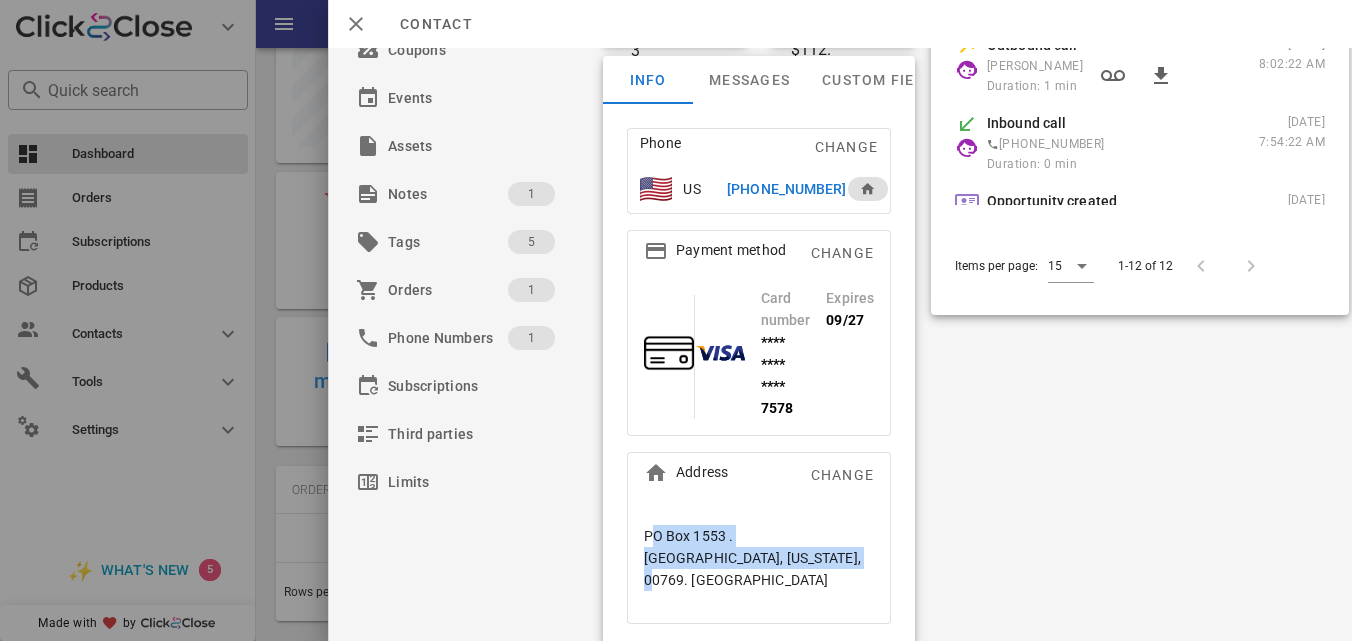 drag, startPoint x: 711, startPoint y: 553, endPoint x: 615, endPoint y: 522, distance: 100.88112 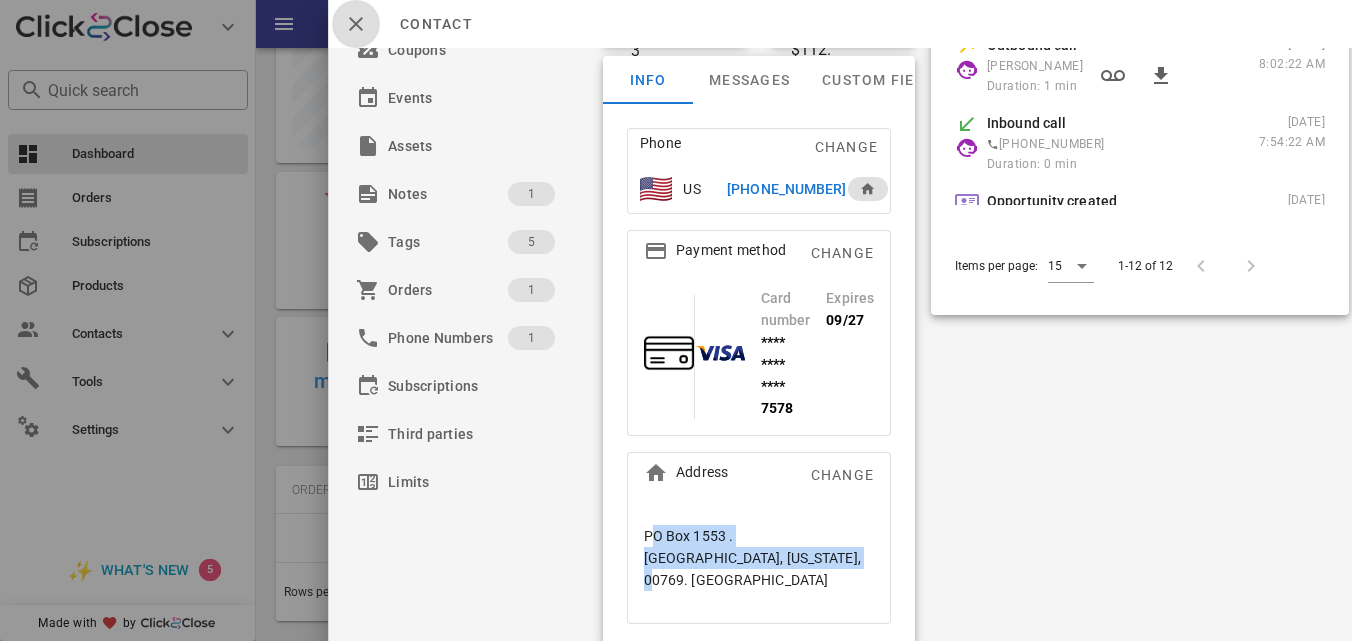 click at bounding box center [356, 24] 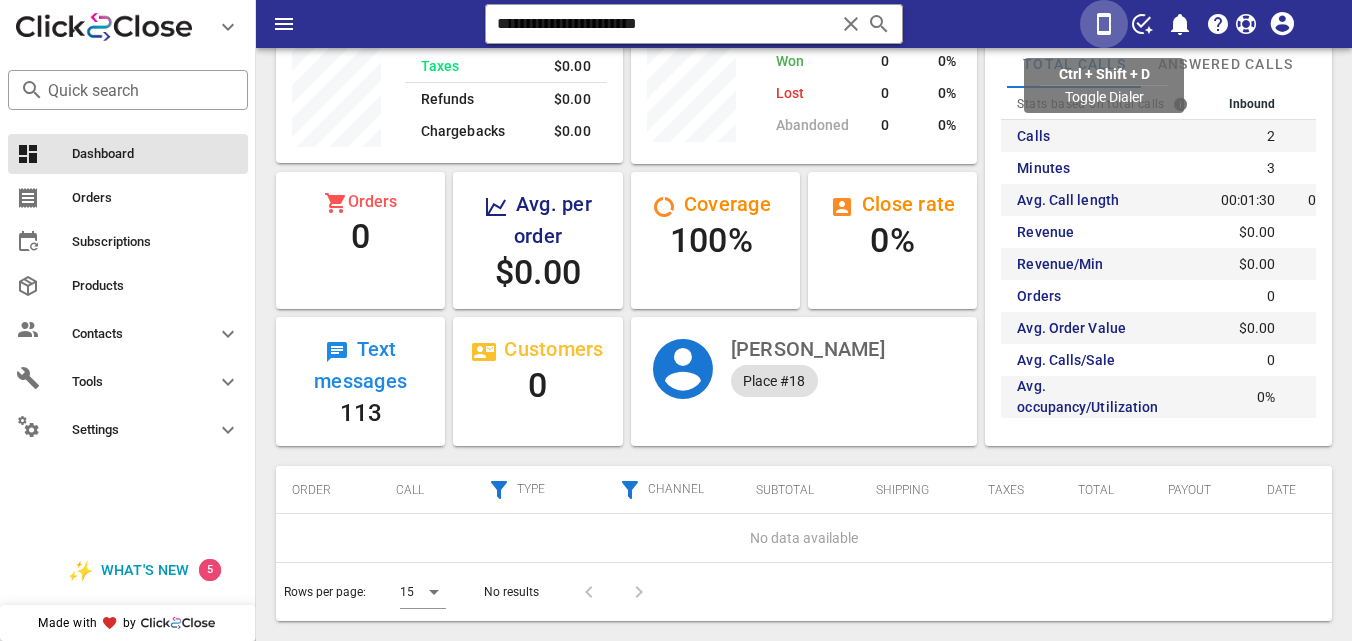 click at bounding box center (1104, 24) 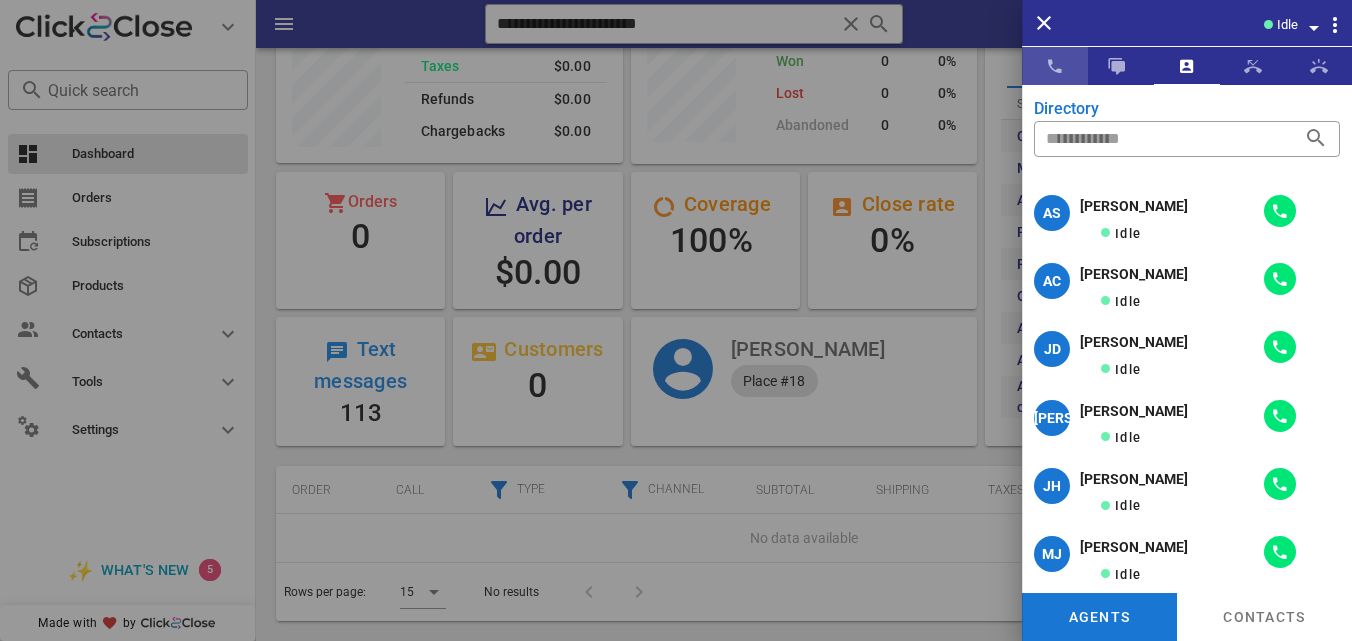 click at bounding box center (1055, 66) 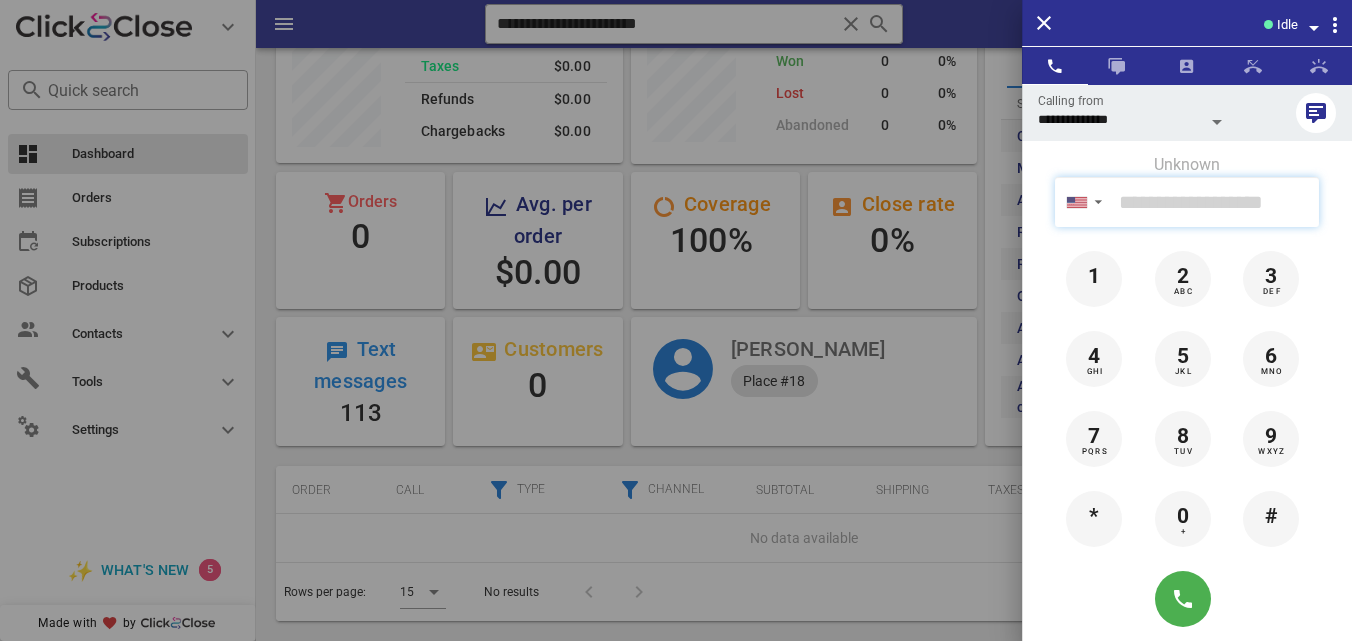 click at bounding box center [1215, 202] 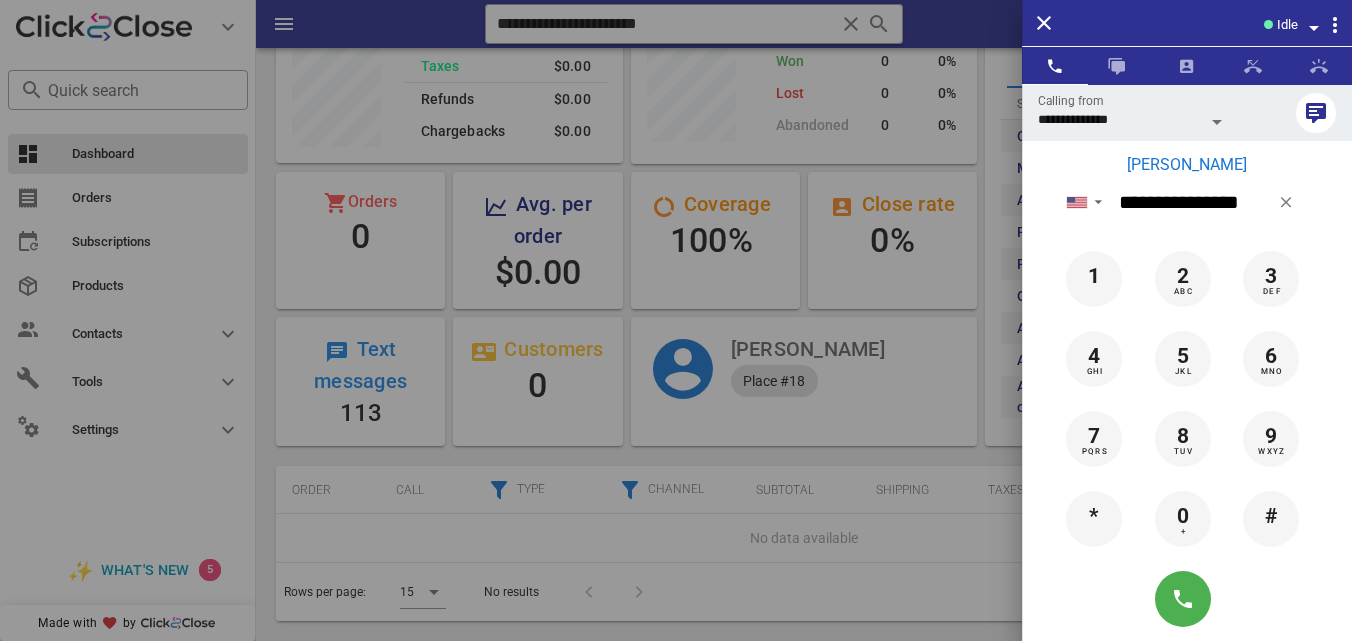 click on "[PERSON_NAME]" at bounding box center (1187, 165) 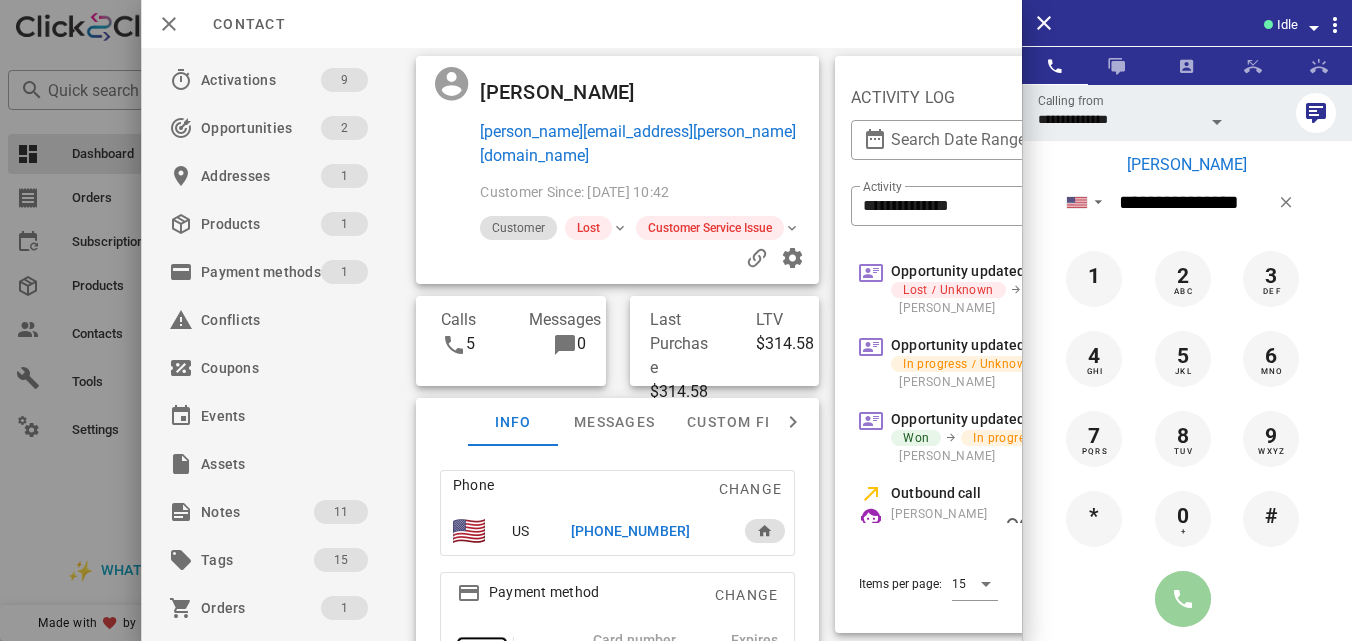 click at bounding box center (1183, 599) 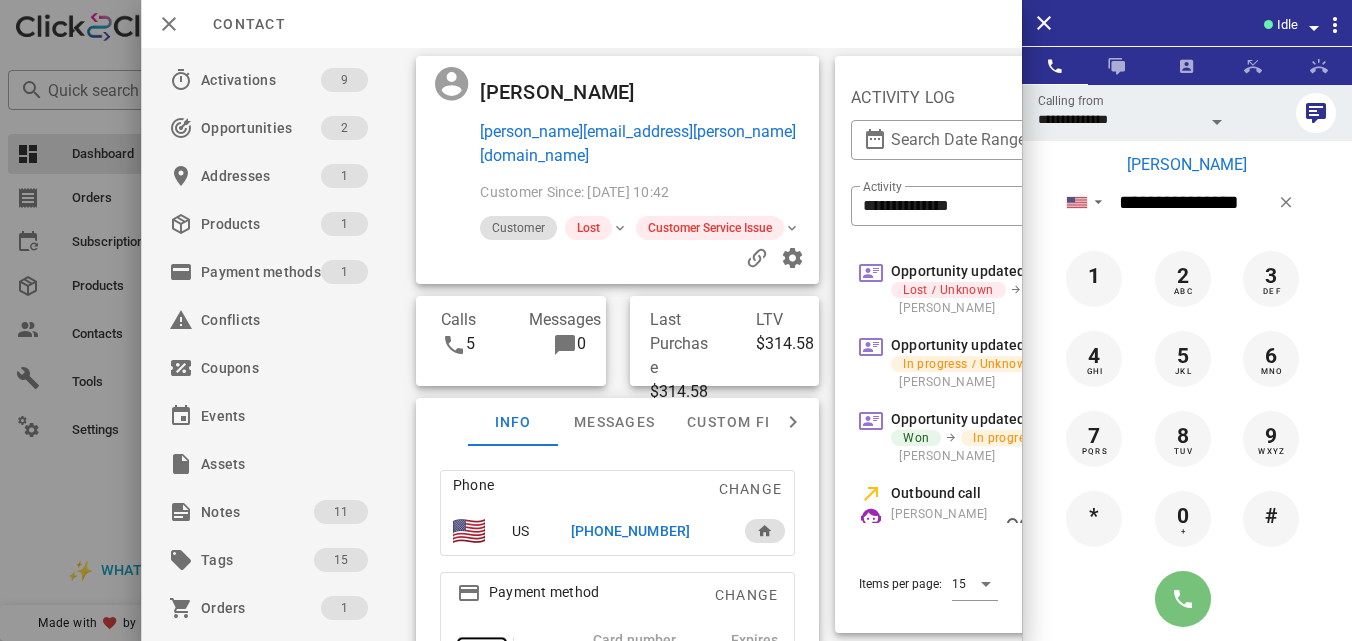 type on "**********" 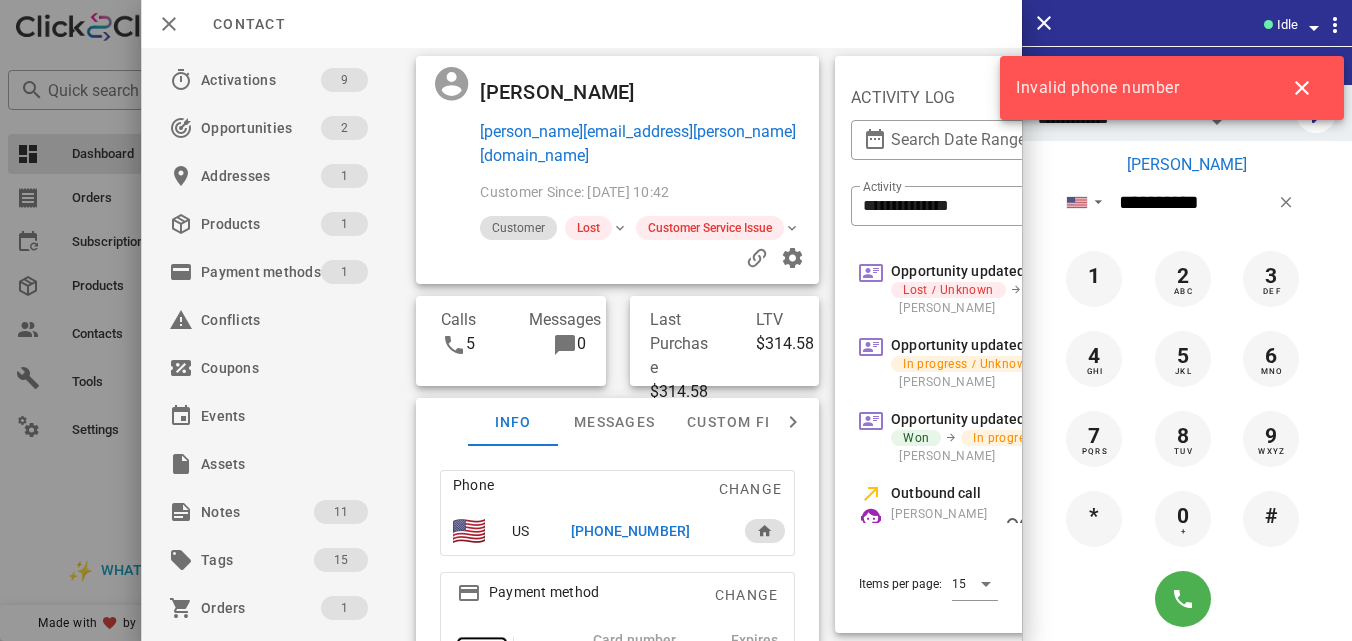 click on "[PHONE_NUMBER]" at bounding box center (647, 531) 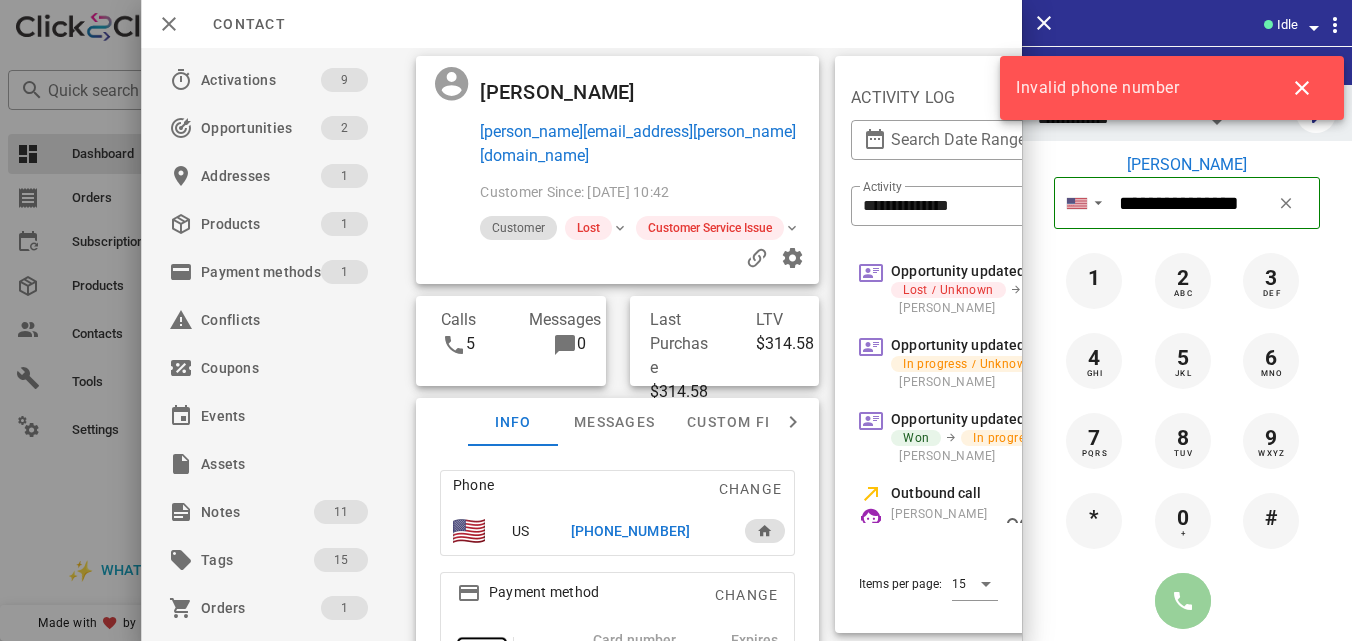 click at bounding box center (1183, 601) 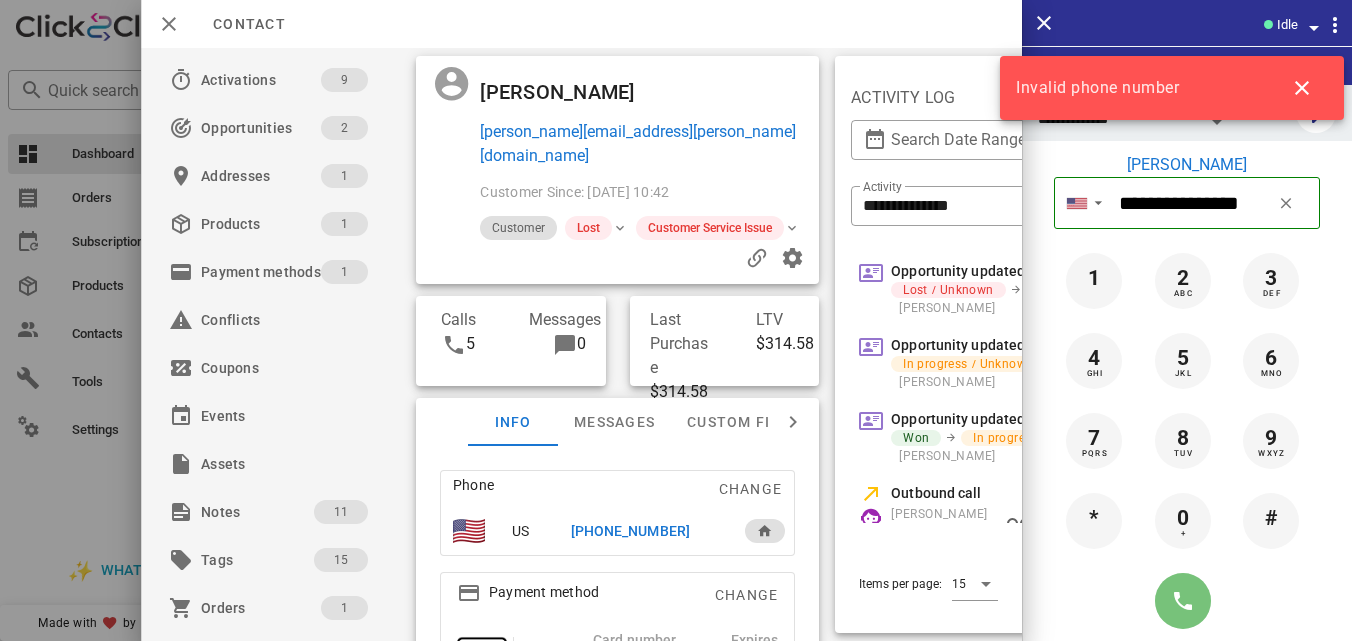 click at bounding box center (1183, 601) 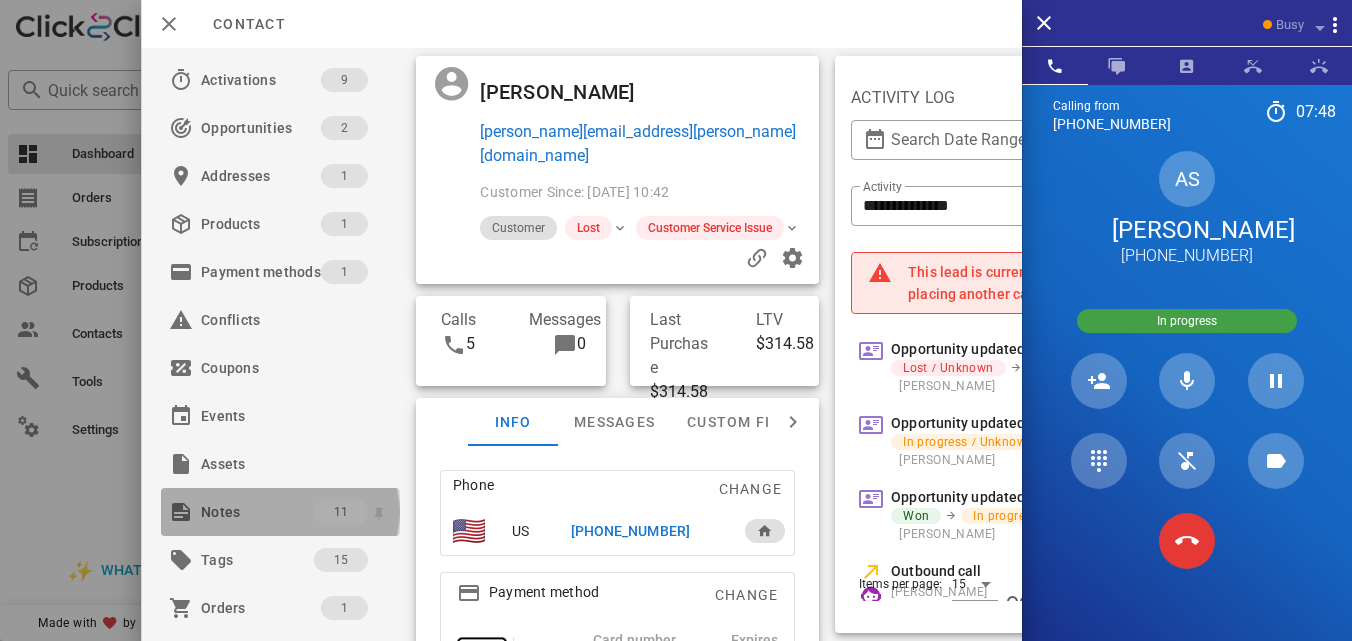 click on "Notes" at bounding box center (257, 512) 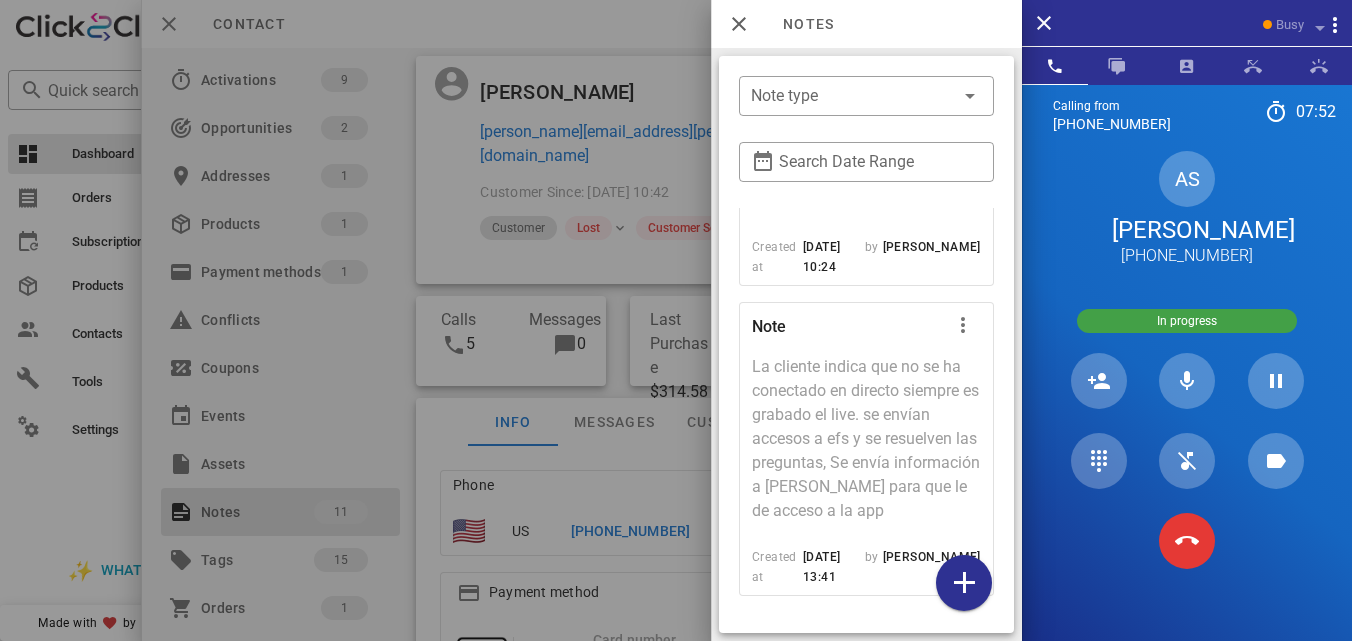 scroll, scrollTop: 3426, scrollLeft: 0, axis: vertical 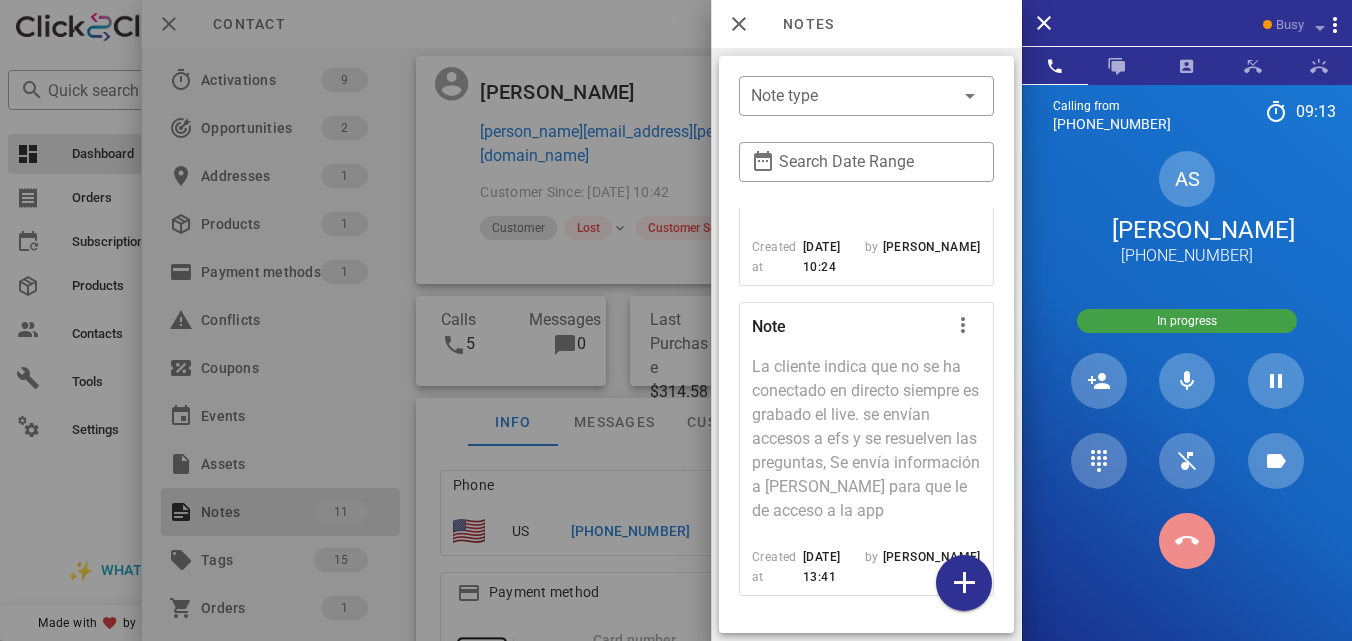 click at bounding box center [1187, 541] 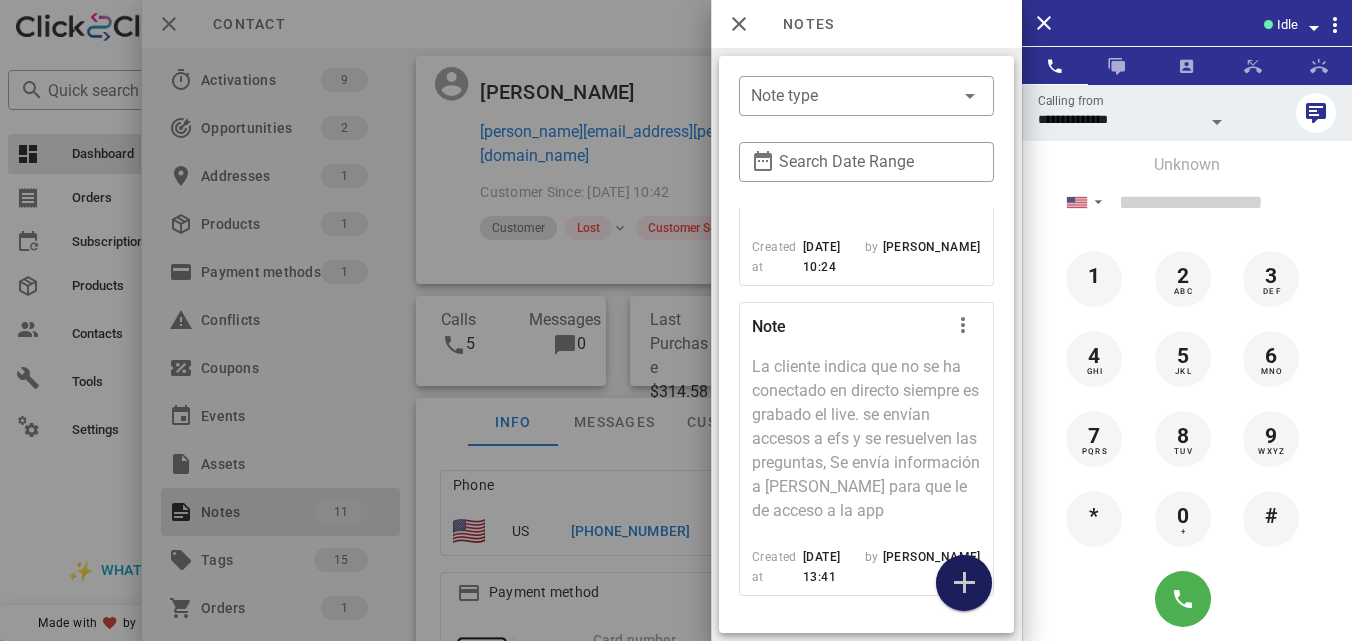 click at bounding box center (964, 583) 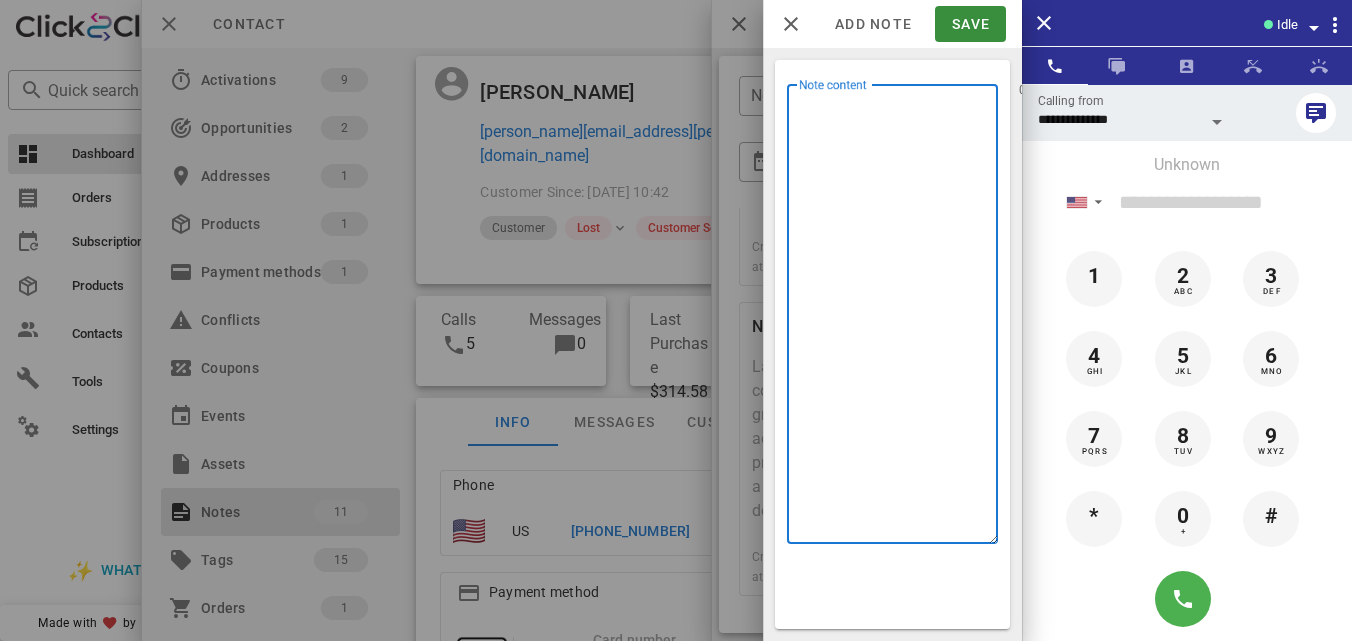 click on "Note content" at bounding box center (898, 319) 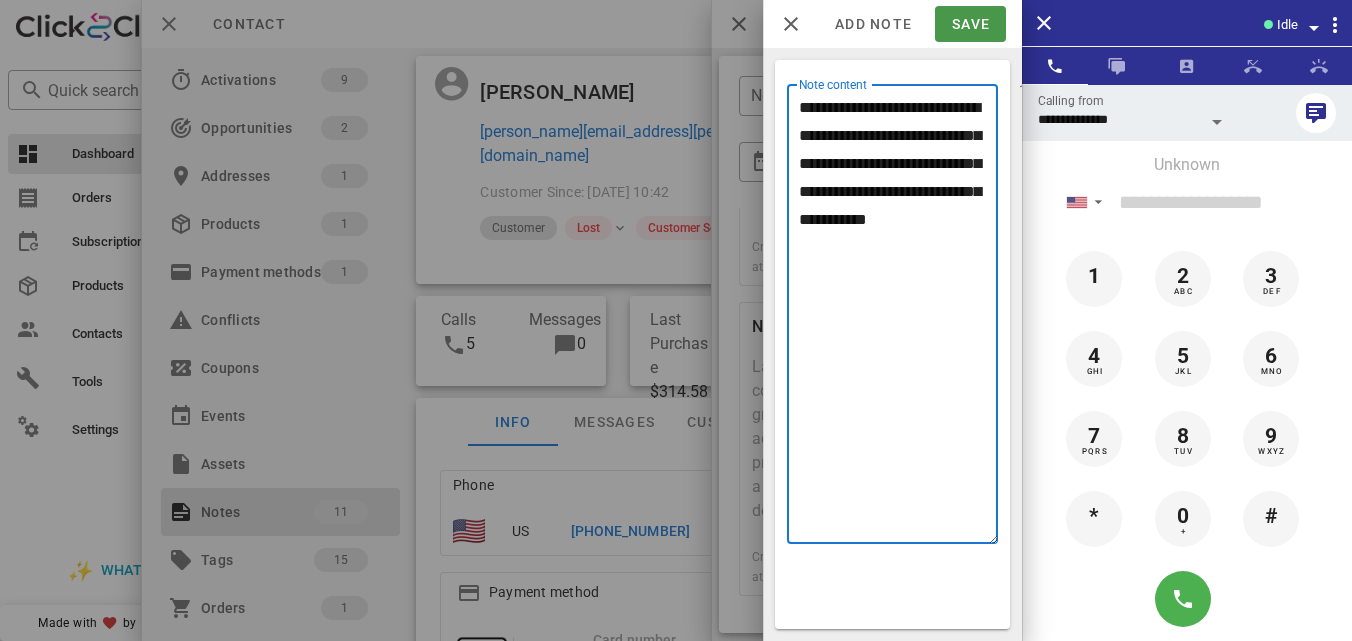 type on "**********" 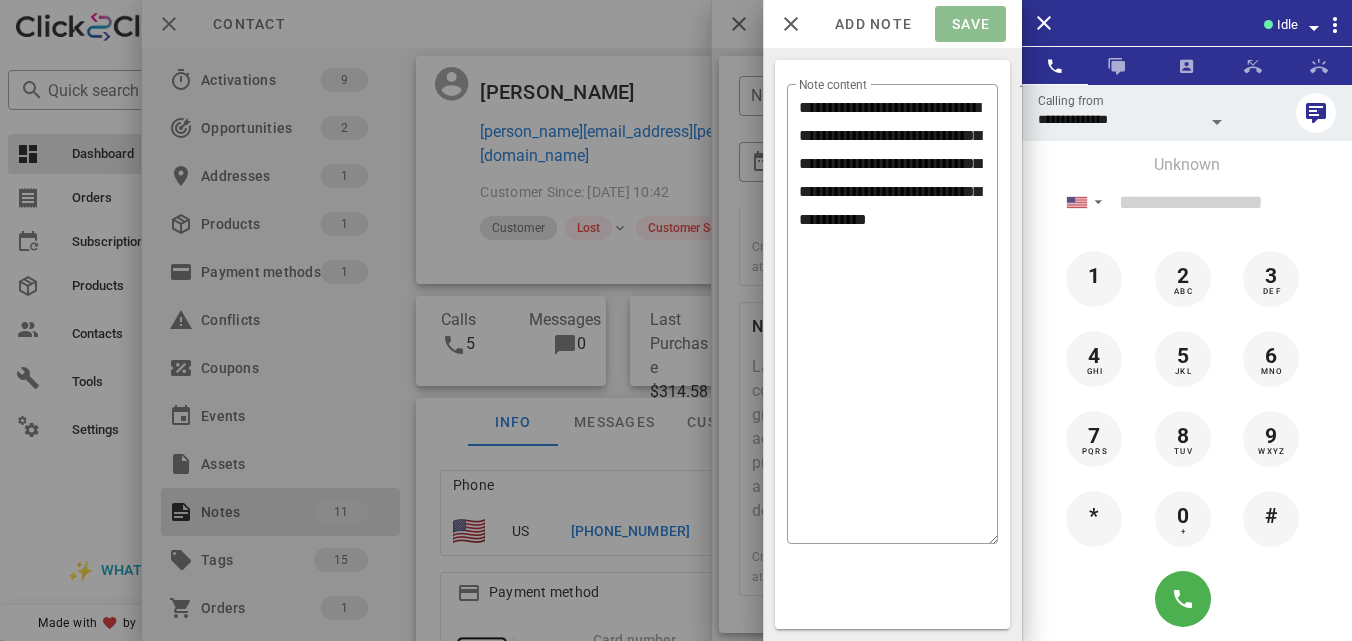 click on "Save" at bounding box center (970, 24) 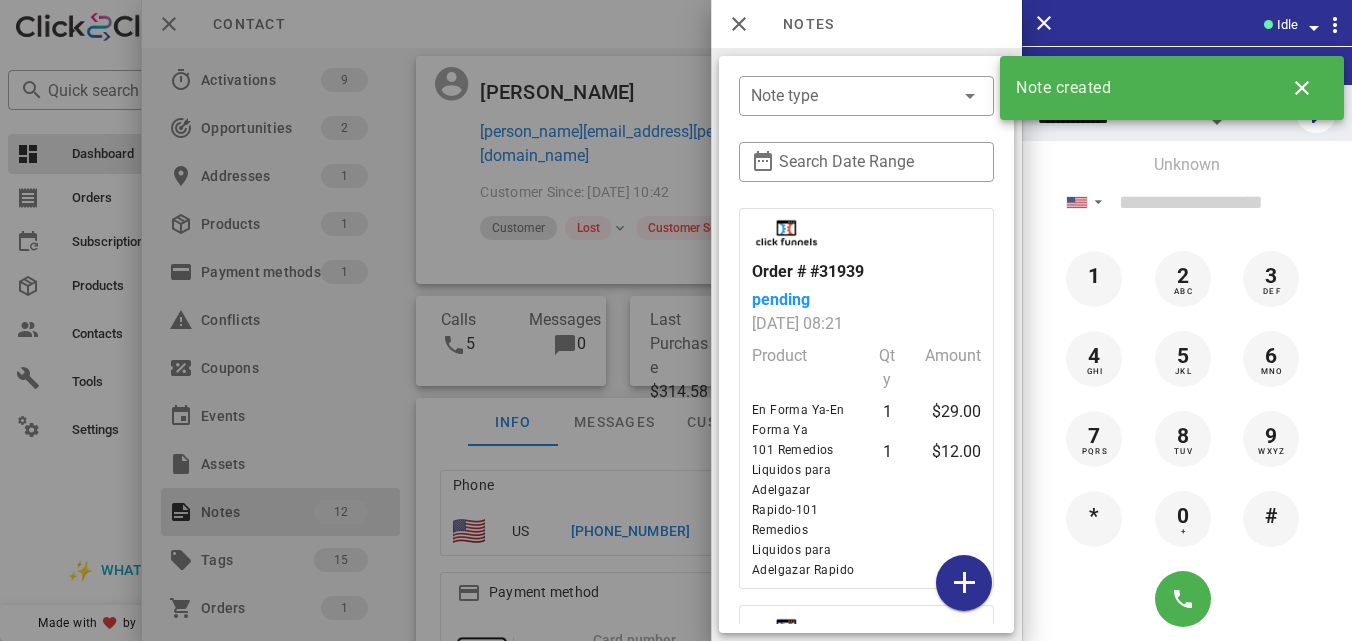 click at bounding box center (676, 320) 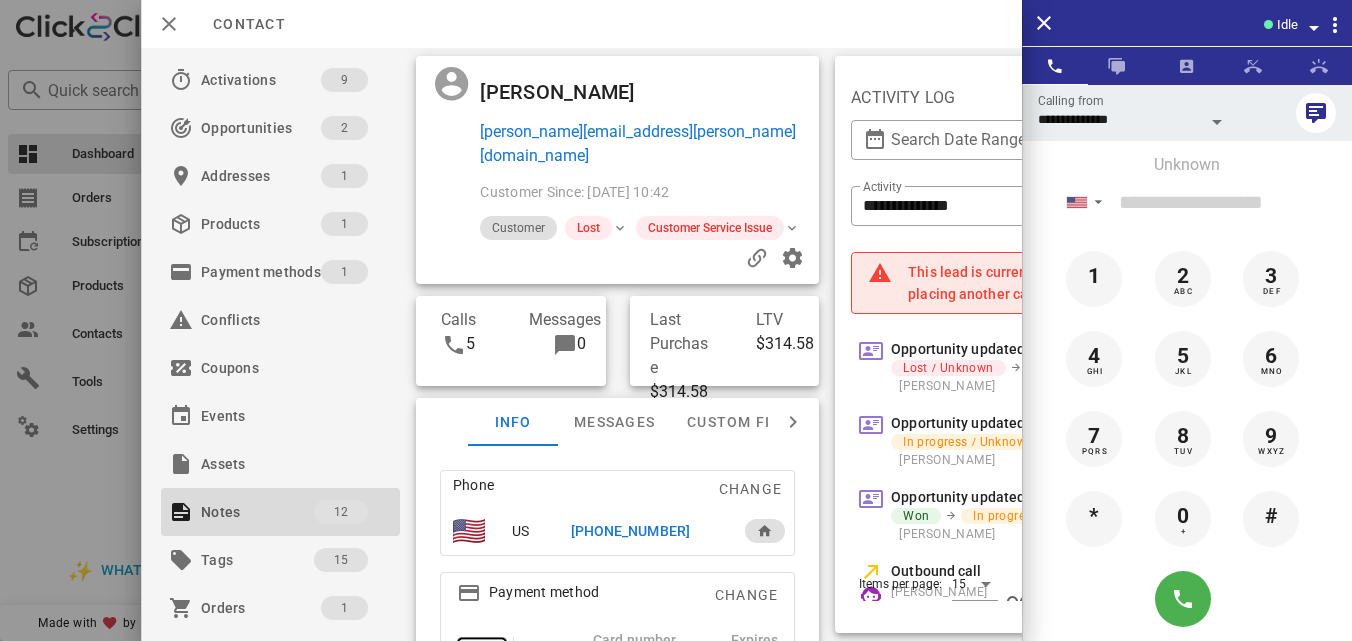 click on "[PERSON_NAME][EMAIL_ADDRESS][PERSON_NAME][DOMAIN_NAME]" at bounding box center [646, 144] 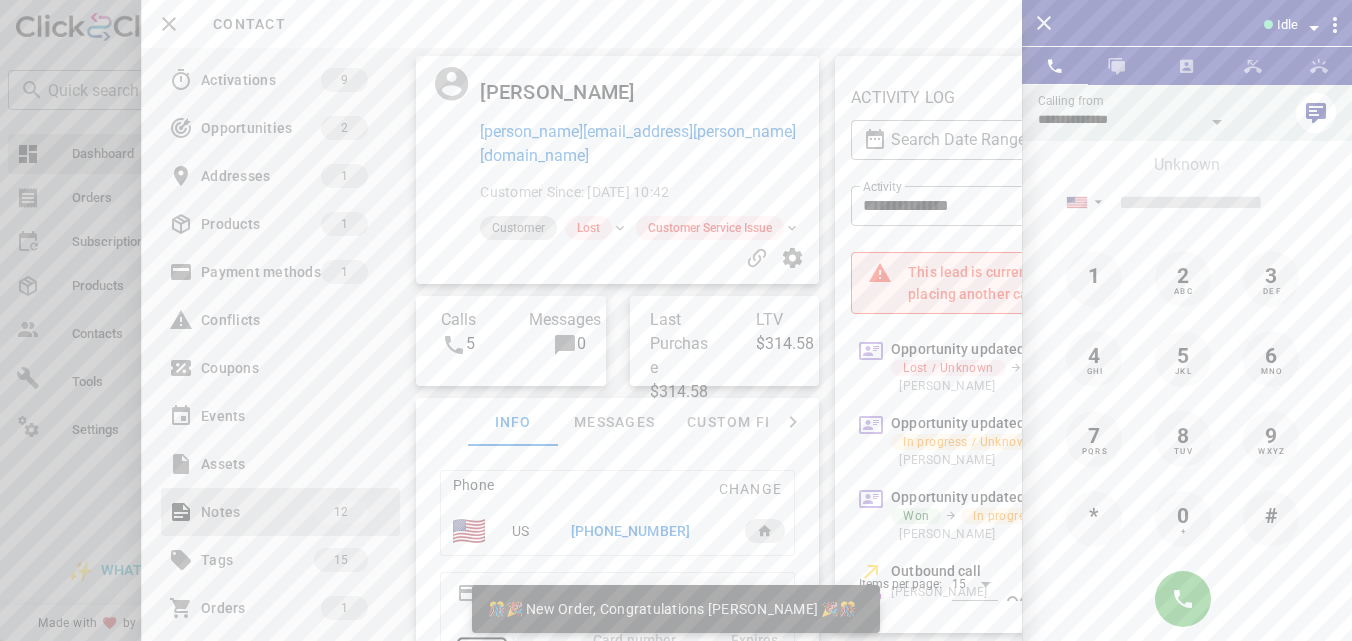 scroll, scrollTop: 999761, scrollLeft: 999653, axis: both 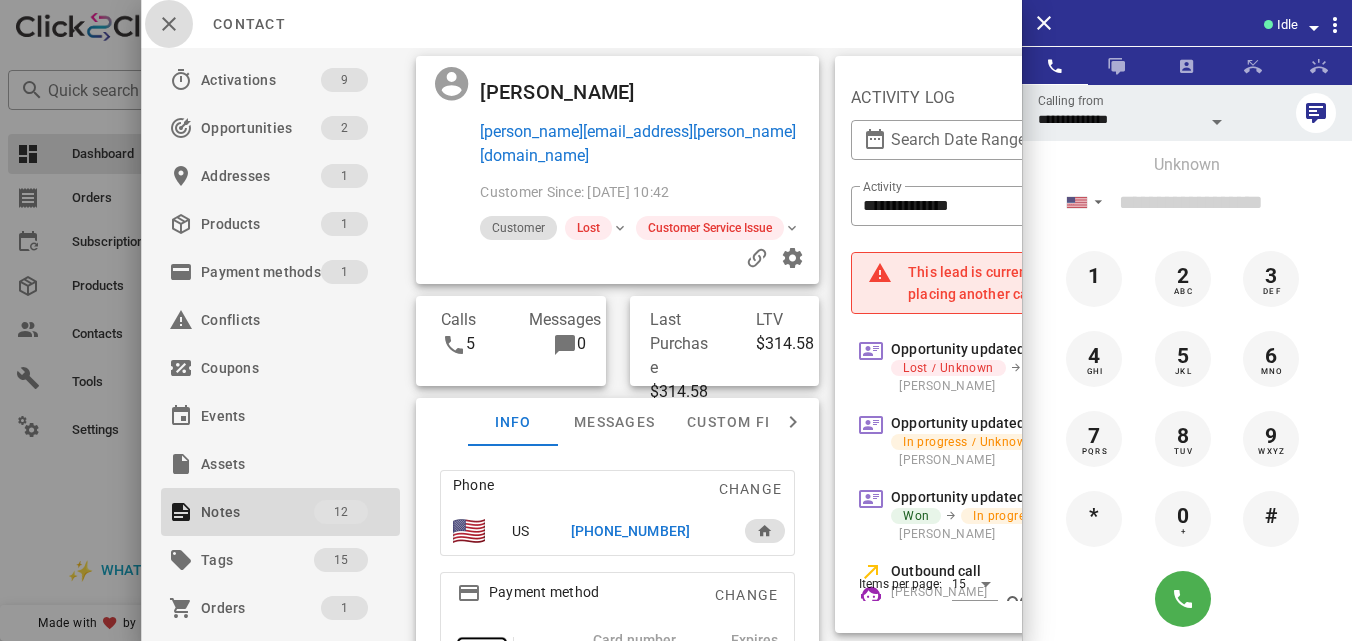click at bounding box center [169, 24] 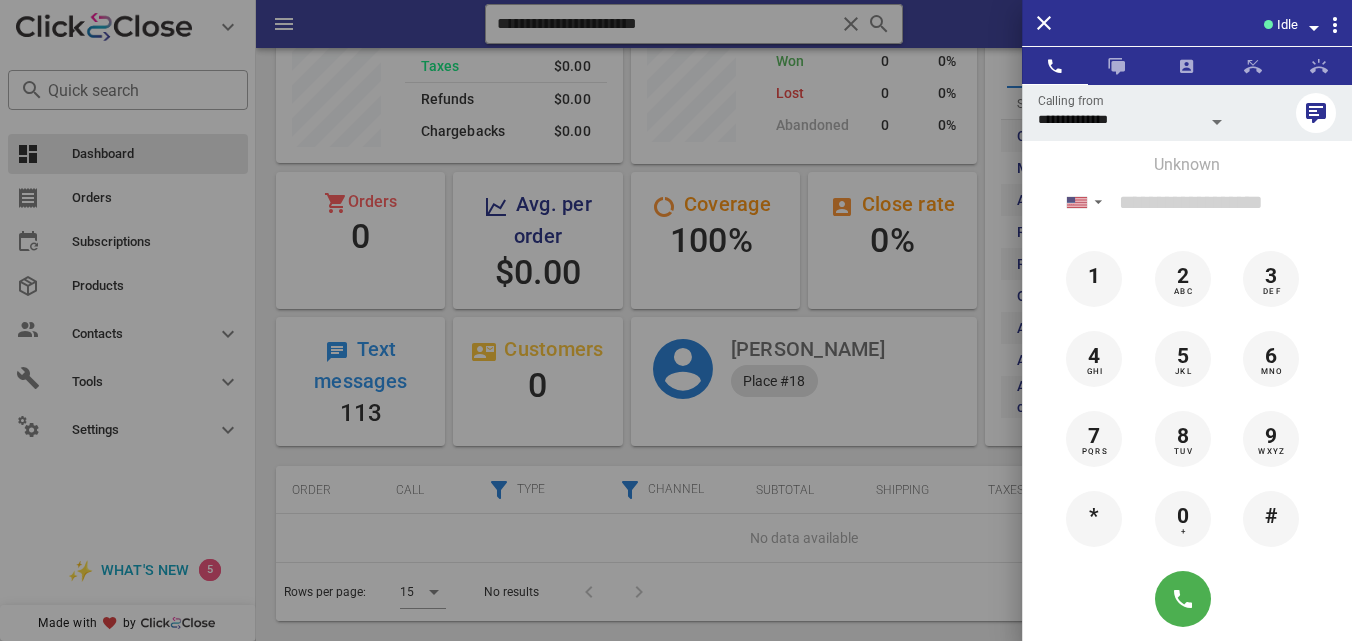 click at bounding box center [676, 320] 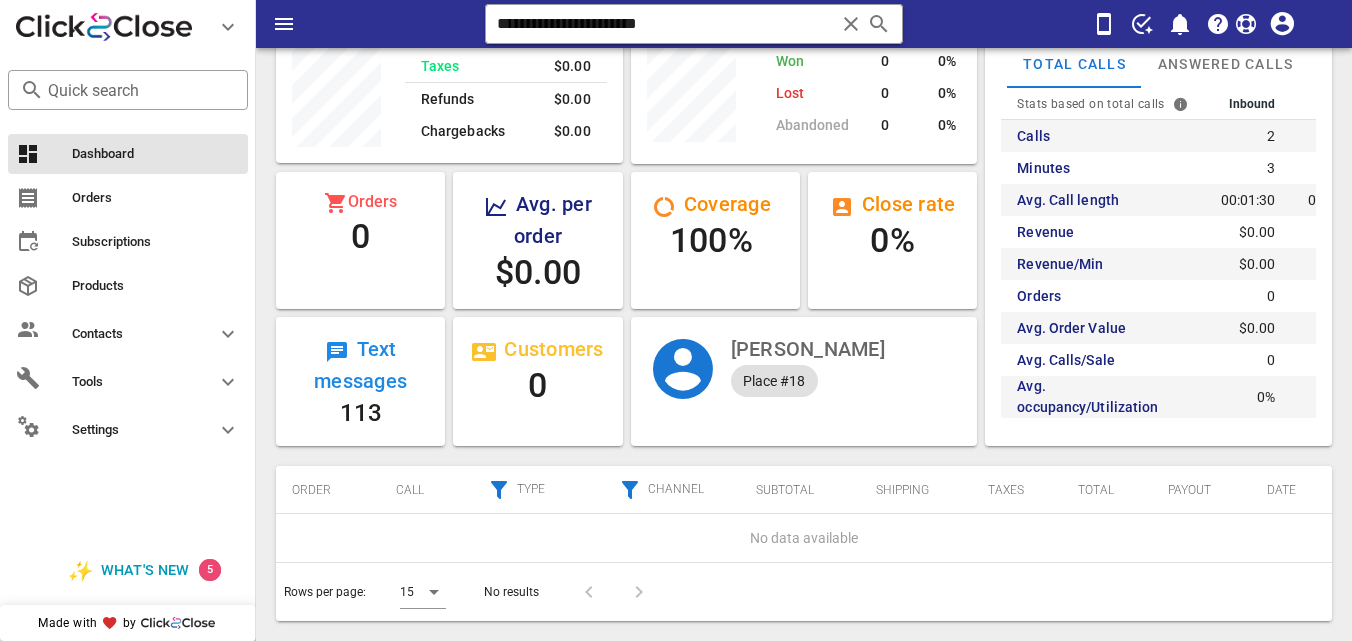 click on "**********" at bounding box center (665, 24) 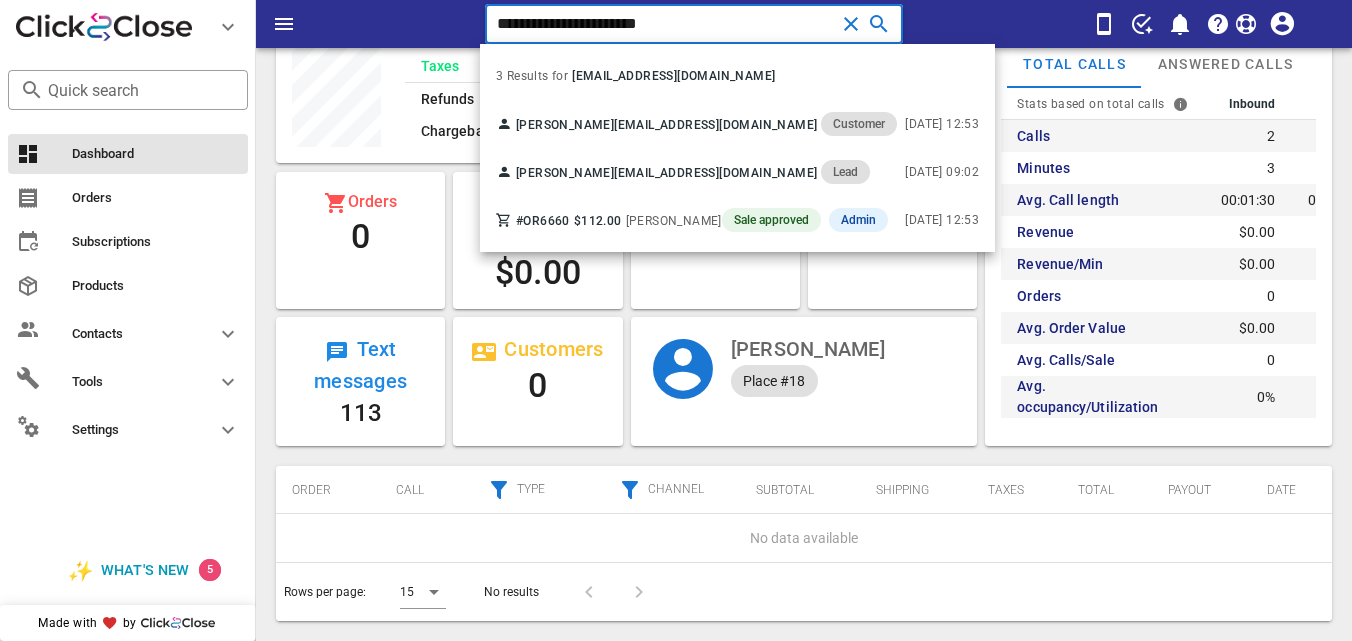 click on "**********" at bounding box center [665, 24] 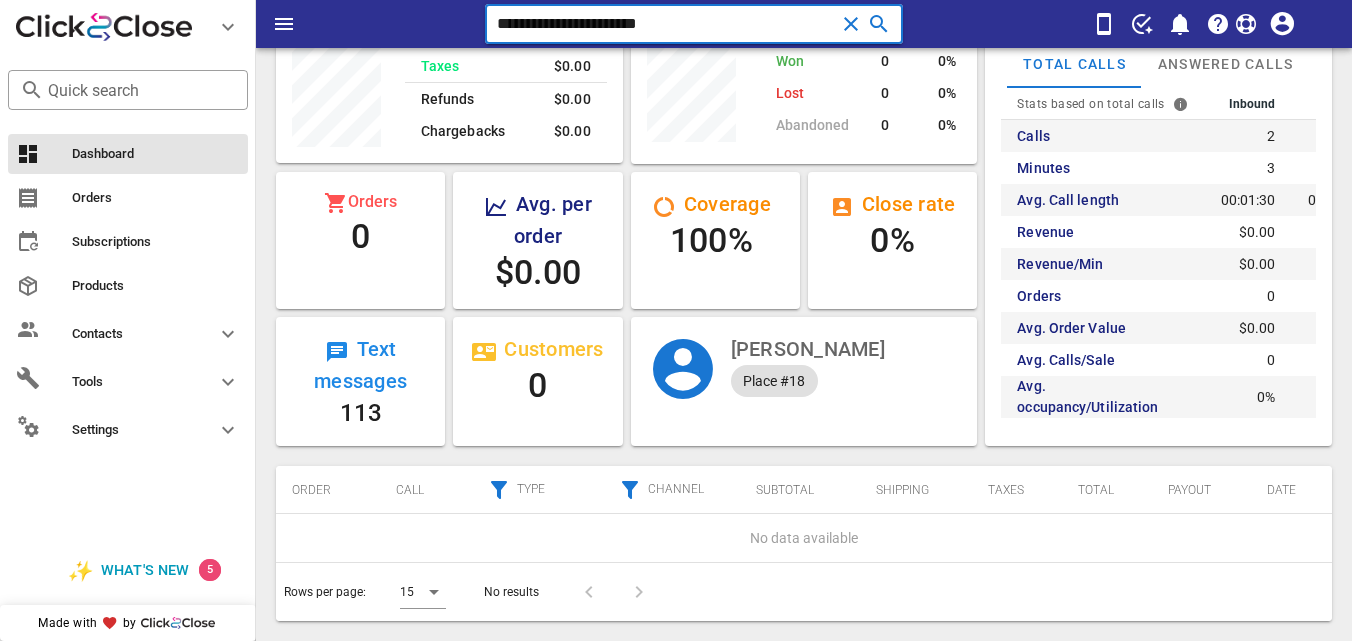 click on "**********" at bounding box center (665, 24) 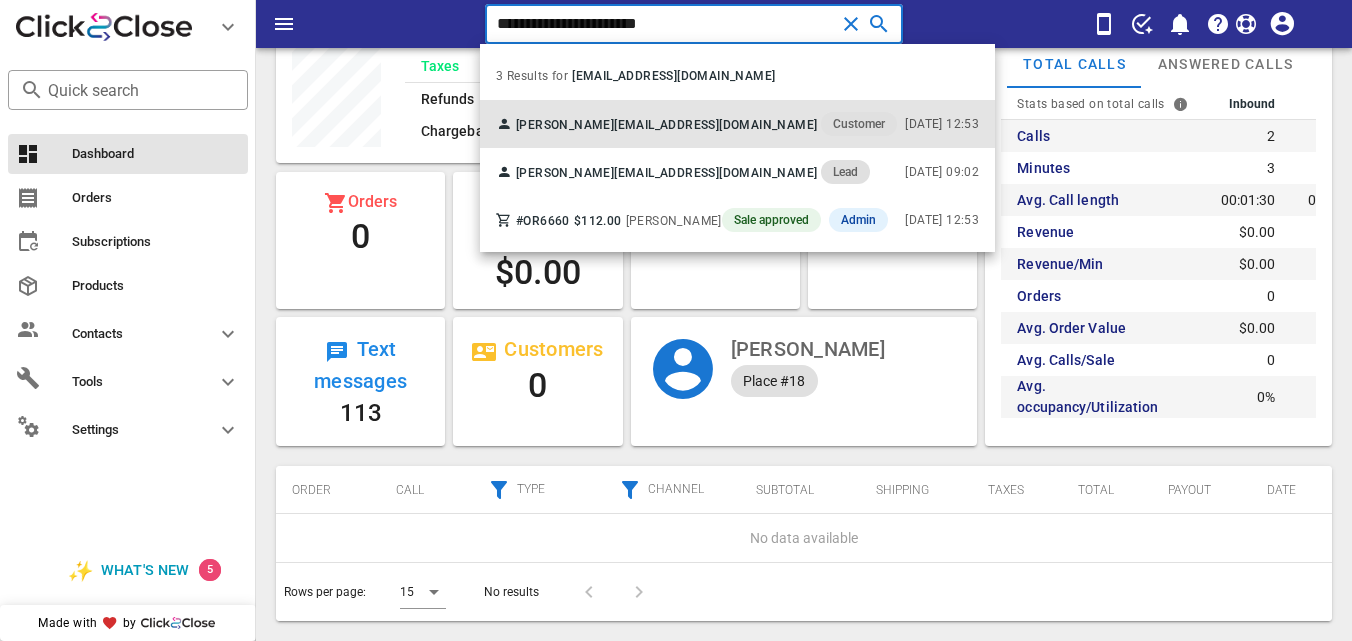 click on "[PERSON_NAME]   [EMAIL_ADDRESS][DOMAIN_NAME]   Customer" at bounding box center (696, 124) 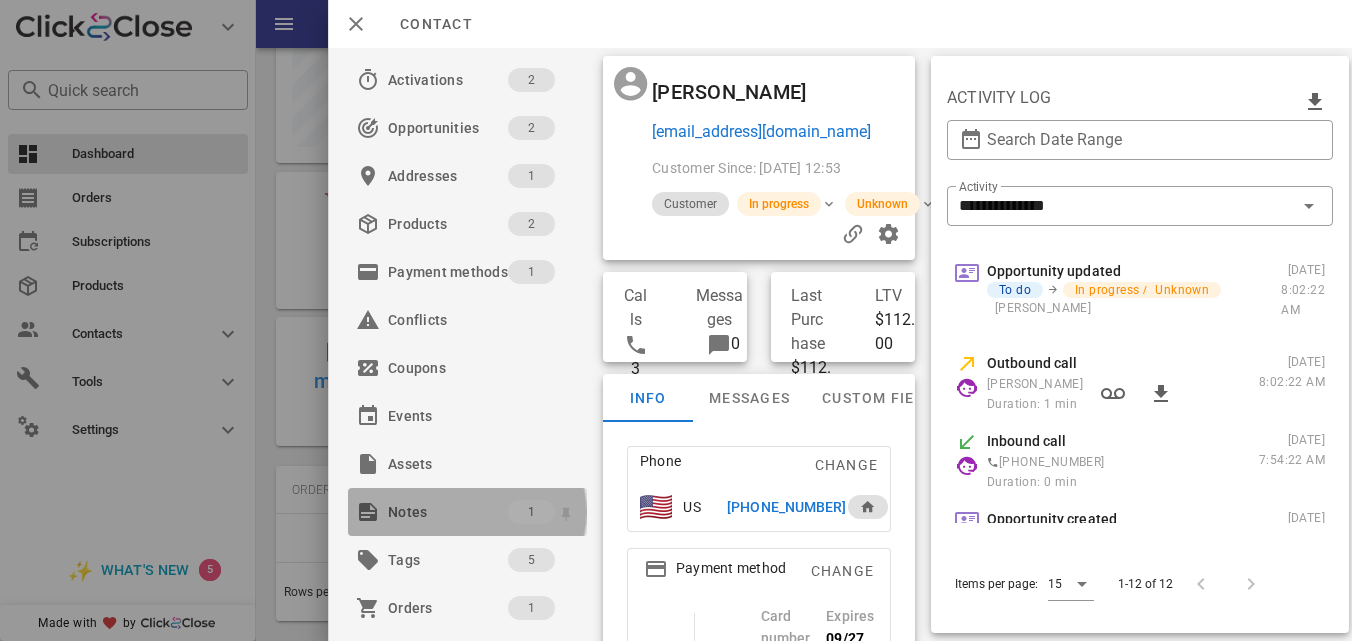 click on "Notes" at bounding box center [448, 512] 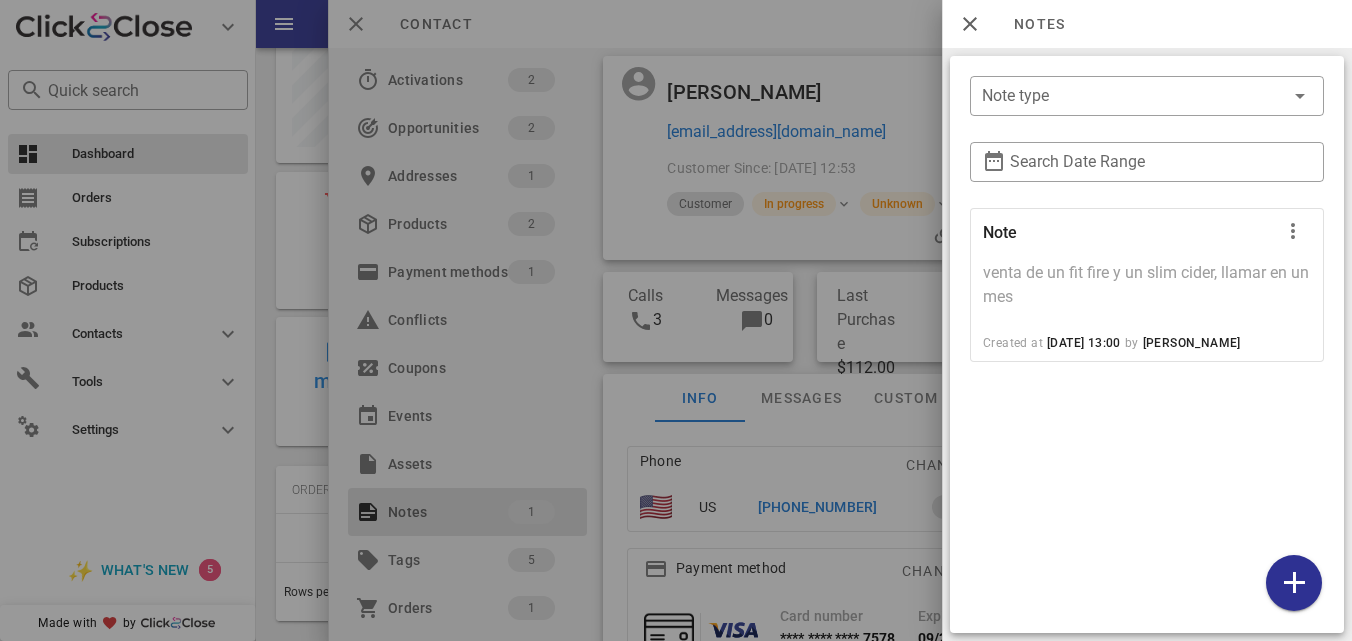 click at bounding box center [676, 320] 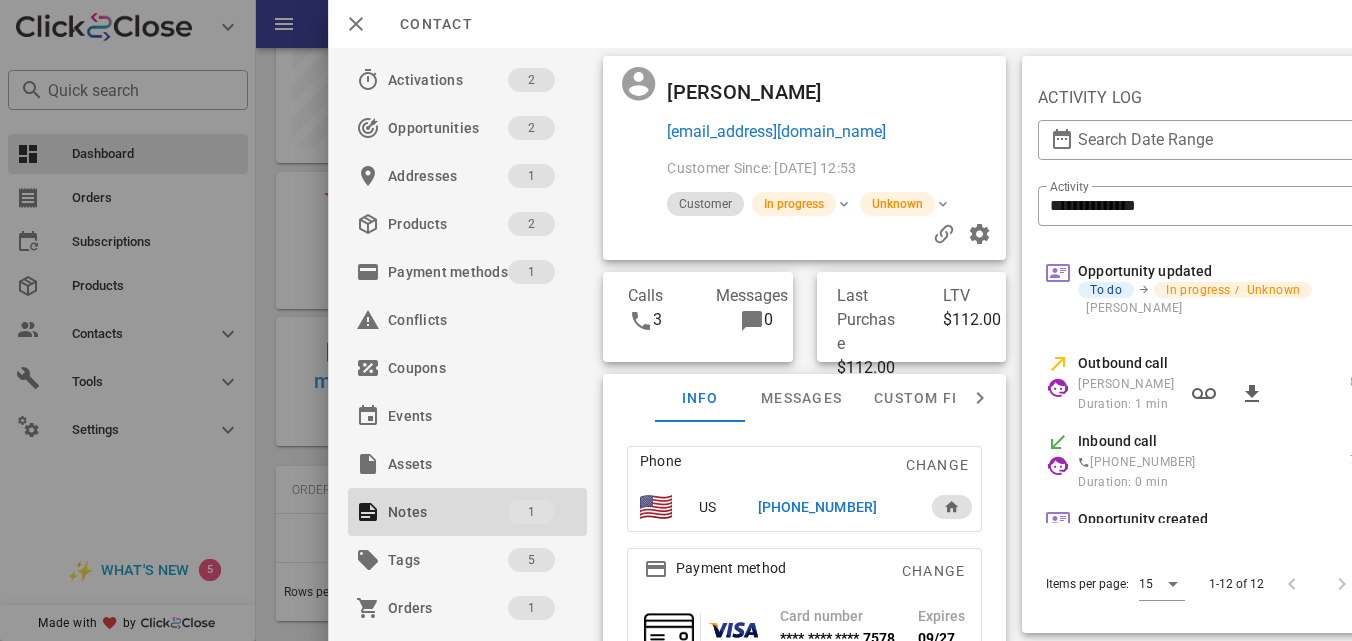 click on "[PHONE_NUMBER]" at bounding box center [816, 507] 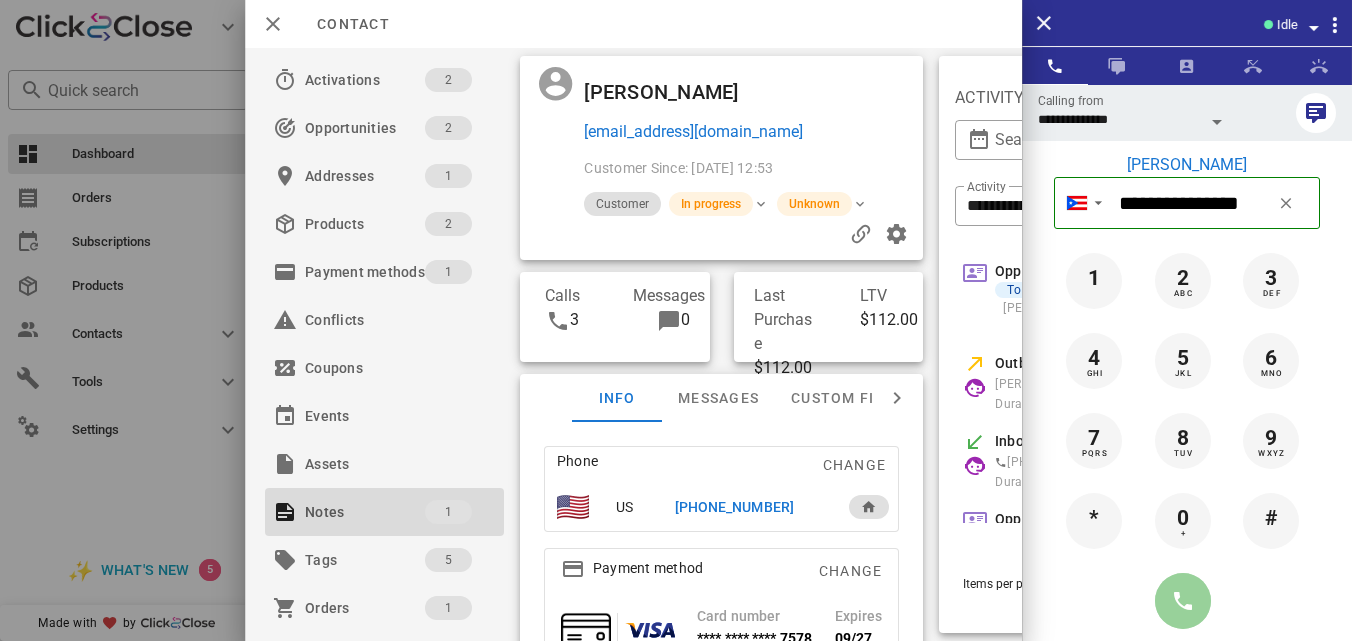 click at bounding box center [1183, 601] 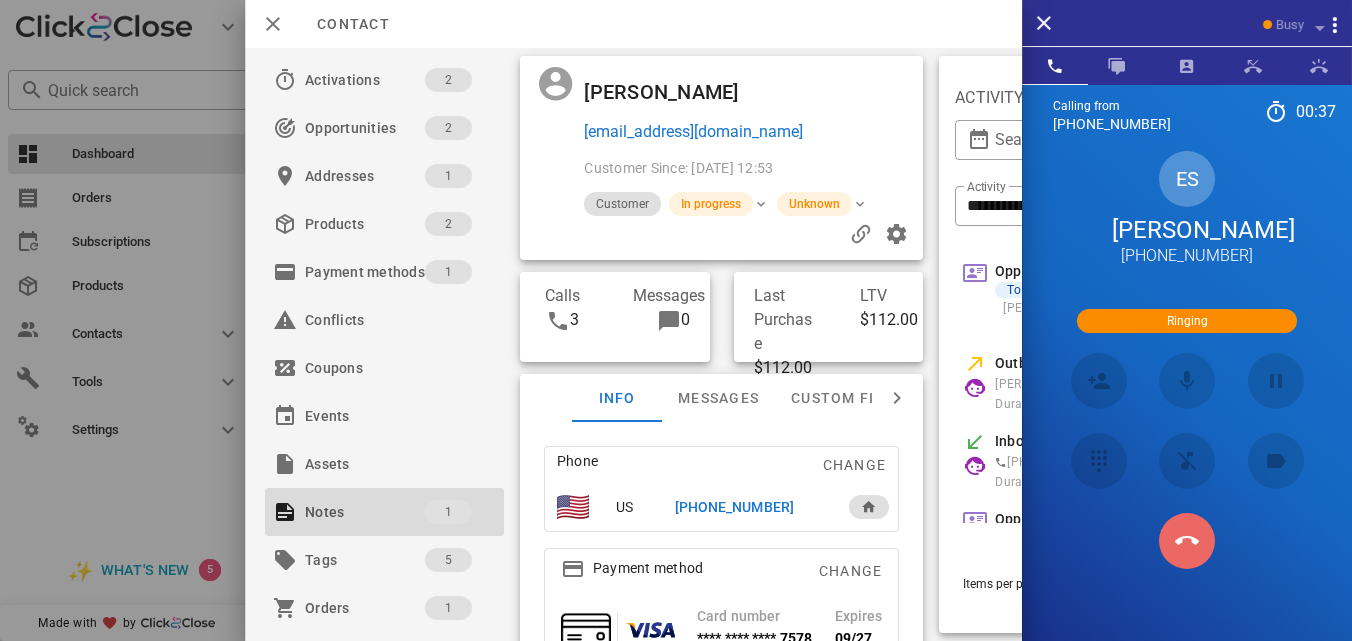 click at bounding box center (1187, 541) 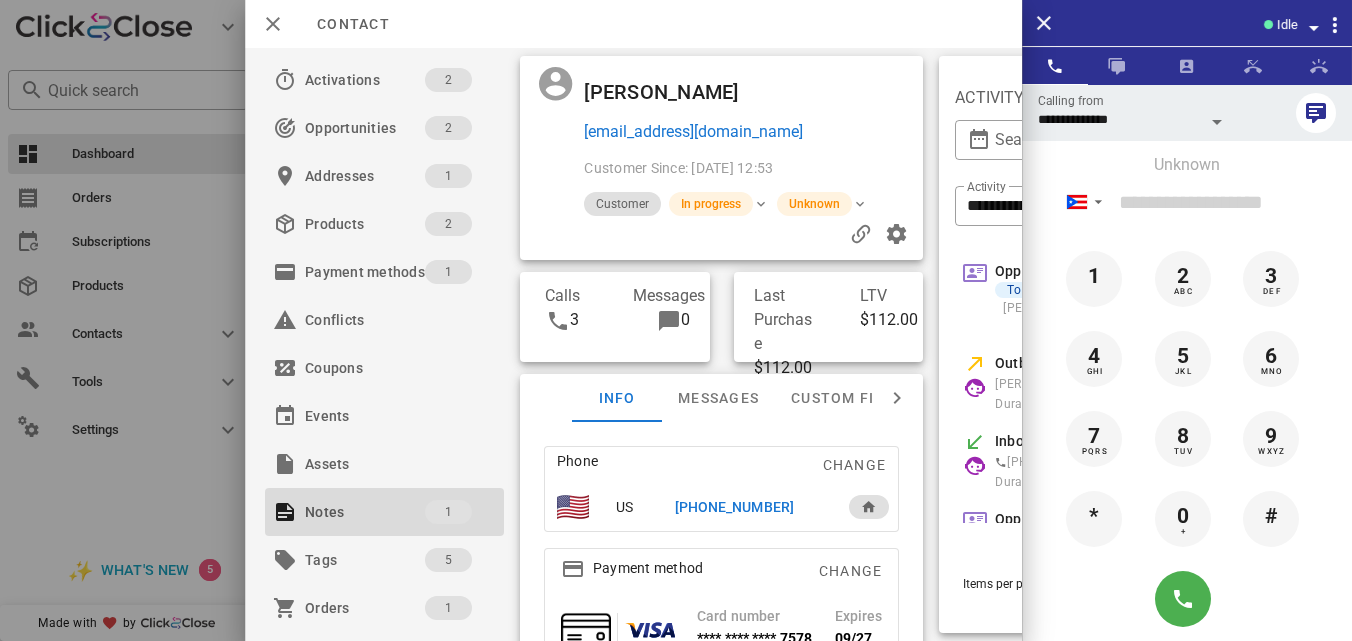 click on "[PHONE_NUMBER]" at bounding box center (734, 507) 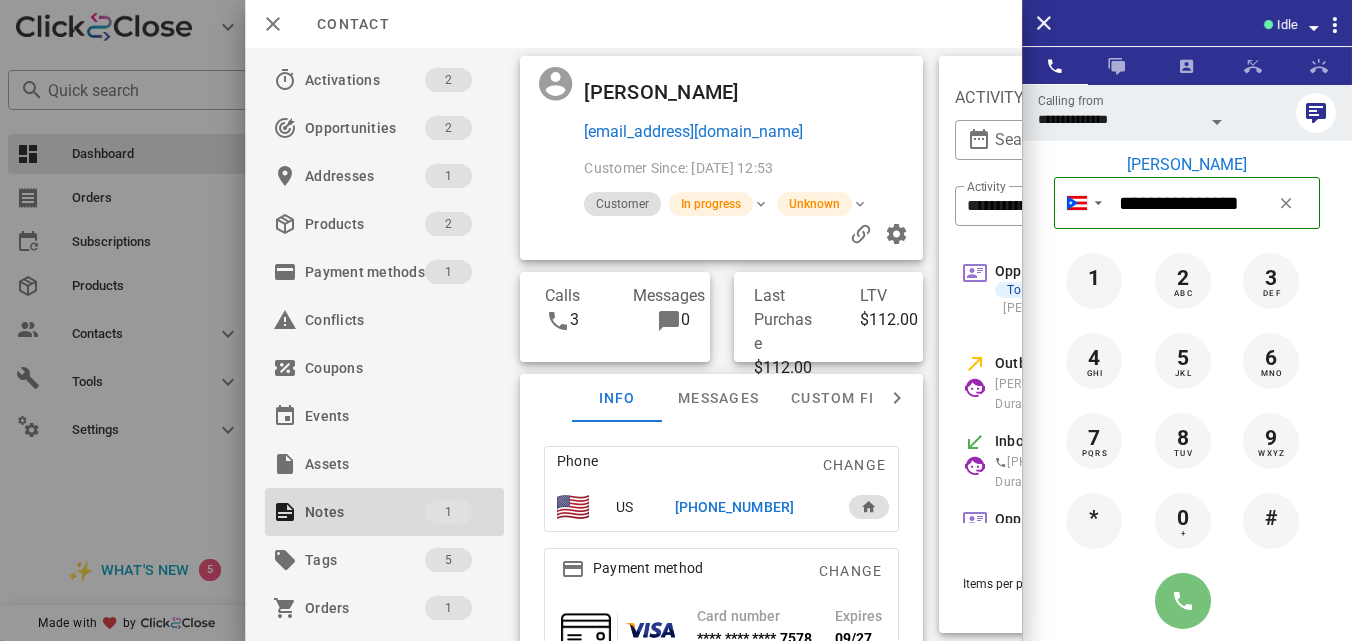 click at bounding box center (1183, 601) 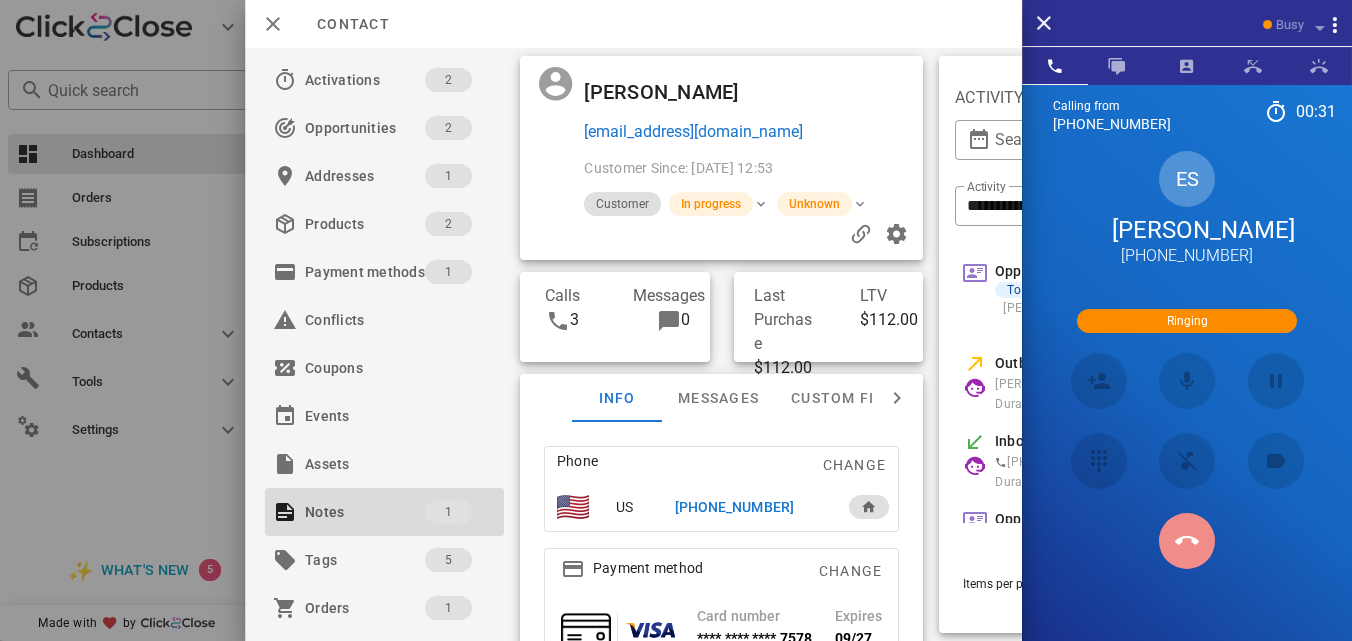 click at bounding box center (1187, 541) 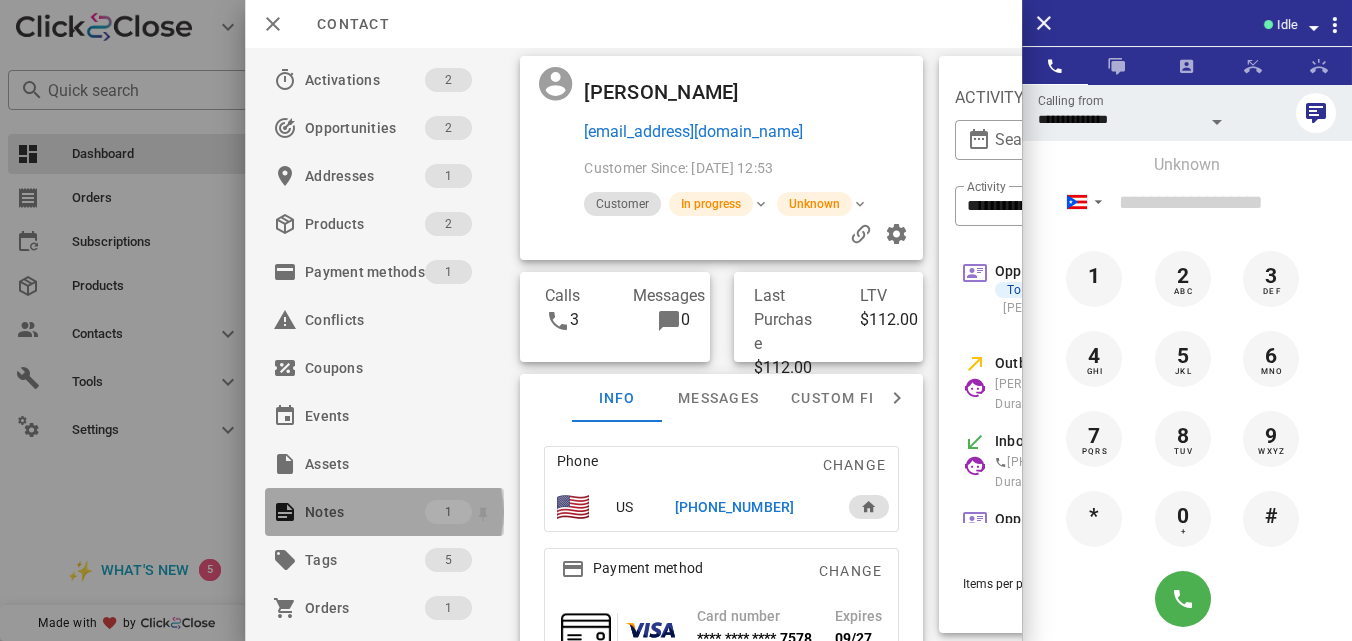 click on "Notes" at bounding box center (365, 512) 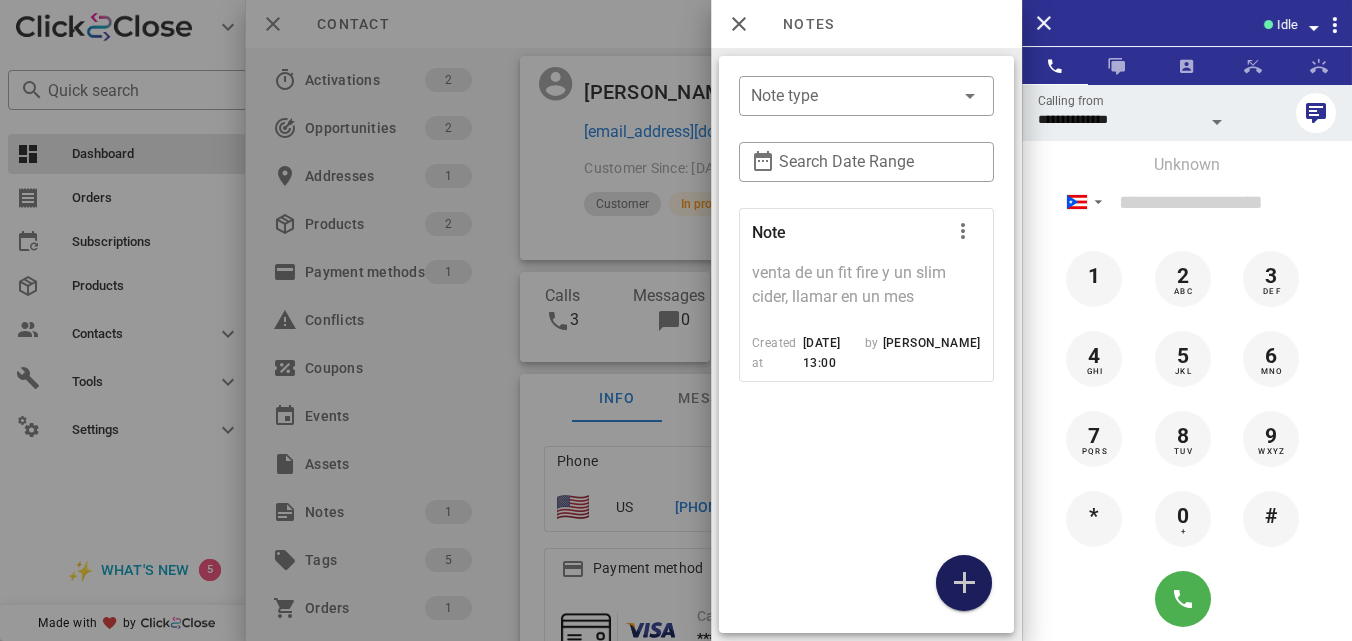 click at bounding box center (964, 583) 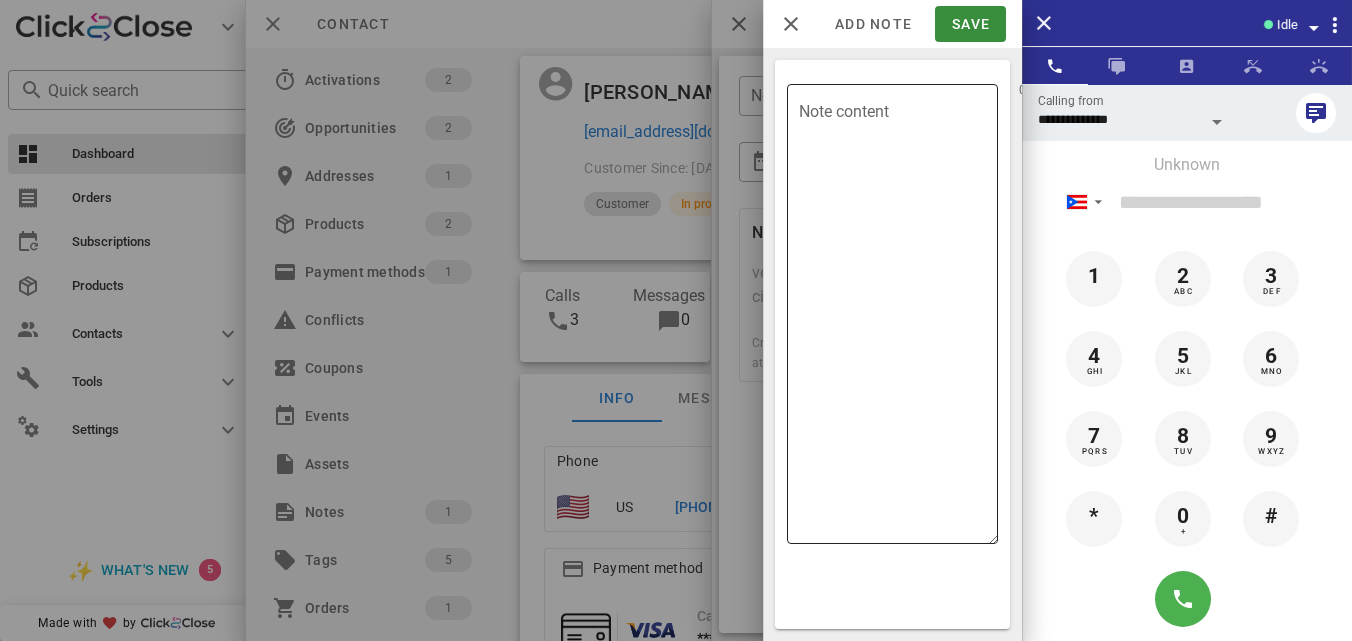 click on "Note content" at bounding box center (898, 319) 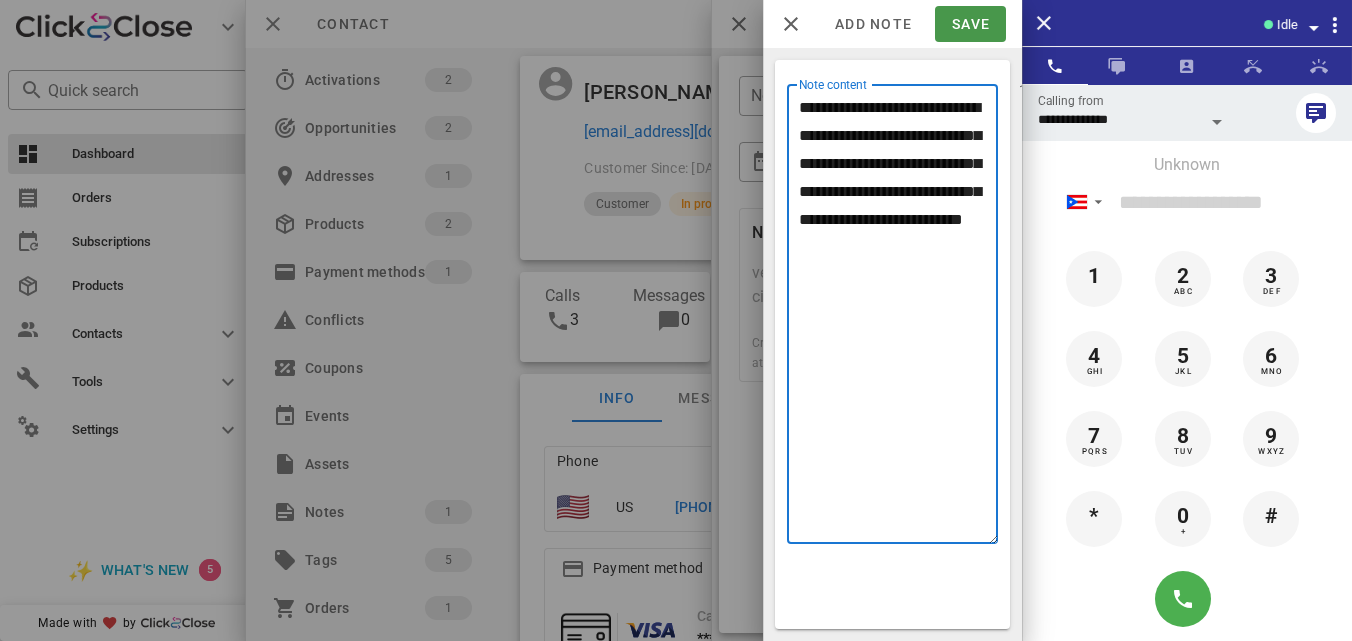 type on "**********" 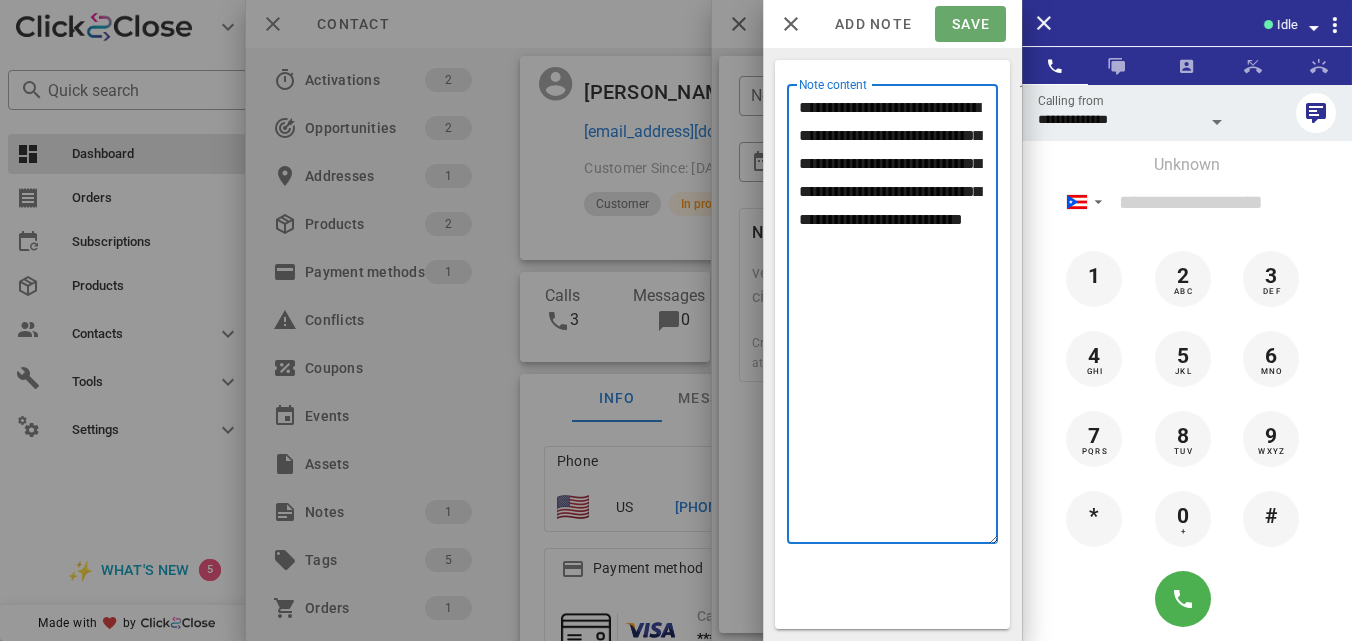 click on "Save" at bounding box center (970, 24) 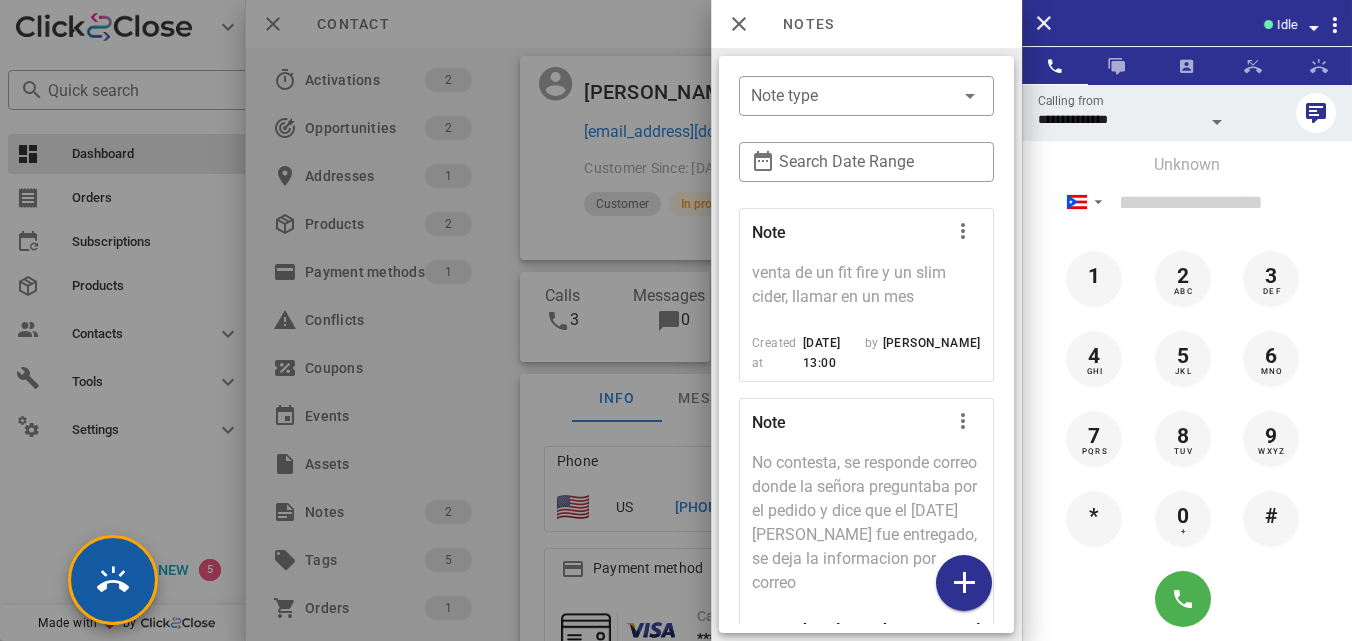 click at bounding box center (113, 580) 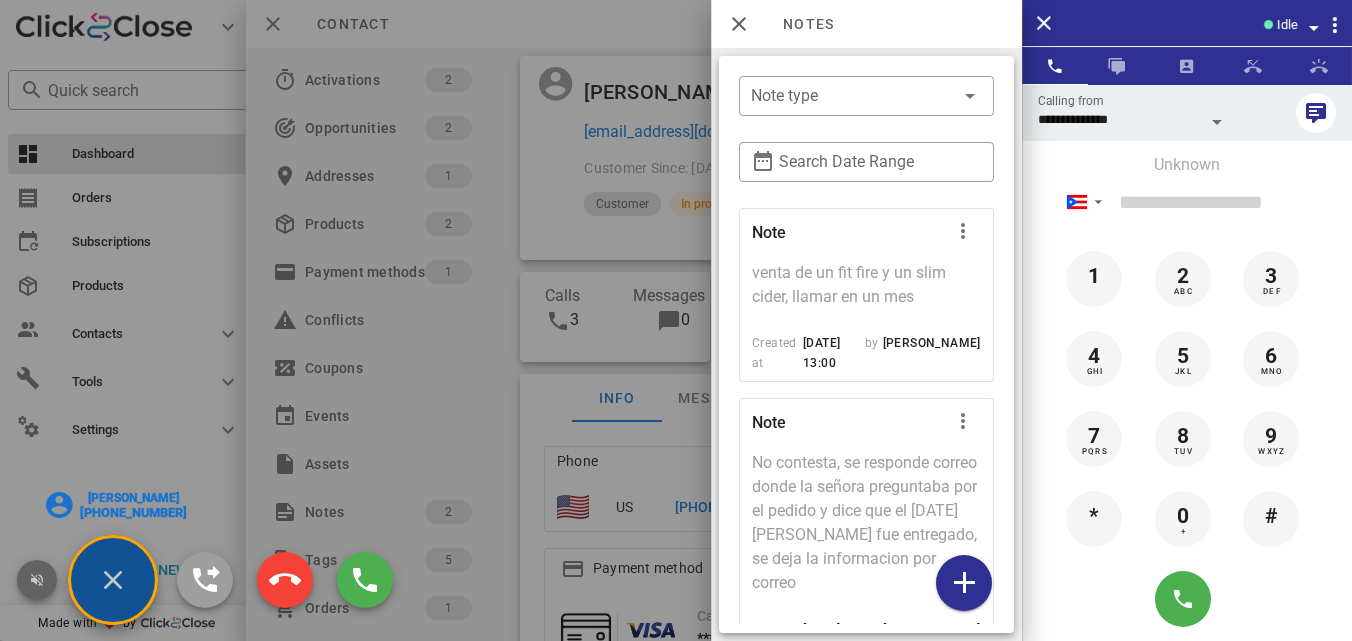 click at bounding box center (37, 580) 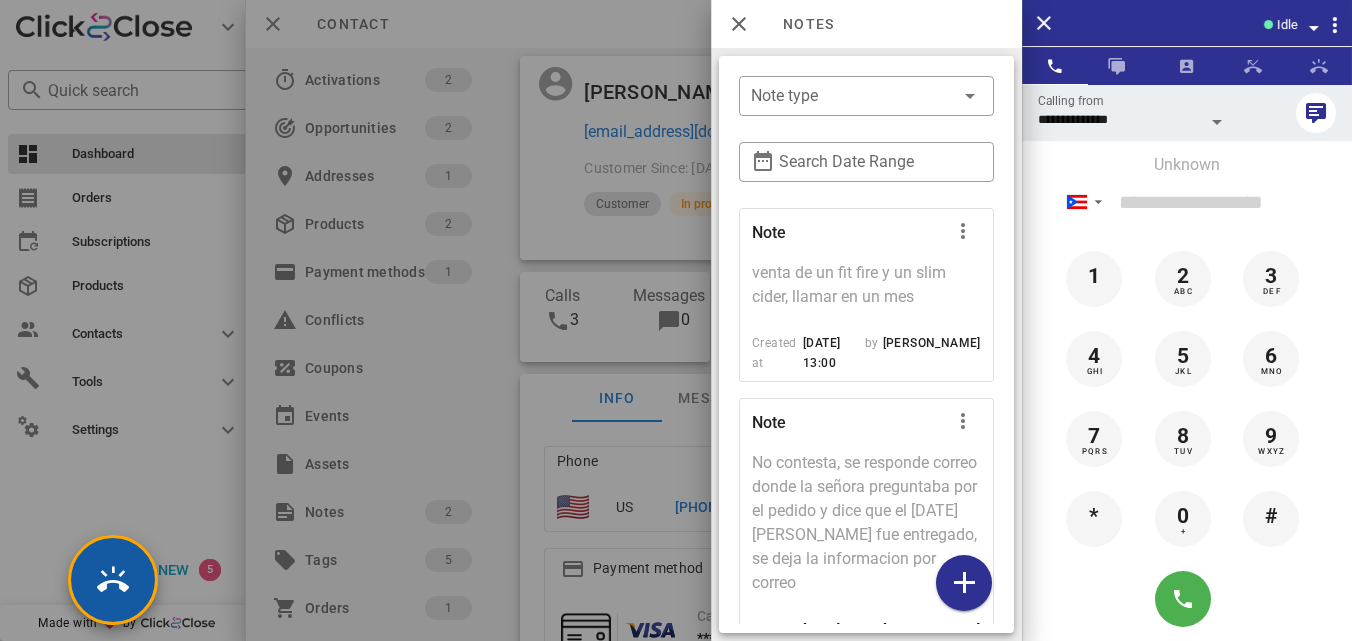 click at bounding box center (113, 580) 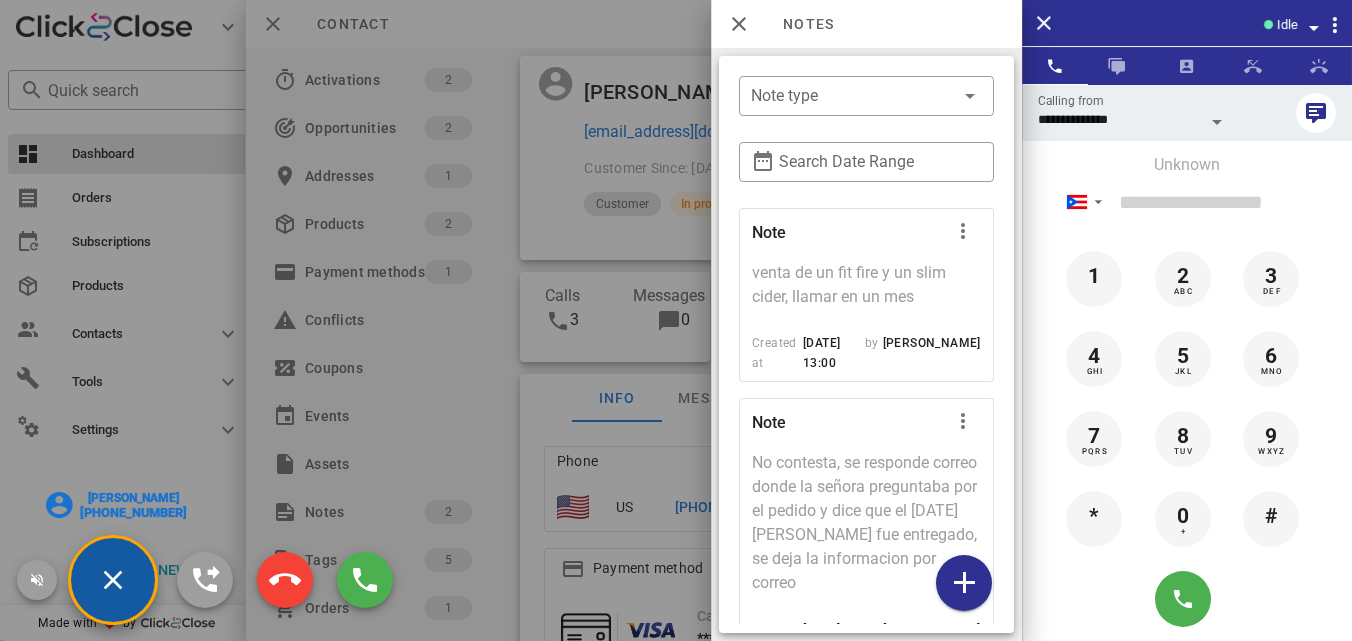 click on "[PERSON_NAME]" at bounding box center [133, 498] 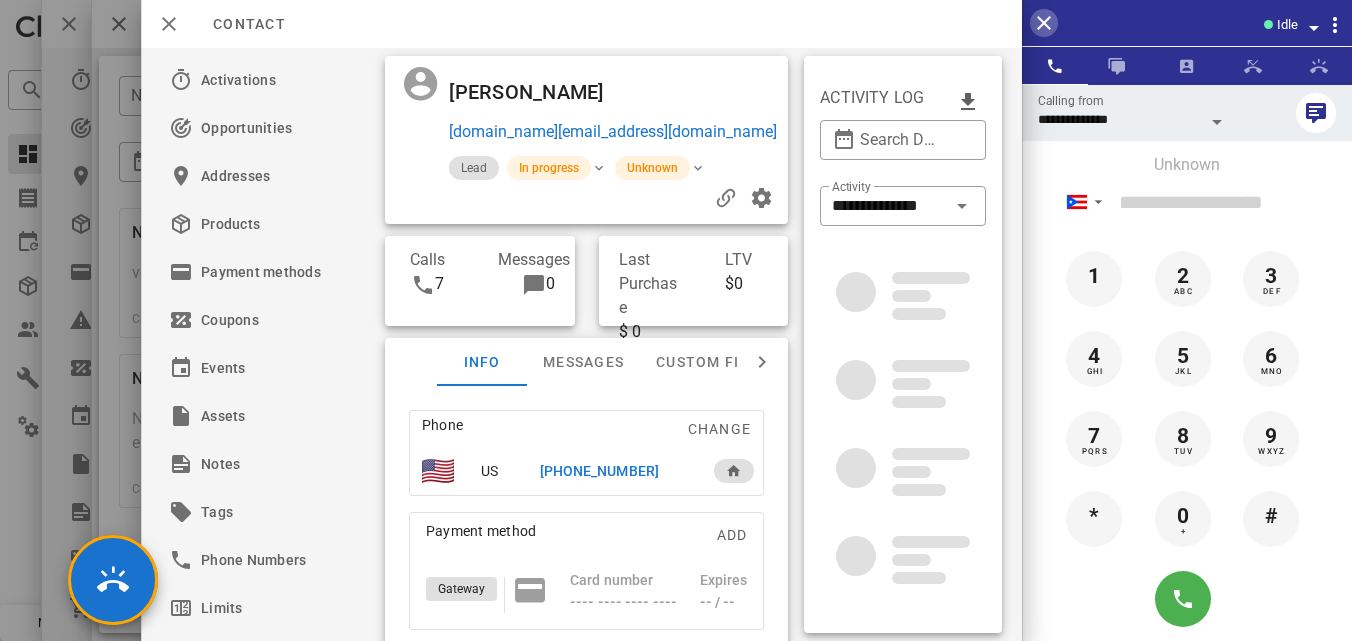 click at bounding box center [1044, 23] 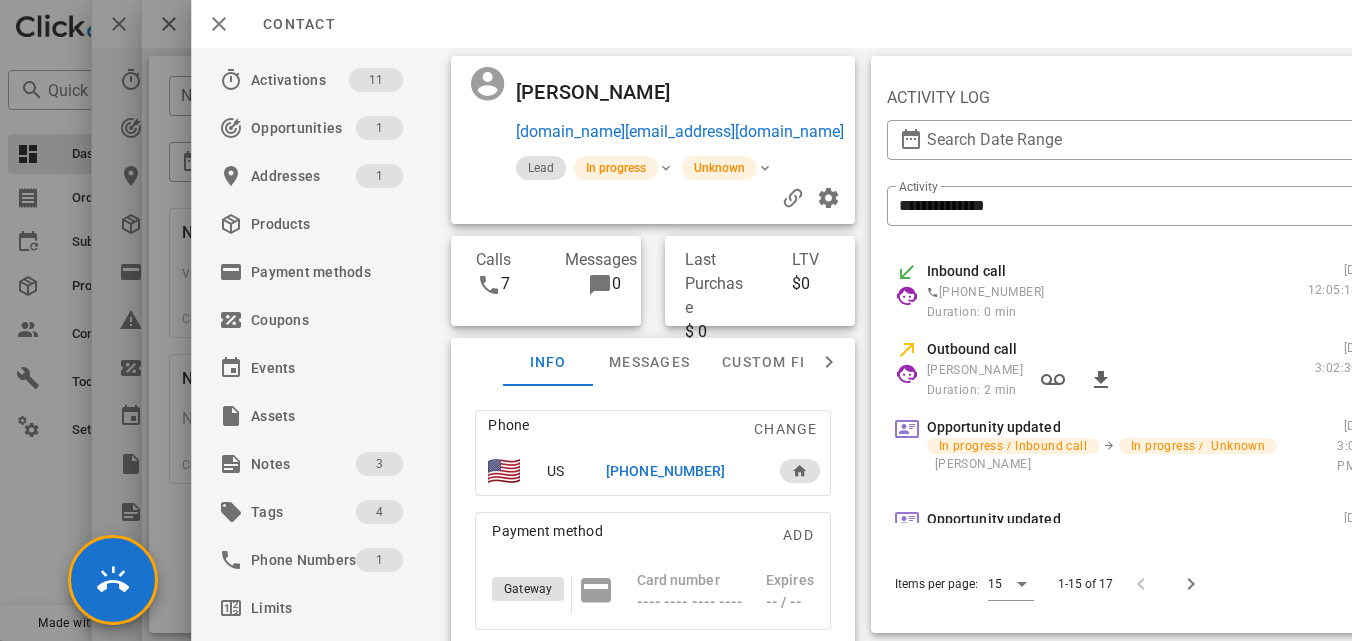 click on "[PHONE_NUMBER]" at bounding box center [665, 471] 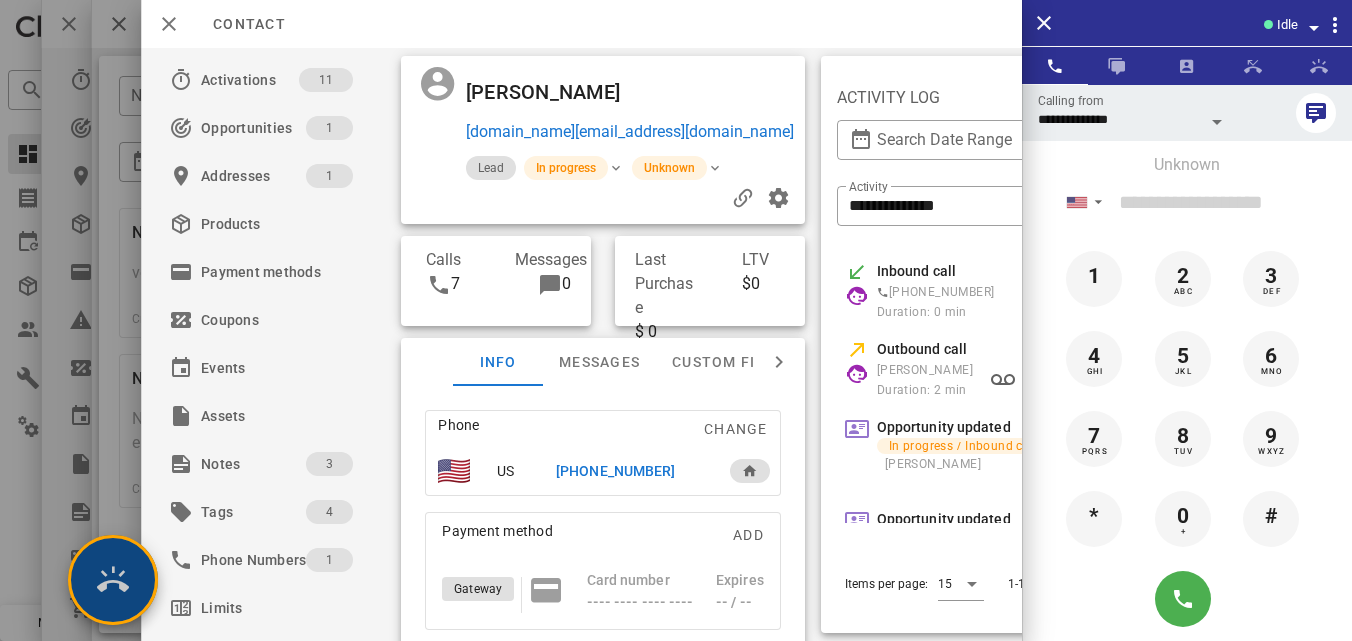 click at bounding box center [113, 580] 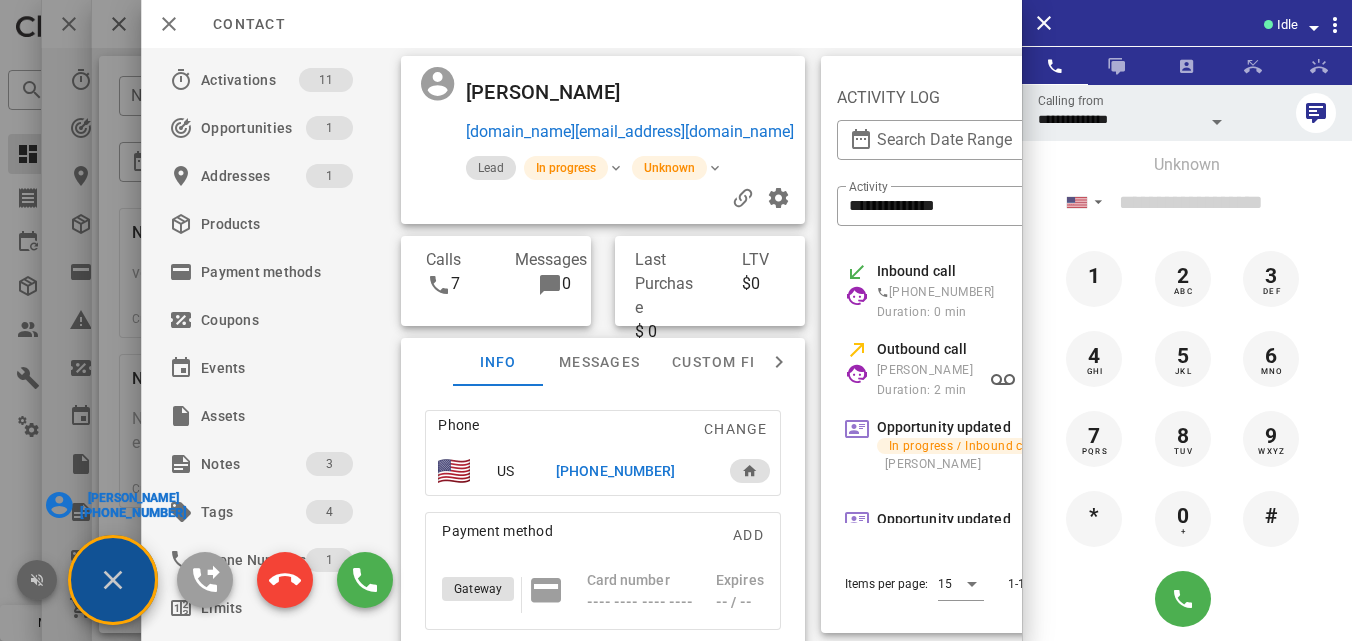 click at bounding box center (37, 580) 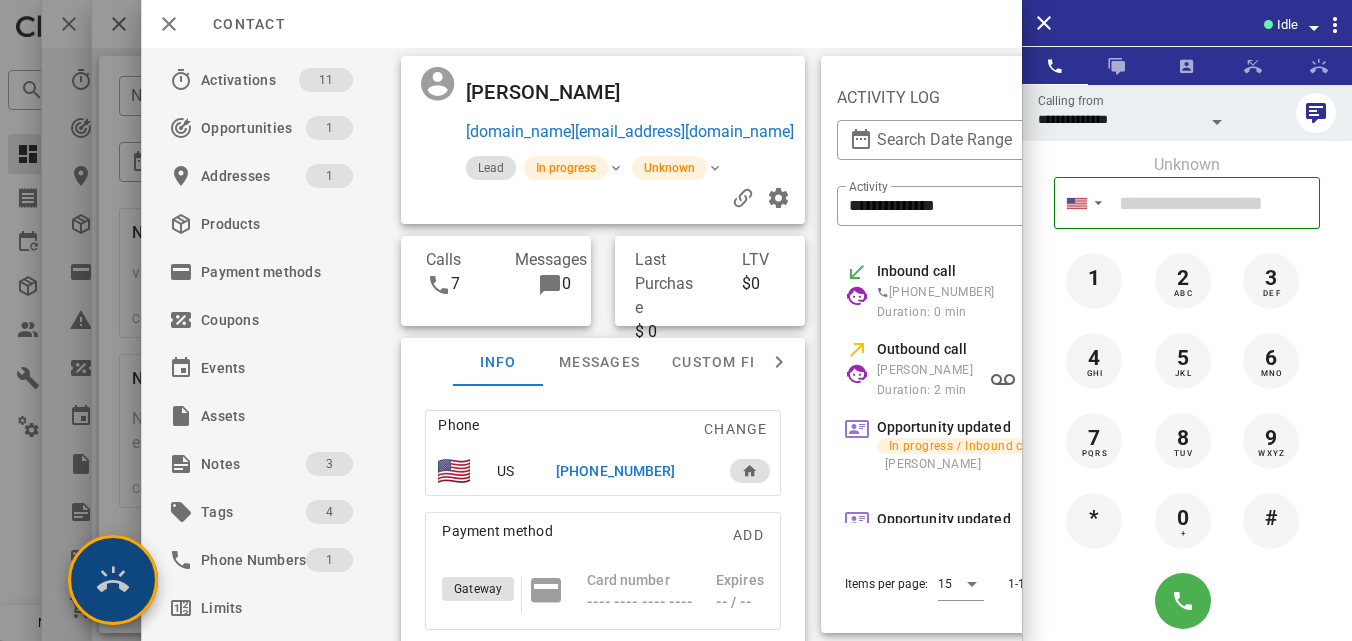 click at bounding box center (113, 580) 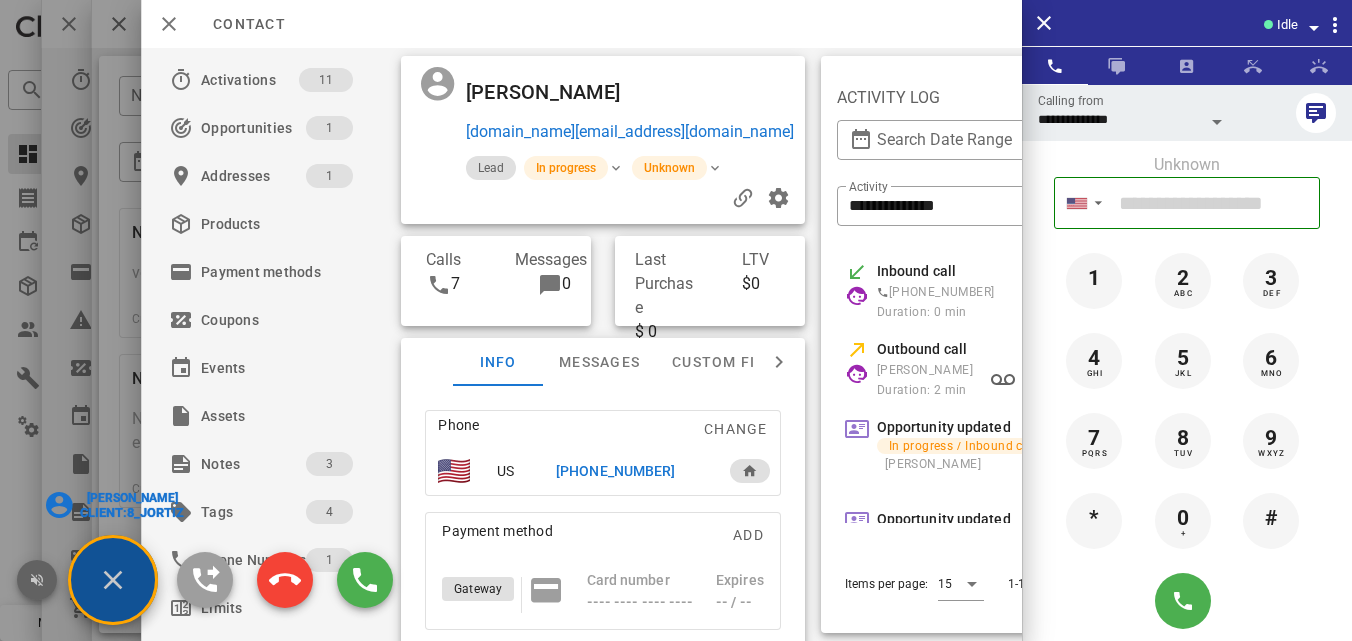 click at bounding box center (37, 580) 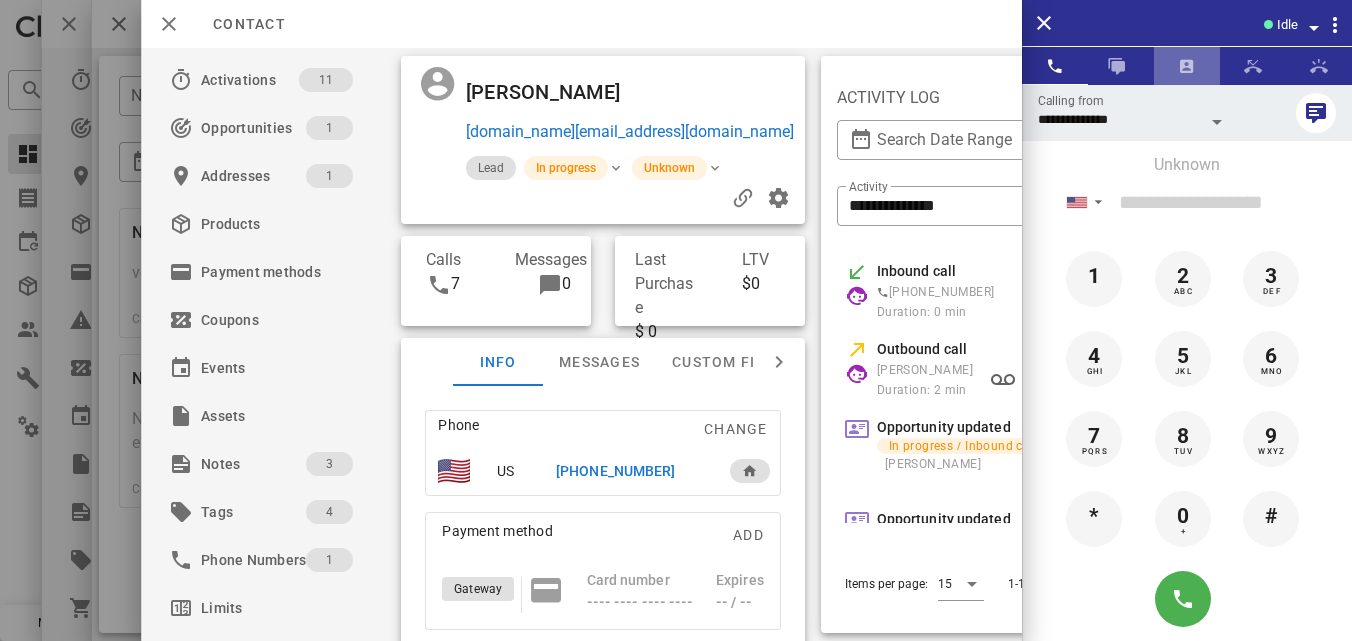 click at bounding box center (1187, 66) 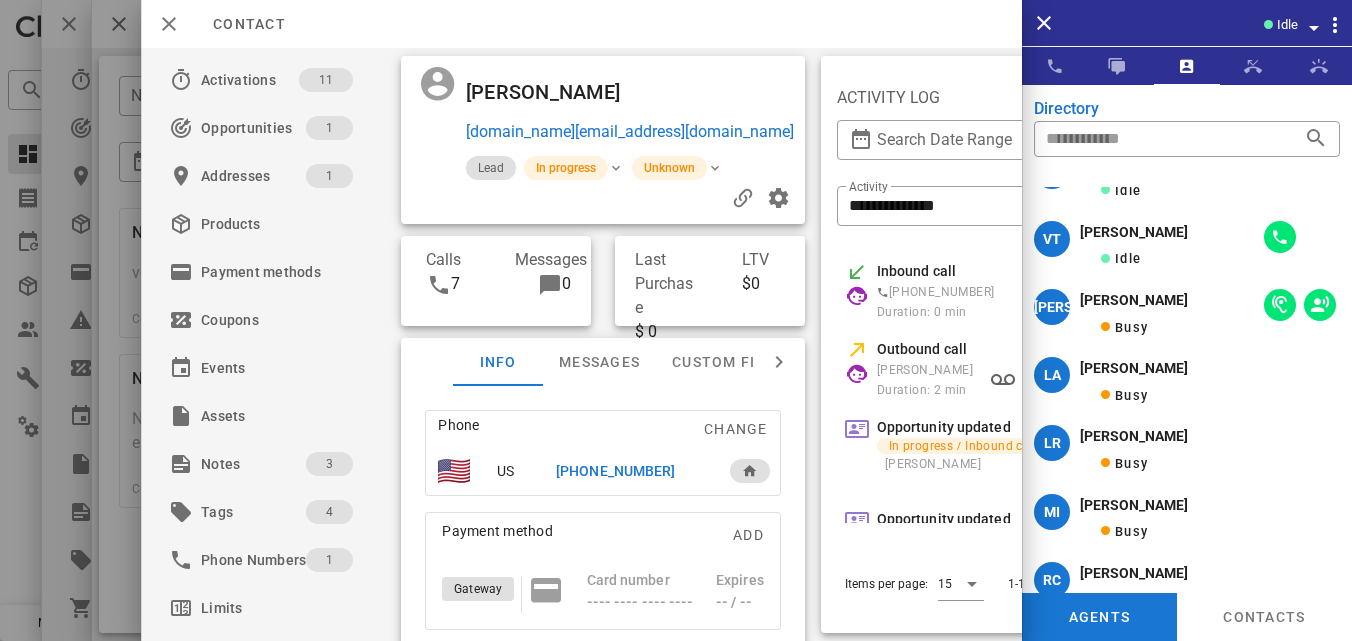 scroll, scrollTop: 0, scrollLeft: 0, axis: both 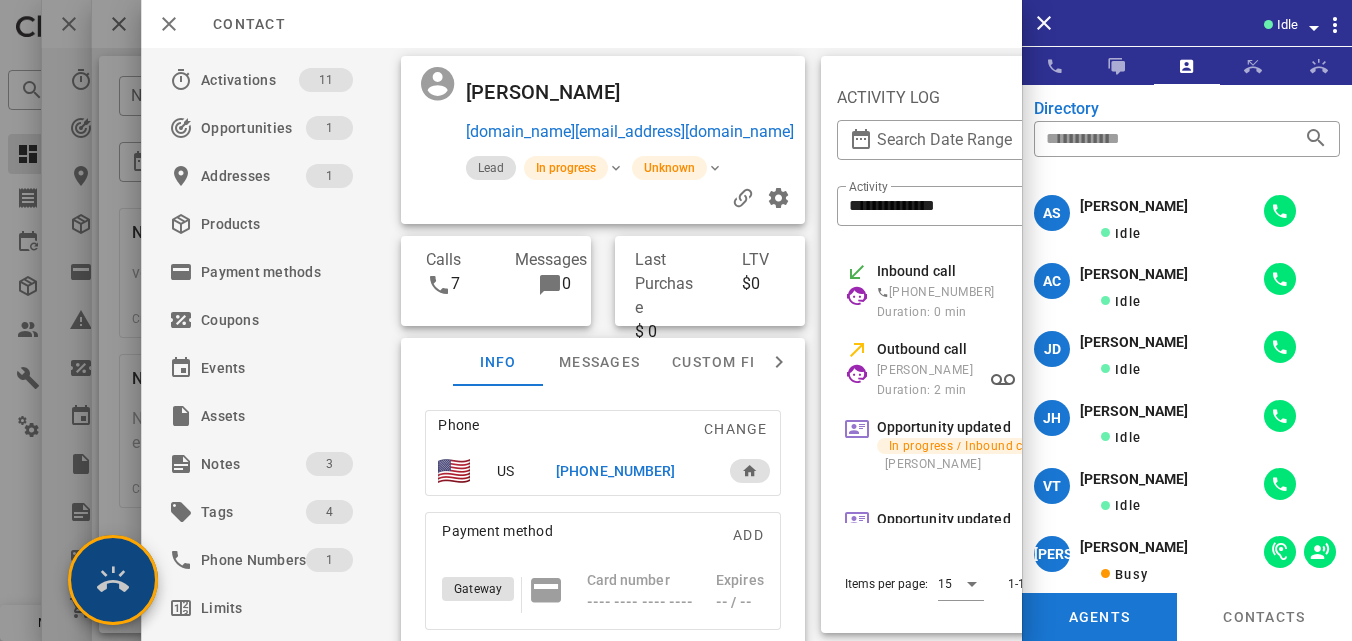 click at bounding box center (113, 580) 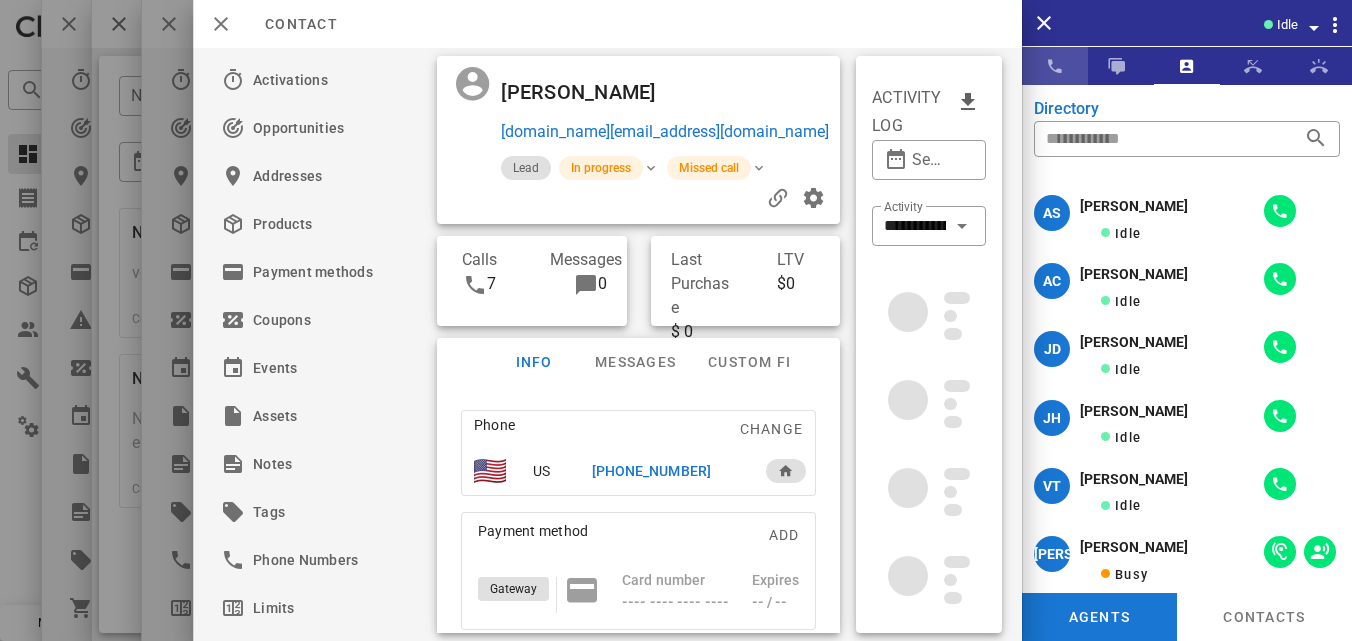 click at bounding box center (1055, 66) 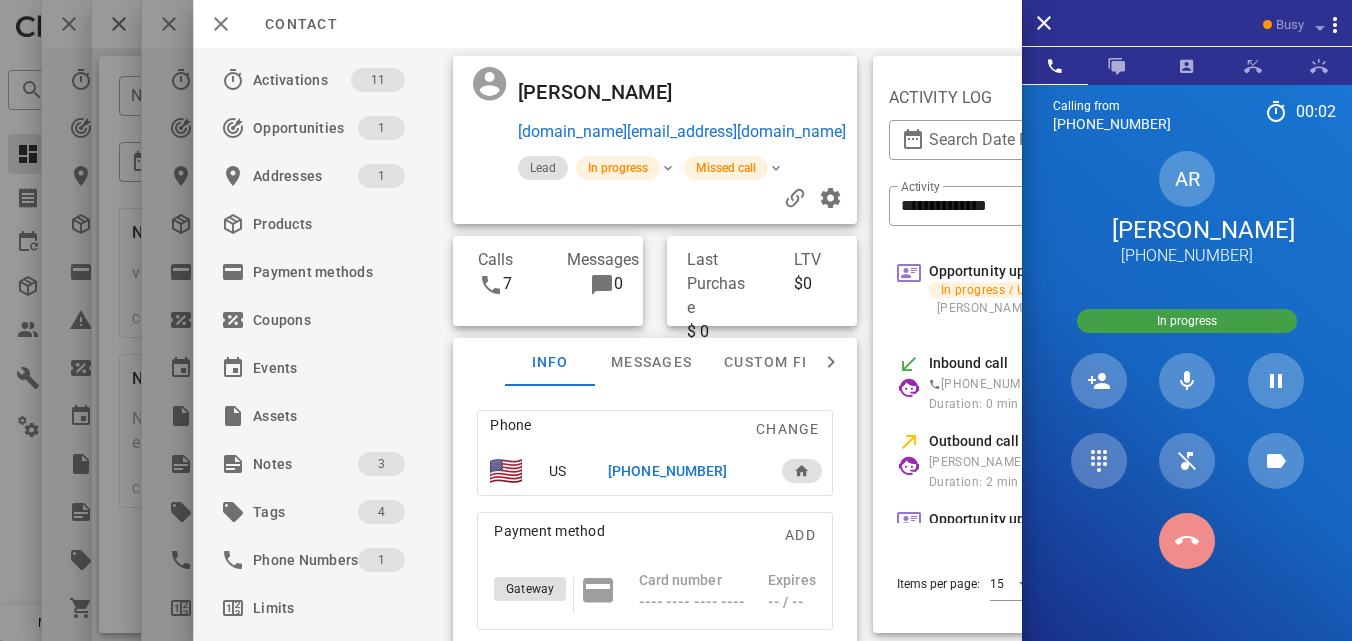 click at bounding box center [1187, 541] 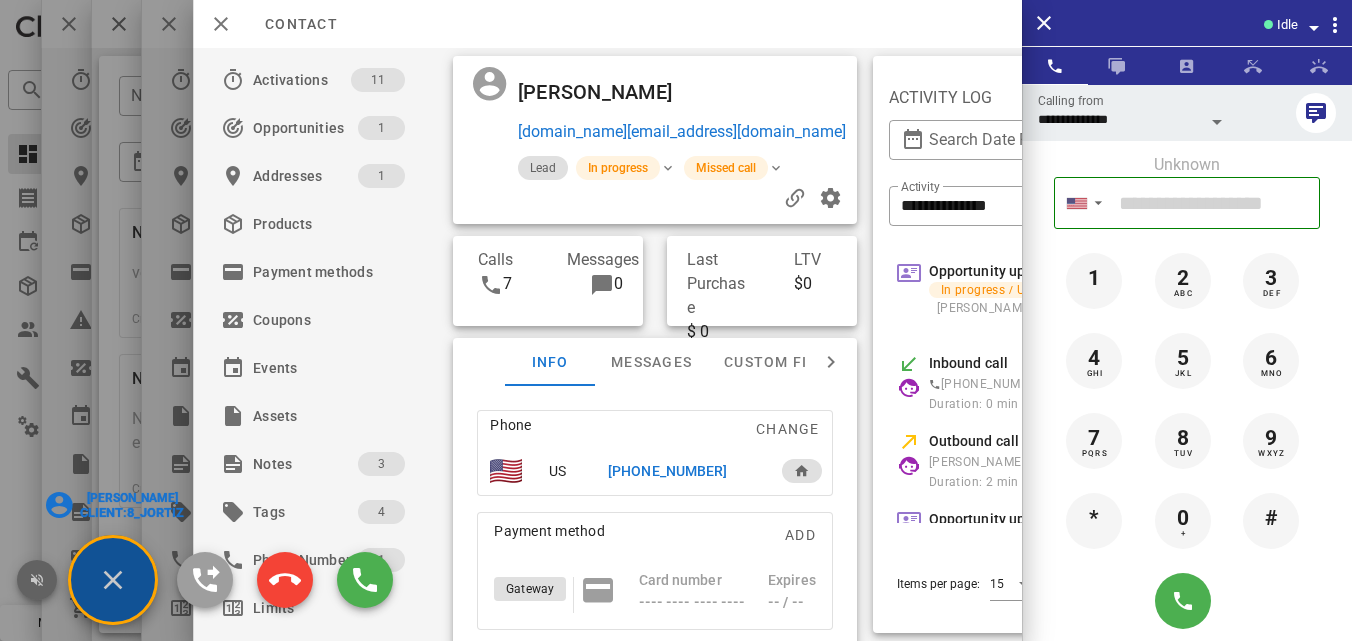 click at bounding box center [37, 580] 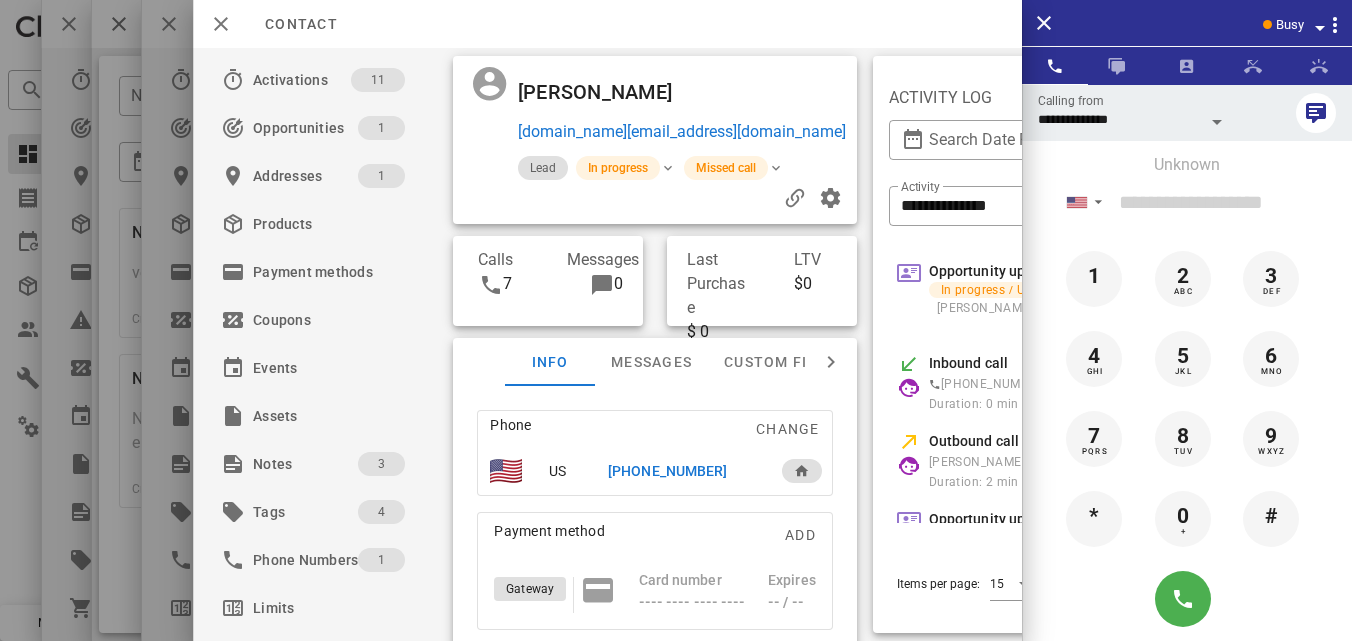 click on "Busy" at bounding box center [1290, 25] 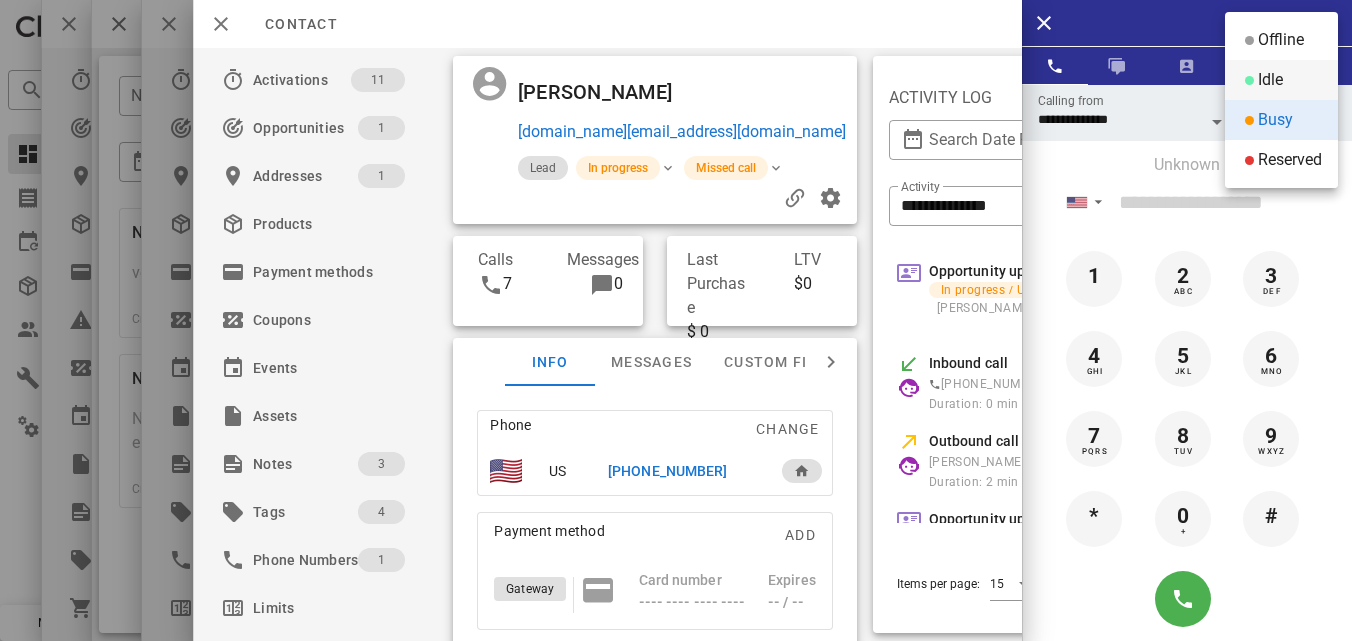 click on "Idle" at bounding box center (1270, 80) 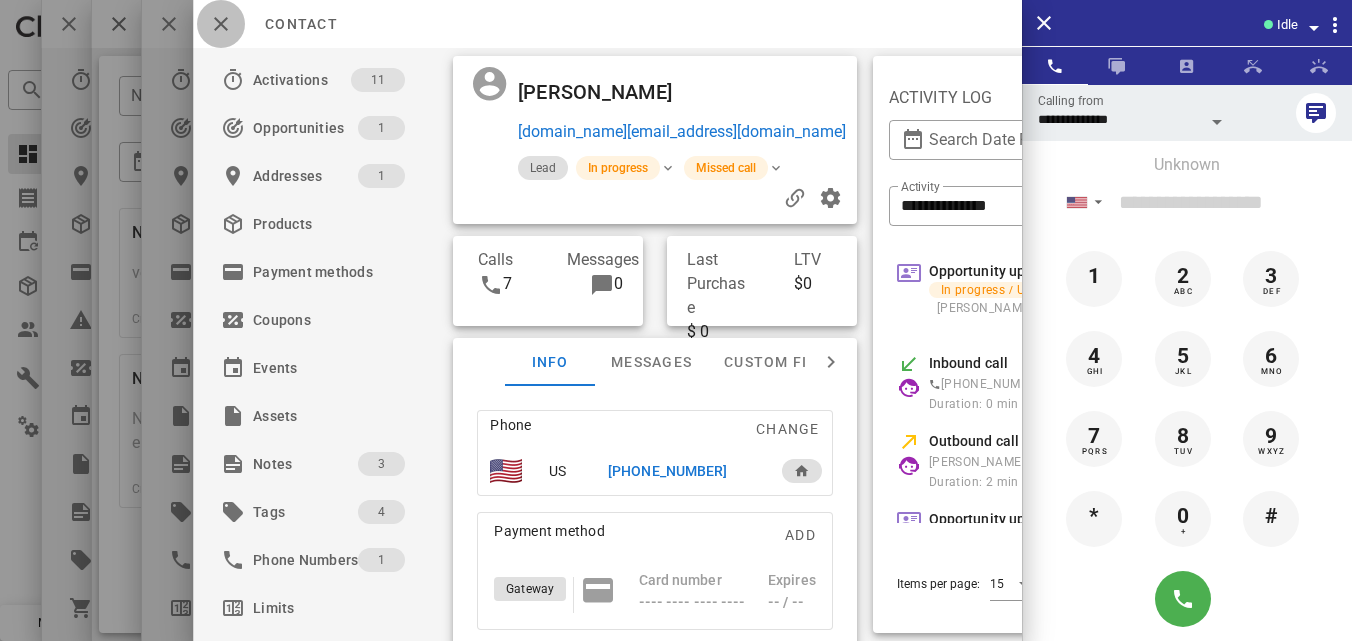 click at bounding box center [221, 24] 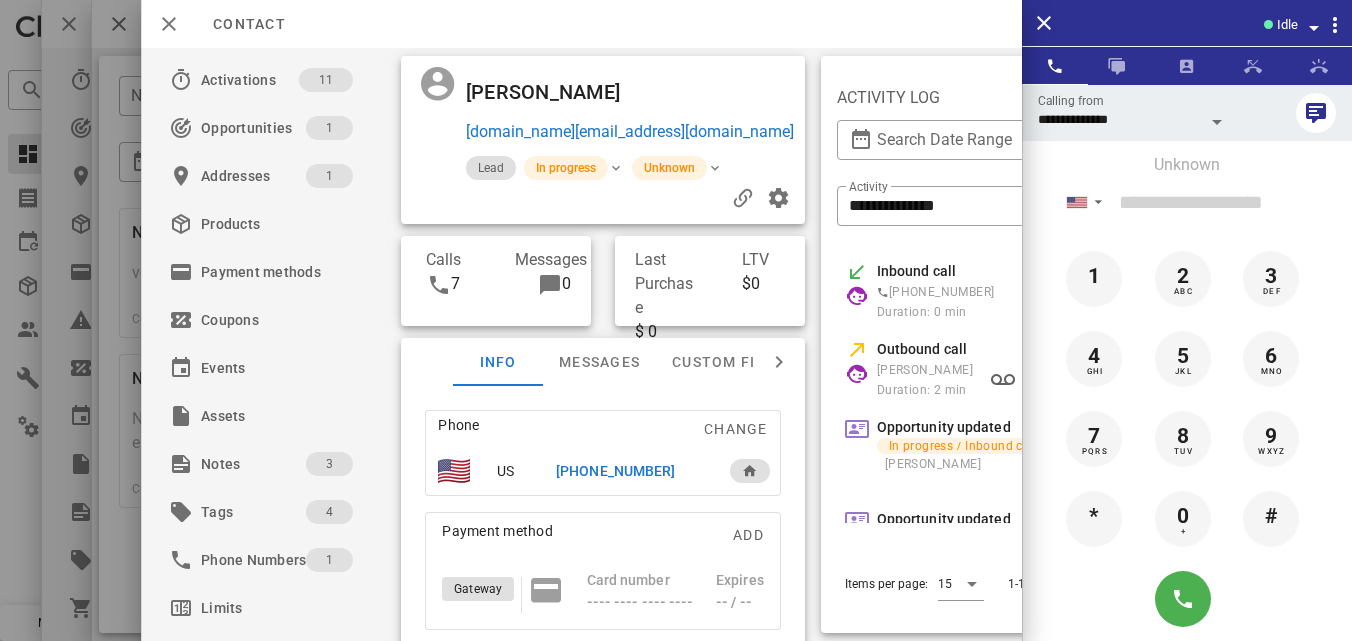 click on "[PHONE_NUMBER]" at bounding box center [615, 471] 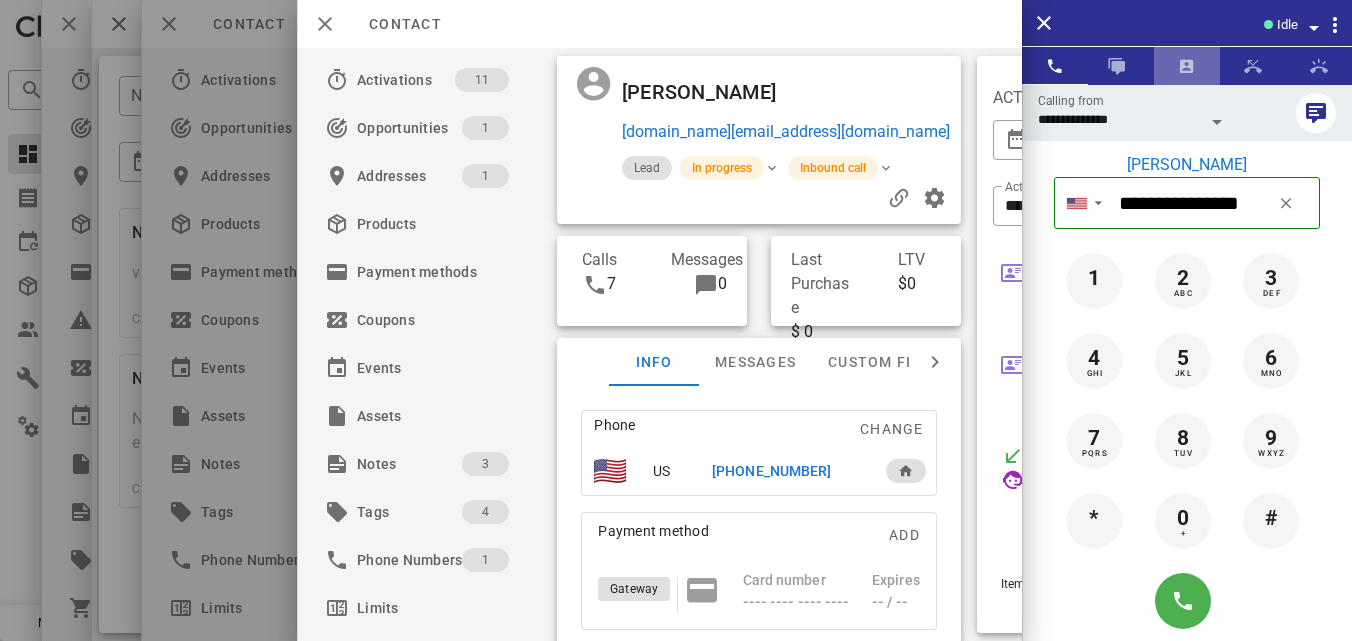 click at bounding box center [1187, 66] 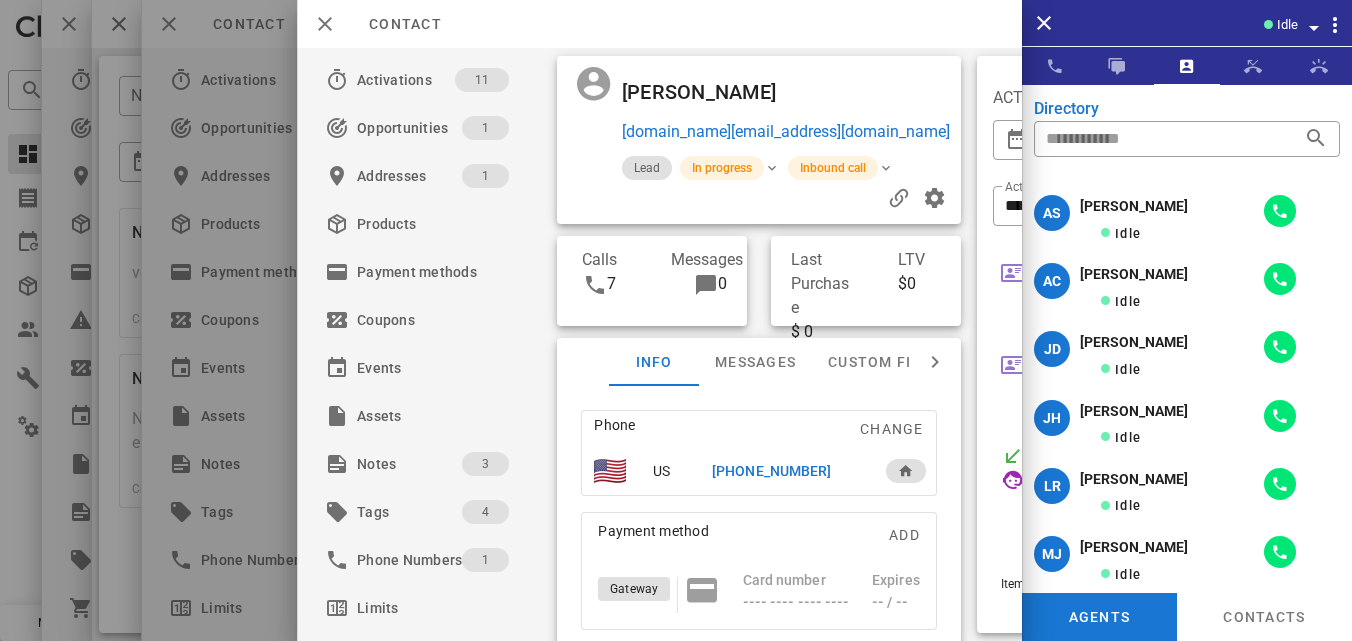scroll, scrollTop: 454, scrollLeft: 0, axis: vertical 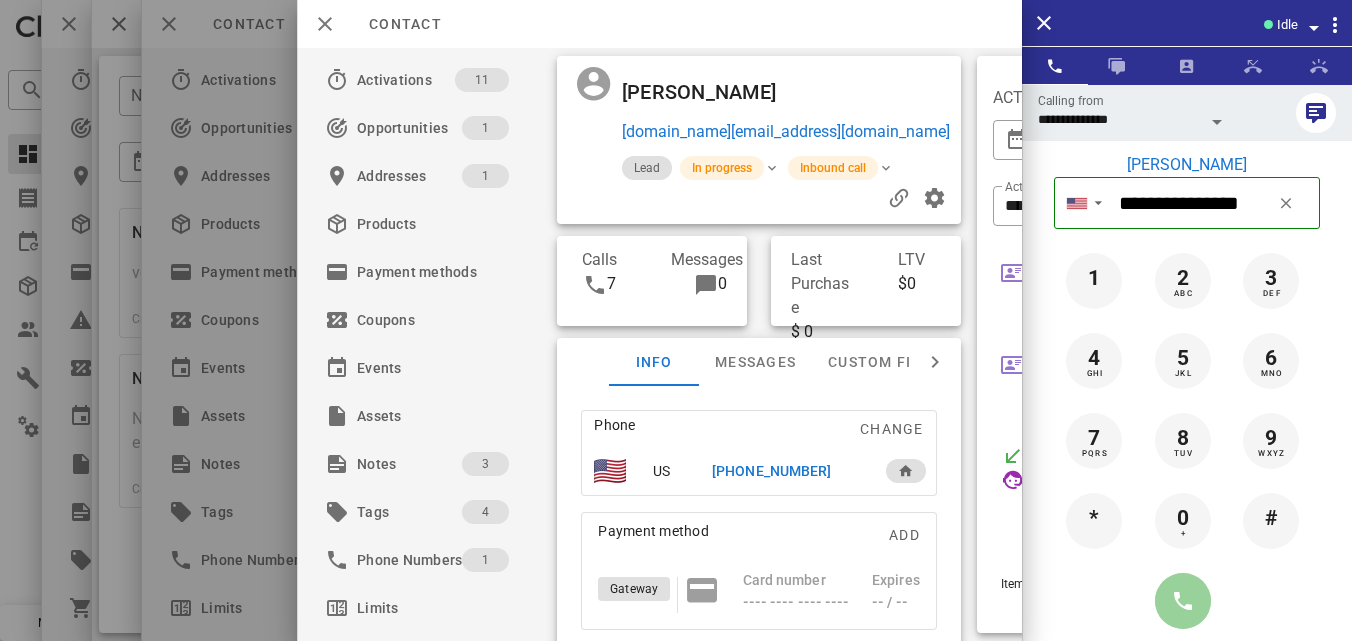 click at bounding box center [1183, 601] 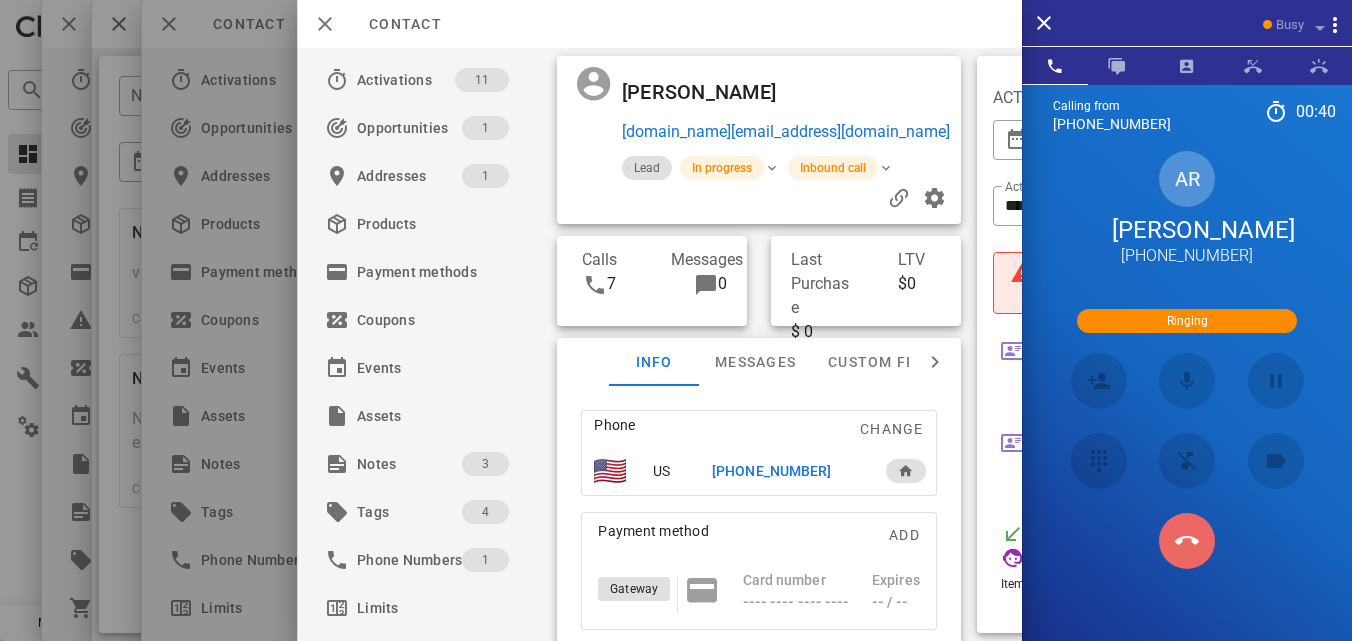 click at bounding box center (1187, 541) 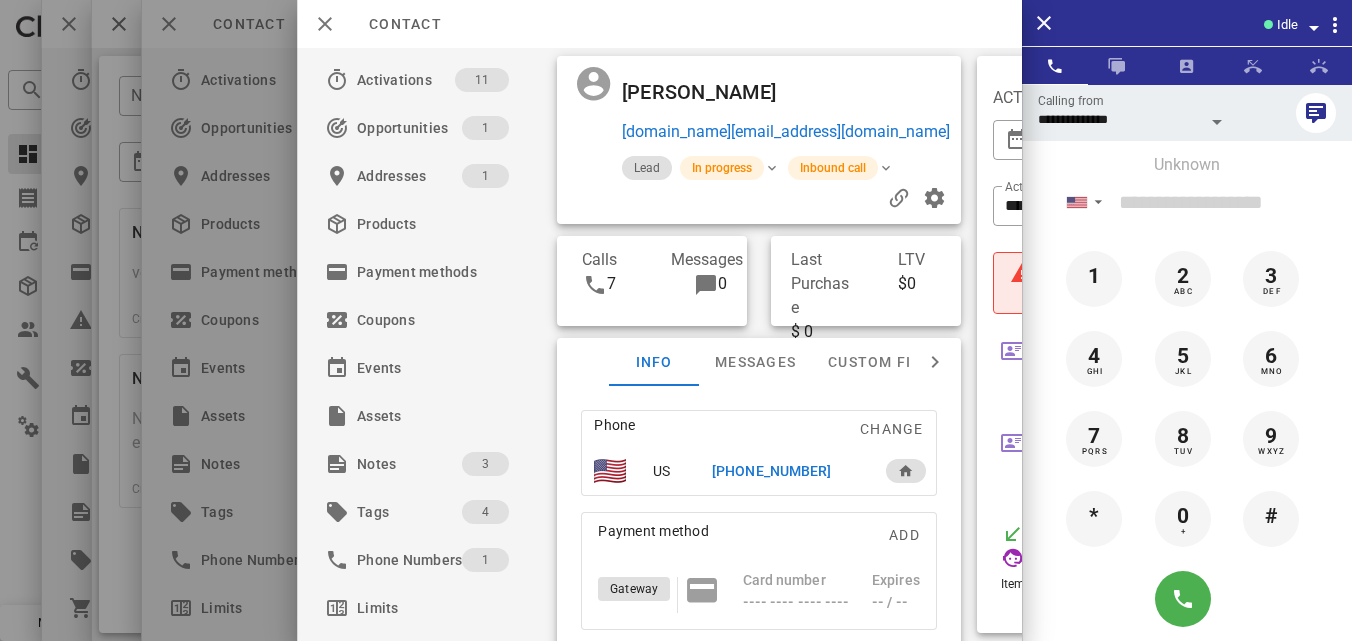 click on "[PHONE_NUMBER]" at bounding box center (771, 471) 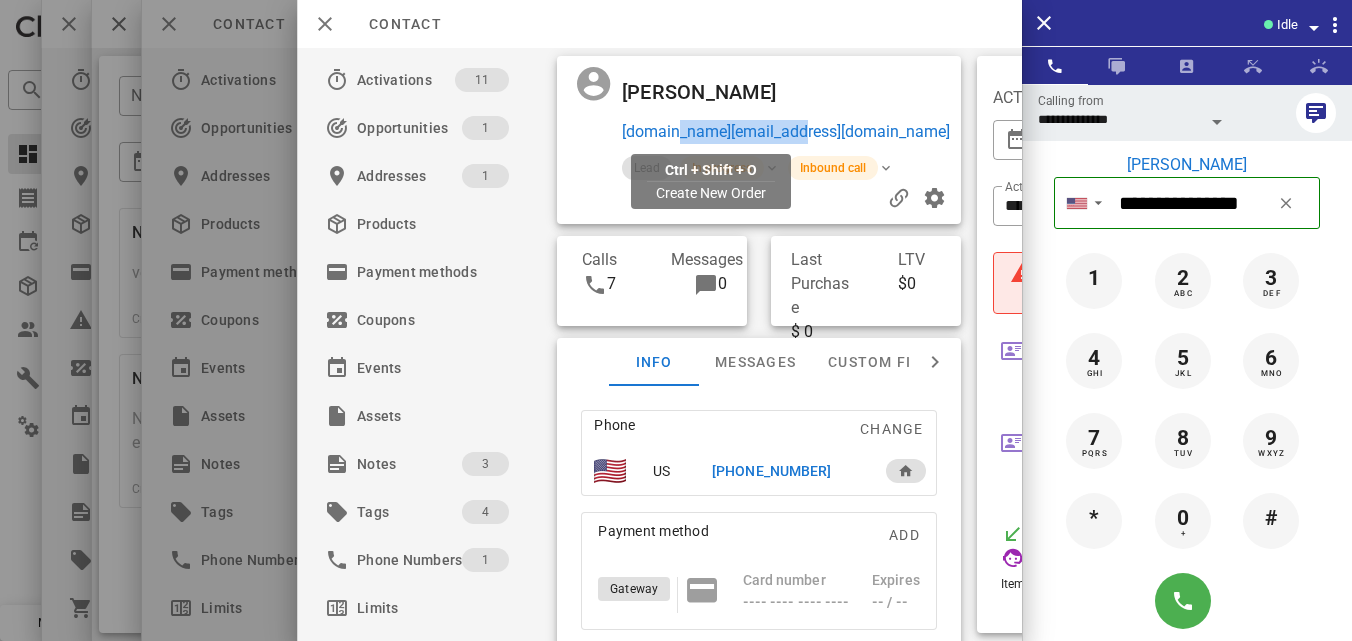 drag, startPoint x: 790, startPoint y: 142, endPoint x: 664, endPoint y: 128, distance: 126.77539 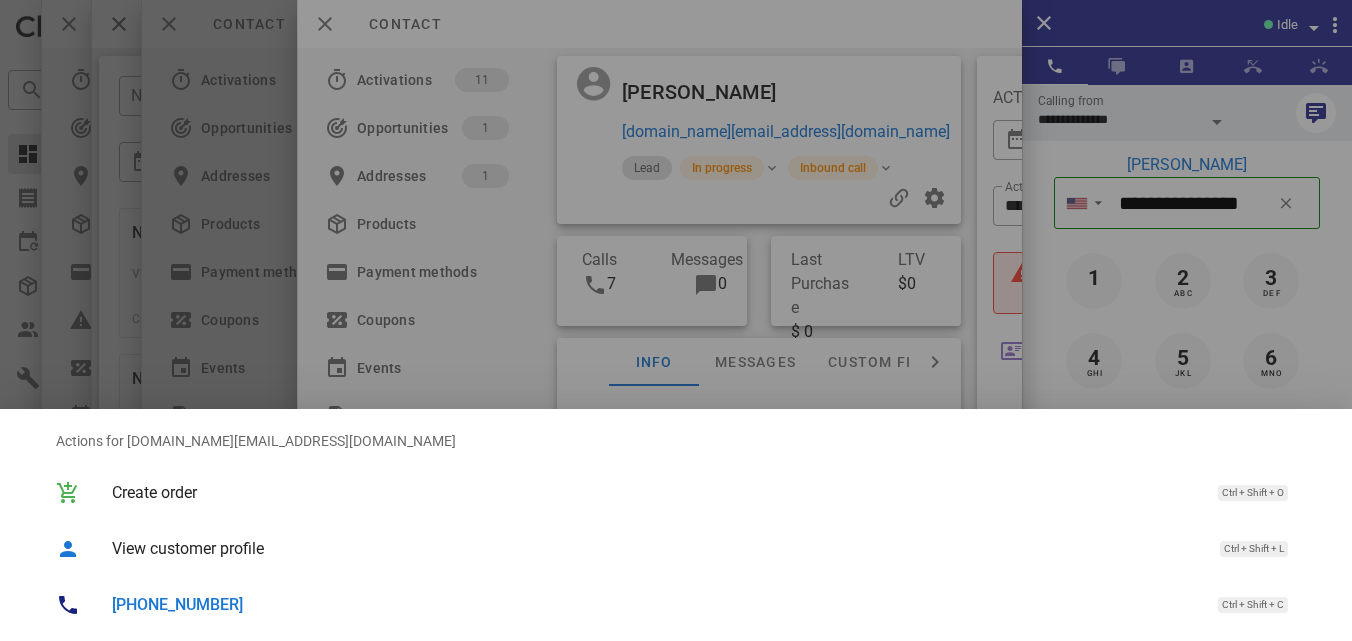 click at bounding box center [676, 320] 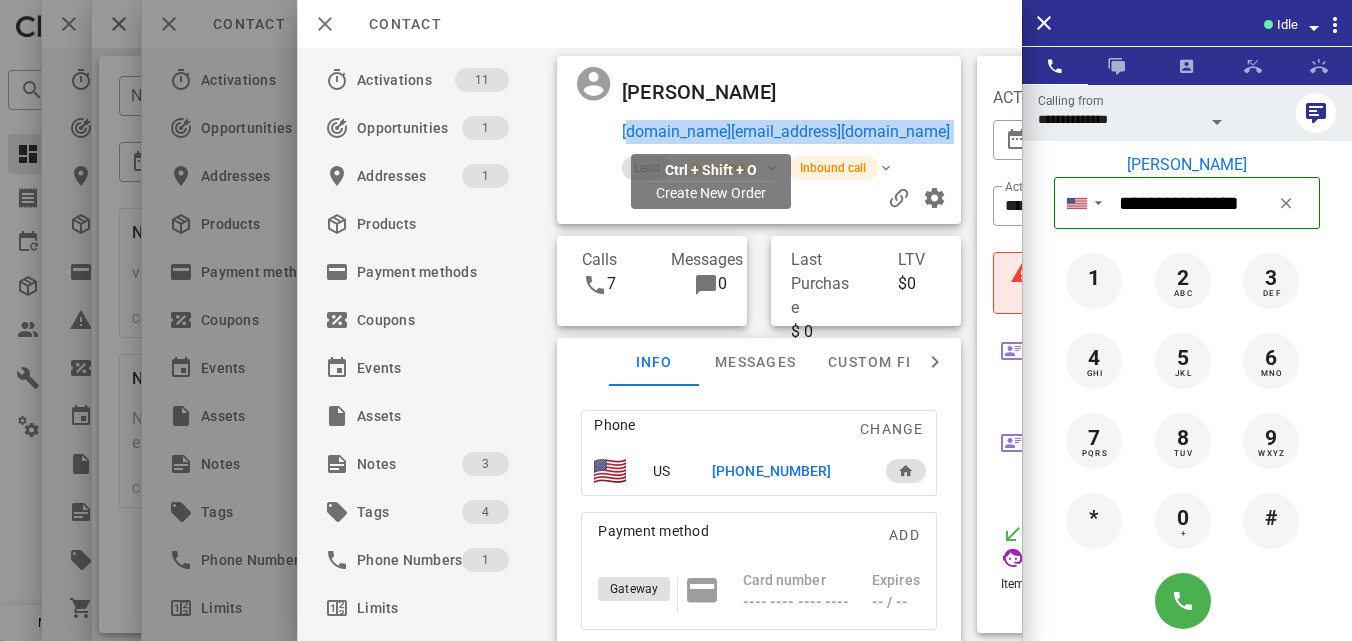 drag, startPoint x: 829, startPoint y: 131, endPoint x: 636, endPoint y: 135, distance: 193.04144 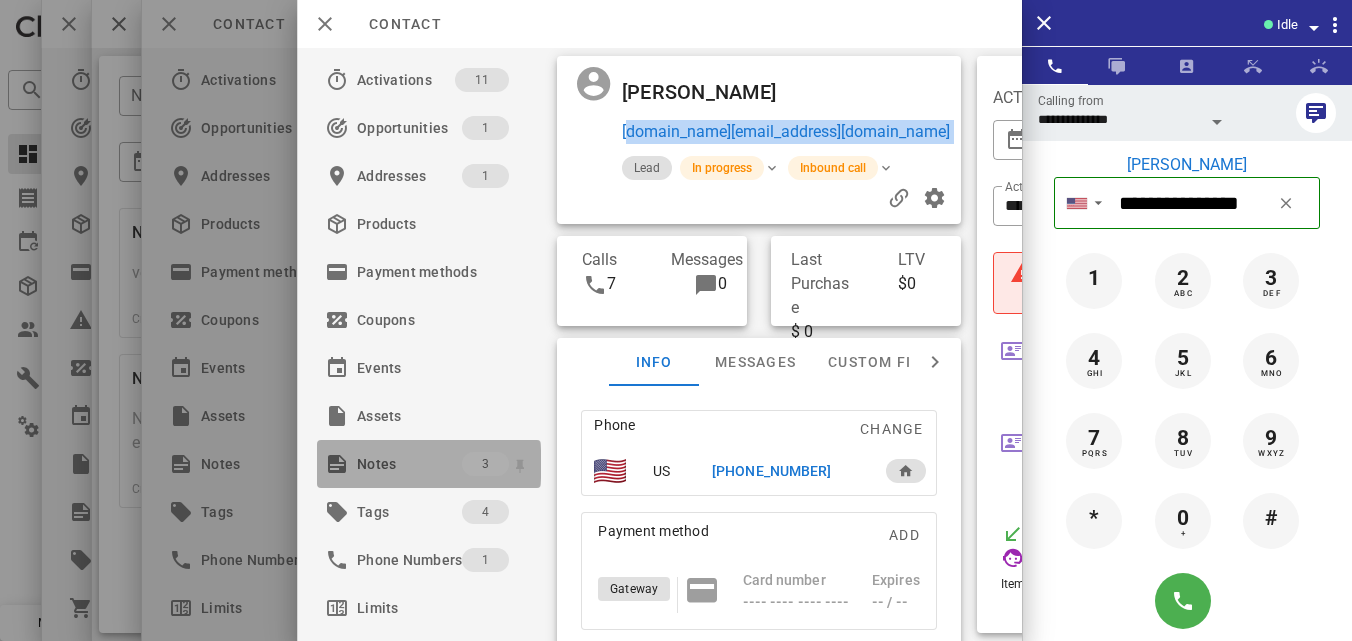 click on "Notes" at bounding box center (409, 464) 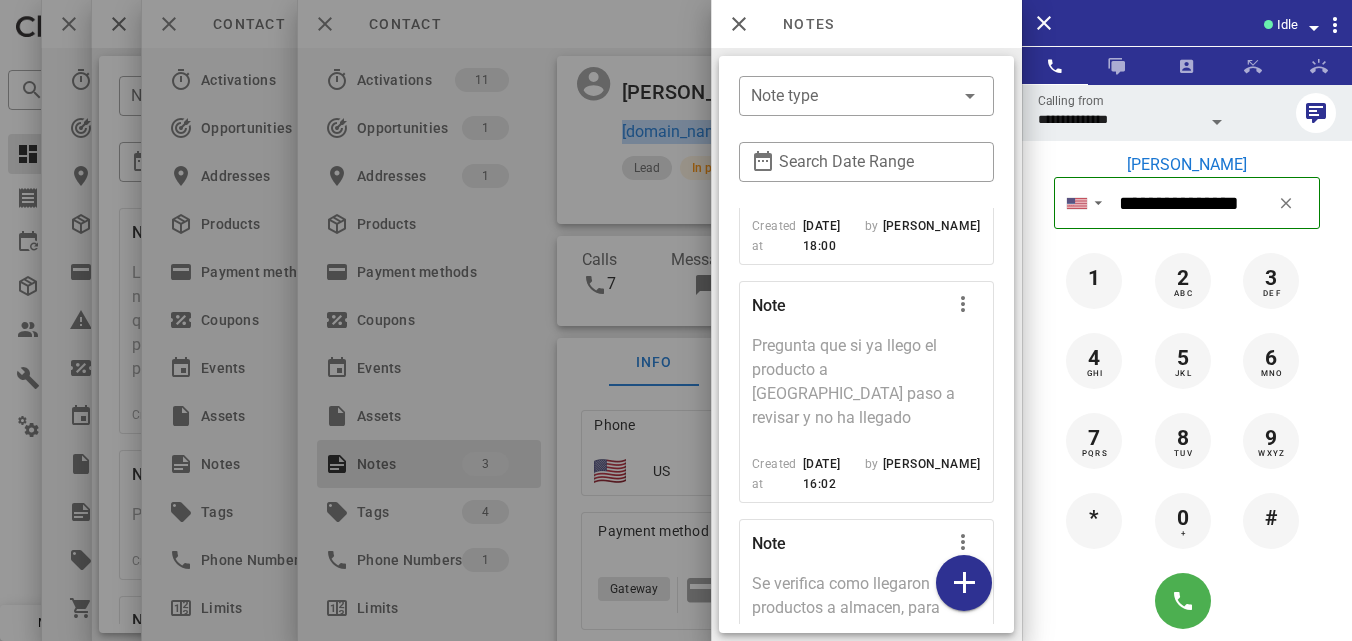 scroll, scrollTop: 622, scrollLeft: 0, axis: vertical 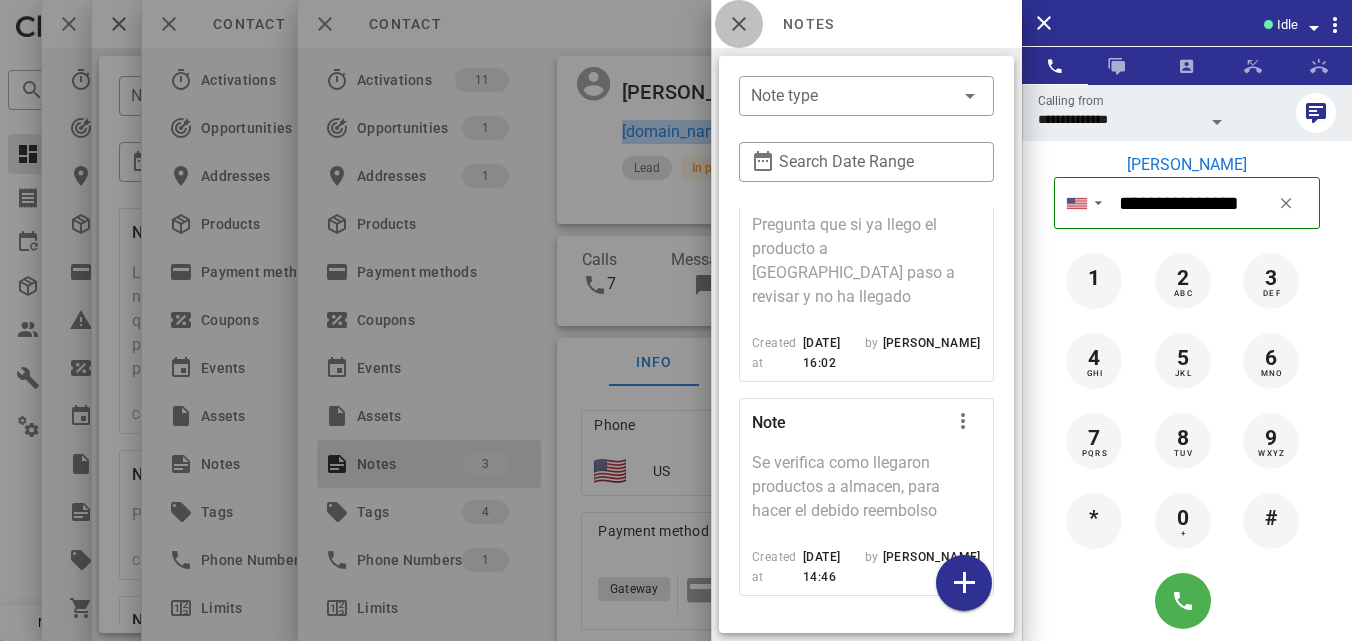 click at bounding box center [739, 24] 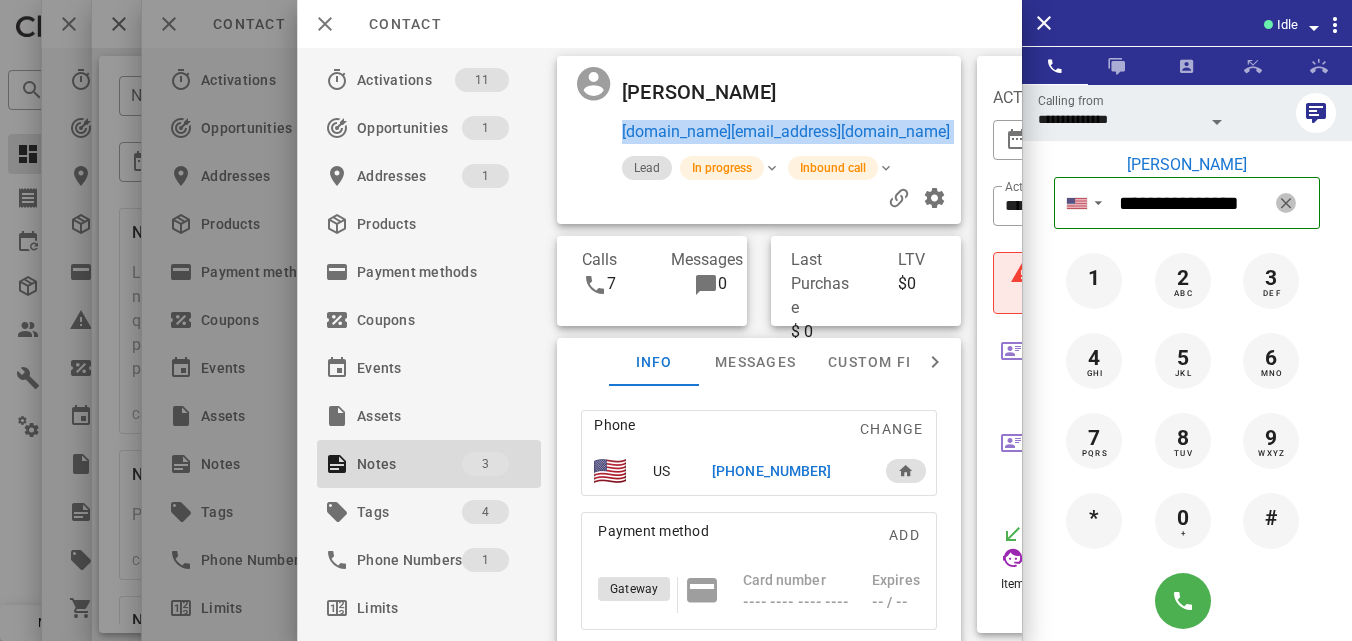 click at bounding box center [1286, 203] 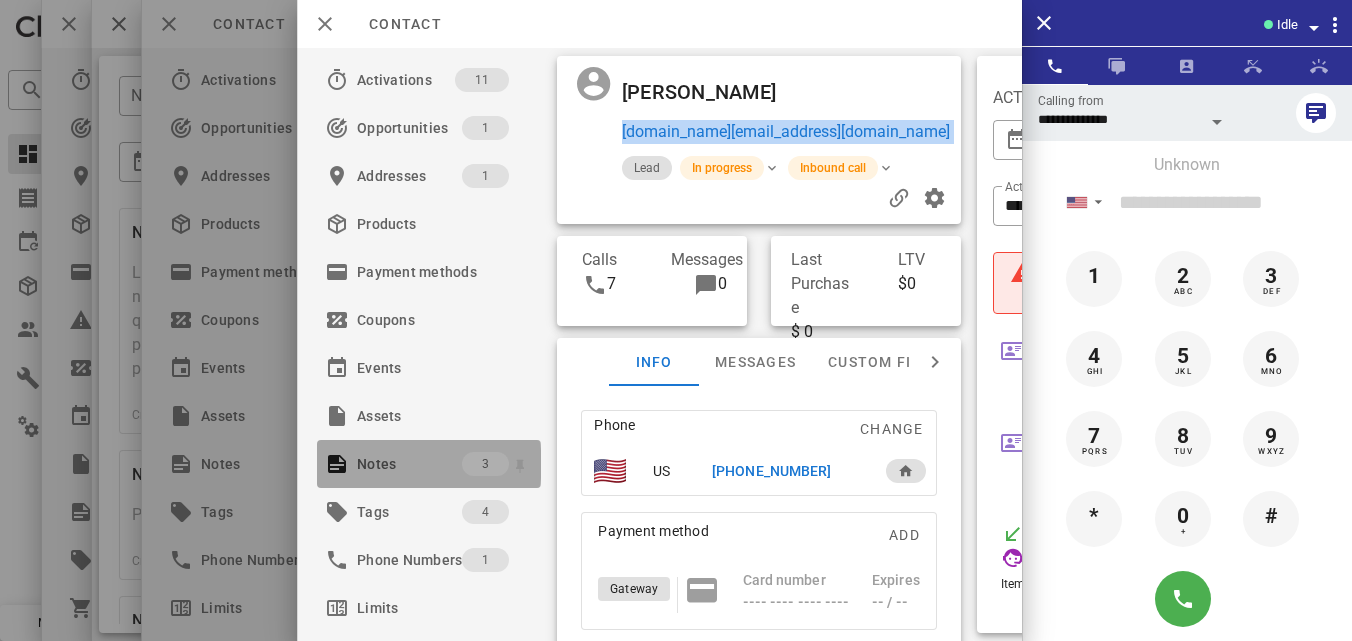 click on "Notes" at bounding box center (409, 464) 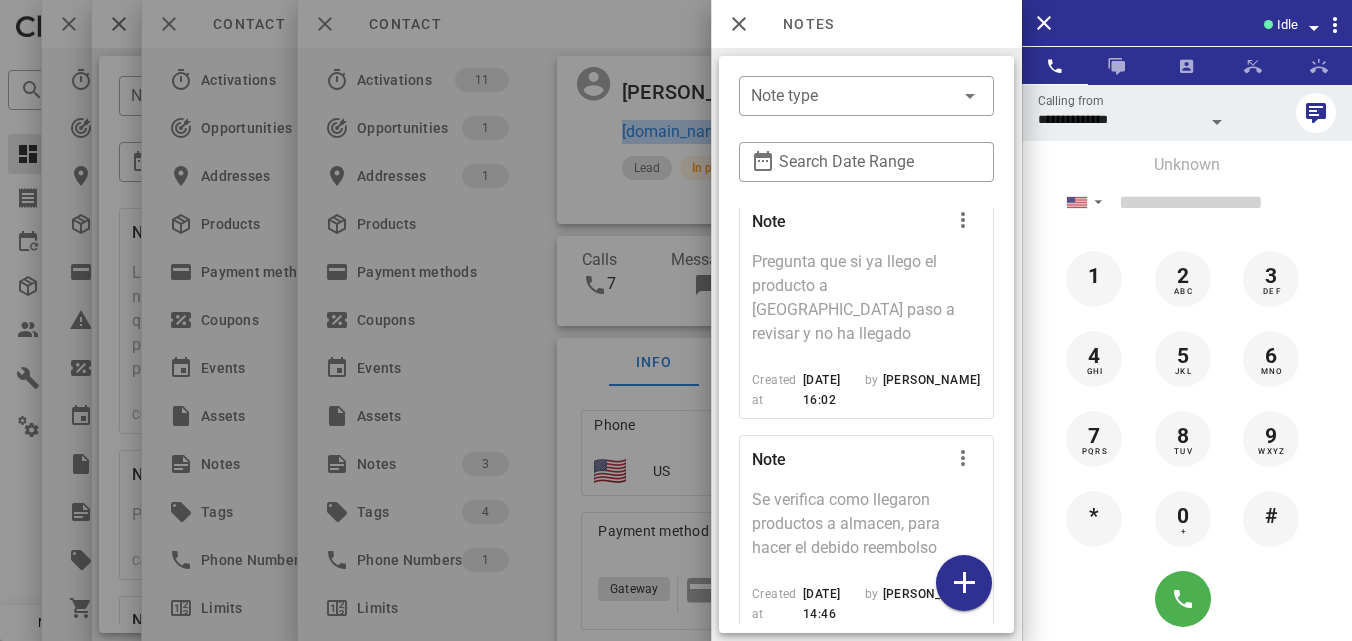 scroll, scrollTop: 622, scrollLeft: 0, axis: vertical 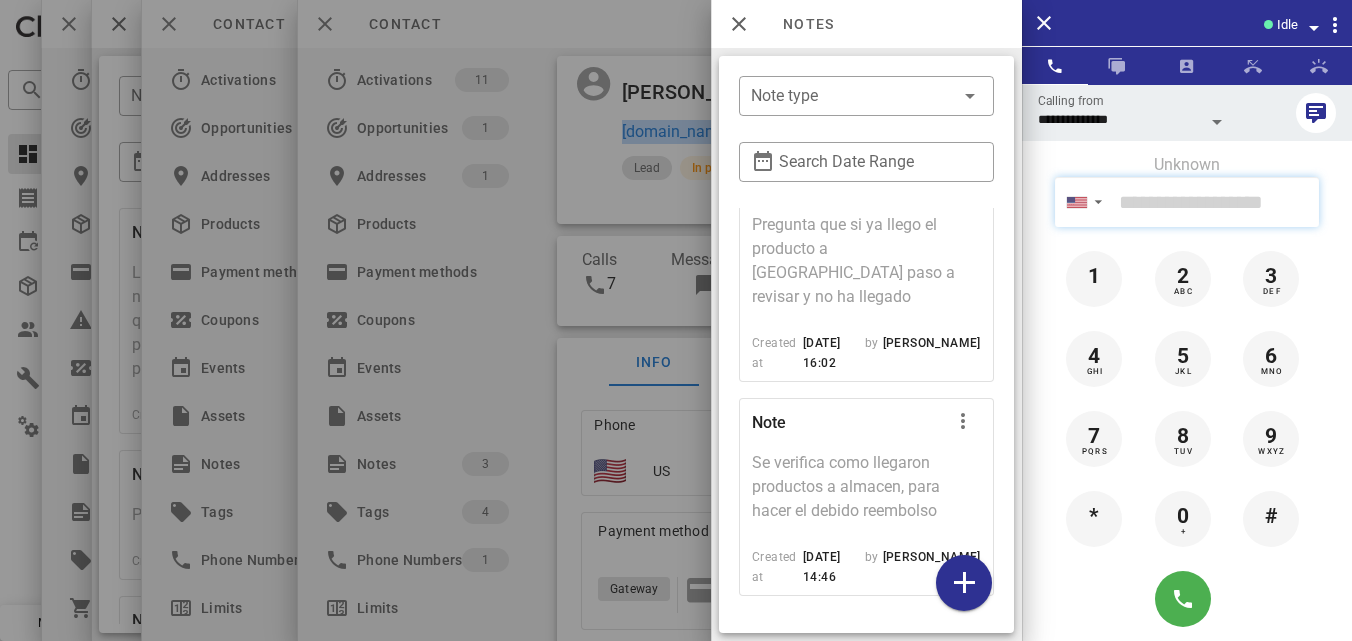 click at bounding box center [1215, 202] 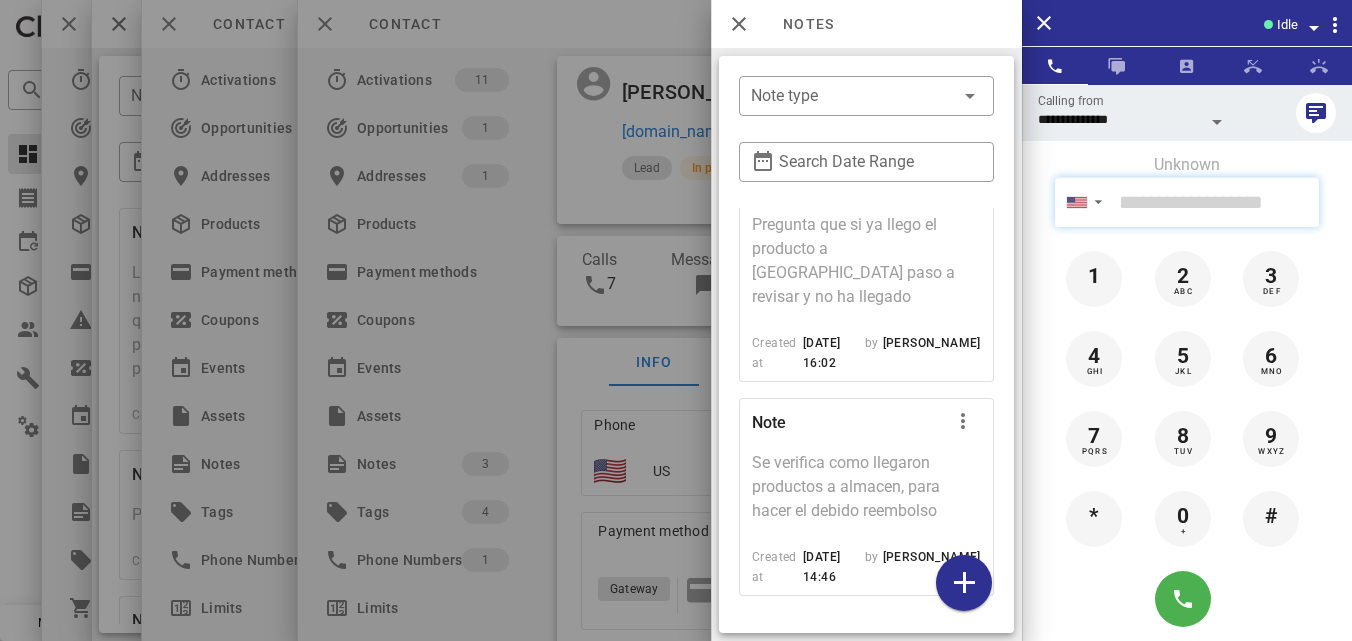 paste on "**********" 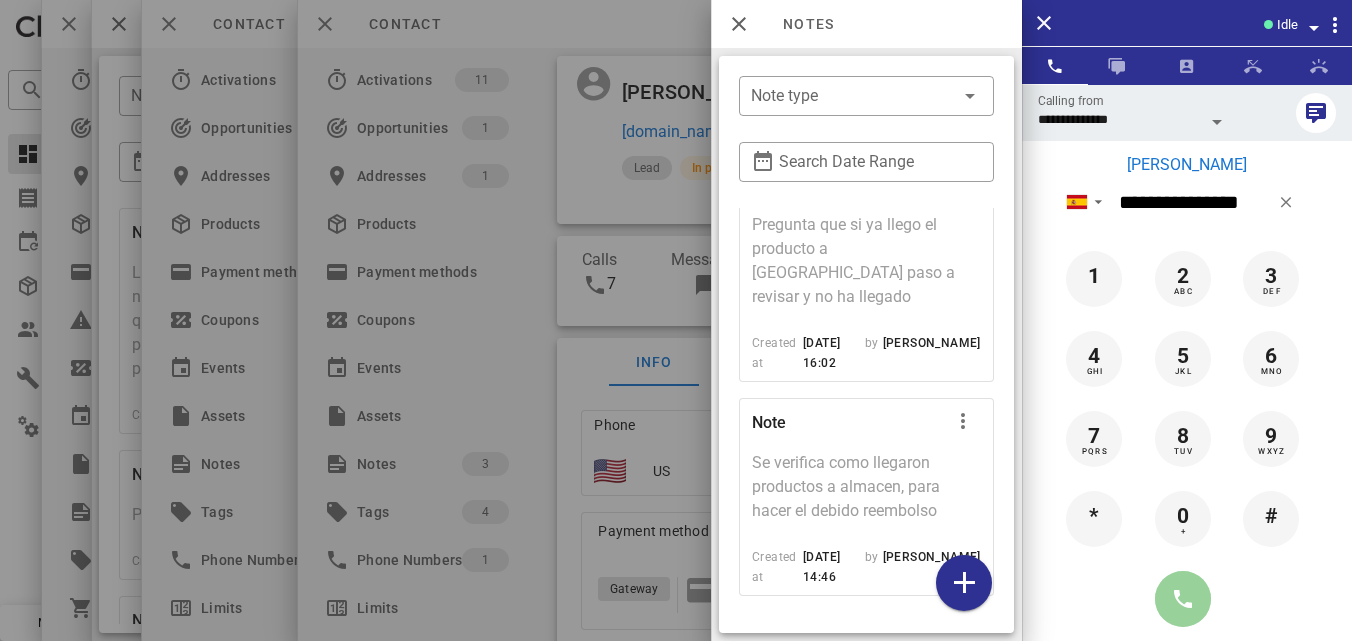 click at bounding box center [1183, 599] 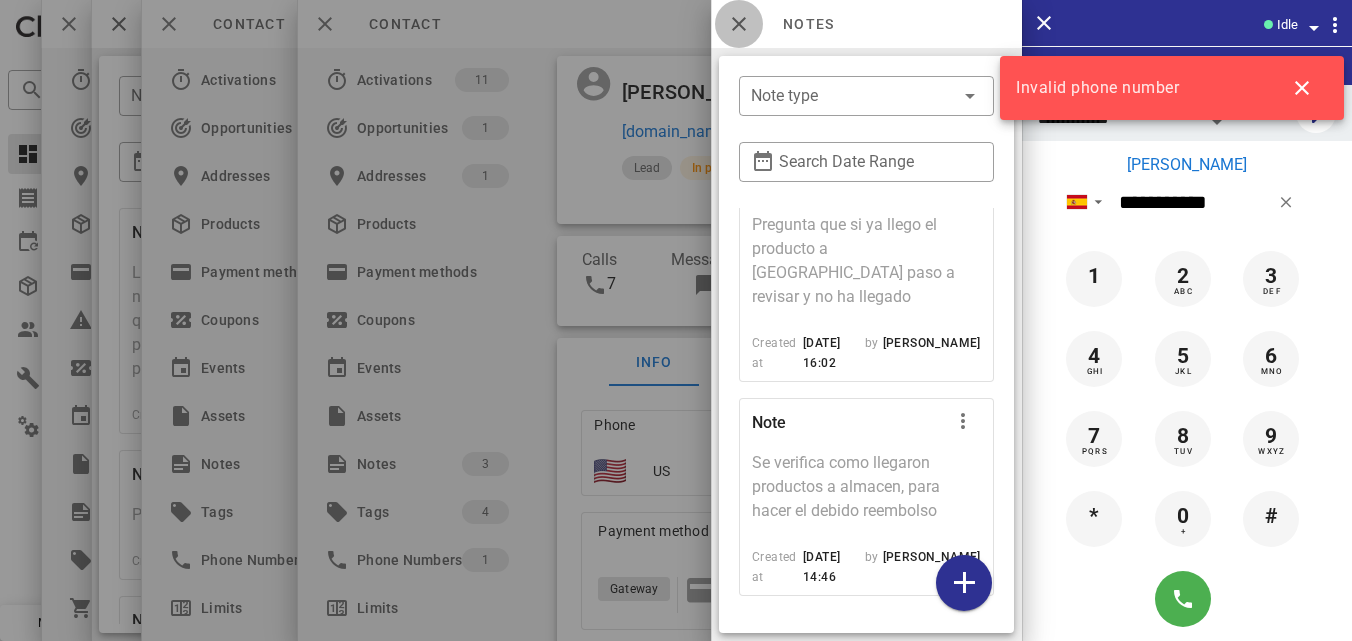 click at bounding box center [739, 24] 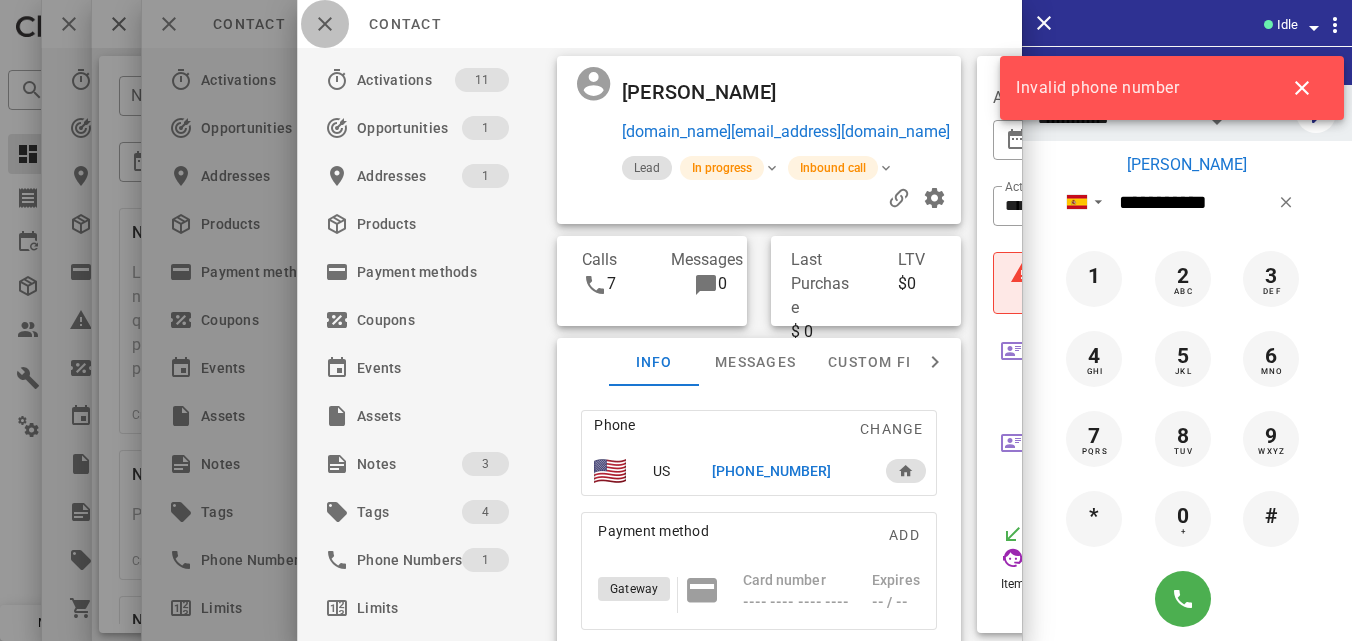 click at bounding box center [325, 24] 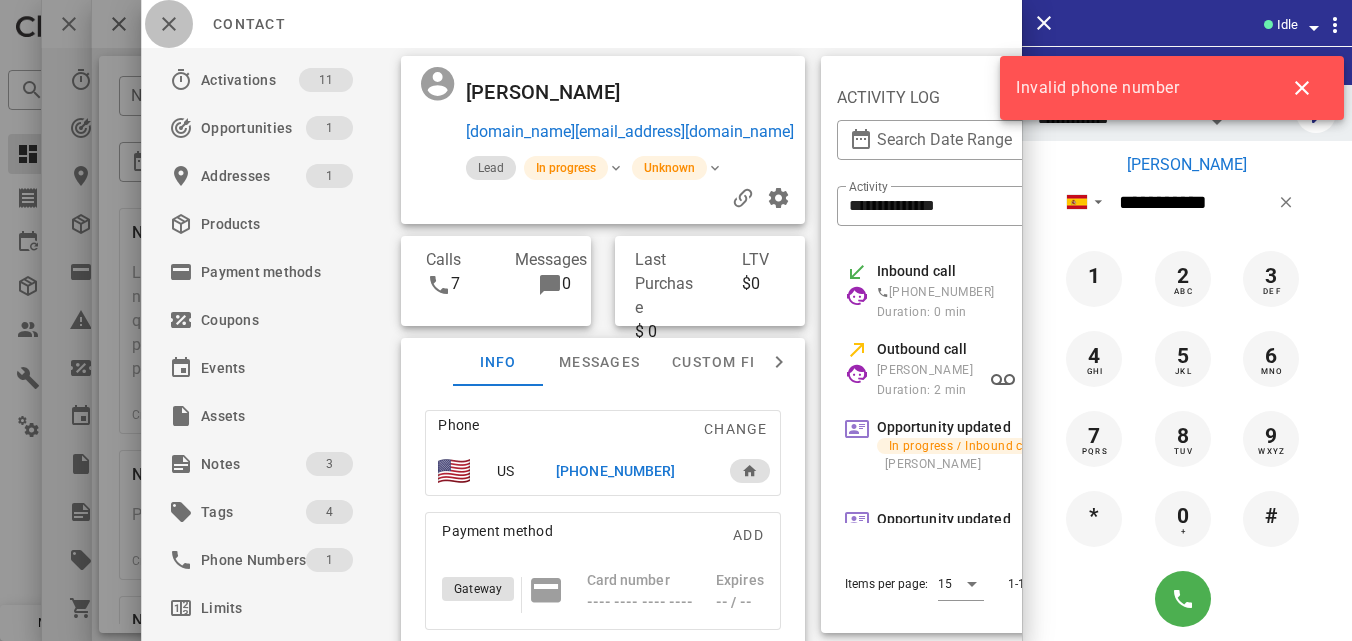 click at bounding box center [169, 24] 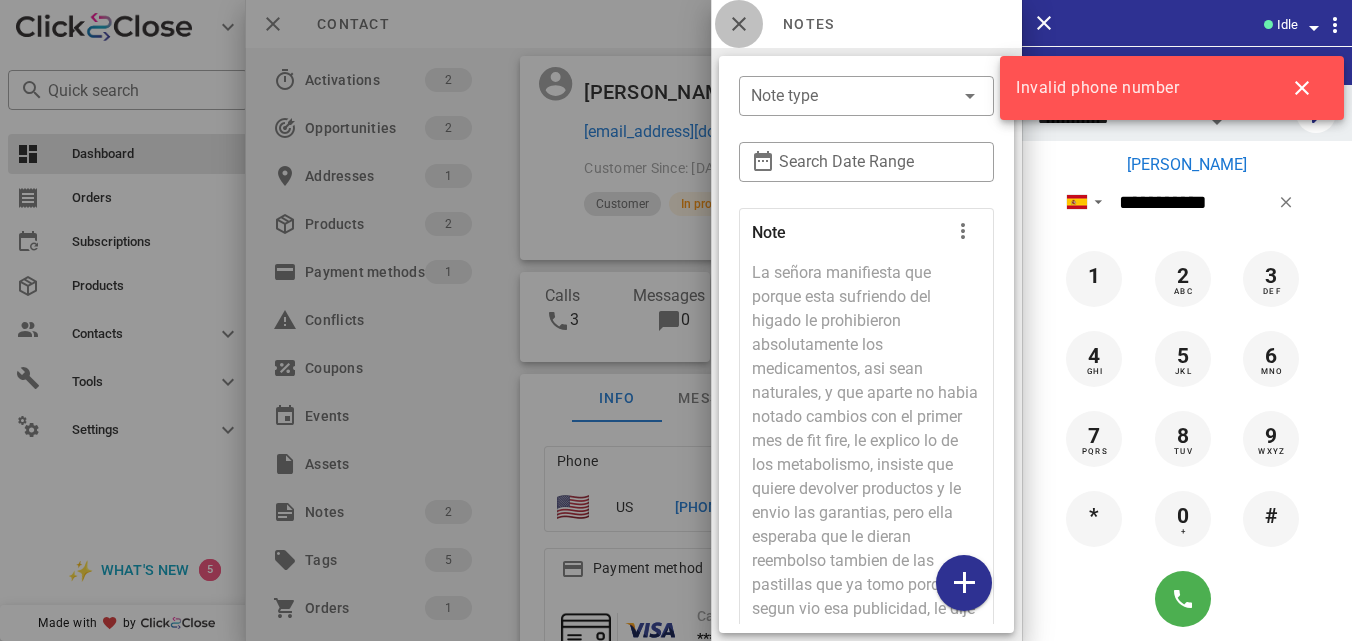 click at bounding box center [739, 24] 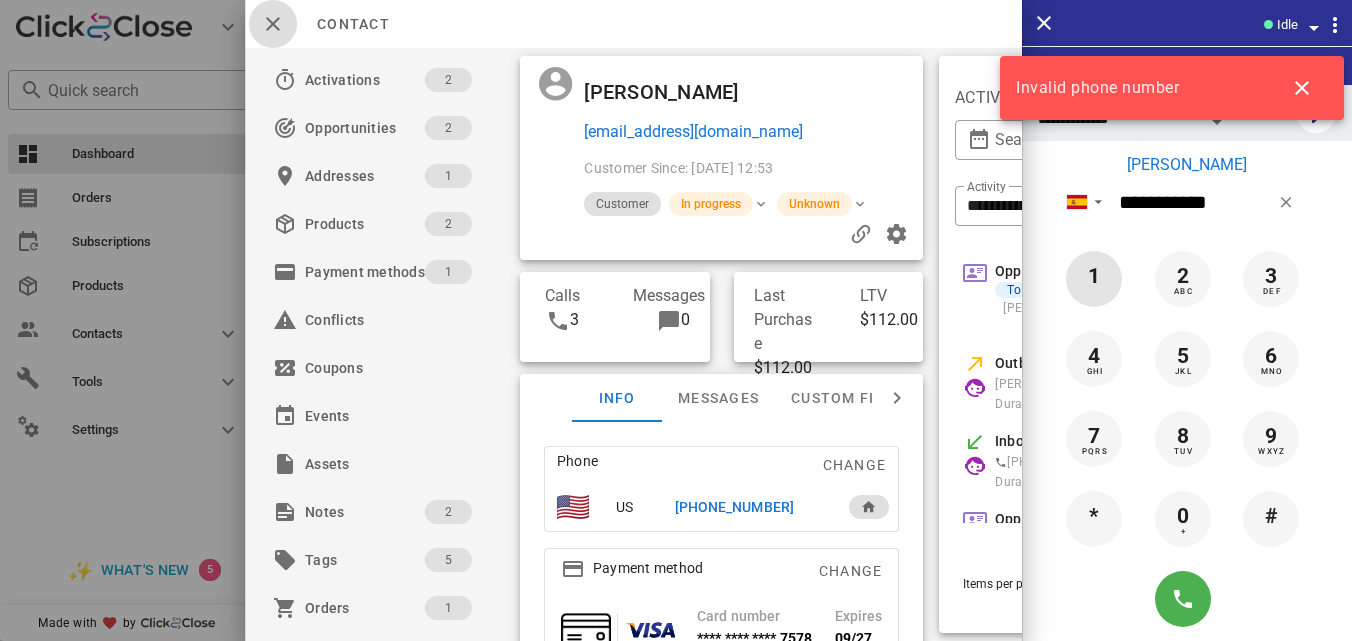 drag, startPoint x: 261, startPoint y: 31, endPoint x: 1094, endPoint y: 253, distance: 862.0748 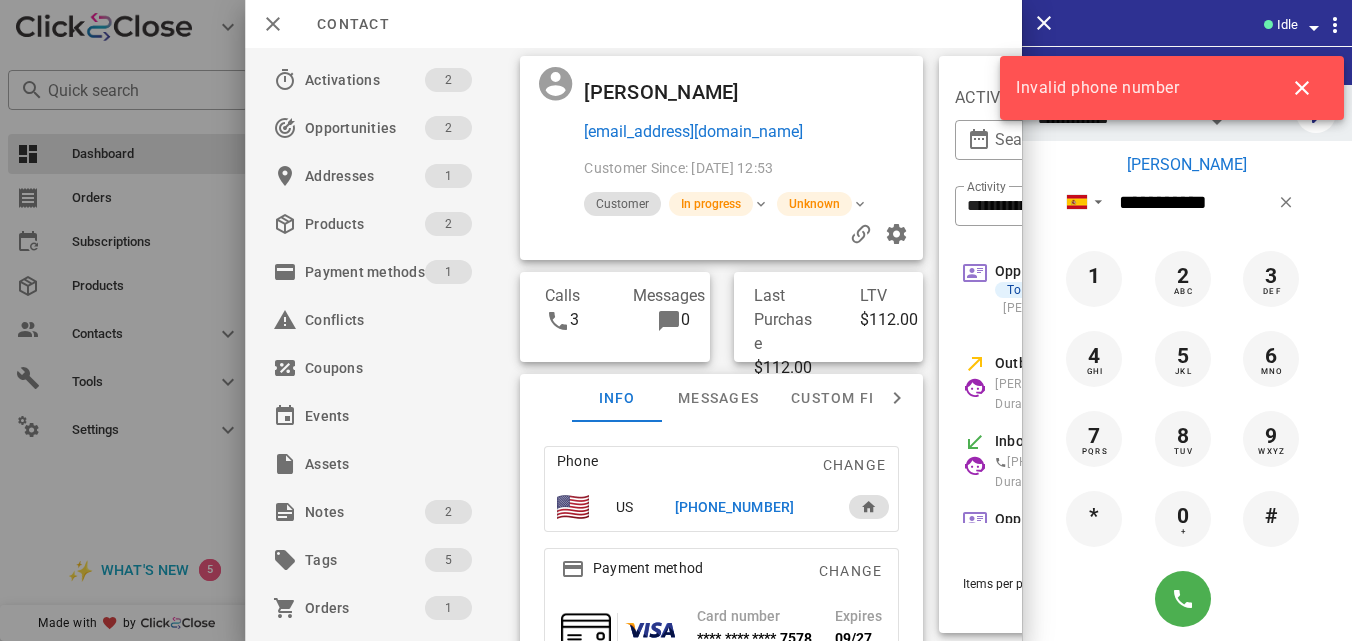 click on "[PERSON_NAME]" at bounding box center [1187, 165] 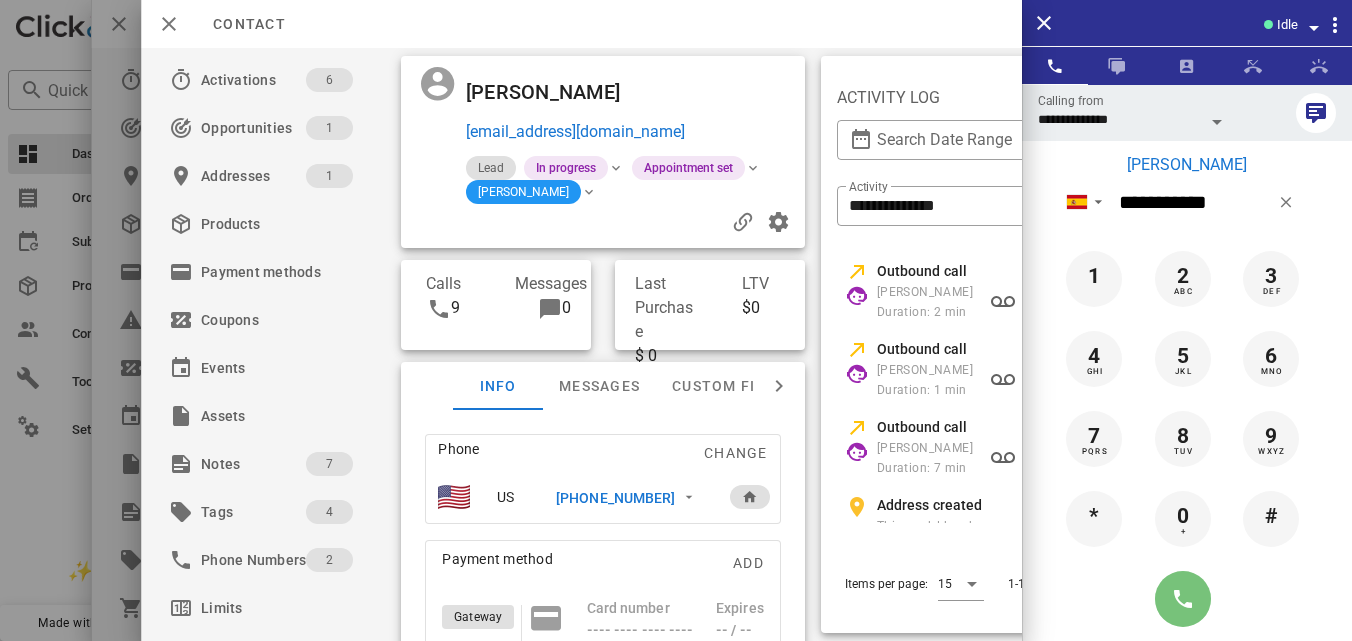 click at bounding box center [1183, 599] 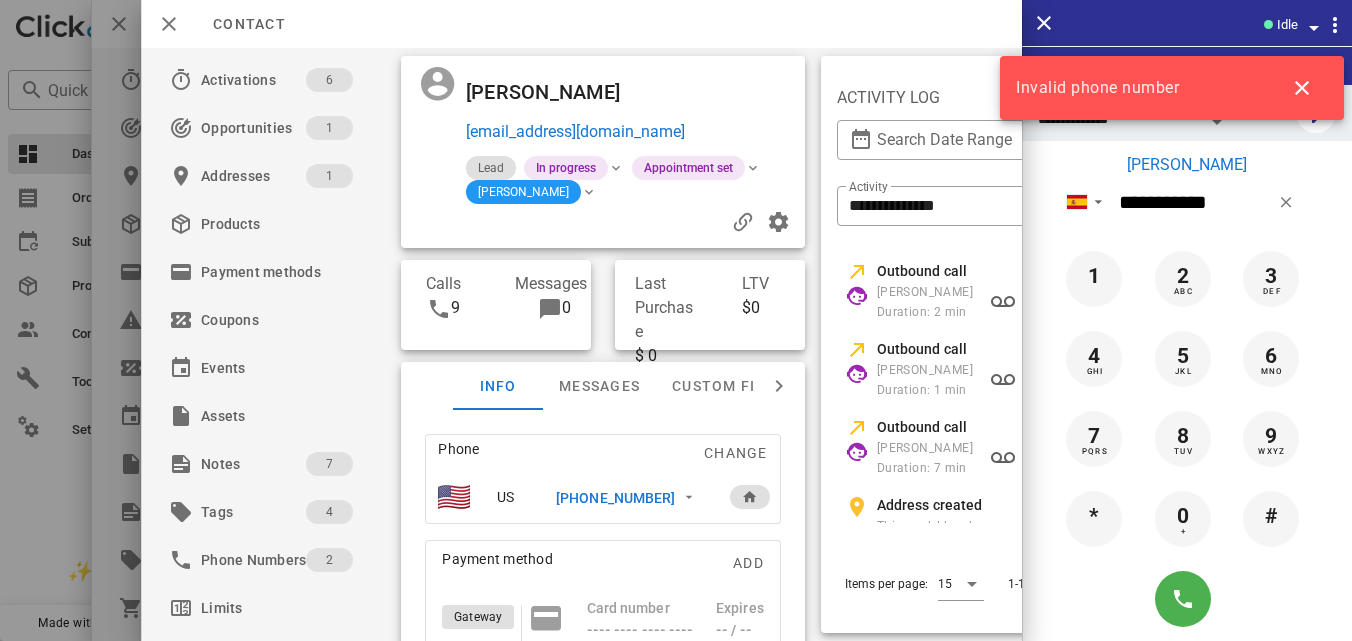 click on "[PHONE_NUMBER]" at bounding box center (615, 498) 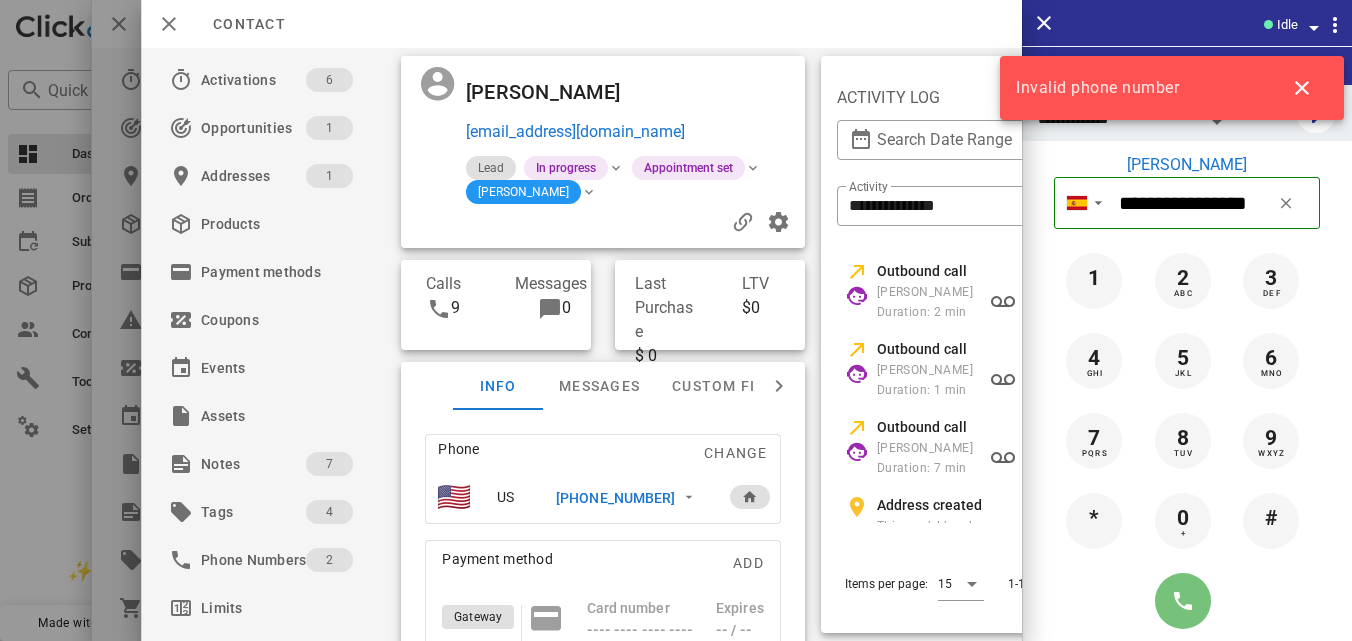 click at bounding box center (1183, 601) 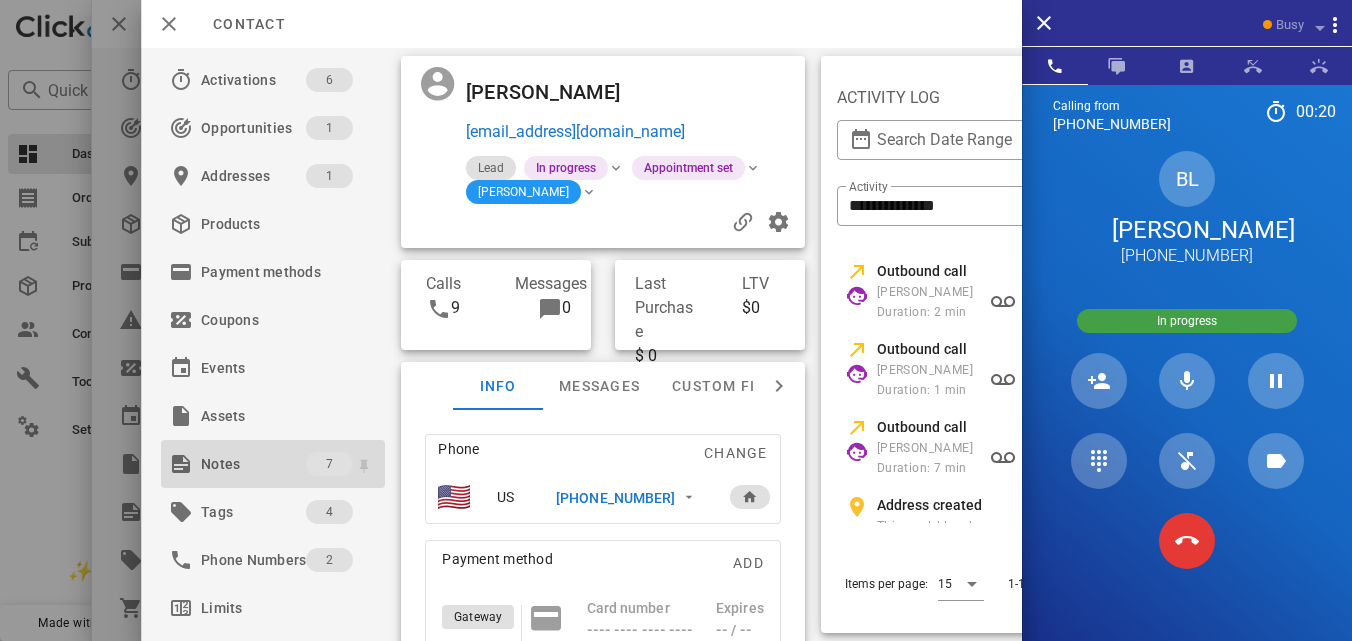 click on "Notes" at bounding box center [253, 464] 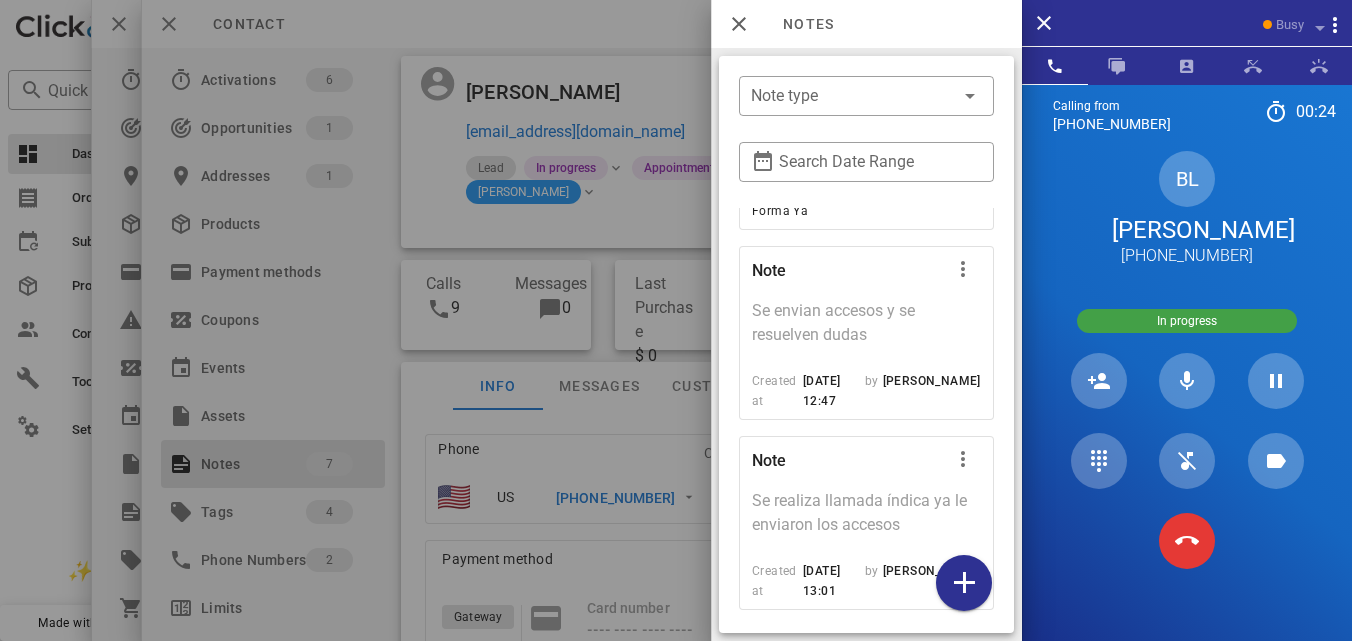 scroll, scrollTop: 1227, scrollLeft: 0, axis: vertical 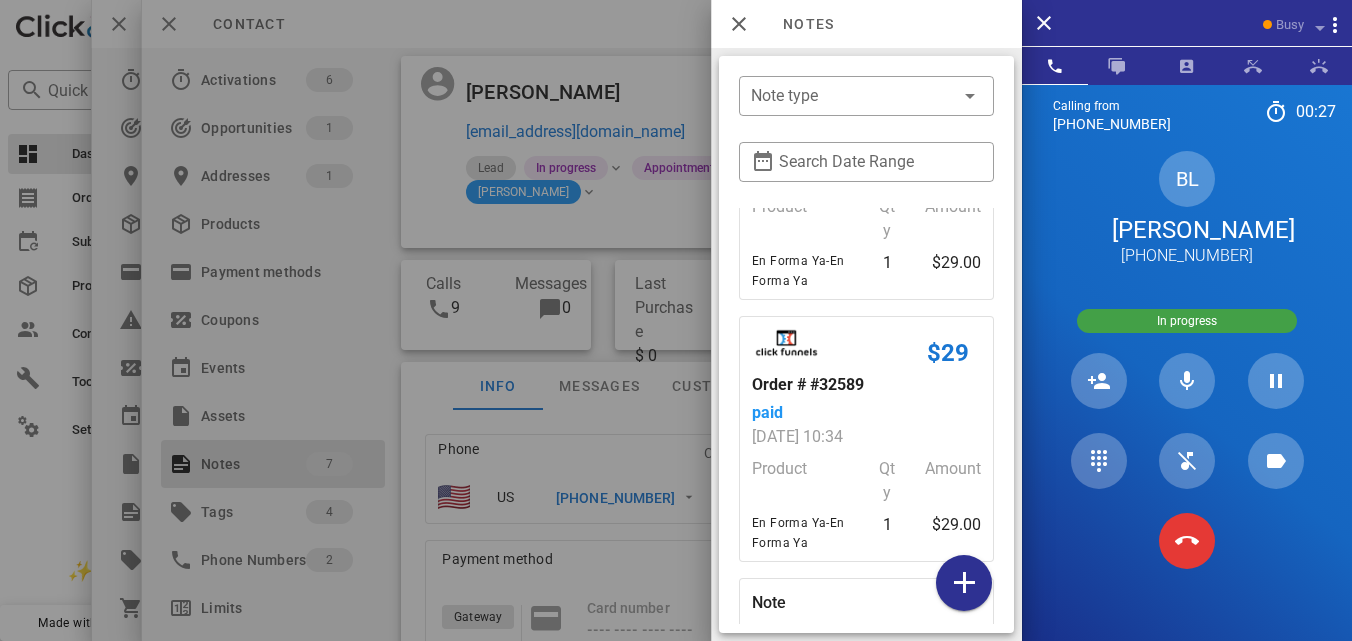 click on "Note  Se realiza llamada esta interesada EFY dice  que no lo  ha podido adquirir no habla muy claro se deja inf a [PERSON_NAME] para que se comunique con ella  Created at   [DATE] 18:49   by   [PERSON_NAME]   Note  se realiza la llamada pero no contesta  Created at   [DATE] 19:12   by   [PERSON_NAME]   Note  Se envía link de pago del EFY, porque no cuenta con tarjeta. Dice que realizara el pago en estos dias.  Created at   [DATE] 08:09   by   [PERSON_NAME]   Order # #32589   pending   [DATE] 10:34   Product Qty Amount  En Forma Ya-En Forma Ya  1 $29.00  $29   Order # #32589   paid   [DATE] 10:34   Product Qty Amount  En Forma Ya-En Forma Ya  1 $29.00  Note  Se envian accesos y se resuelven dudas  Created at   [DATE] 12:47   by   [PERSON_NAME]   Note  Se realiza llamada índica ya le enviaron los accesos  Created at   [DATE] 13:01   by   [PERSON_NAME]" at bounding box center (866, 157) 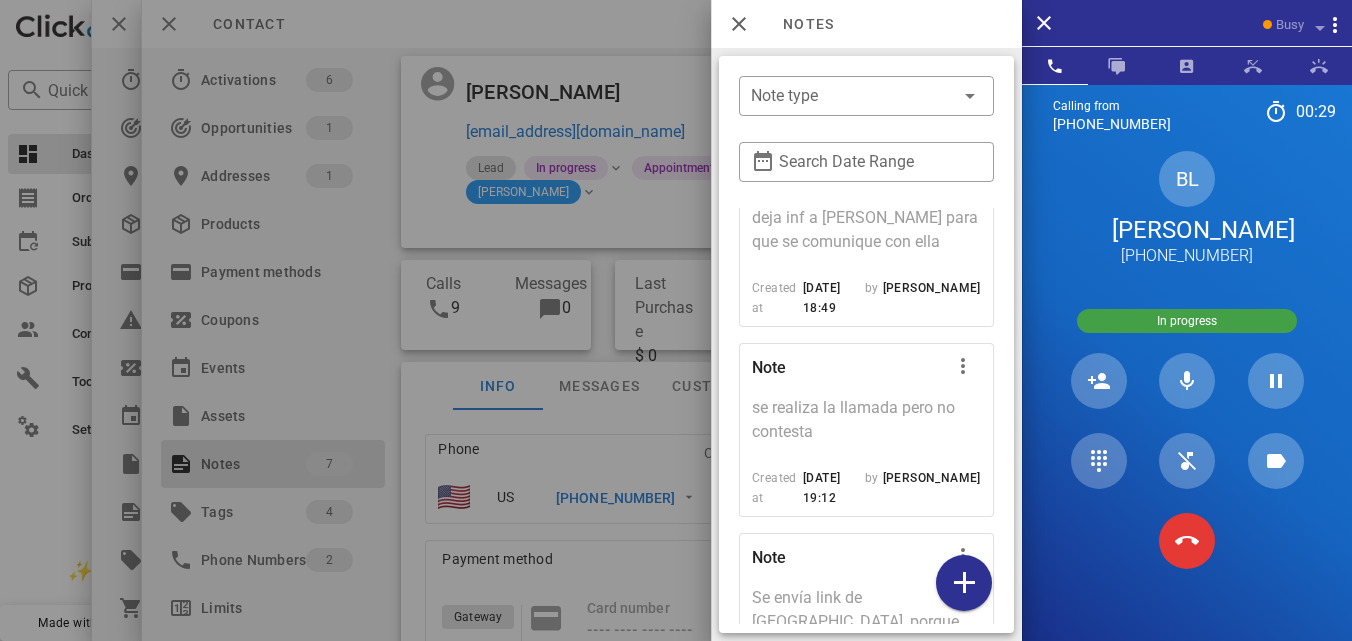 scroll, scrollTop: 135, scrollLeft: 0, axis: vertical 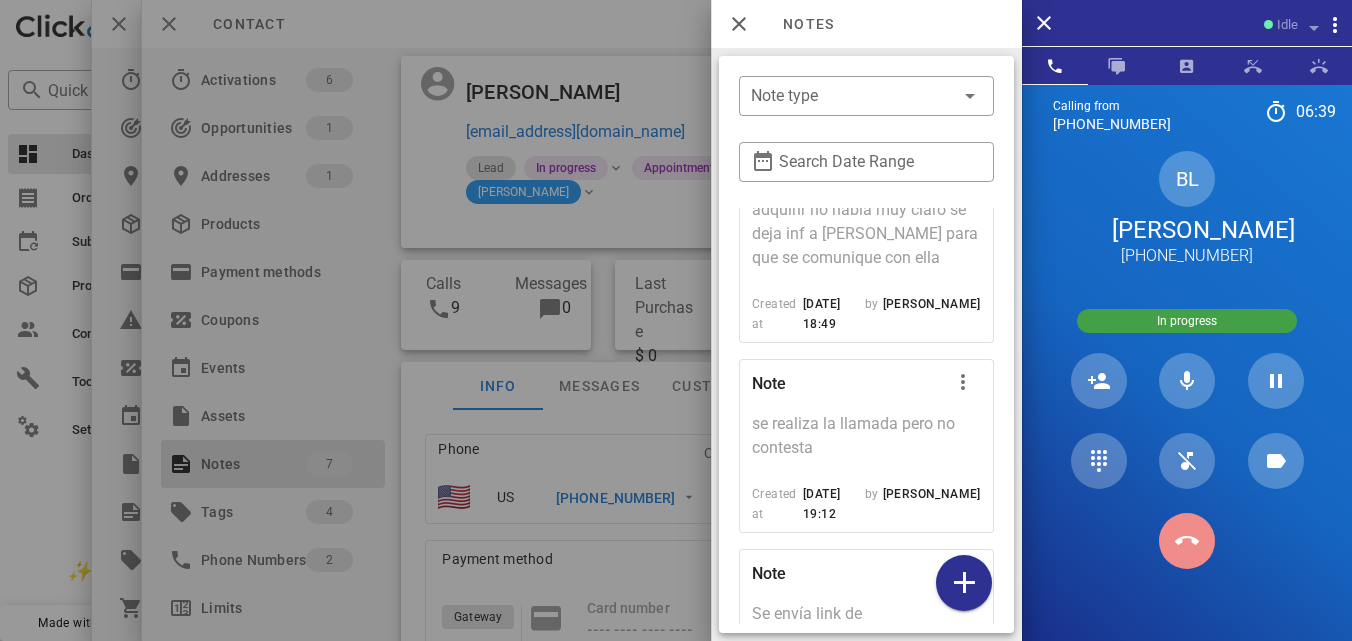 click at bounding box center [1187, 541] 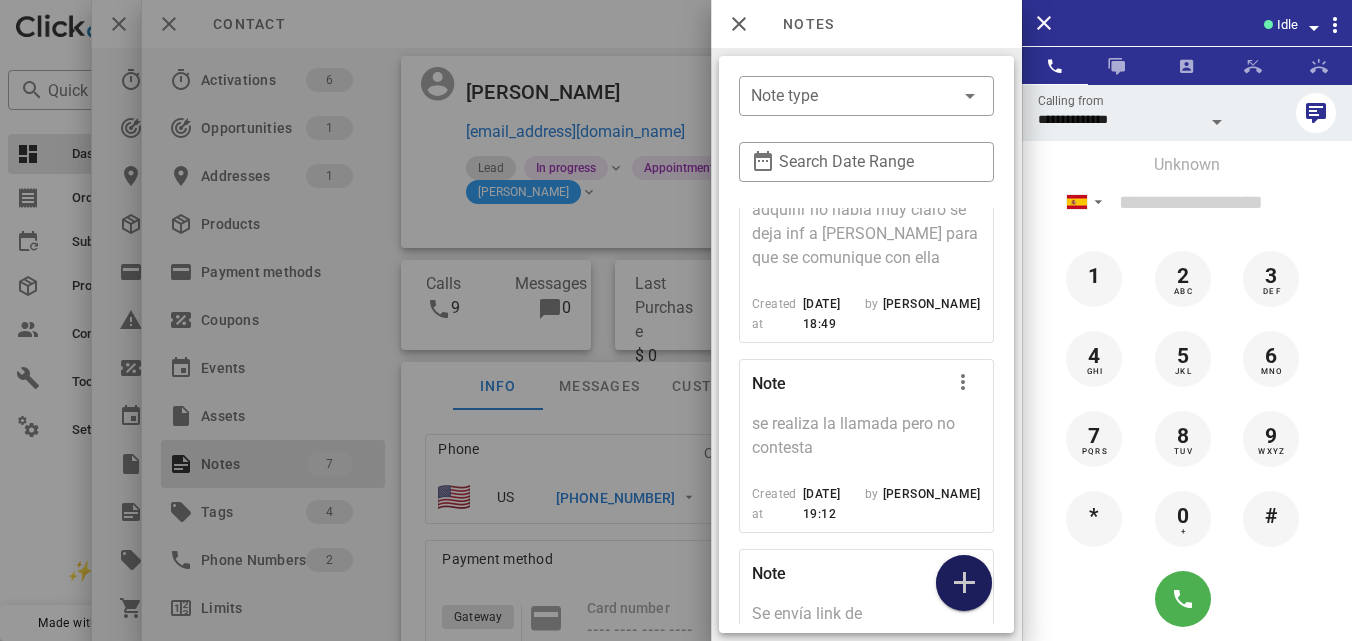 click at bounding box center (964, 583) 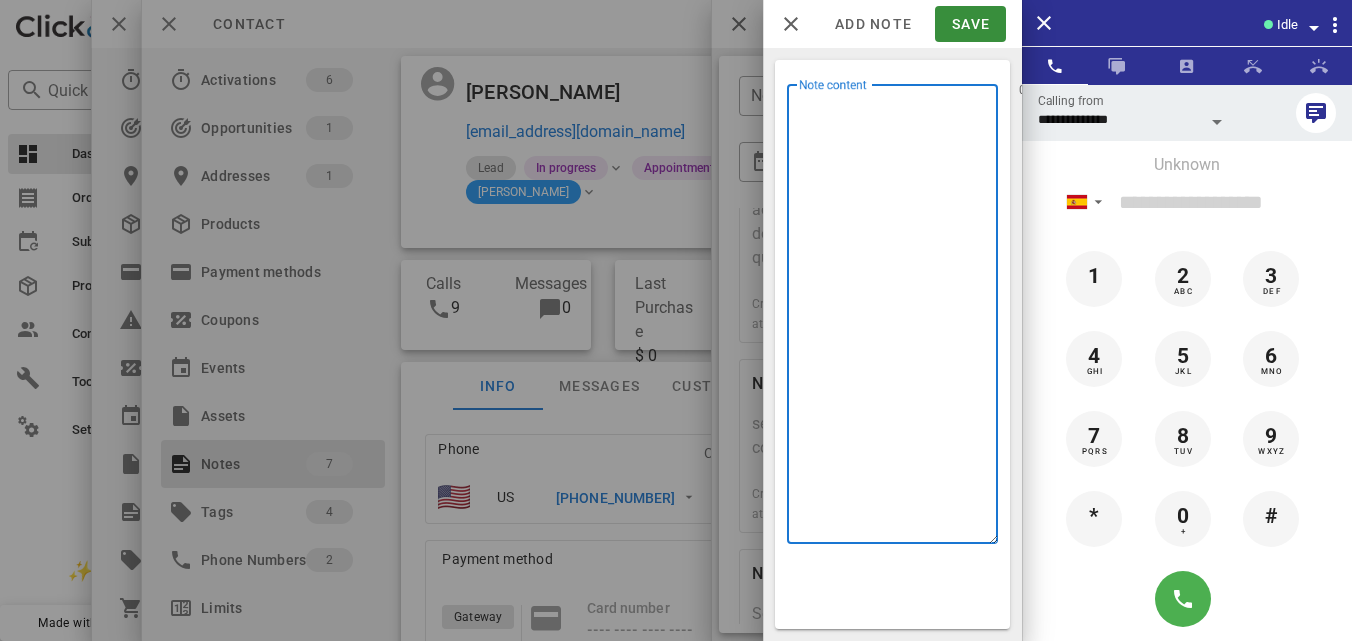 click on "Note content" at bounding box center [898, 319] 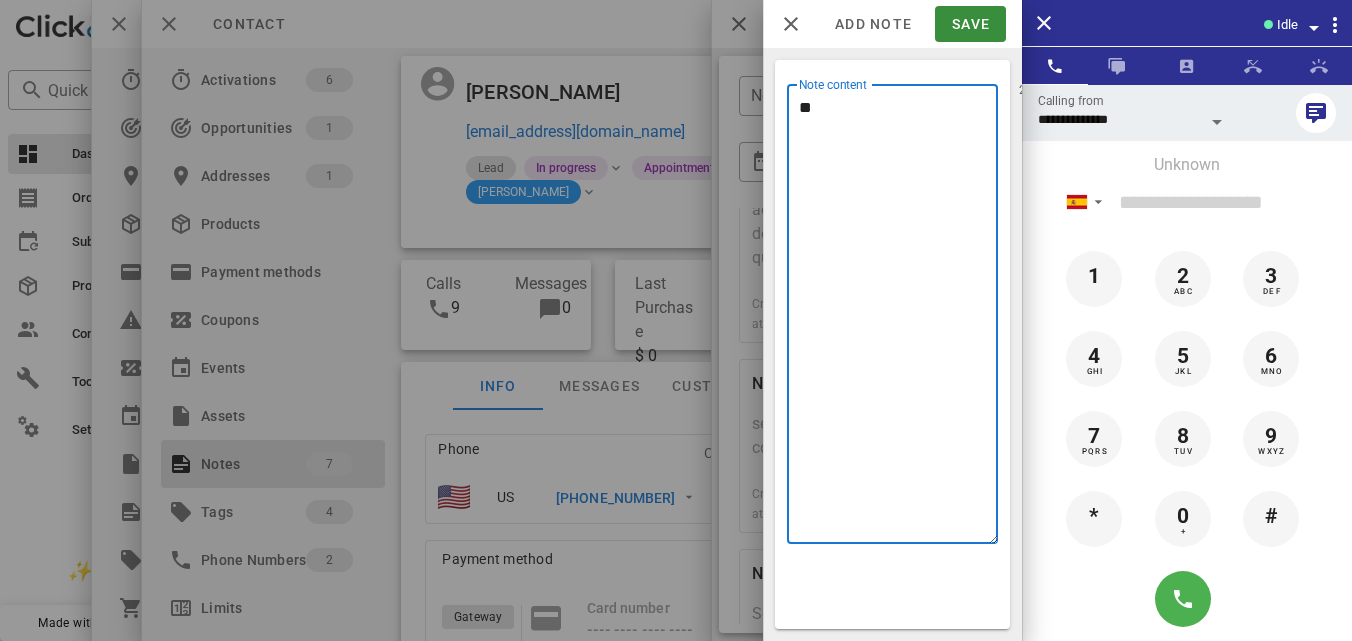 click on "**" at bounding box center (898, 319) 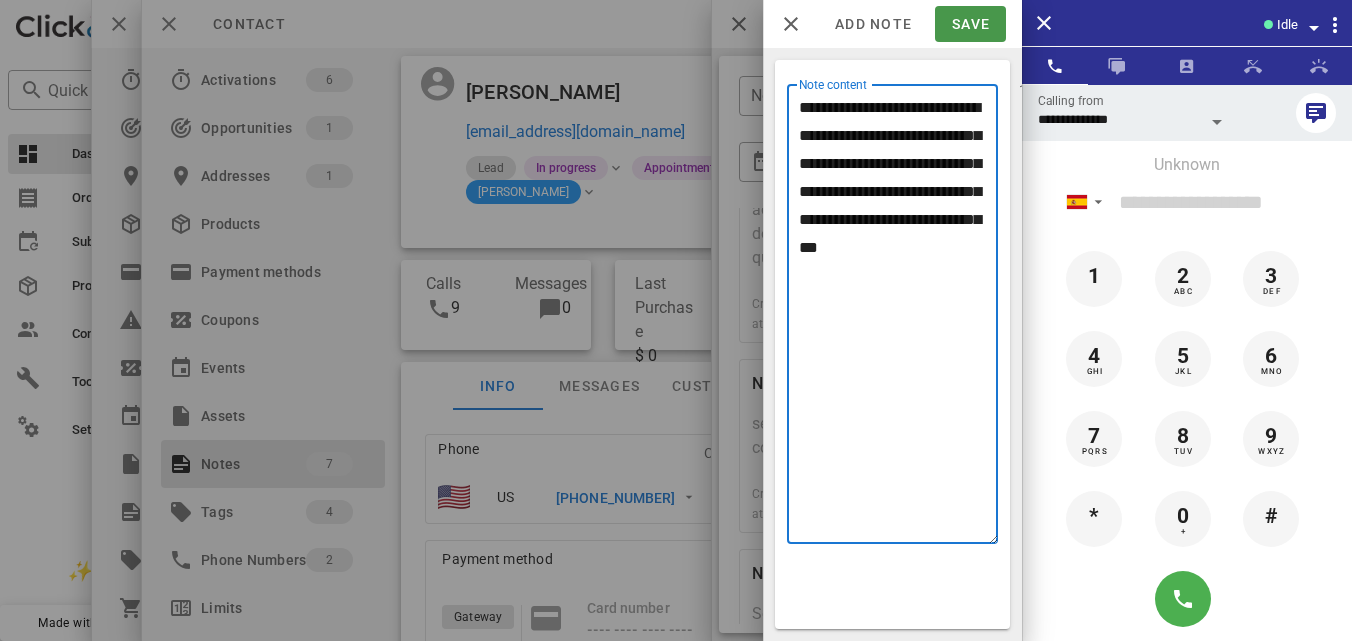 type on "**********" 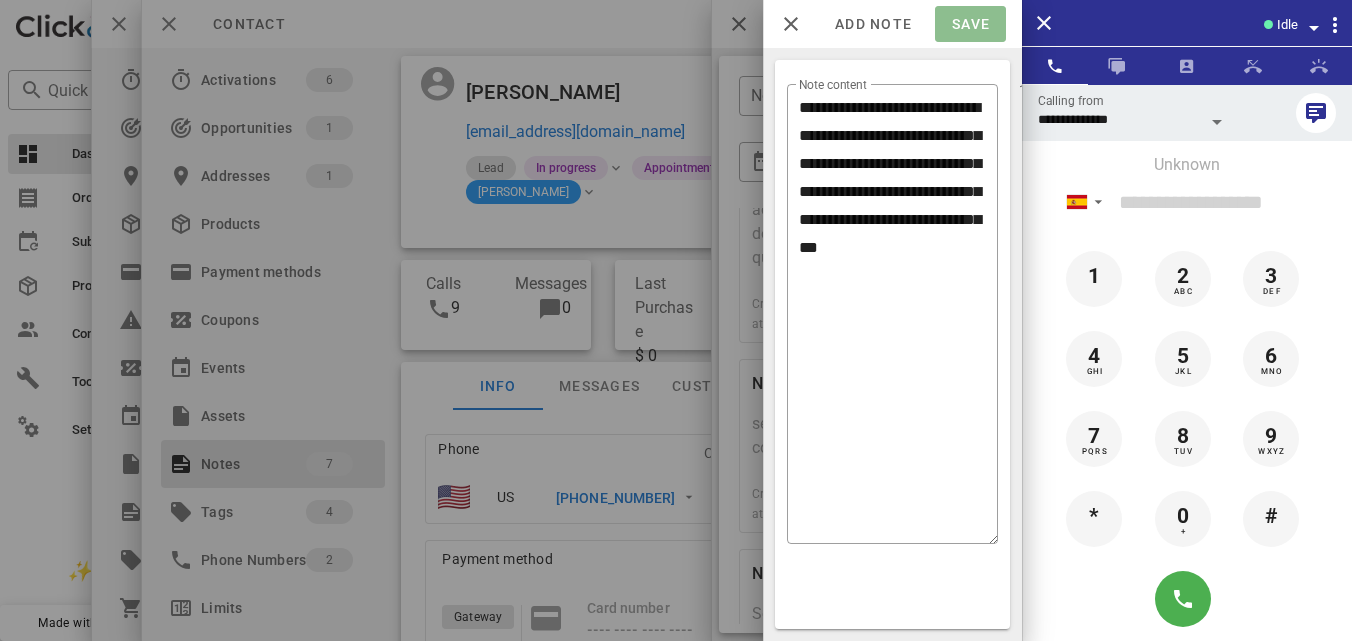 click on "Save" at bounding box center (970, 24) 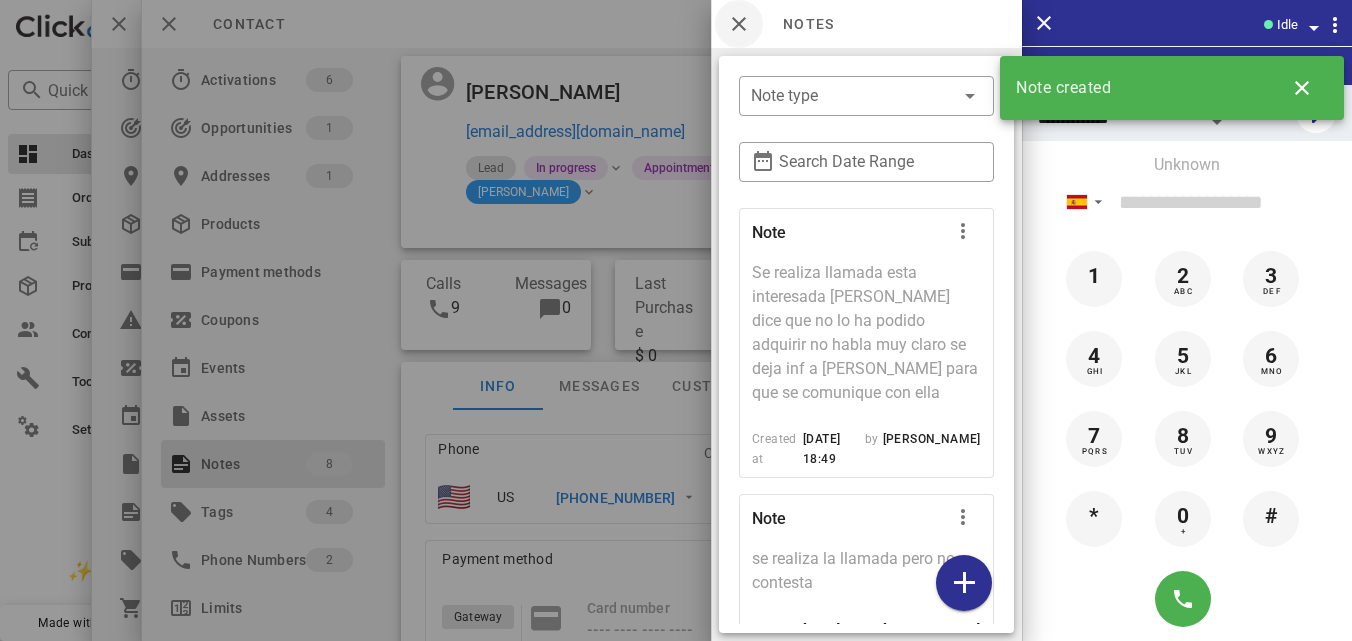 drag, startPoint x: 783, startPoint y: 29, endPoint x: 741, endPoint y: 18, distance: 43.416588 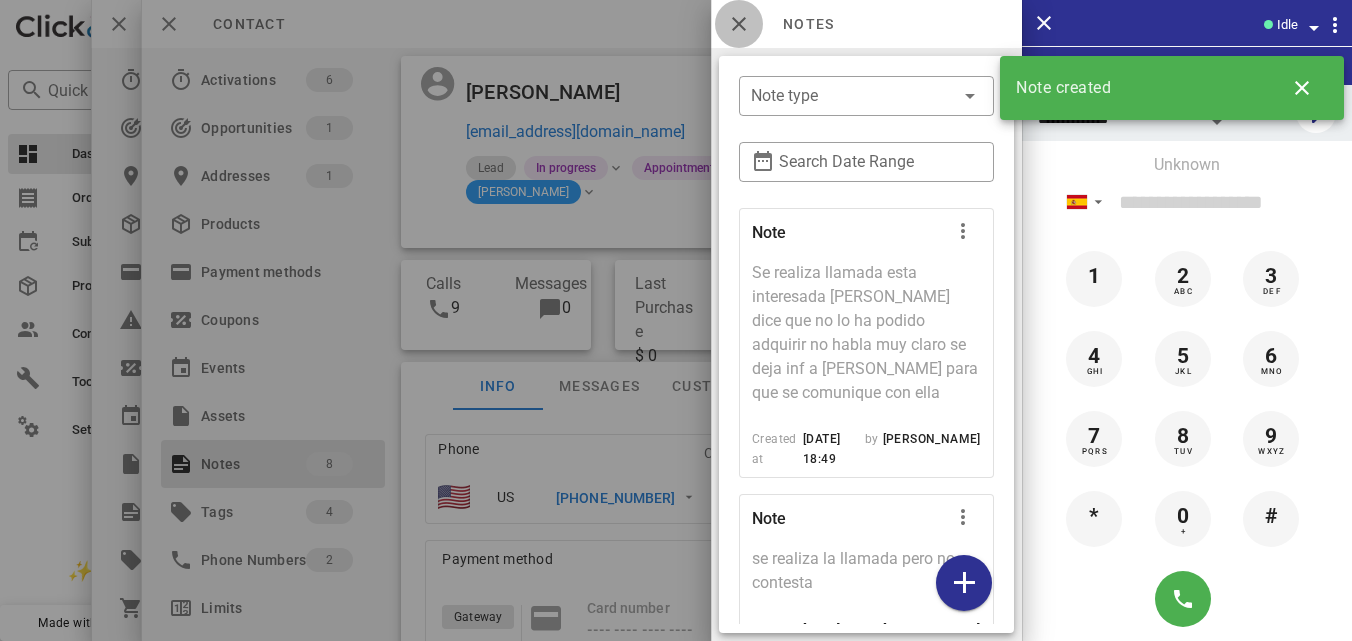 click at bounding box center [739, 24] 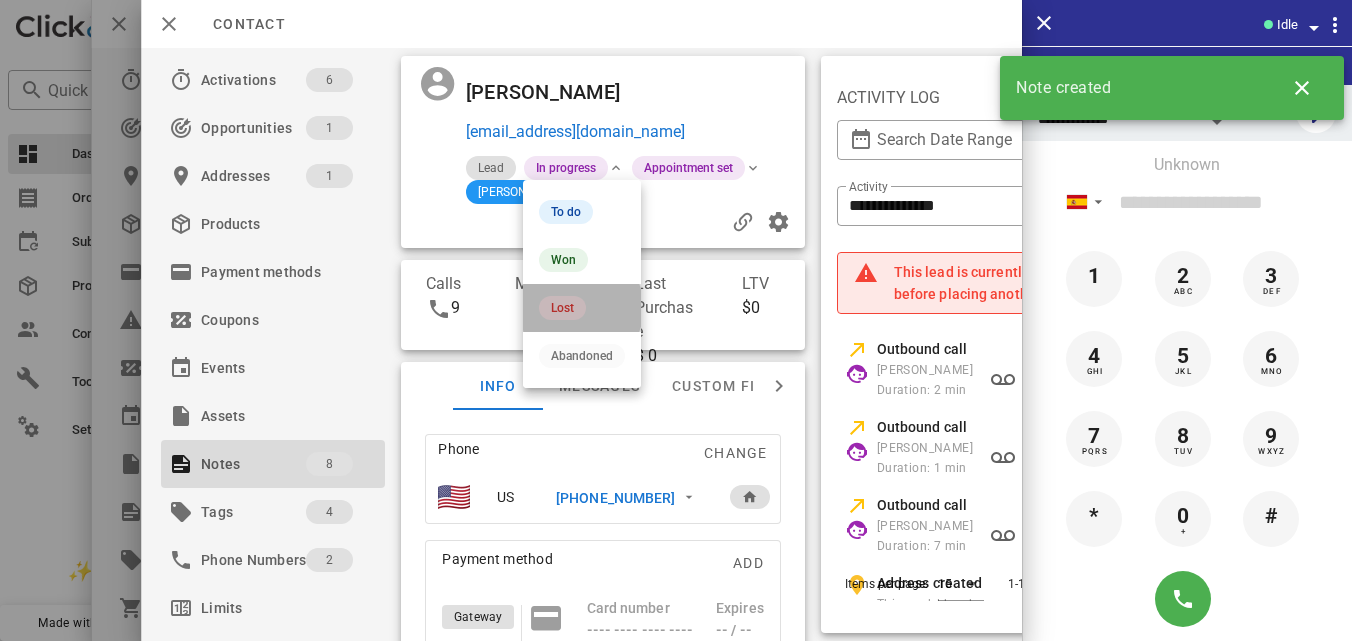 click on "Lost" at bounding box center (582, 308) 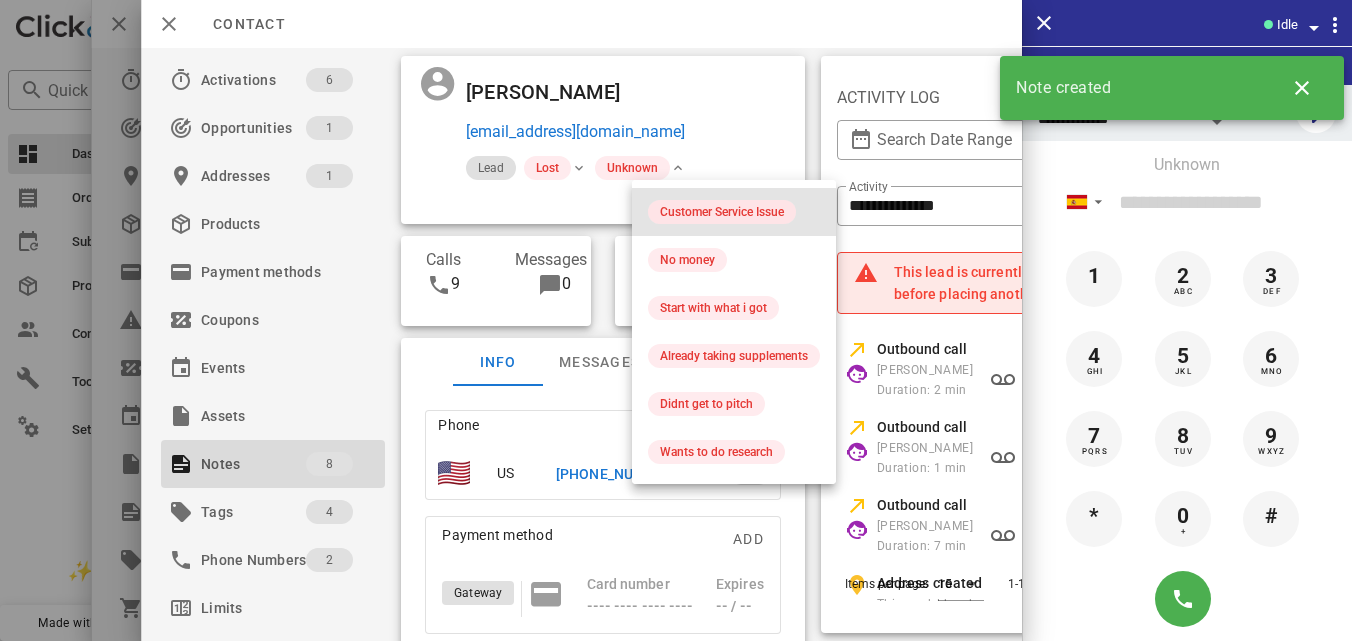 click on "Customer Service Issue" at bounding box center (722, 212) 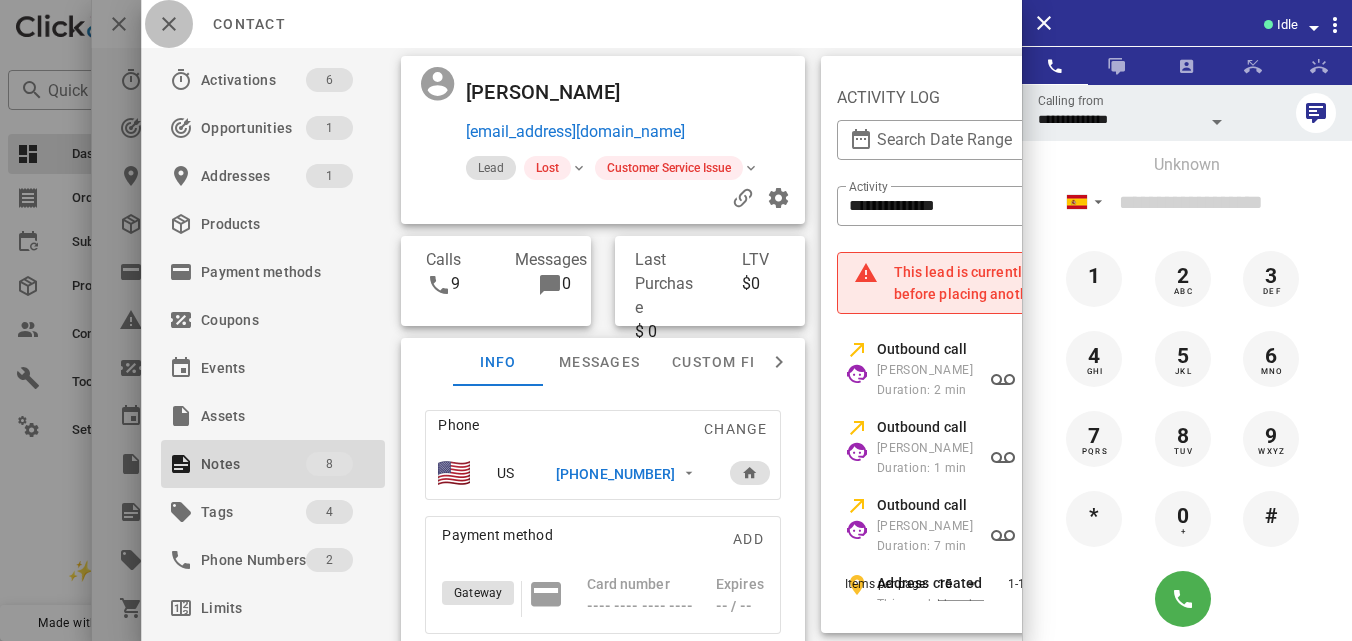 click at bounding box center [169, 24] 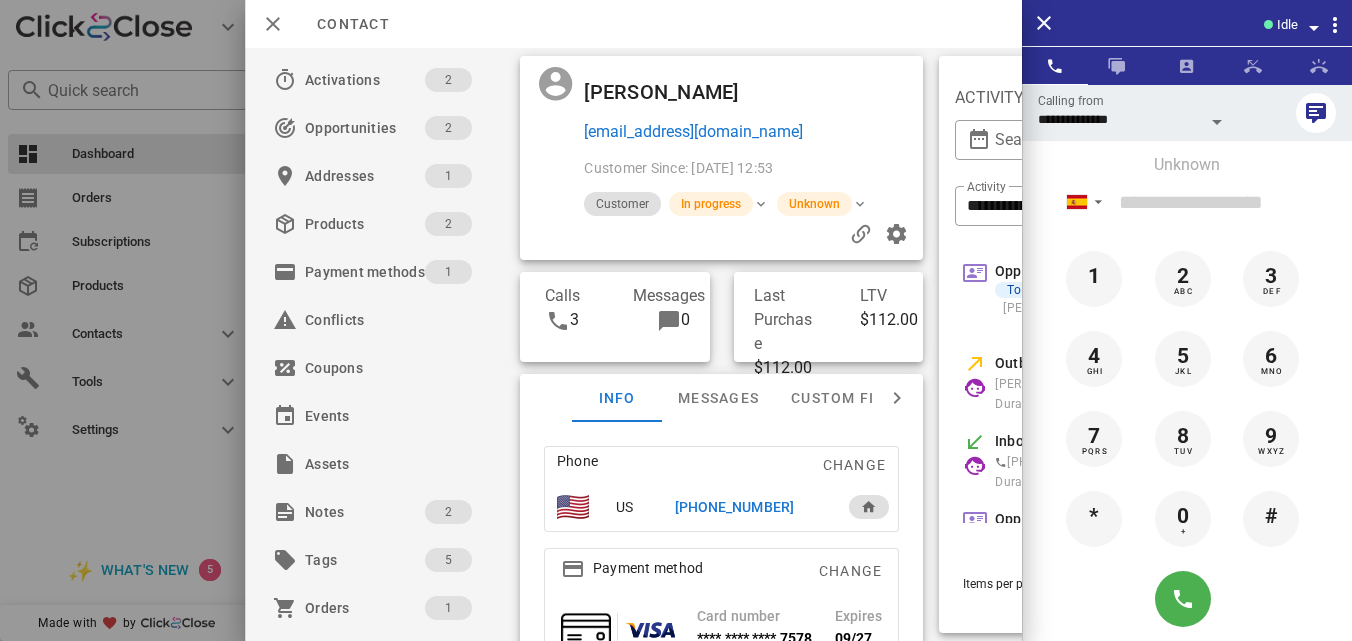 click on "Contact" at bounding box center [343, 24] 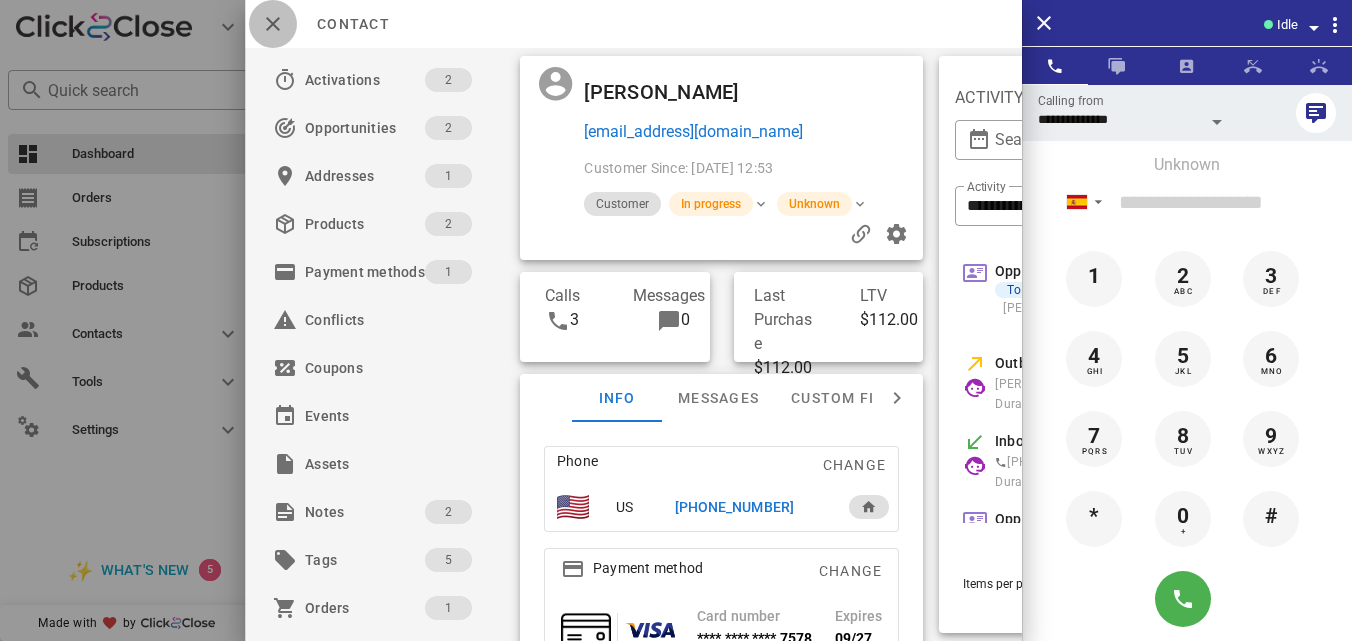 click at bounding box center (273, 24) 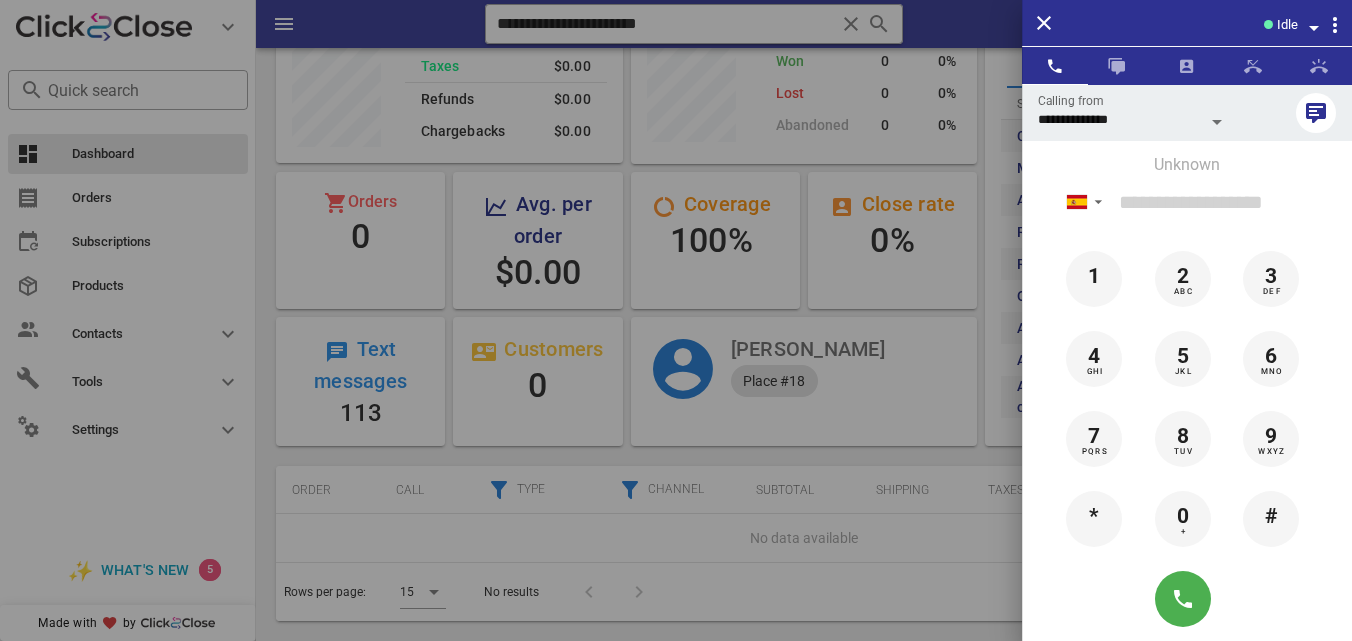 click at bounding box center (676, 320) 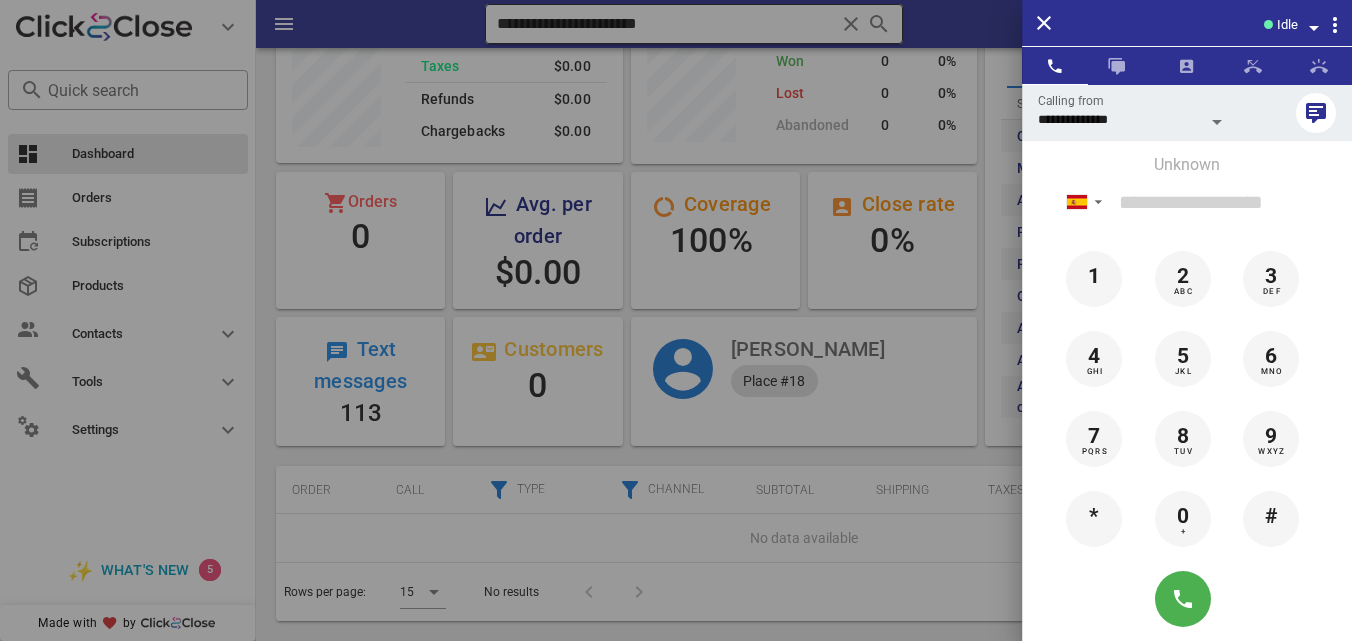click at bounding box center [851, 24] 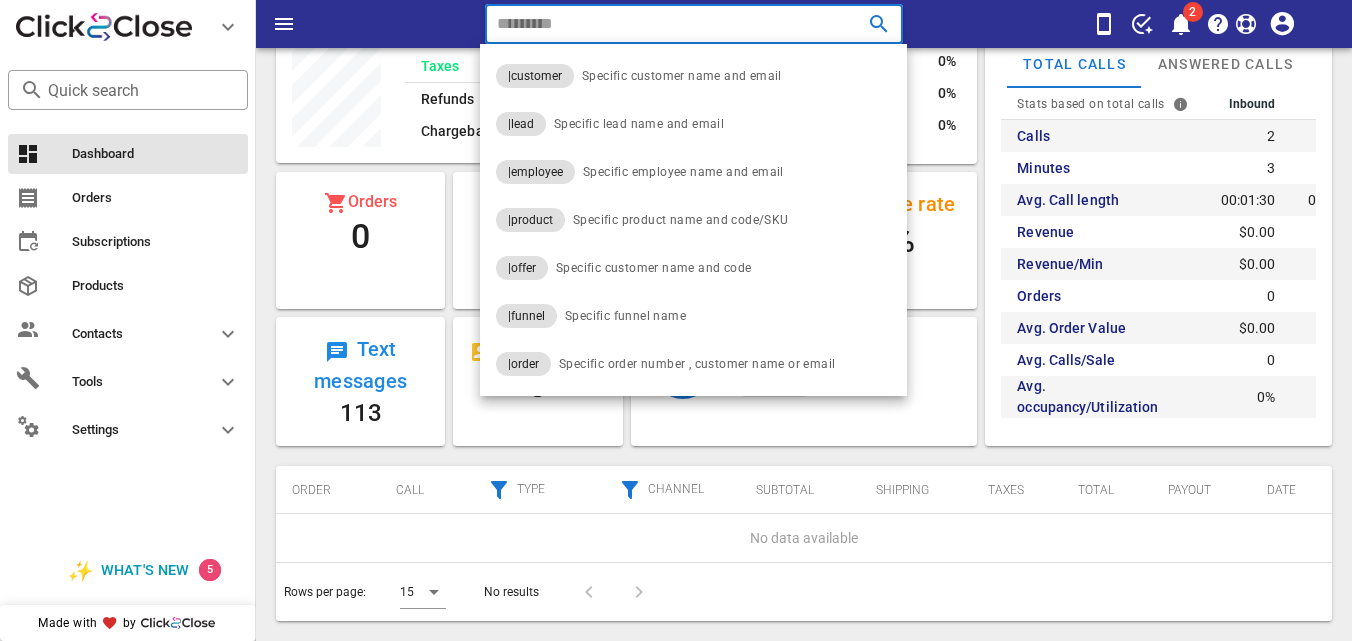 paste on "**********" 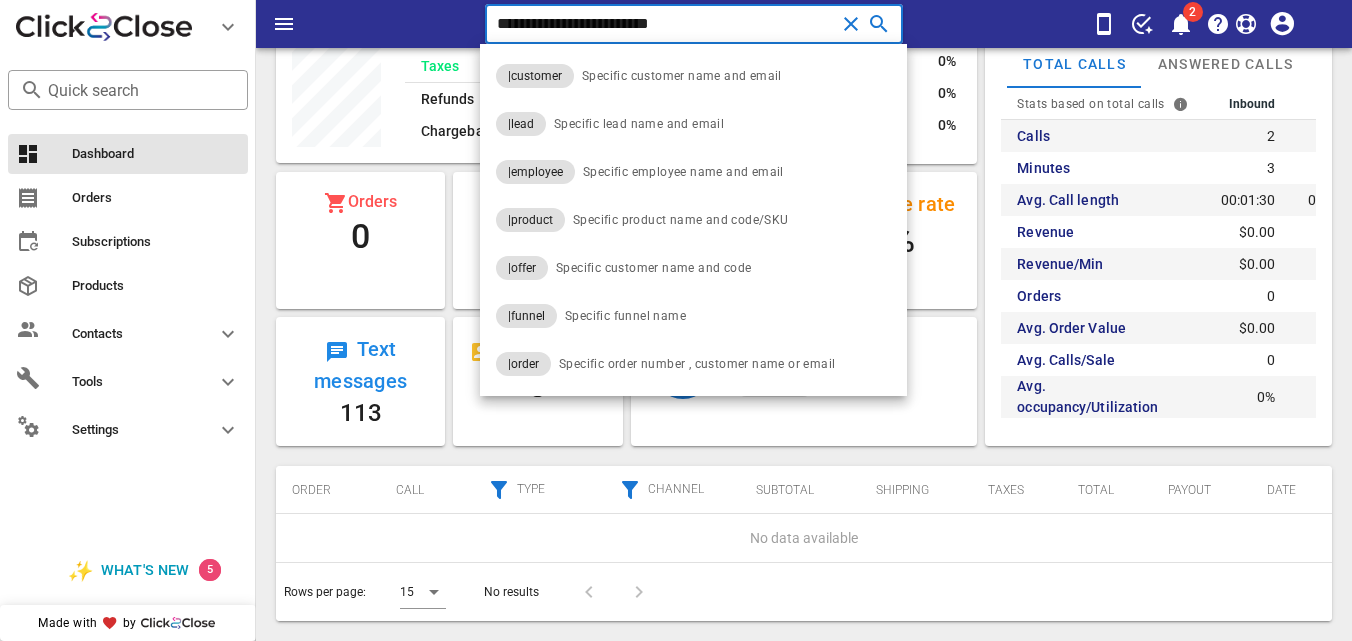 type on "**********" 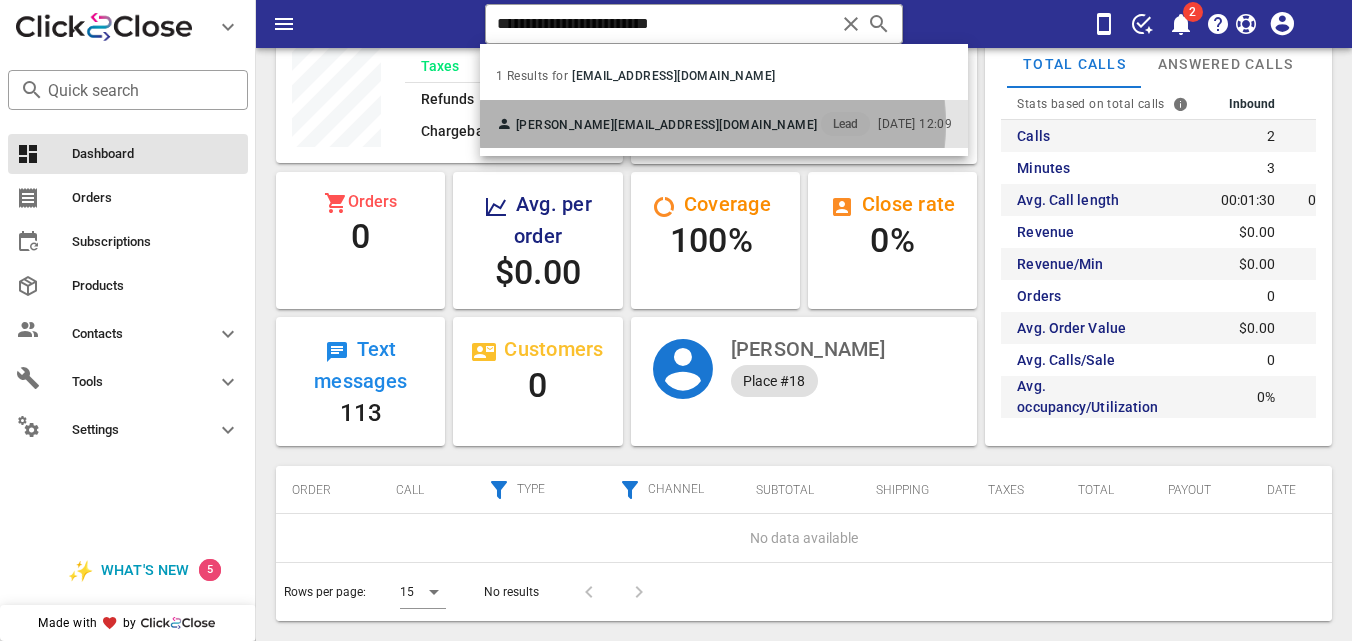 click on "[EMAIL_ADDRESS][DOMAIN_NAME]" at bounding box center [715, 125] 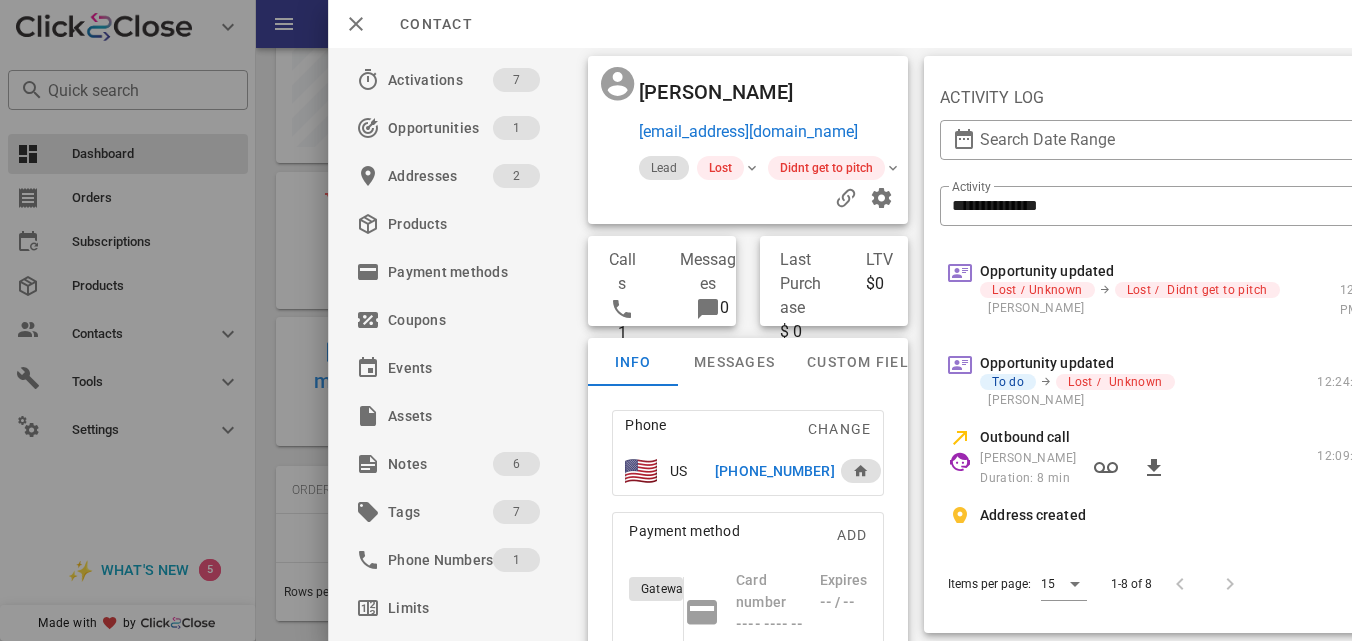 click on "[PHONE_NUMBER]" at bounding box center (774, 471) 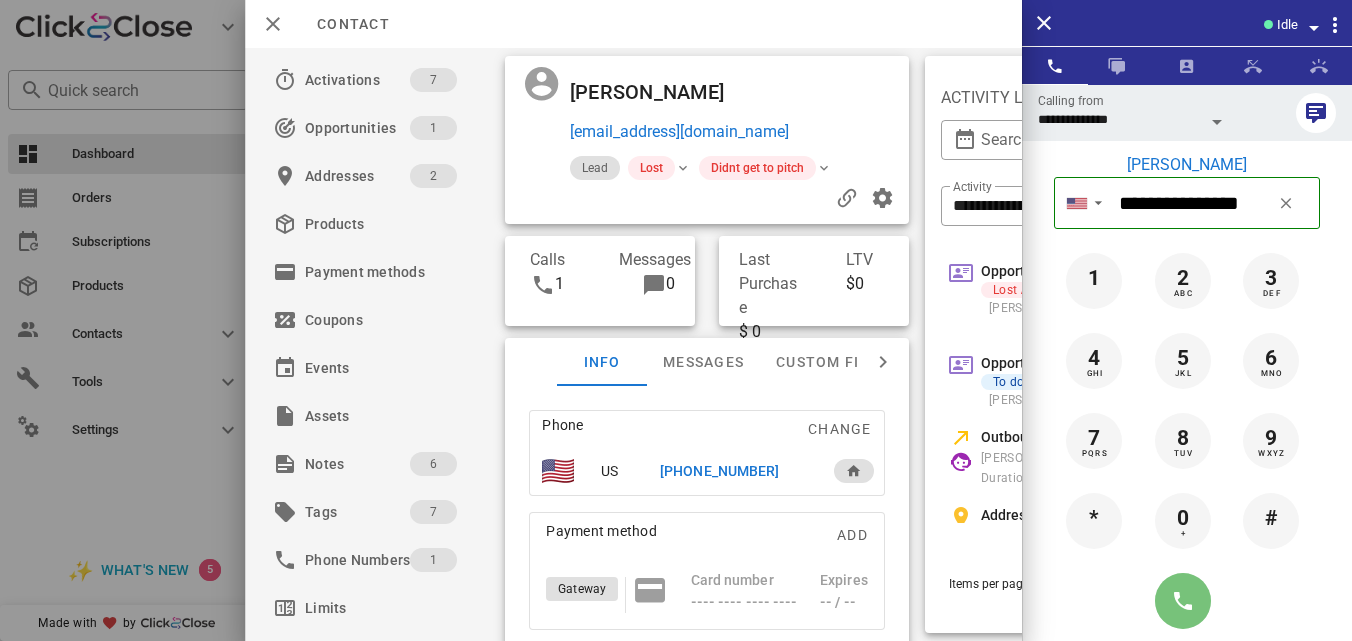 click at bounding box center (1183, 601) 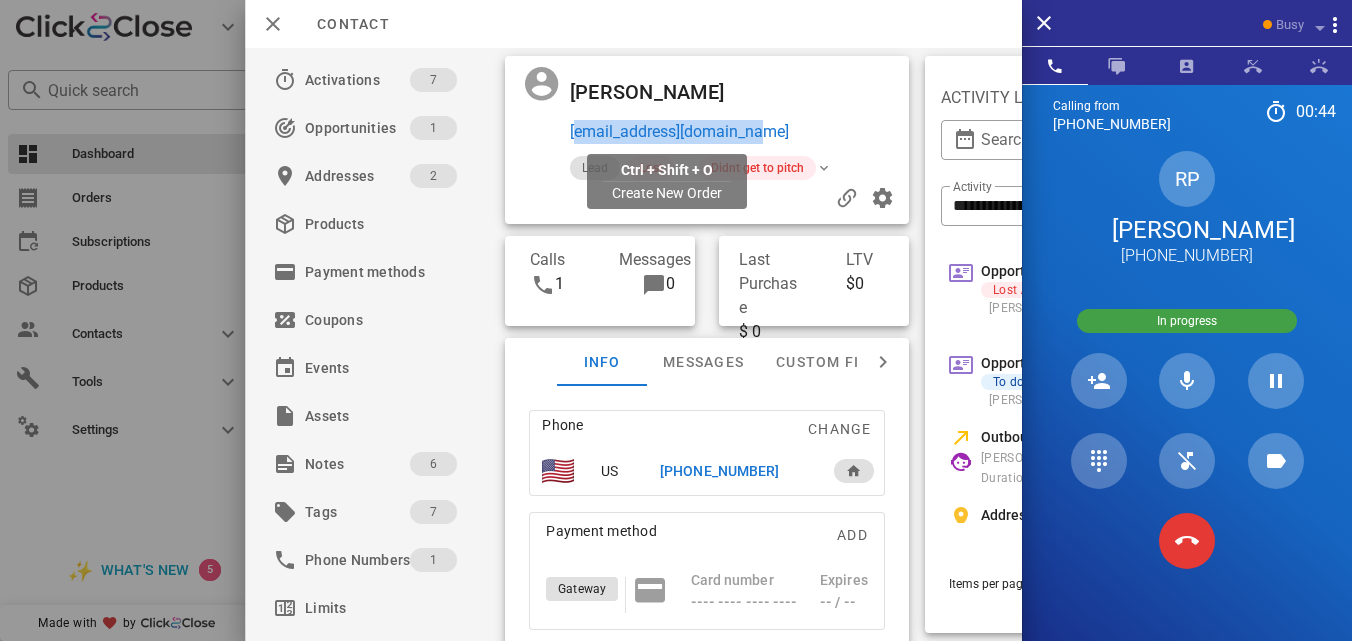 drag, startPoint x: 806, startPoint y: 138, endPoint x: 568, endPoint y: 132, distance: 238.07562 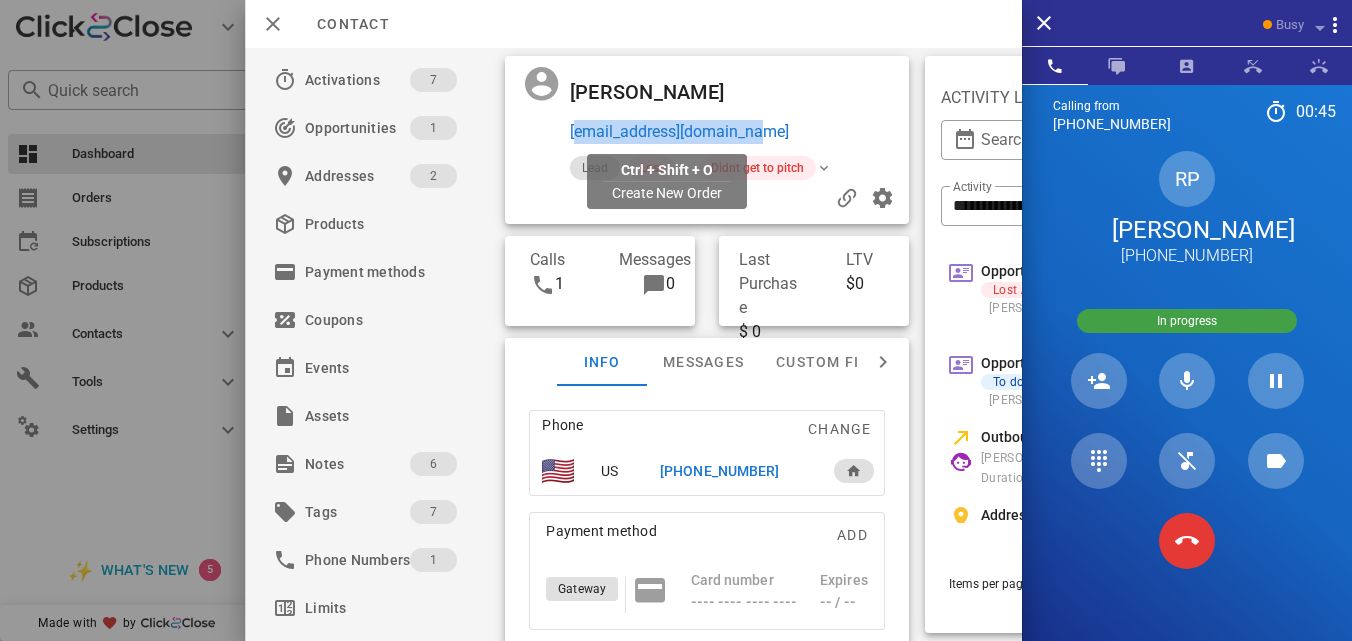 copy on "[EMAIL_ADDRESS][DOMAIN_NAME]" 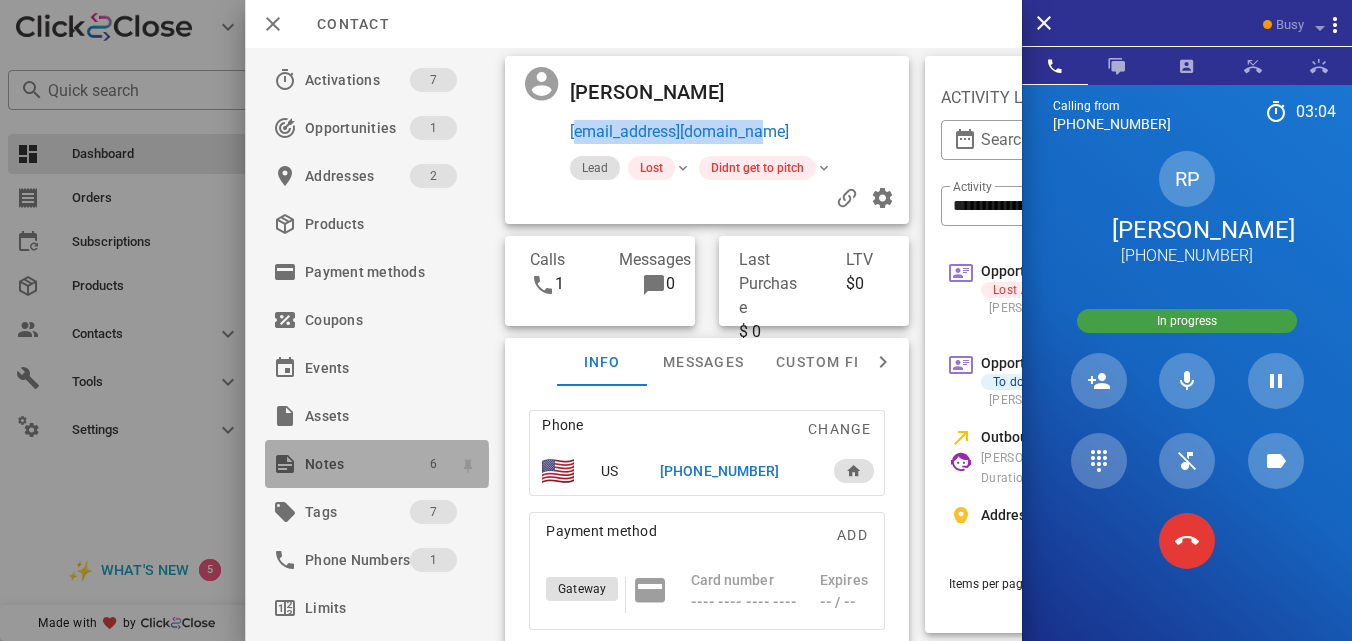 click on "6" at bounding box center (433, 464) 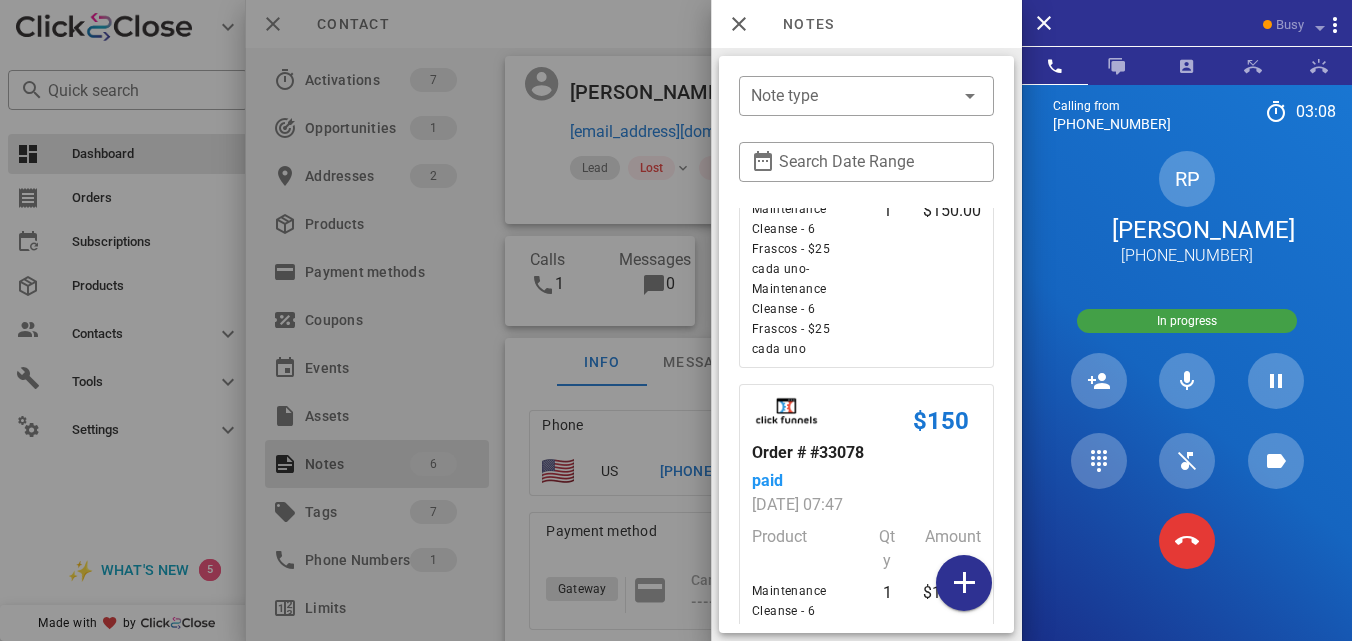 scroll, scrollTop: 1345, scrollLeft: 0, axis: vertical 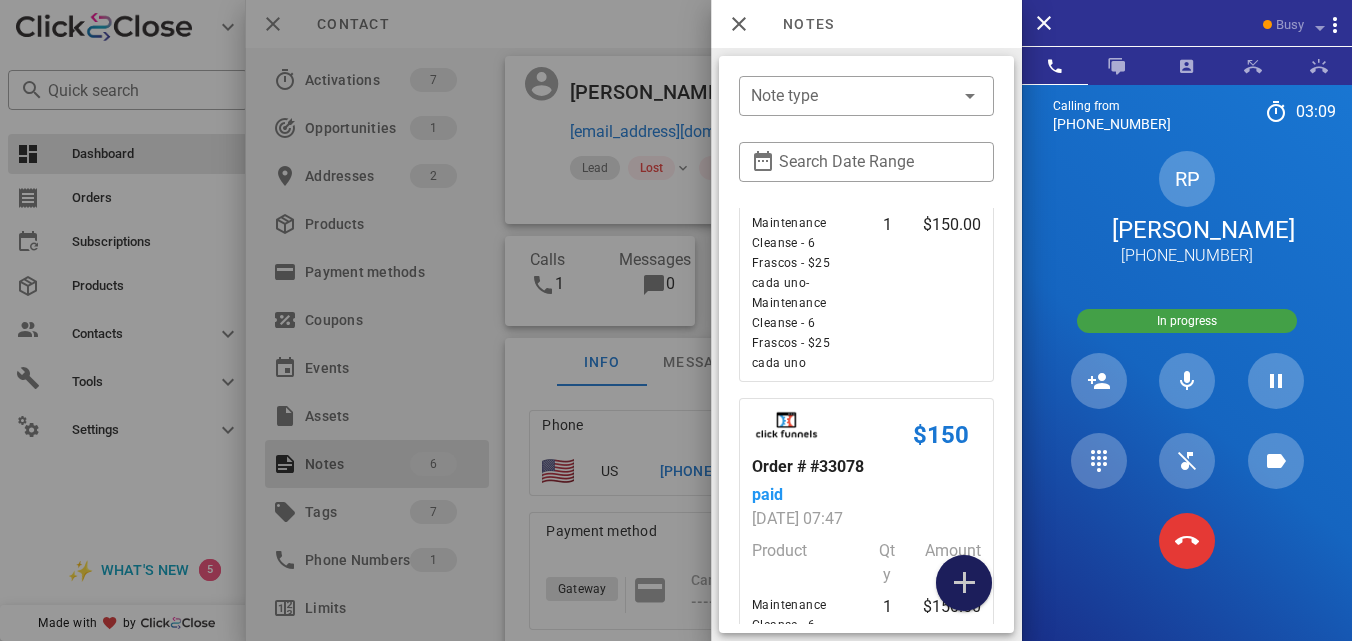 click at bounding box center [964, 583] 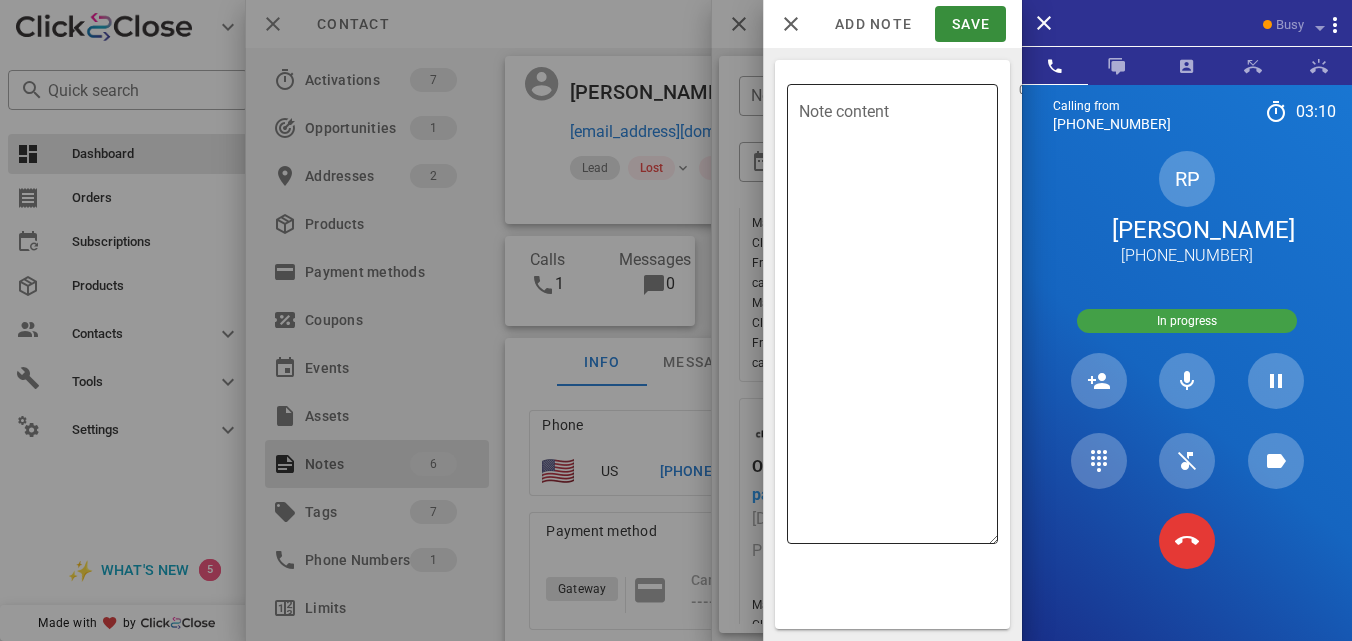 click on "Note content" at bounding box center [898, 319] 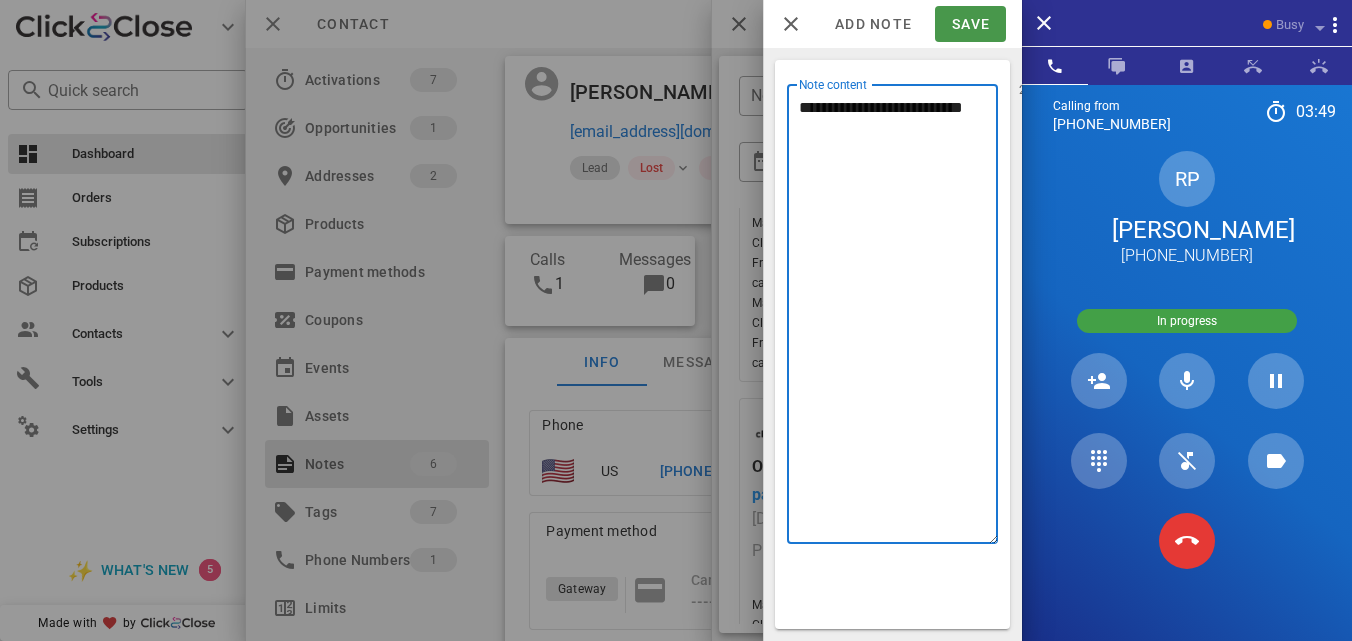 type on "**********" 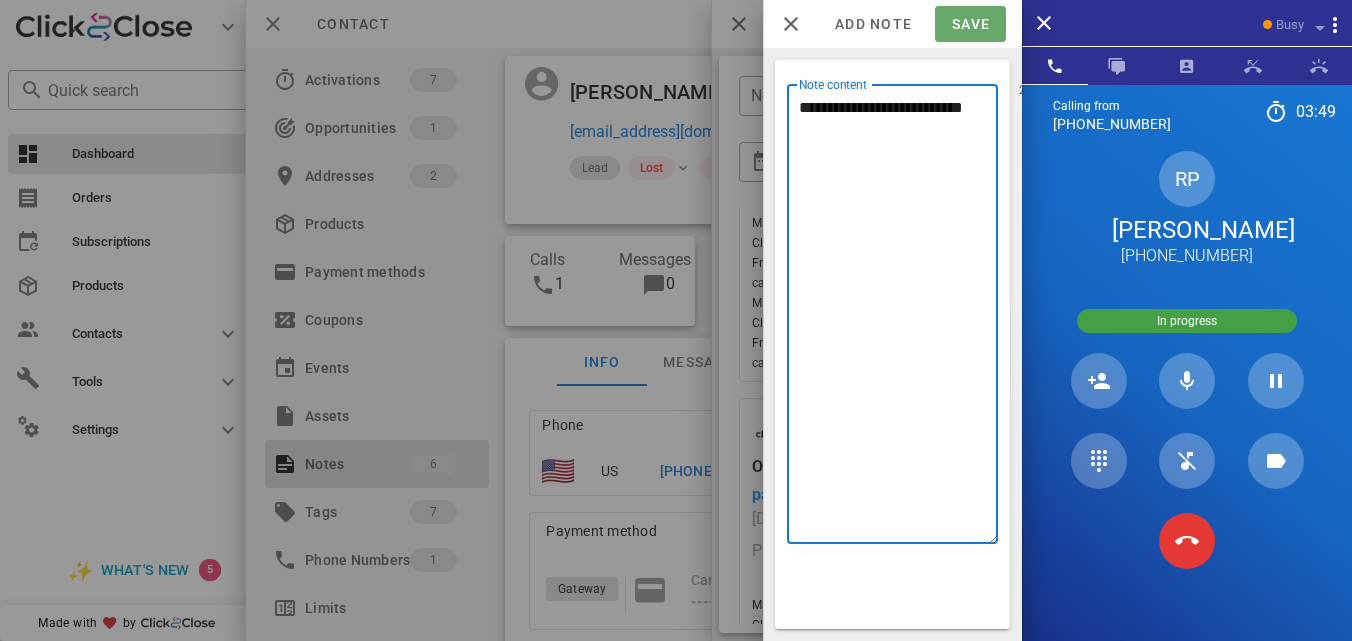 click on "Save" at bounding box center [970, 24] 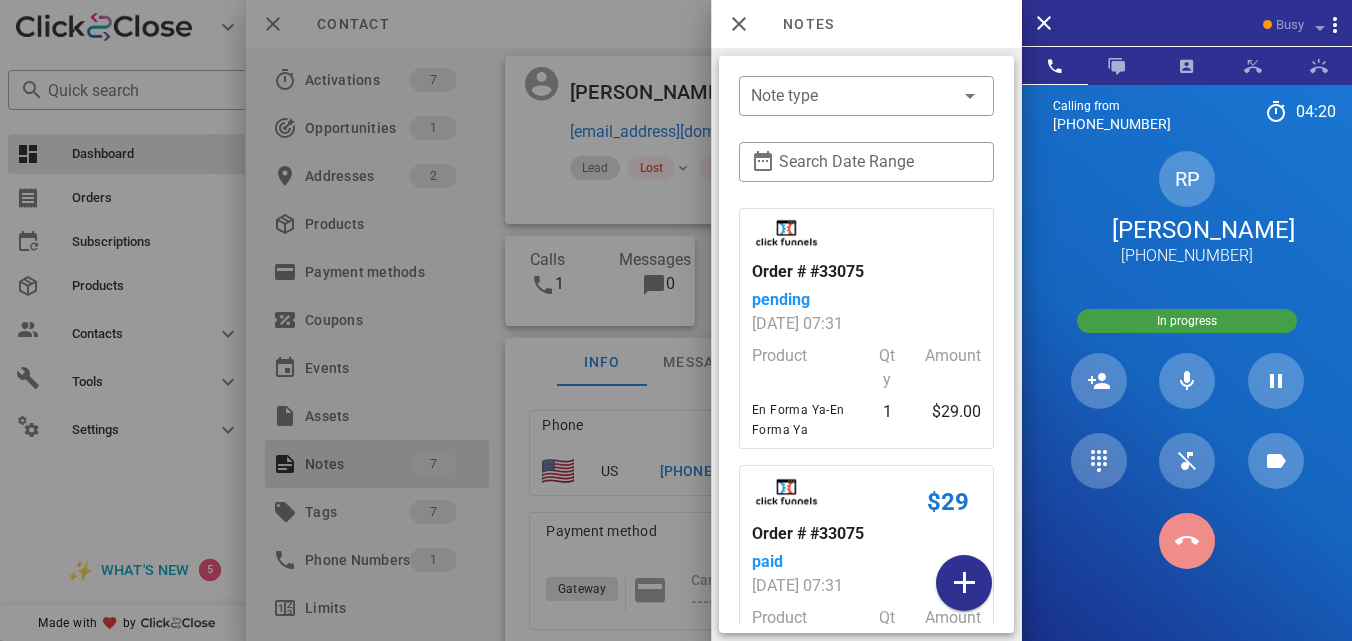 click at bounding box center (1187, 541) 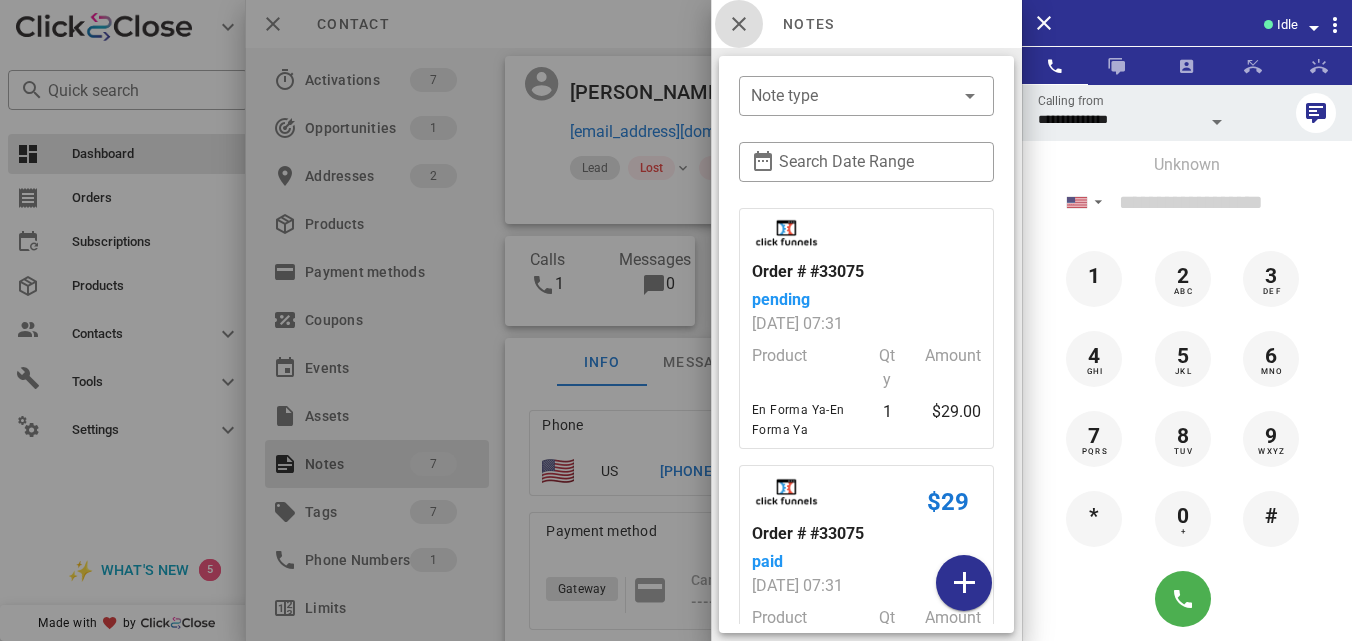 drag, startPoint x: 739, startPoint y: 19, endPoint x: 342, endPoint y: 29, distance: 397.12592 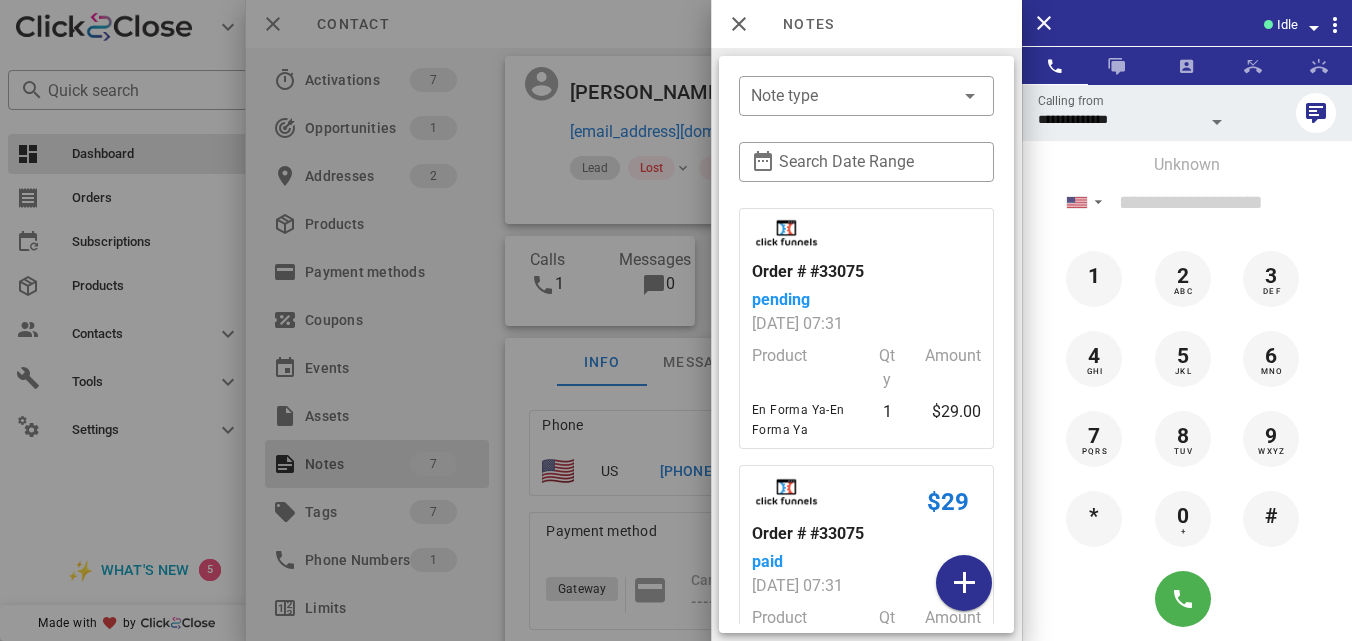 click at bounding box center [676, 320] 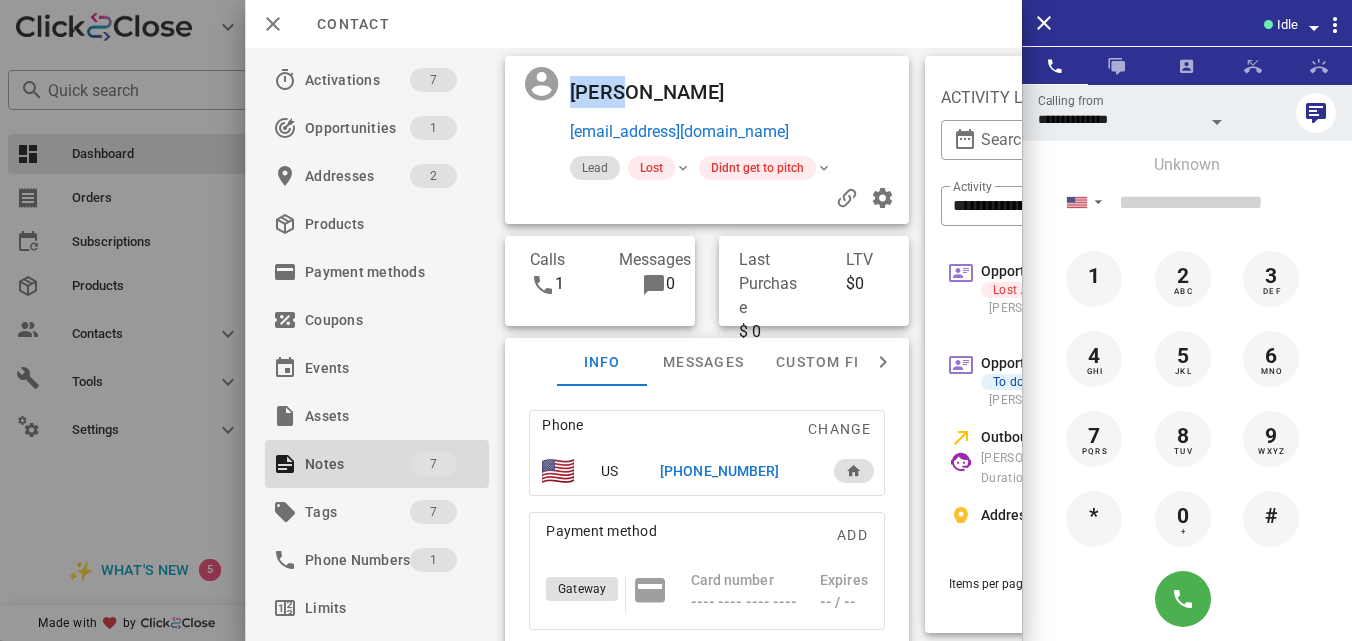 click on "[PERSON_NAME]  [EMAIL_ADDRESS][DOMAIN_NAME]   Lead   Lost   Didnt get to pitch   Calls   1   Messages   0   Last Purchase   $ 0      LTV   $0   Info   Messages   Custom fields   Phone   Change   US   [PHONE_NUMBER]   Payment method   Add  Gateway  Card number  ---- ---- ---- ----  Expires  -- / --  Address   Change   [STREET_ADDRESS][PERSON_NAME]
[GEOGRAPHIC_DATA], [GEOGRAPHIC_DATA], 11237.
[GEOGRAPHIC_DATA]" at bounding box center [707, 344] 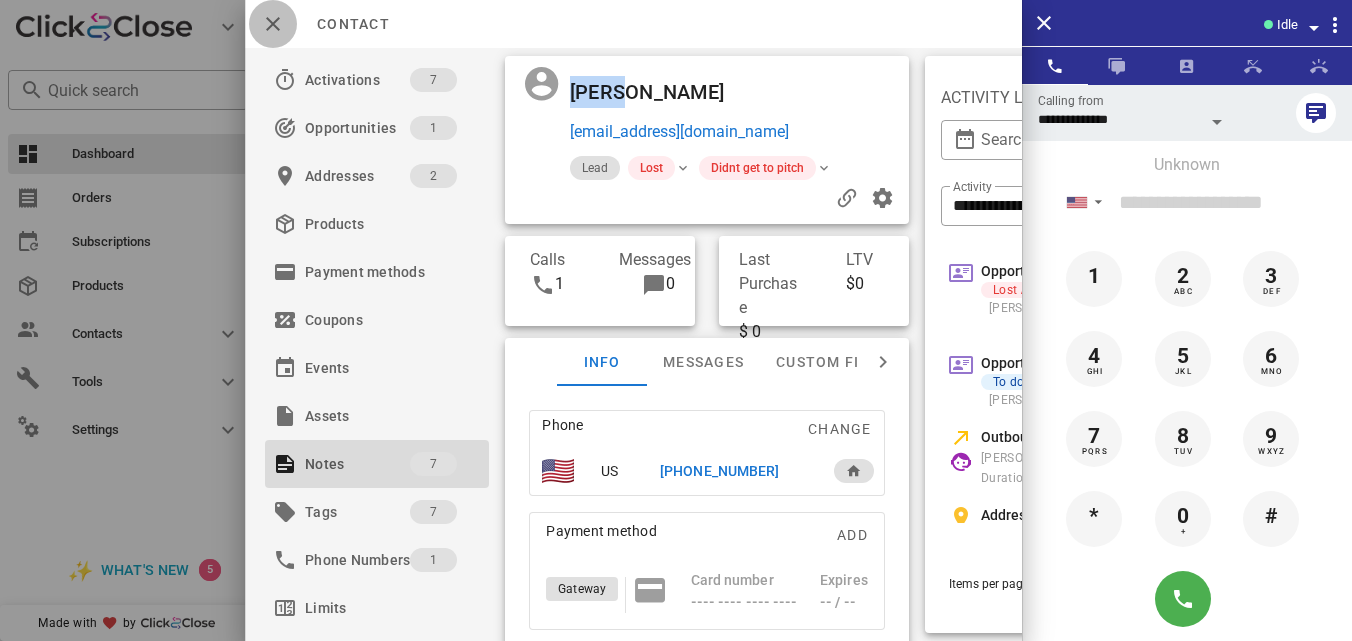 click at bounding box center [273, 24] 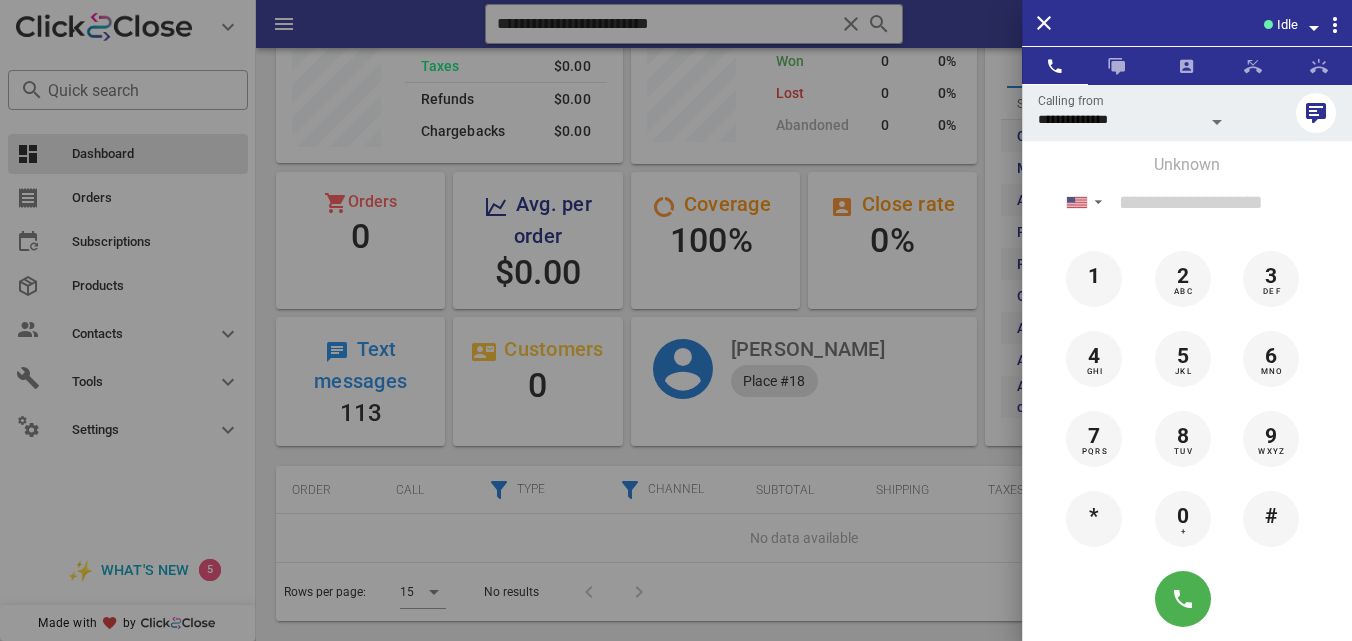 click at bounding box center [676, 320] 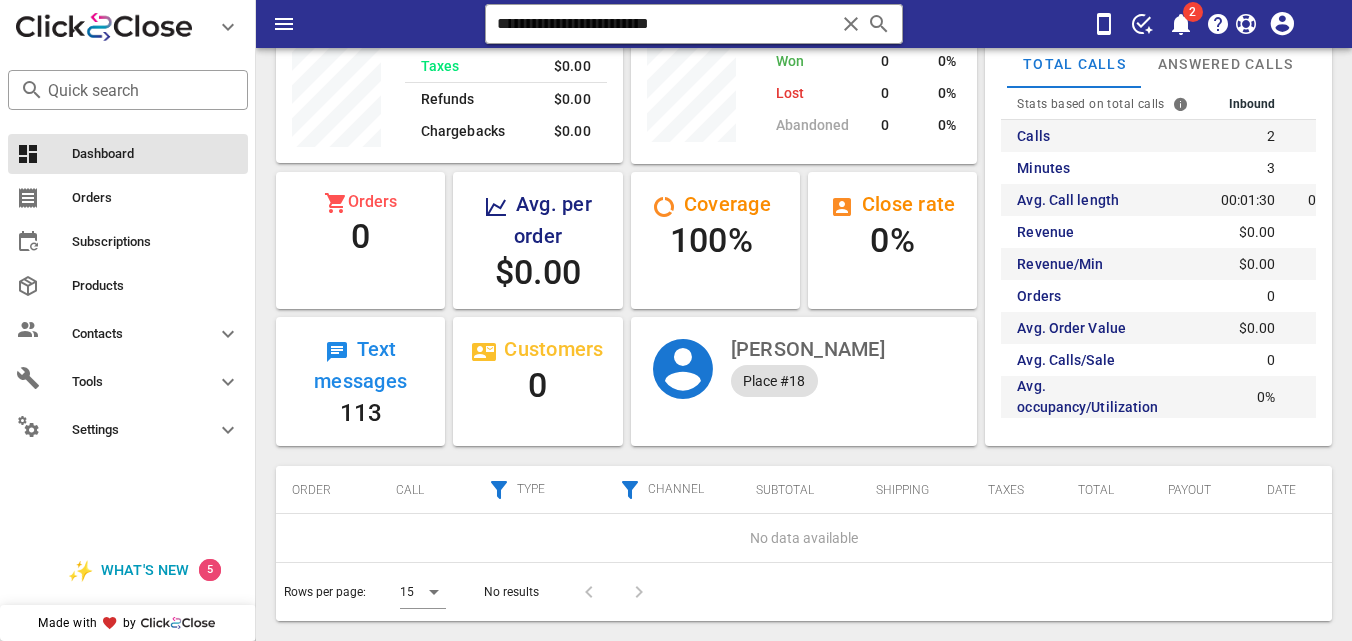 click at bounding box center [851, 24] 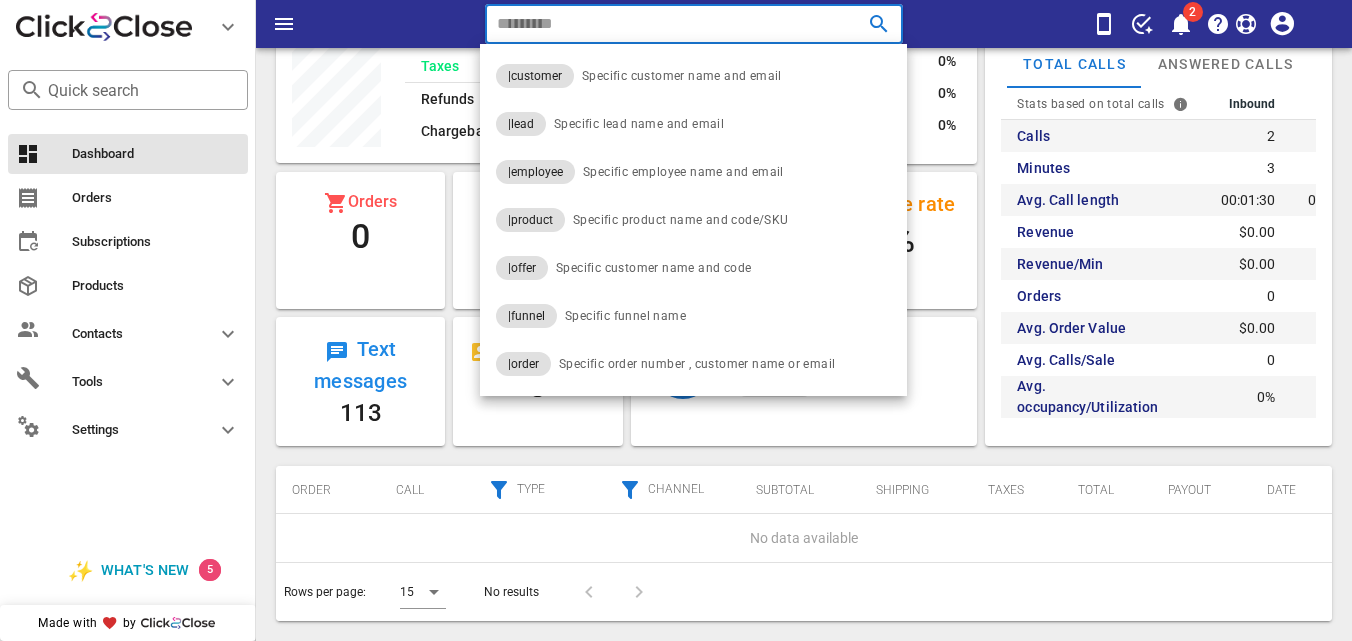 type on "*" 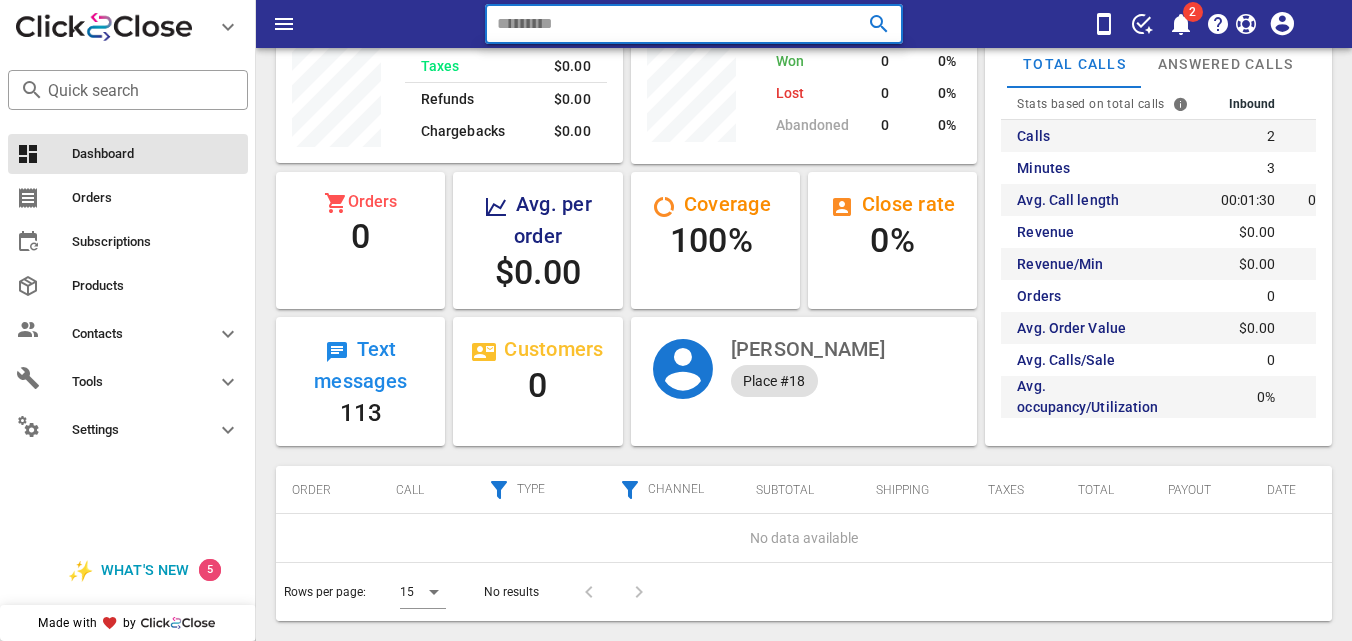 paste on "**********" 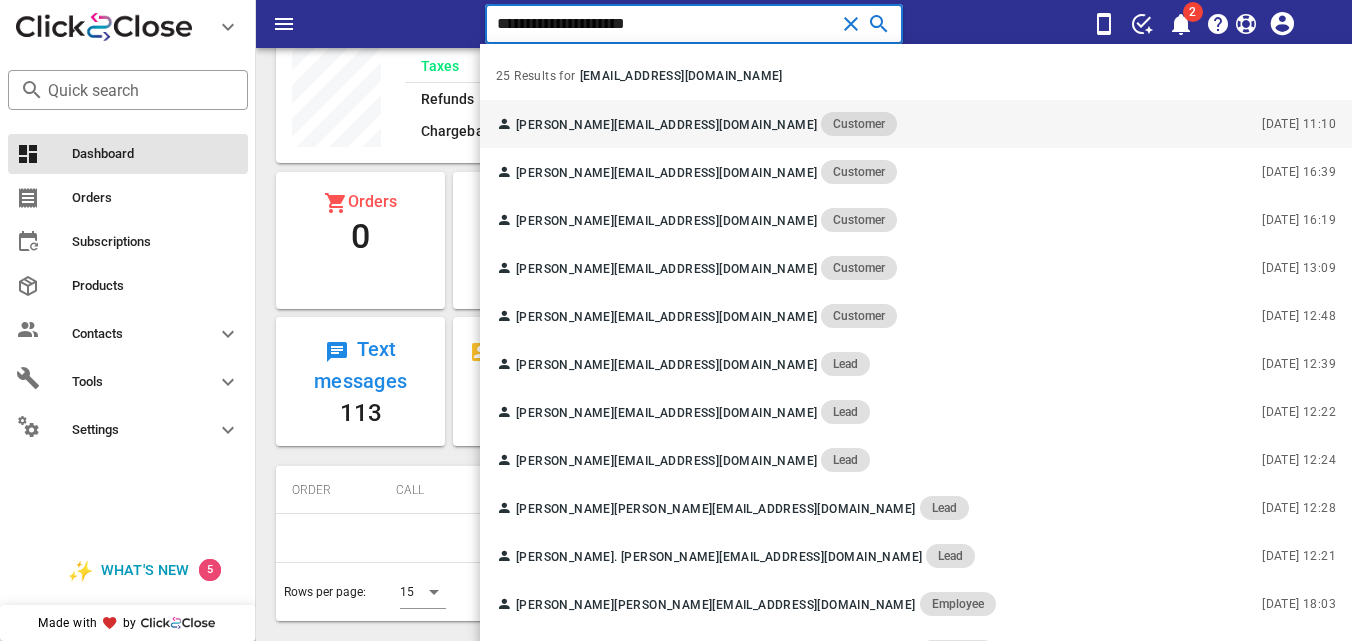 type on "**********" 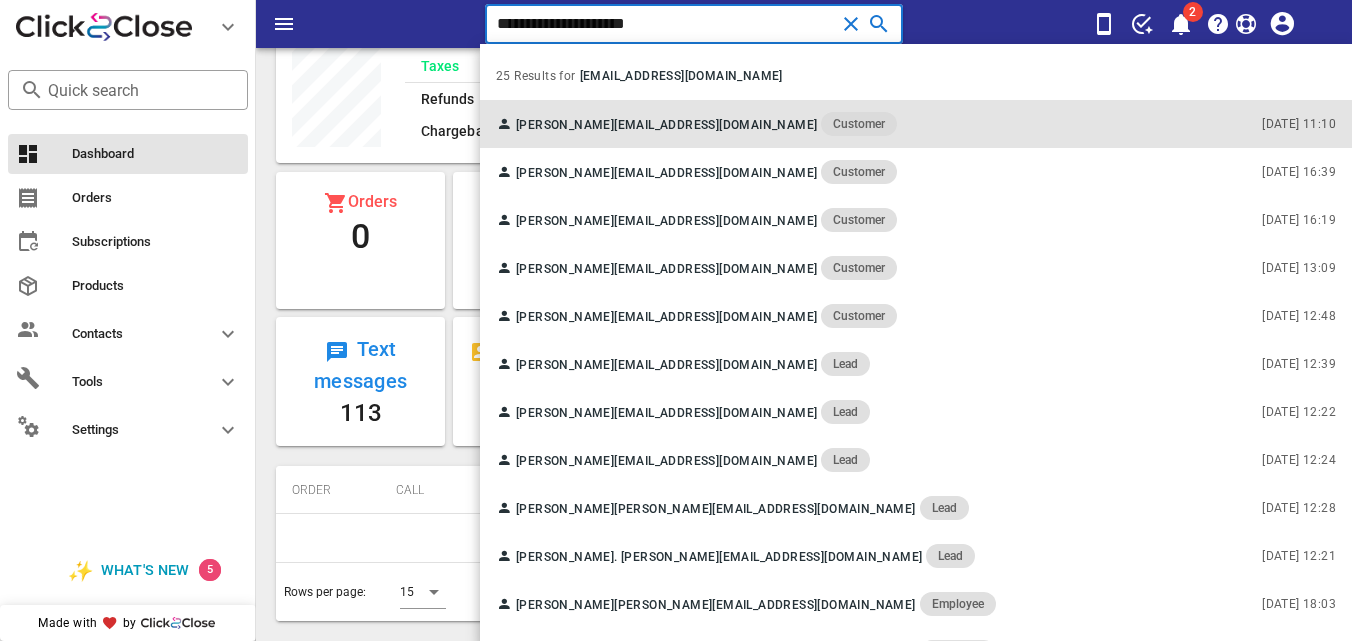 click on "Customer" at bounding box center [859, 124] 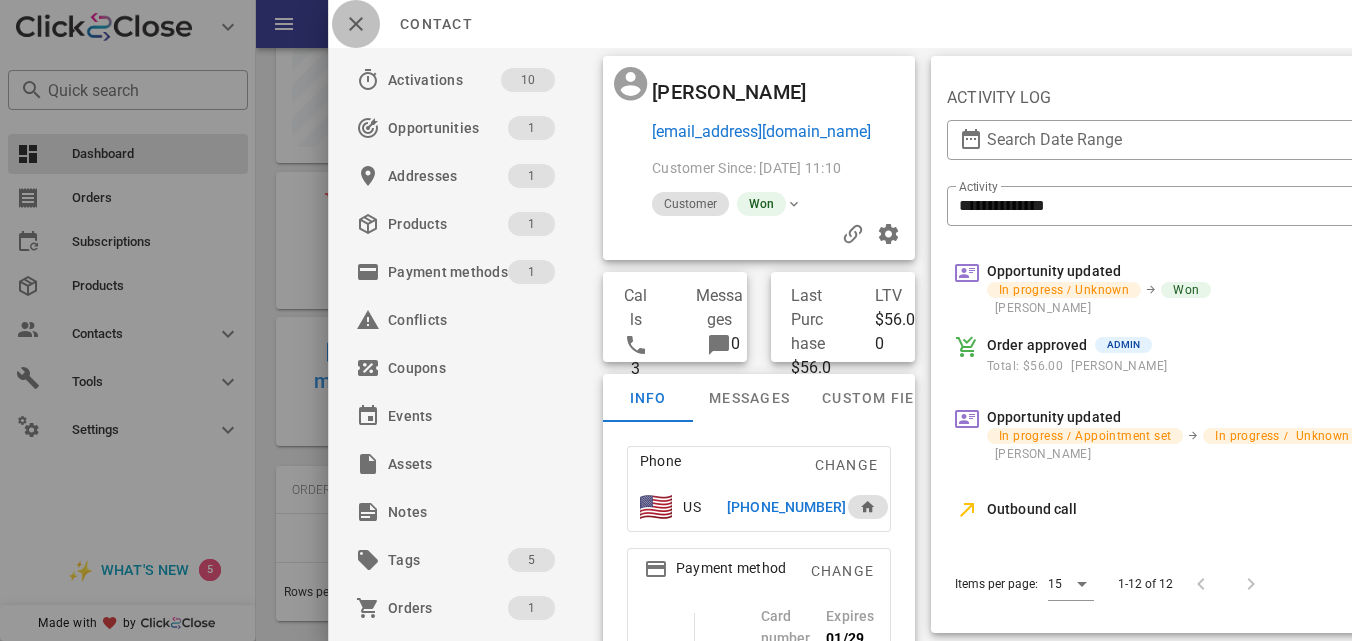 click at bounding box center [356, 24] 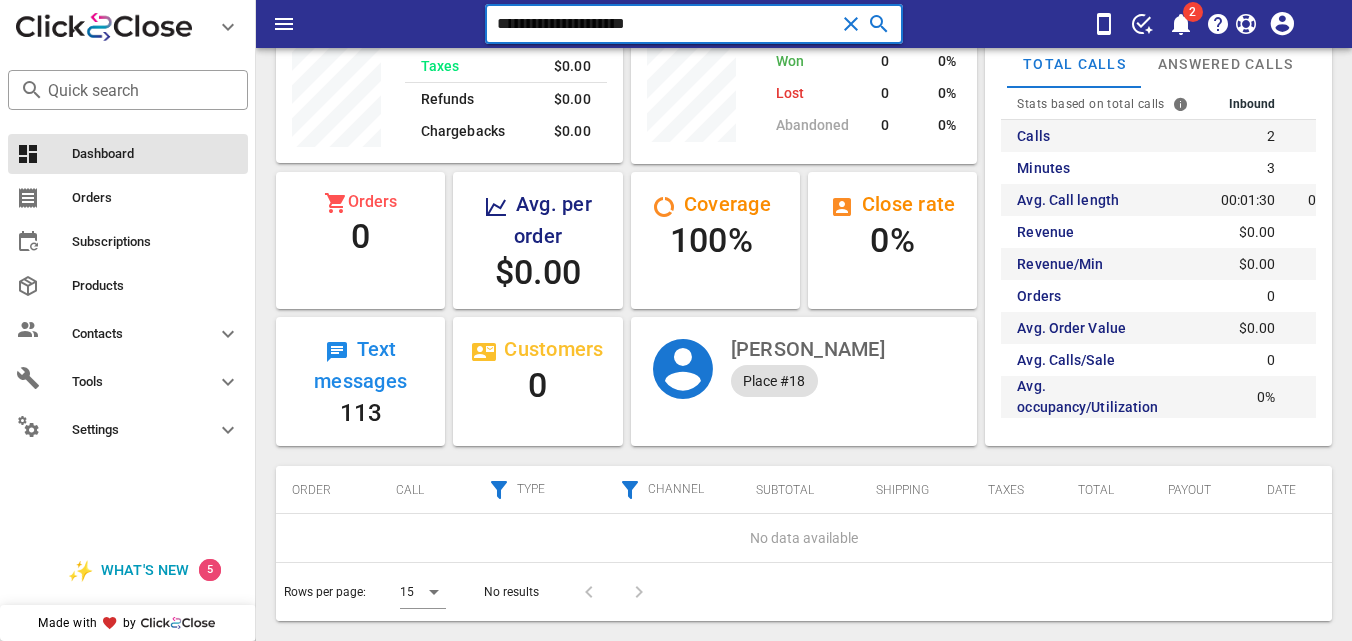 click on "**********" at bounding box center [665, 24] 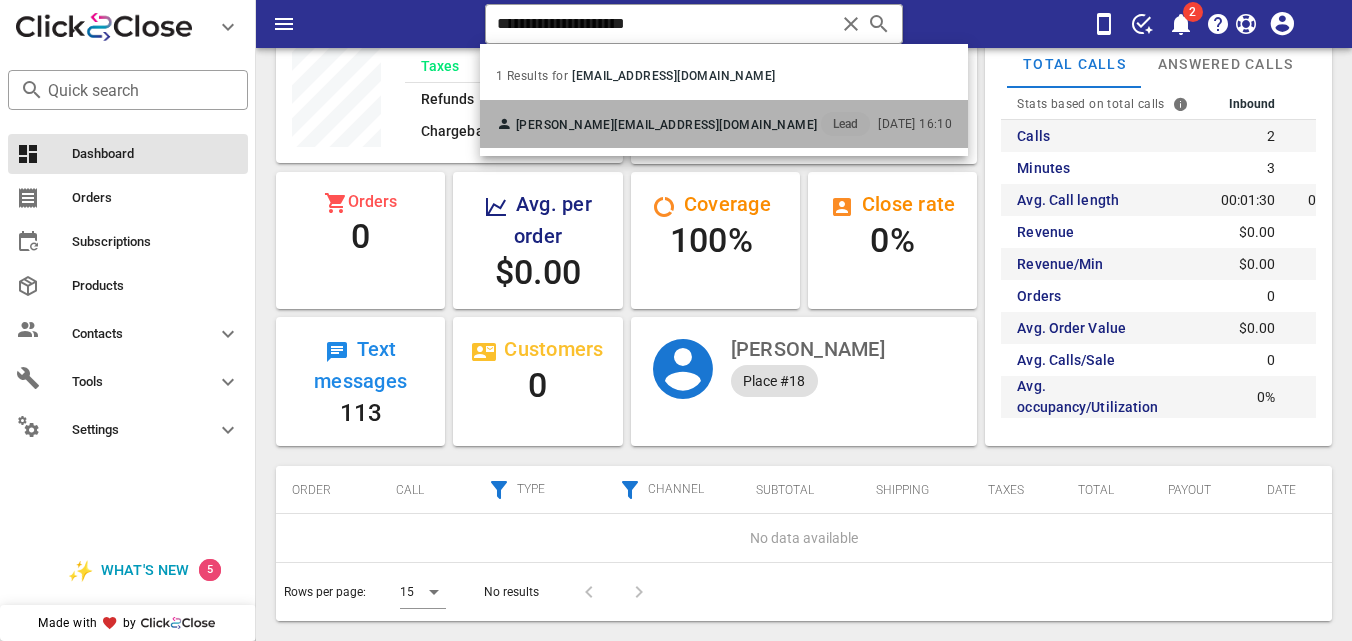 click on "[PERSON_NAME]" at bounding box center [565, 125] 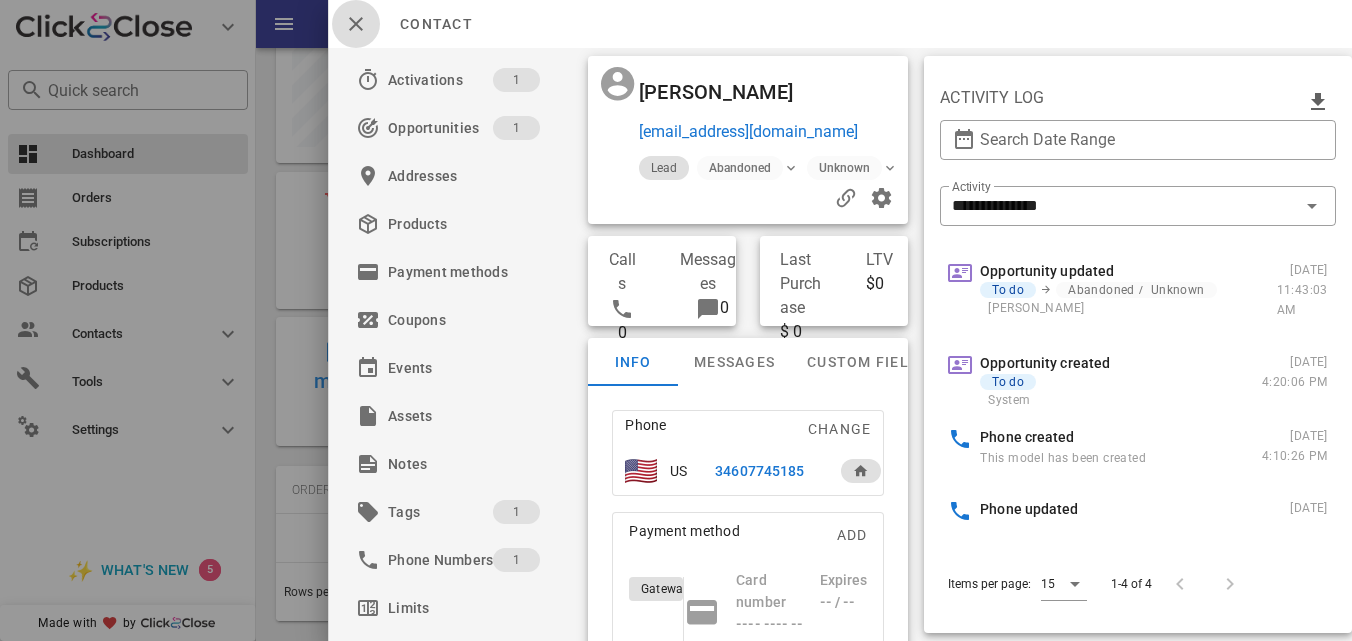 click at bounding box center (356, 24) 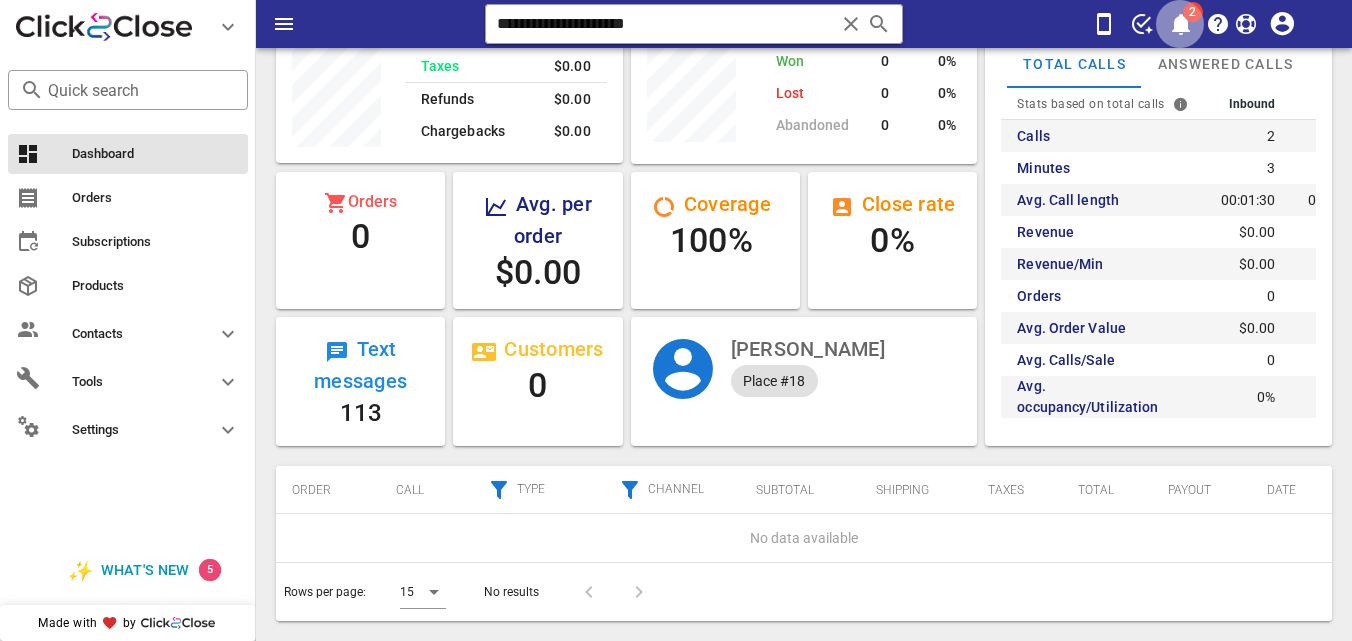 click at bounding box center (1181, 24) 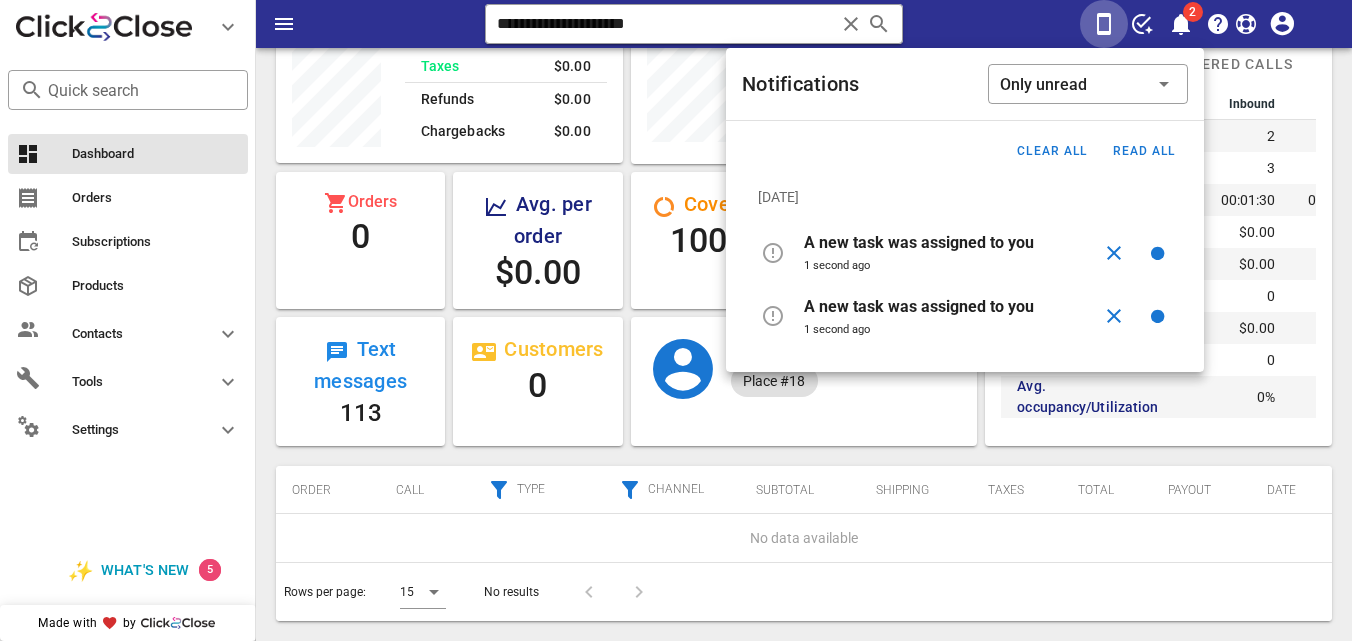 click at bounding box center (1104, 24) 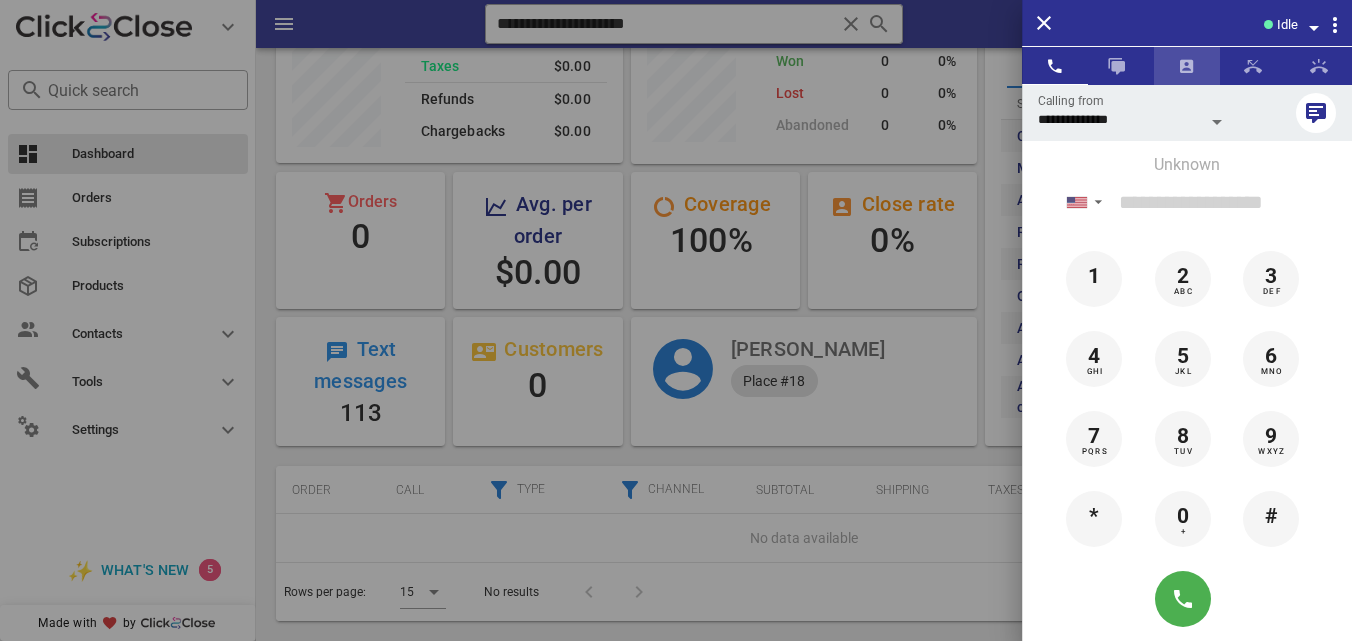 click at bounding box center (1187, 66) 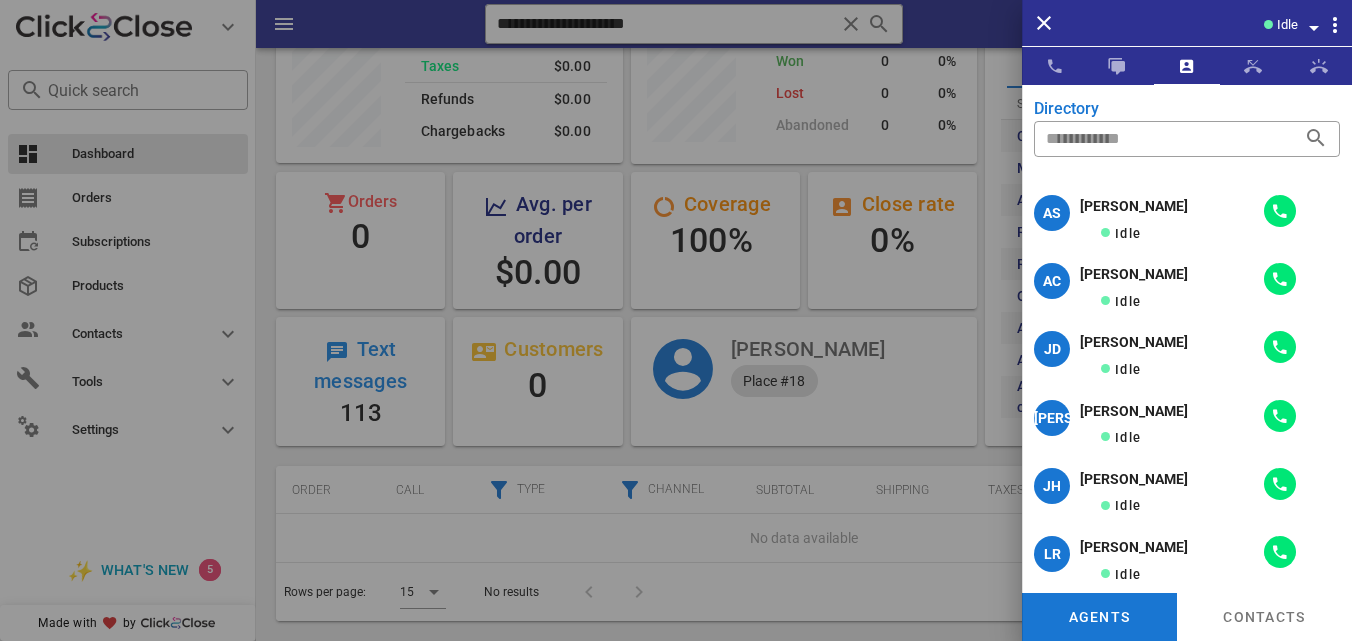 scroll, scrollTop: 454, scrollLeft: 0, axis: vertical 